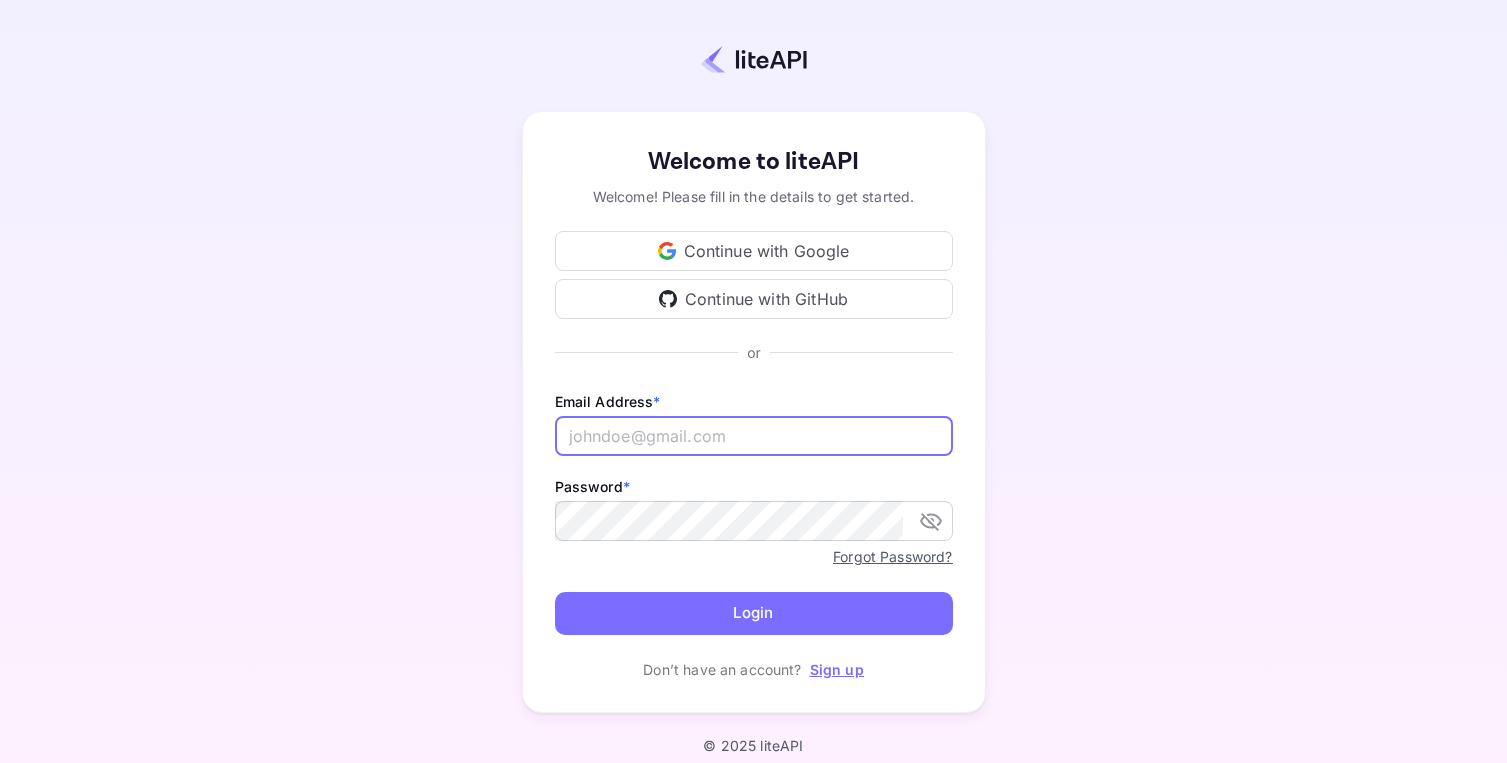scroll, scrollTop: 0, scrollLeft: 0, axis: both 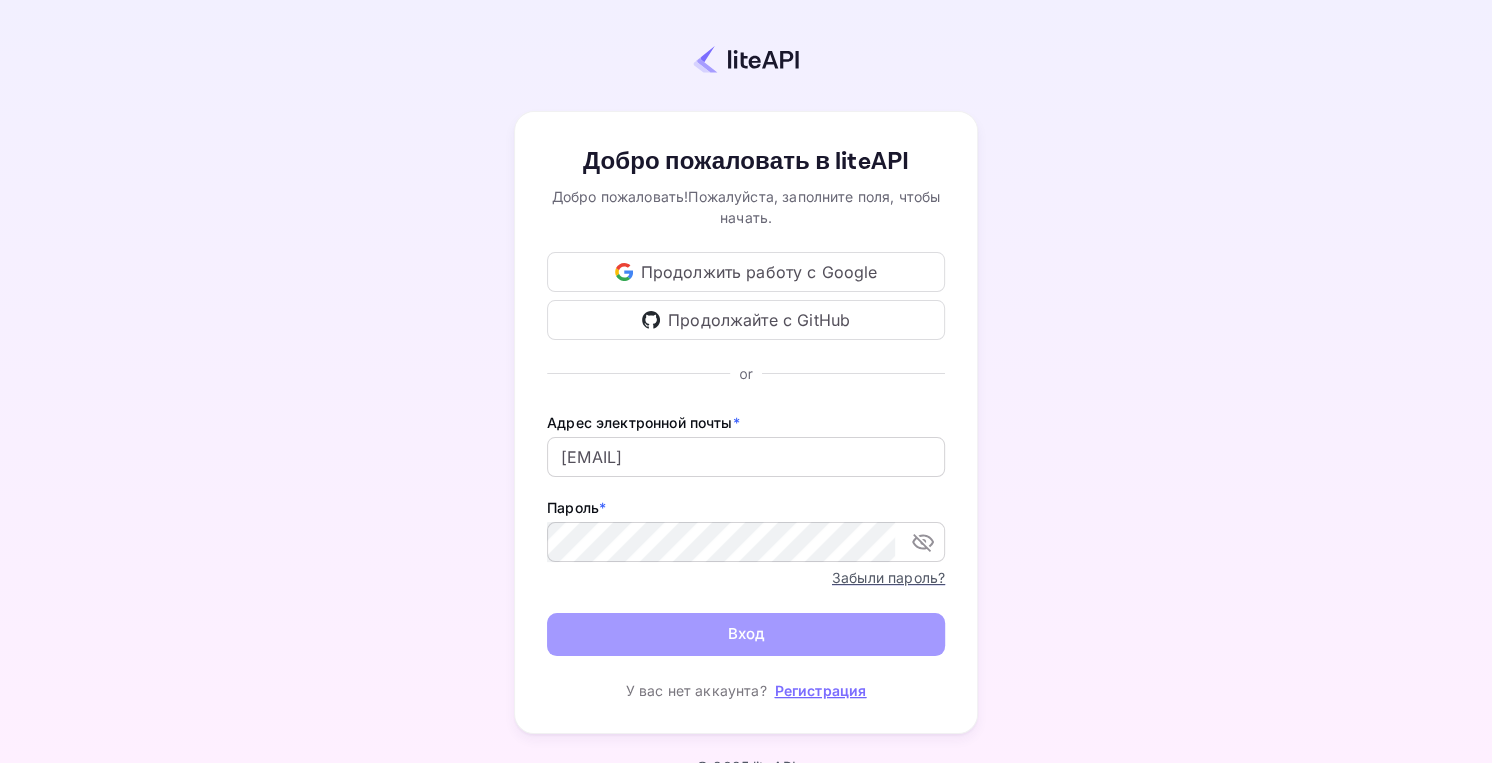 click on "Вход" at bounding box center (746, 634) 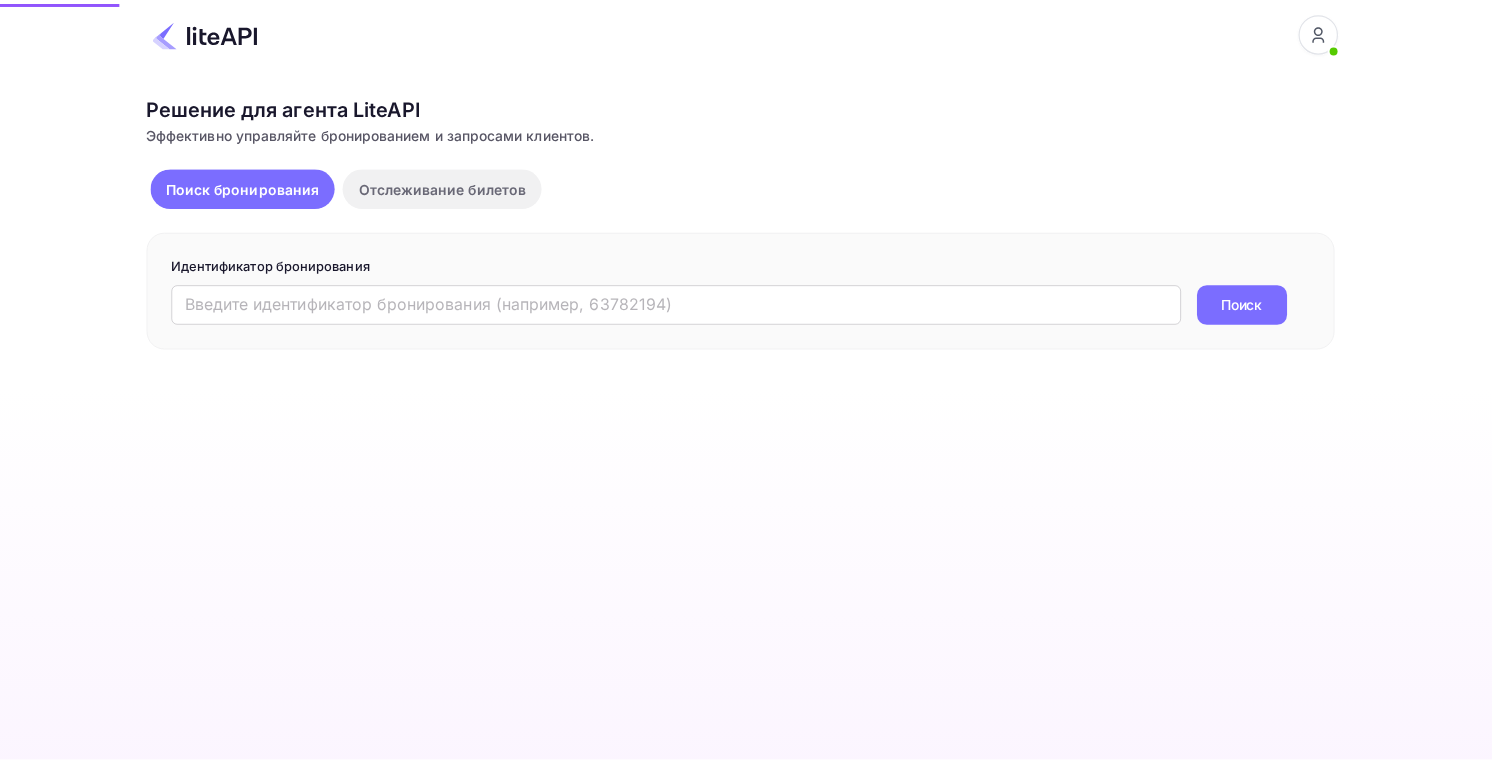 scroll, scrollTop: 0, scrollLeft: 0, axis: both 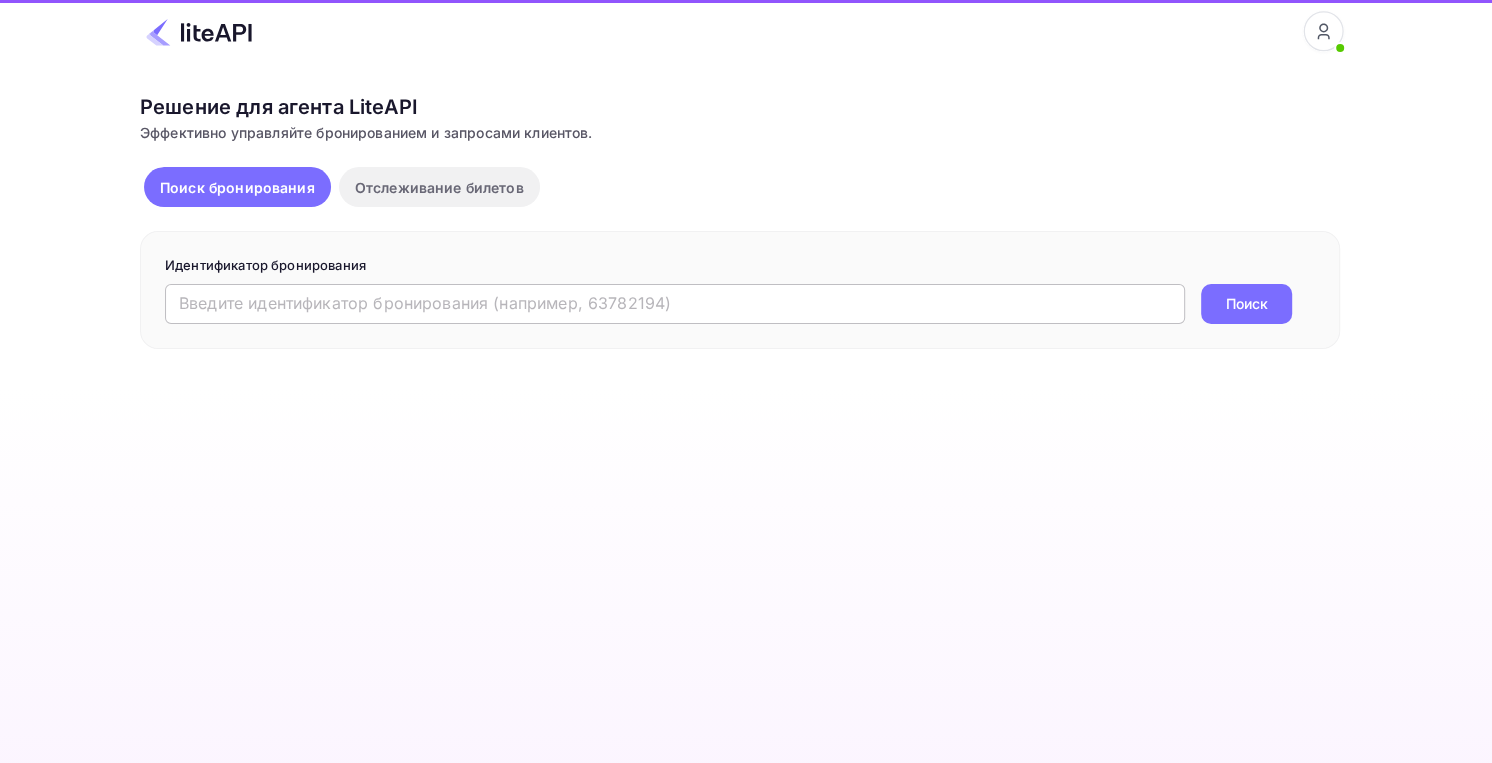 click at bounding box center [675, 304] 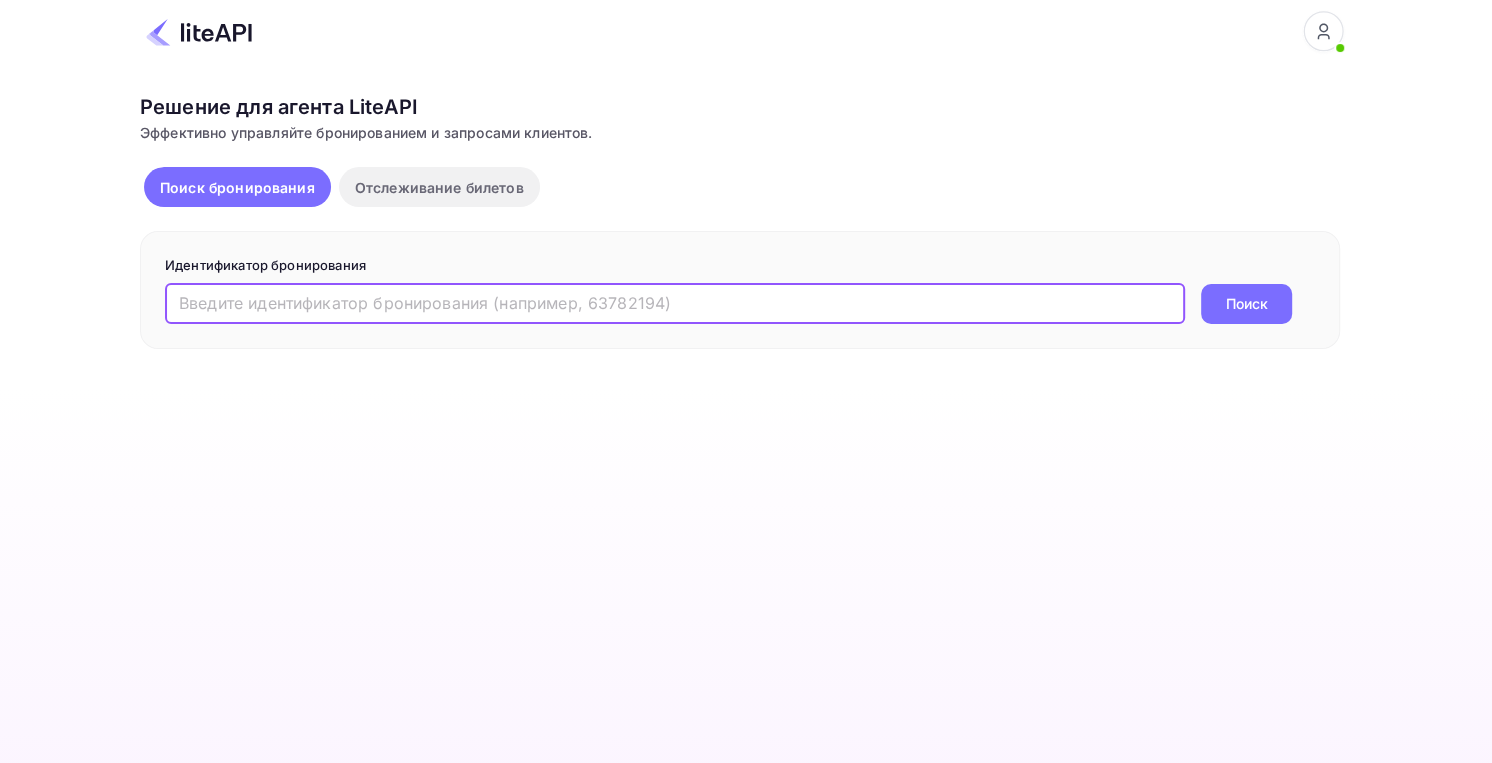 paste on "8395009" 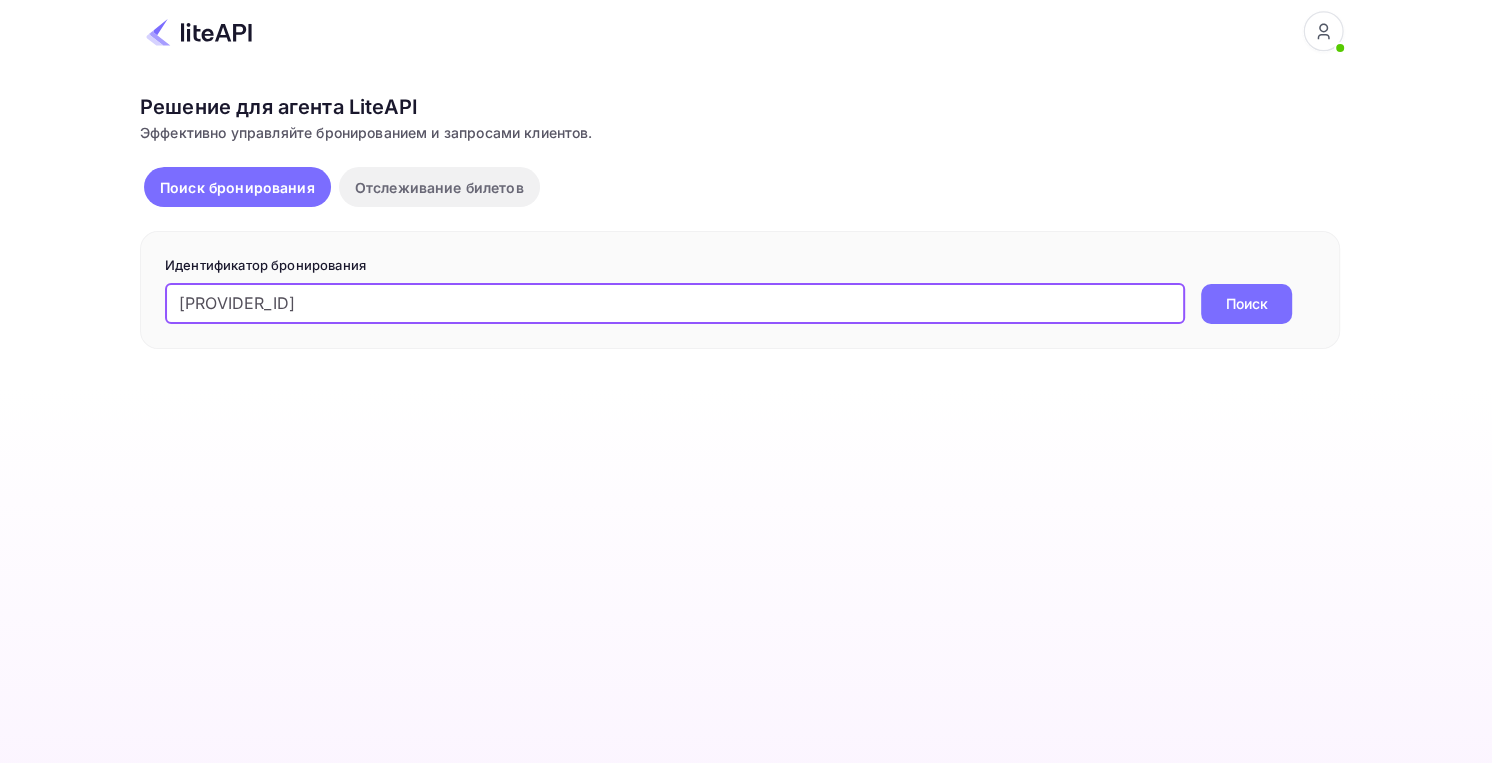 type on "8395009" 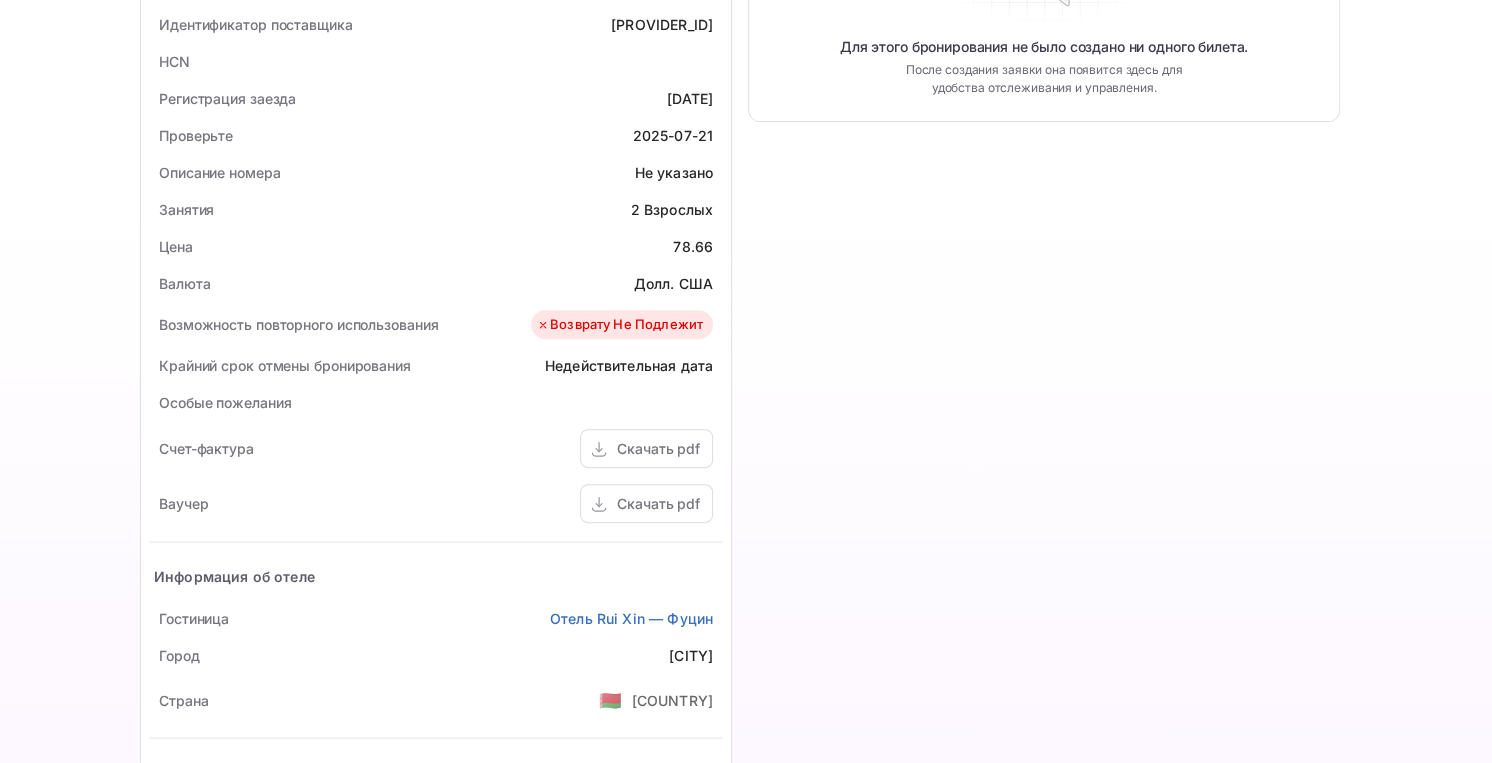 scroll, scrollTop: 816, scrollLeft: 0, axis: vertical 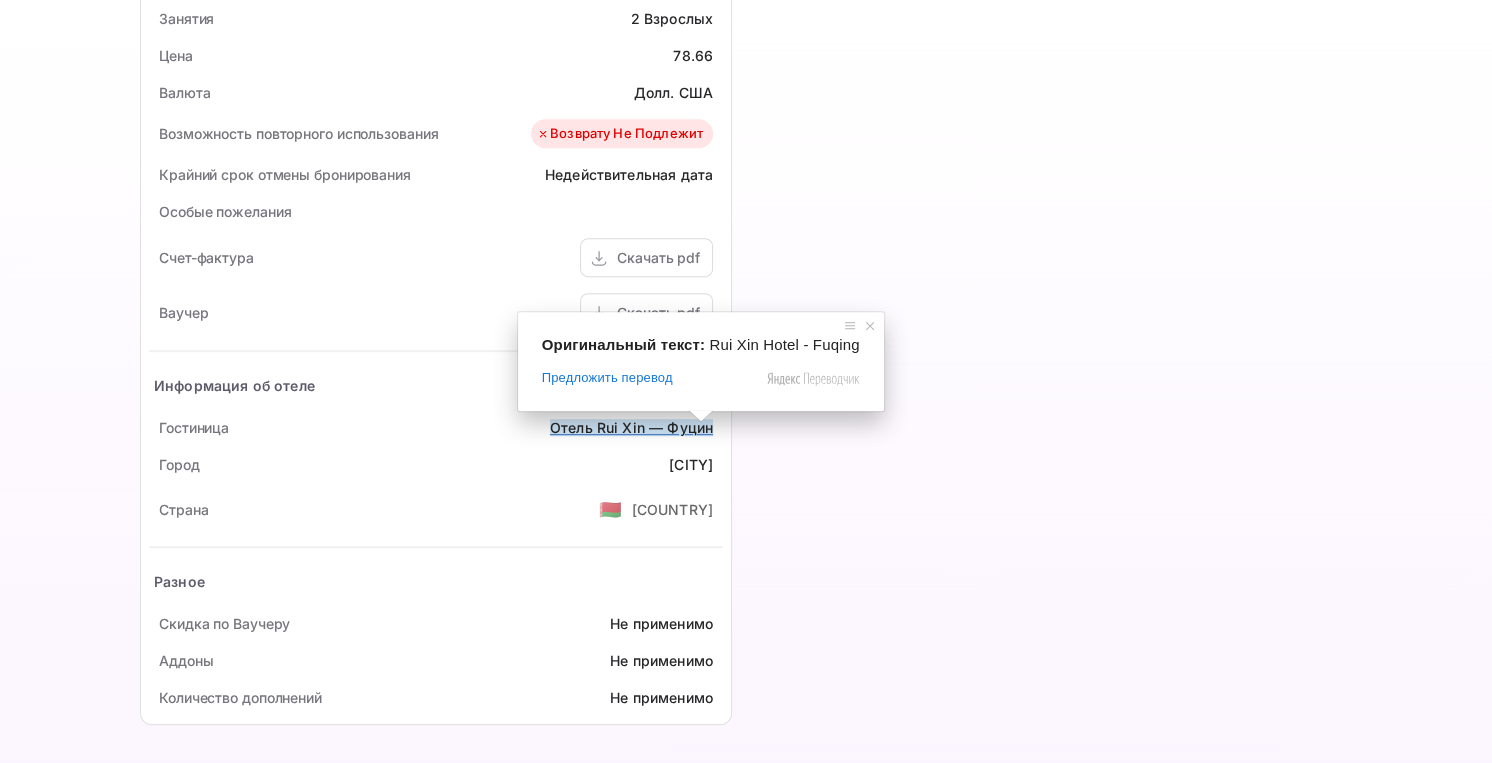 click on "Оригинальный текст:   Rui Xin Hotel - Fuqing Предложить перевод Отправить Спасибо, перевод отправлен Отключить подсказку с оригинальным текстом" at bounding box center [701, 361] 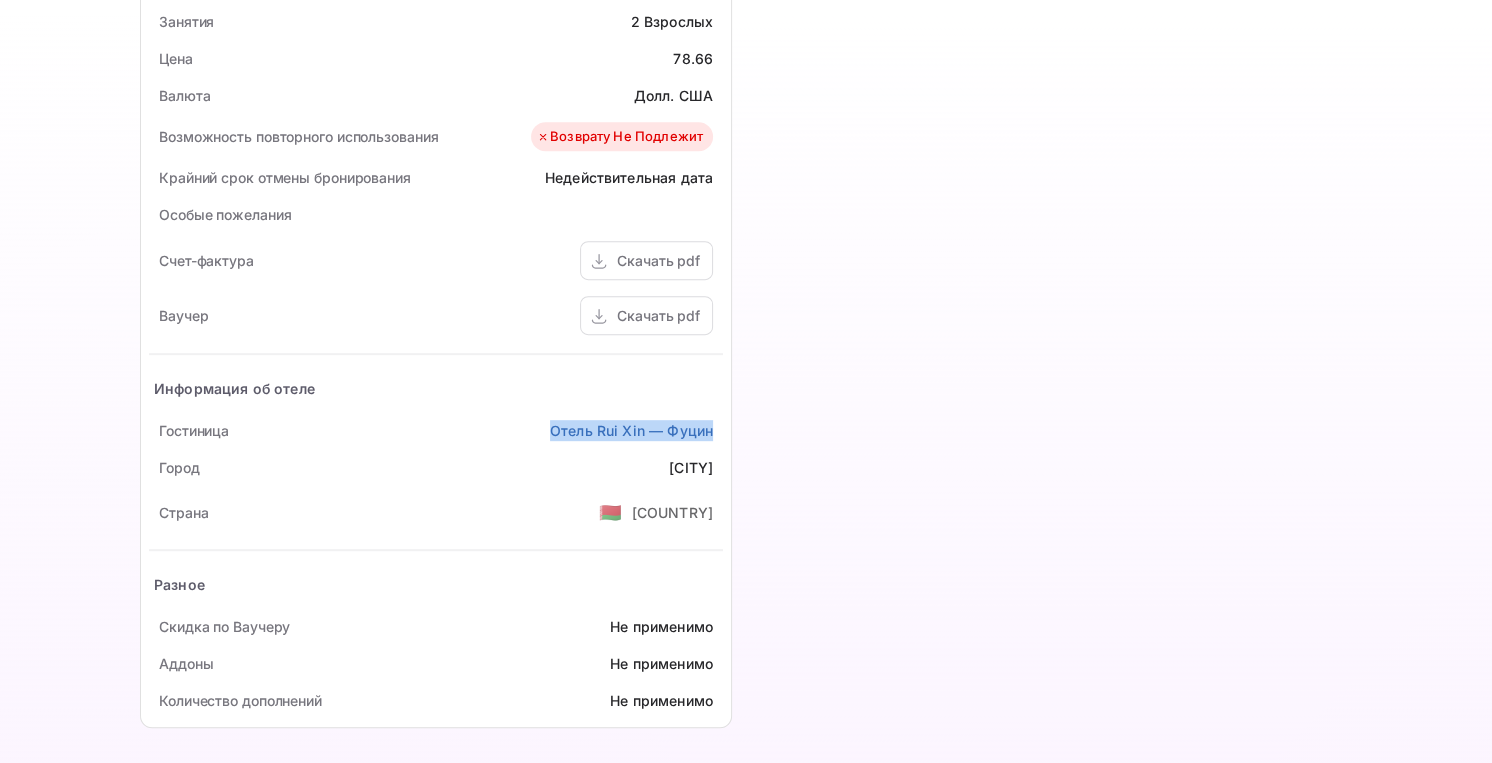 drag, startPoint x: 541, startPoint y: 417, endPoint x: 724, endPoint y: 423, distance: 183.09833 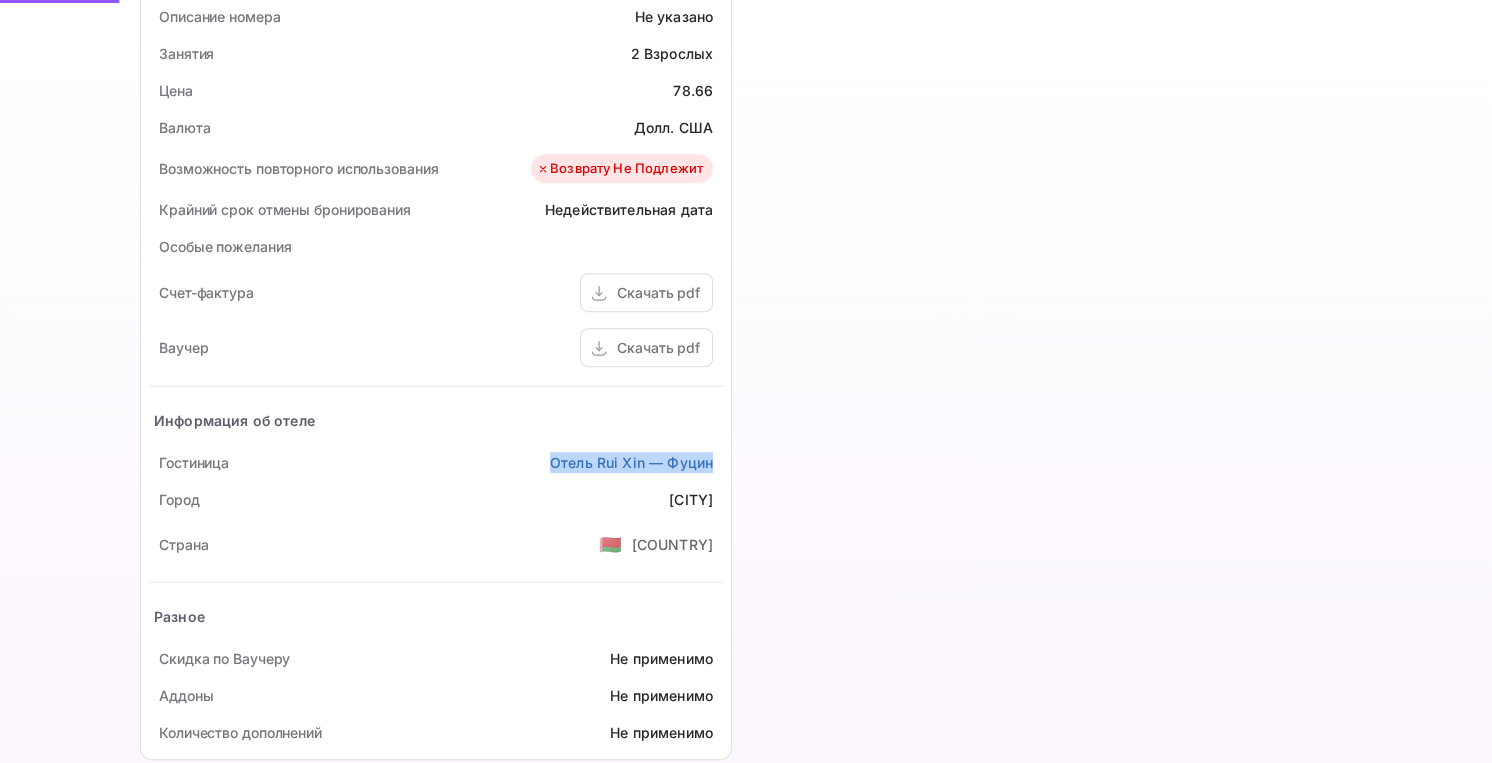 scroll, scrollTop: 0, scrollLeft: 0, axis: both 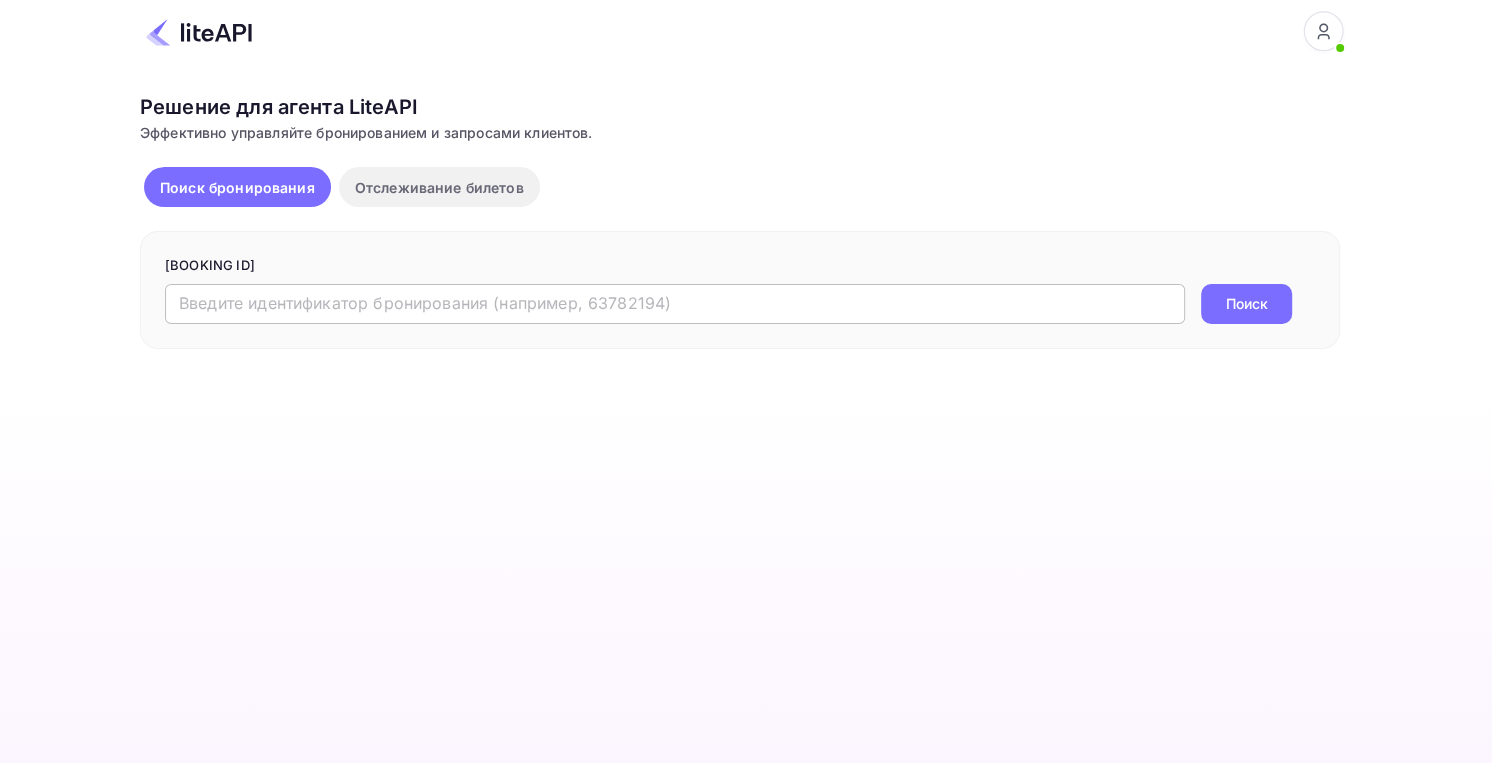click at bounding box center [675, 304] 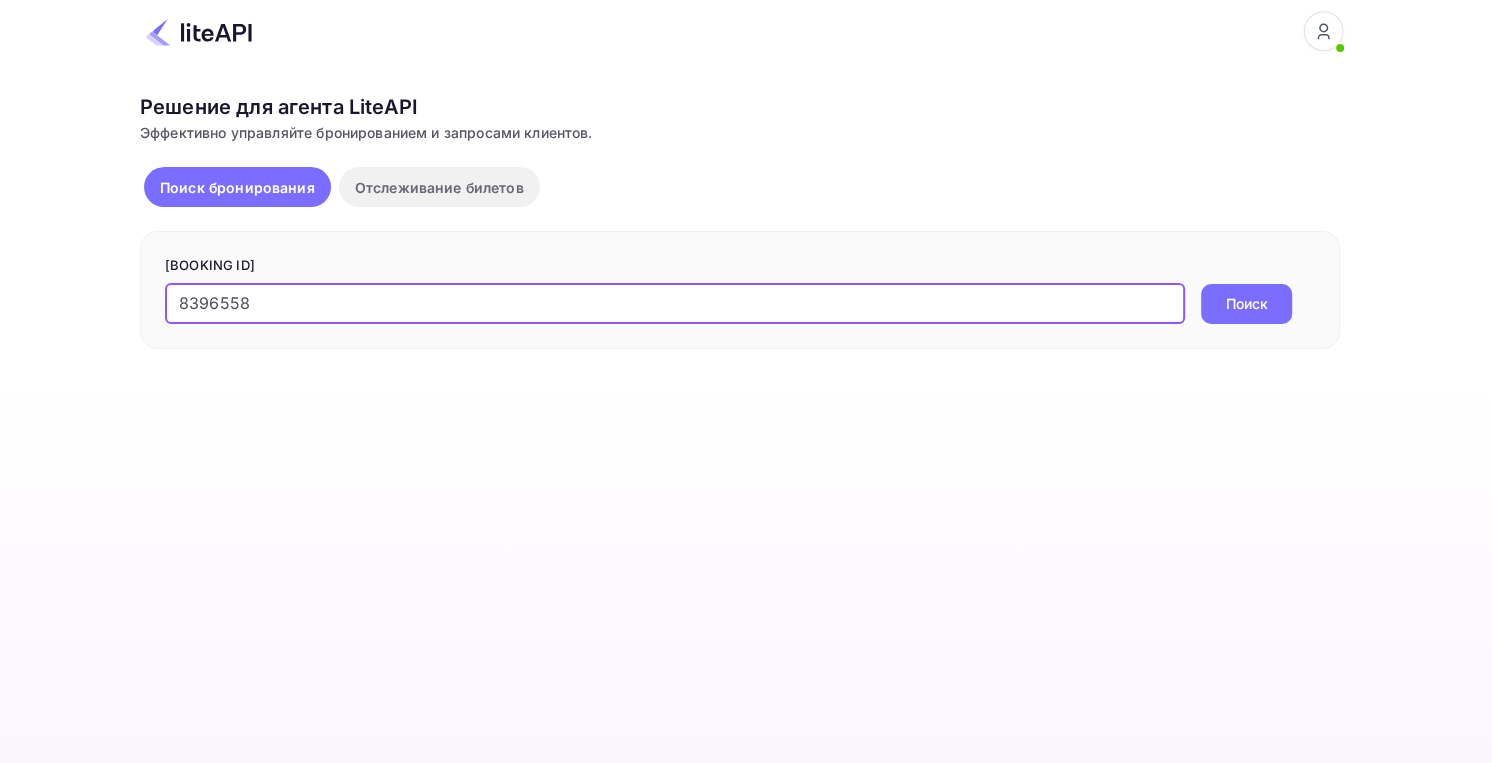 type on "8396558" 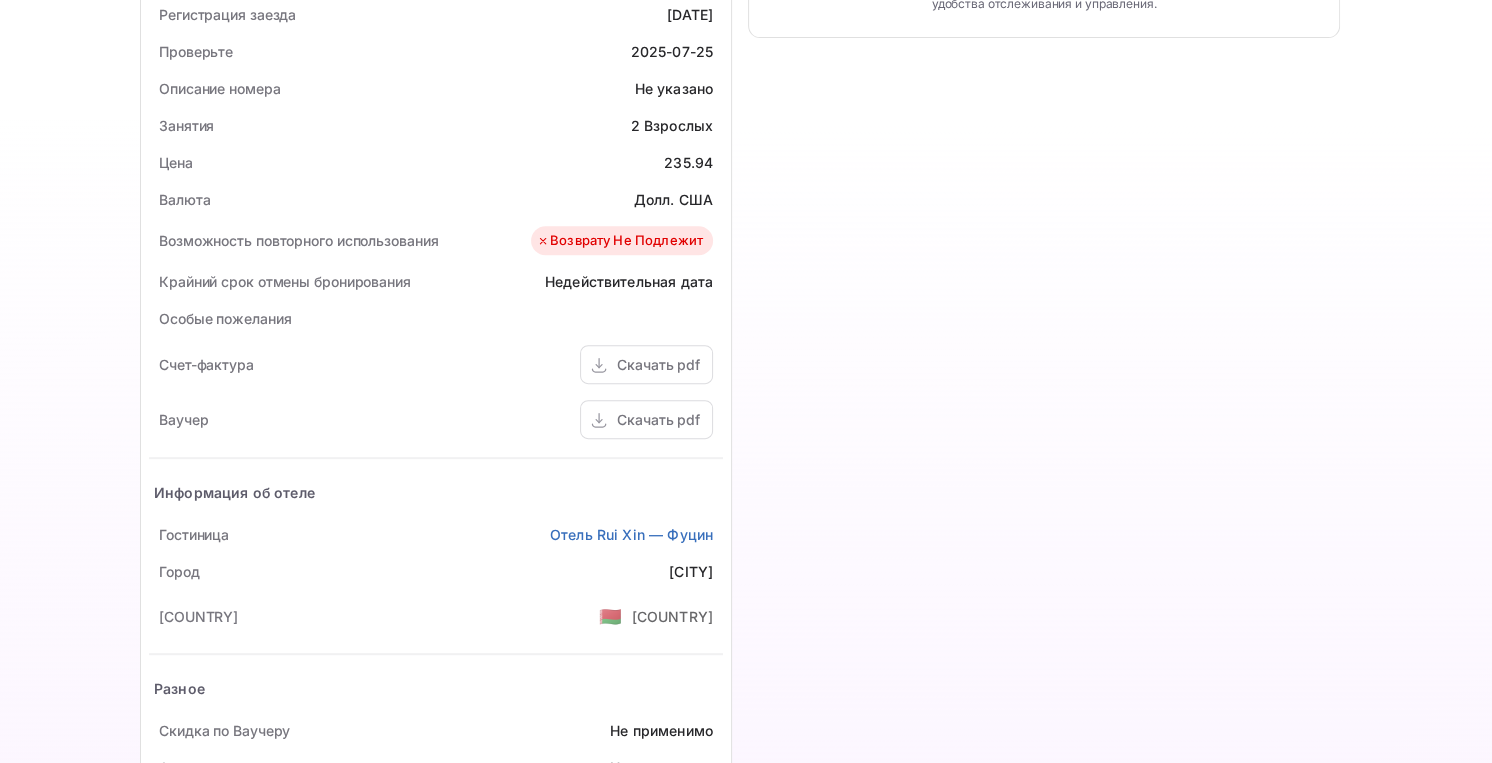 scroll, scrollTop: 800, scrollLeft: 0, axis: vertical 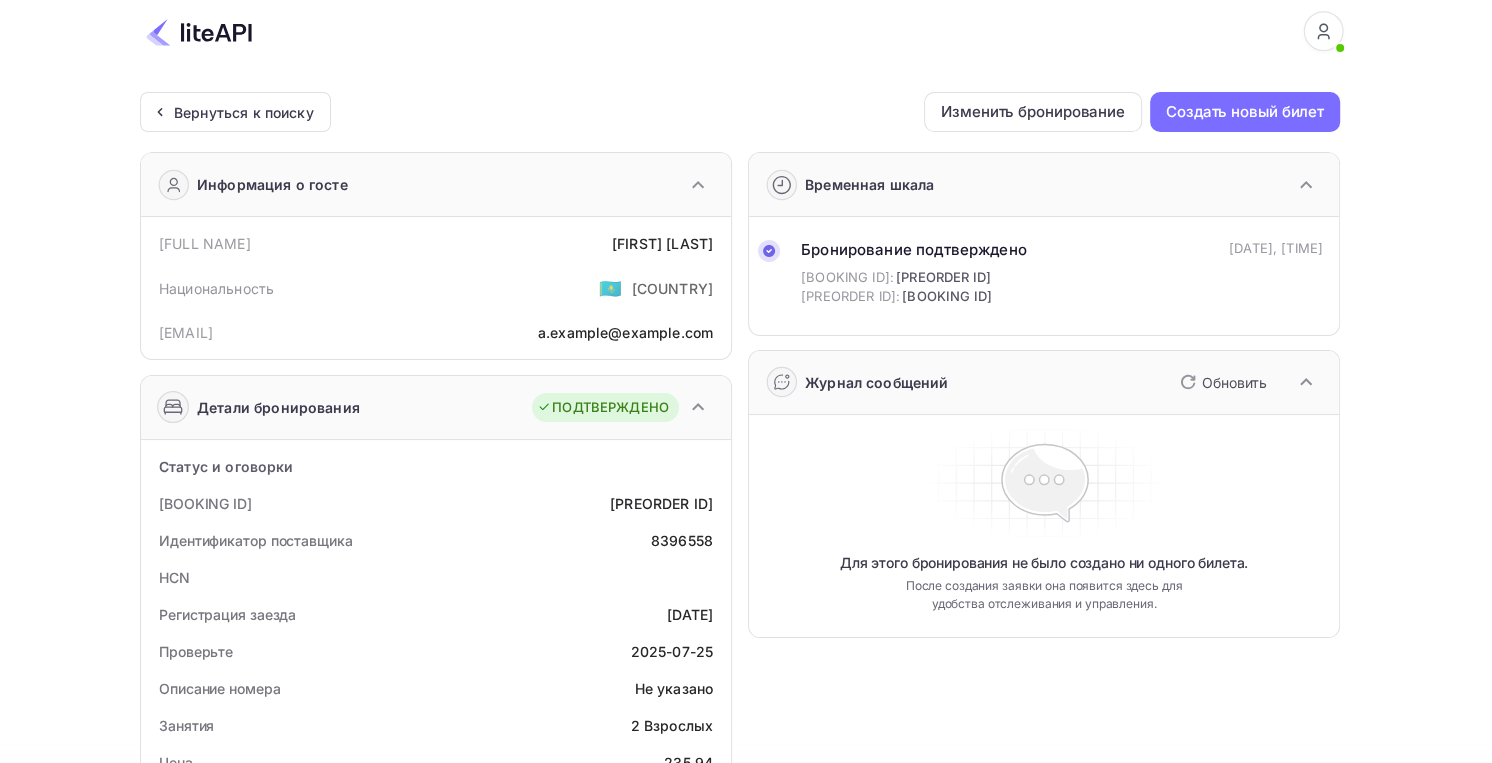 click at bounding box center (199, 32) 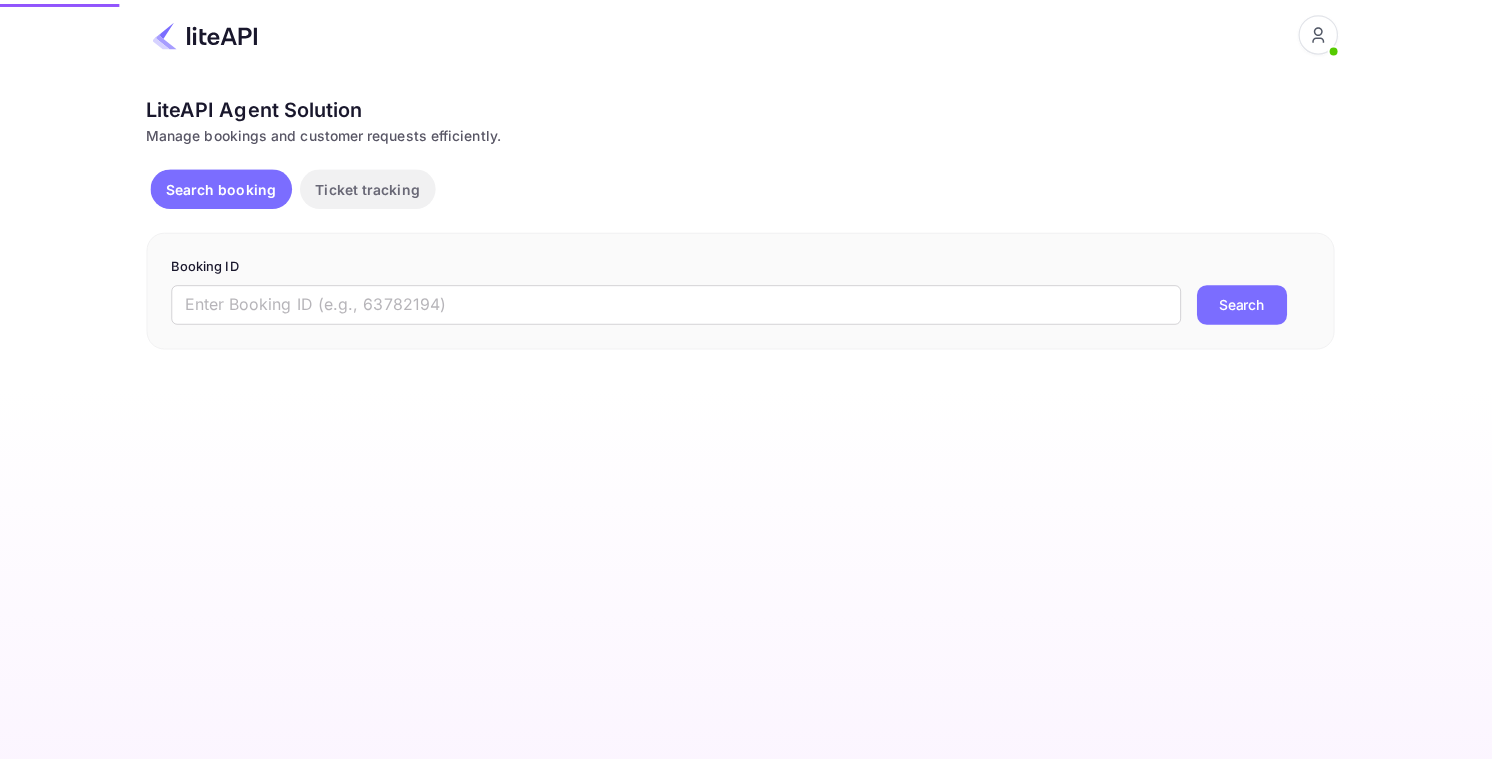 scroll, scrollTop: 0, scrollLeft: 0, axis: both 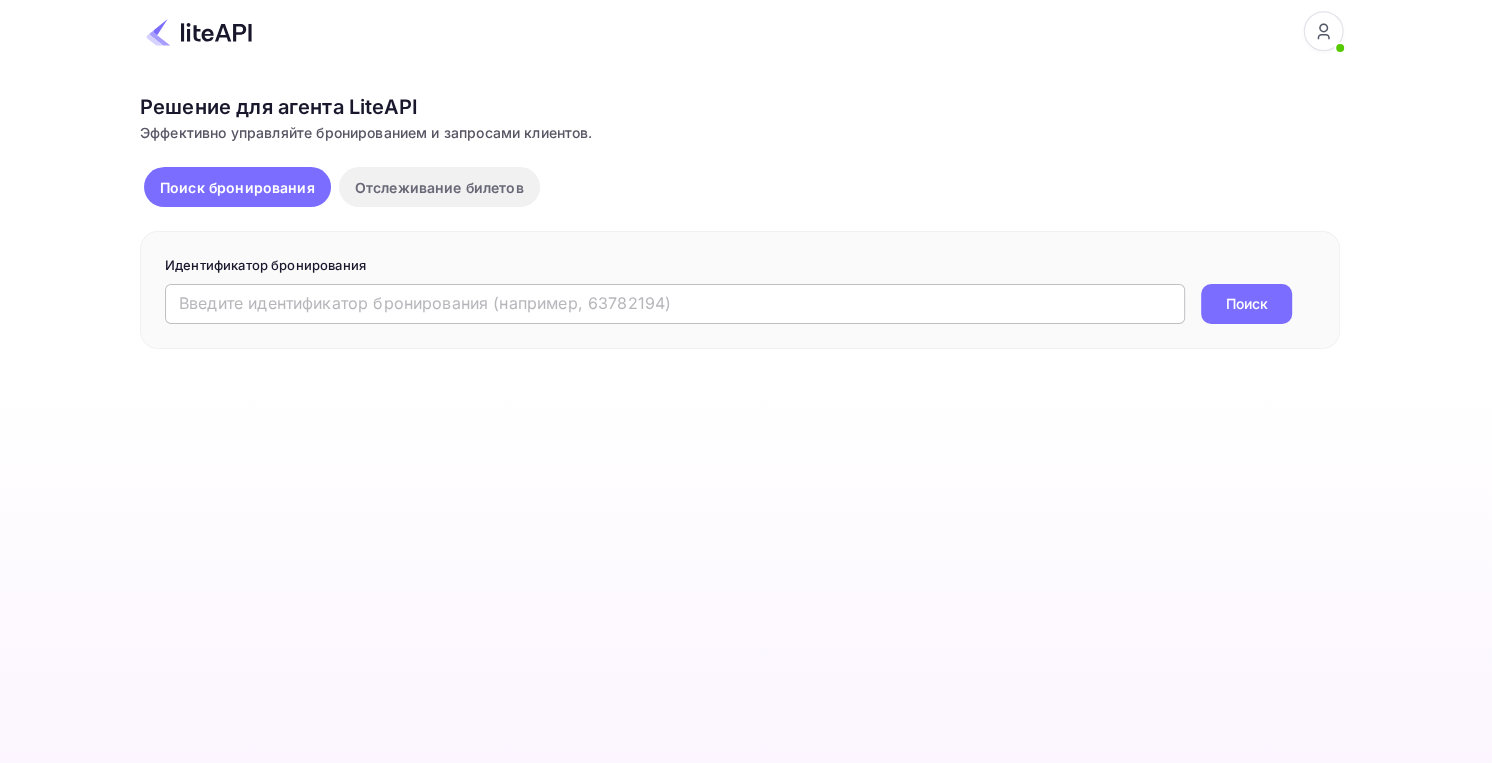 click at bounding box center [675, 304] 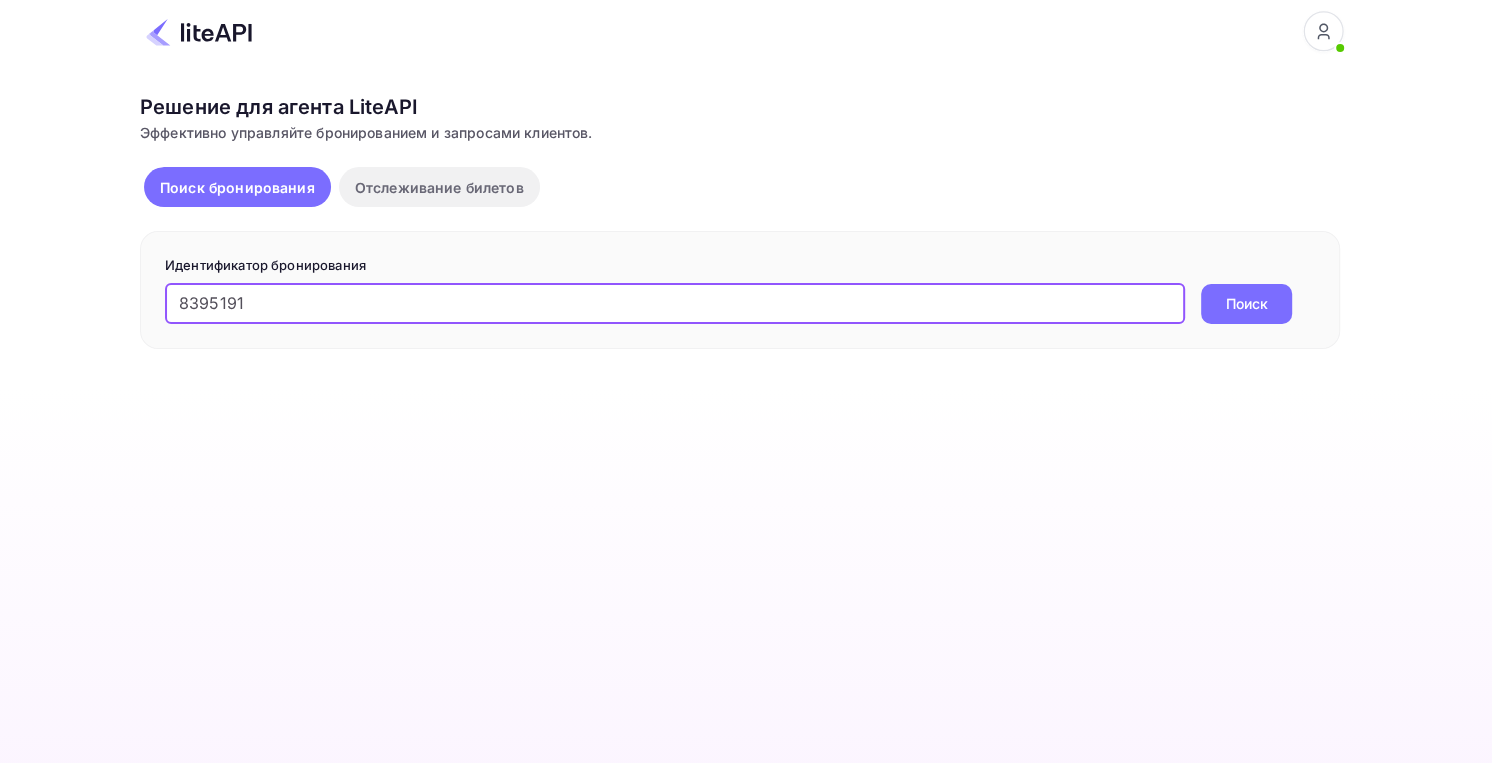 type on "8395191" 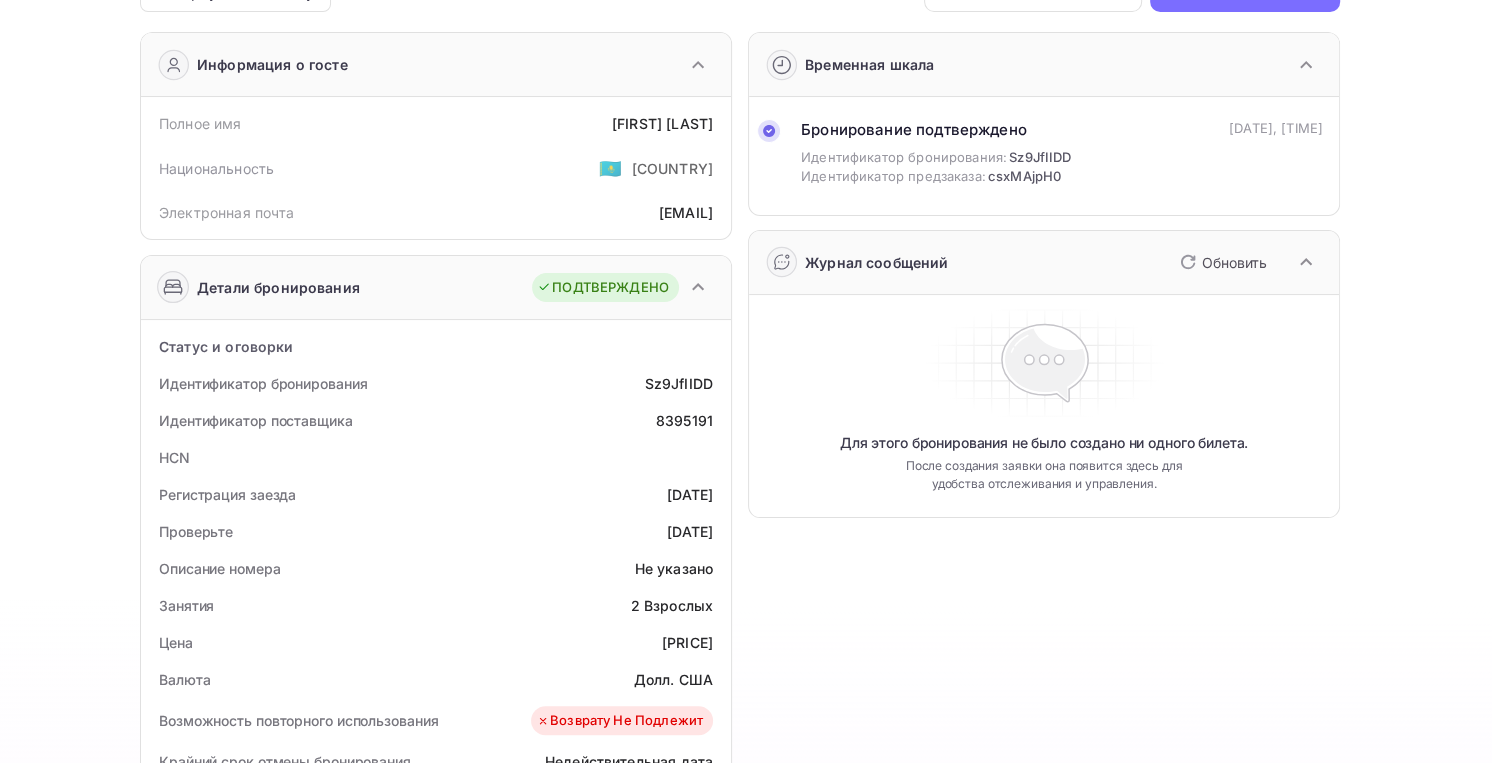 scroll, scrollTop: 0, scrollLeft: 0, axis: both 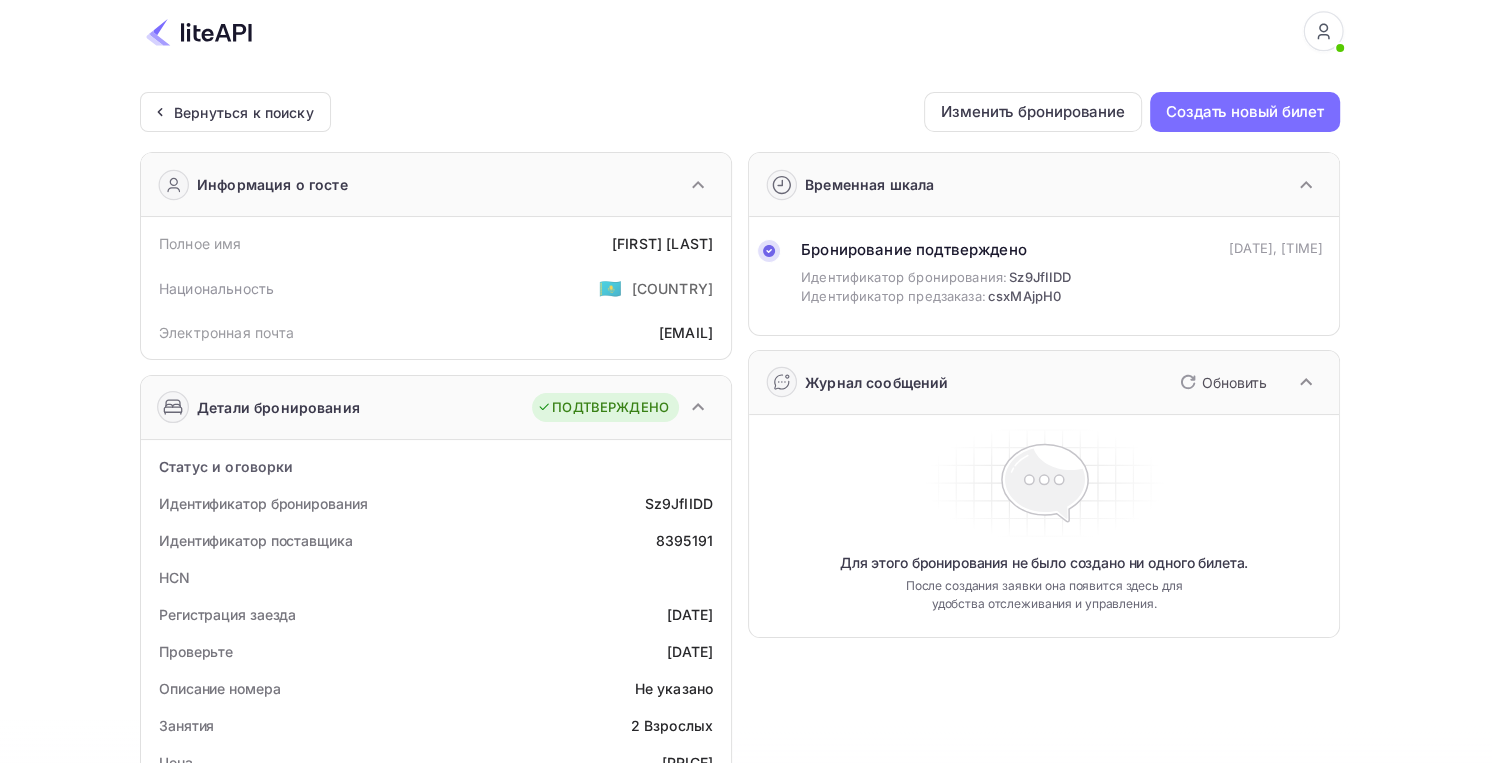 click at bounding box center [199, 32] 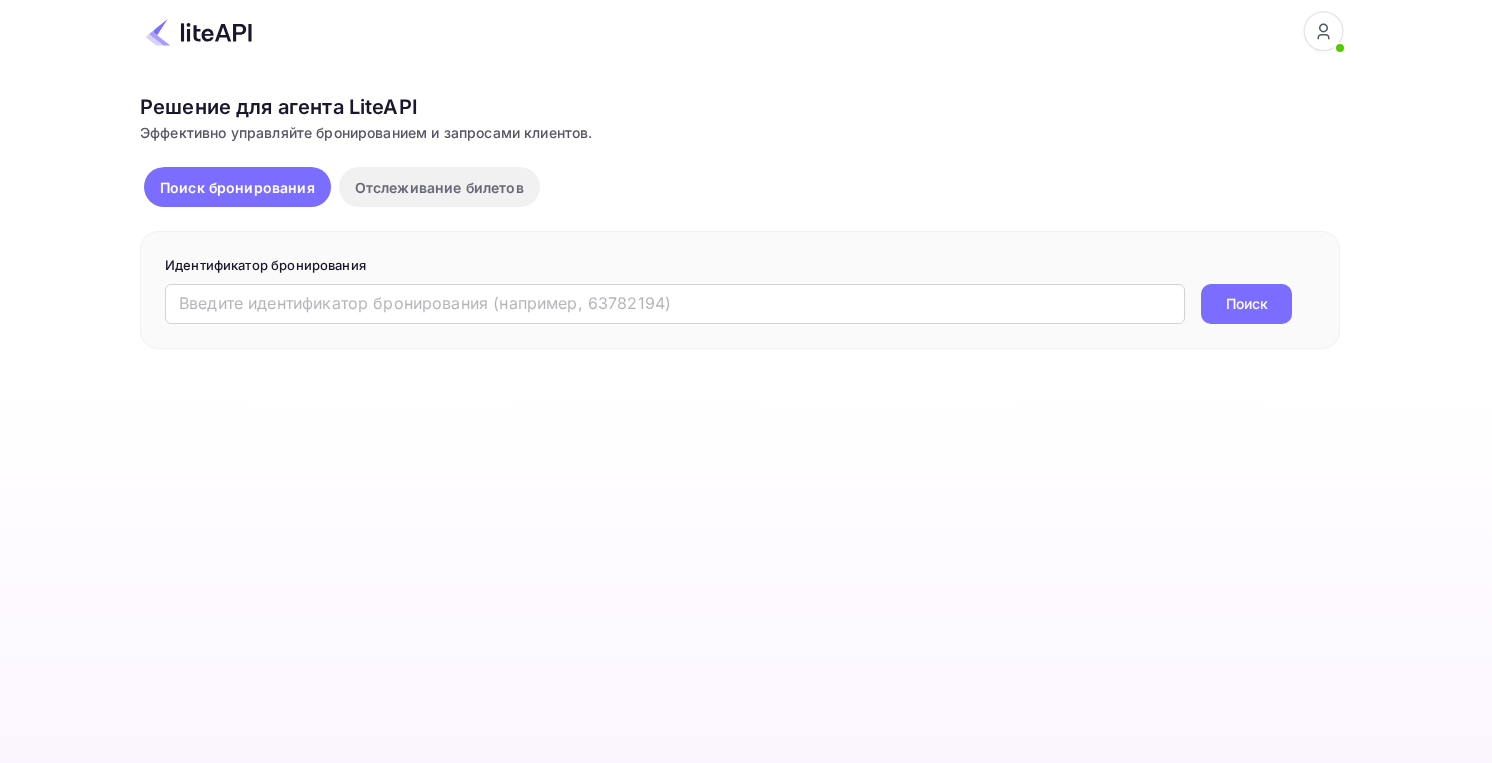 scroll, scrollTop: 0, scrollLeft: 0, axis: both 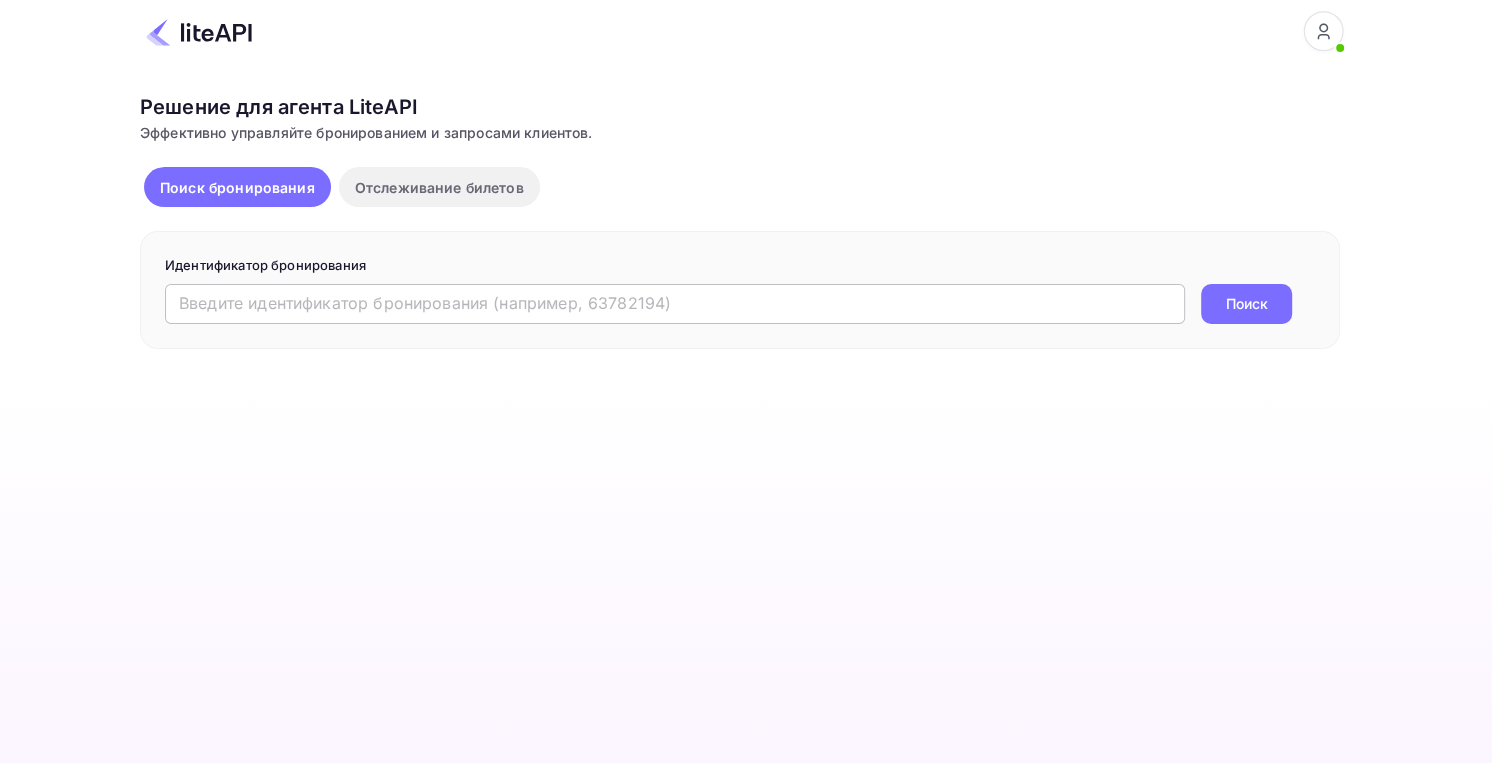 click at bounding box center [675, 304] 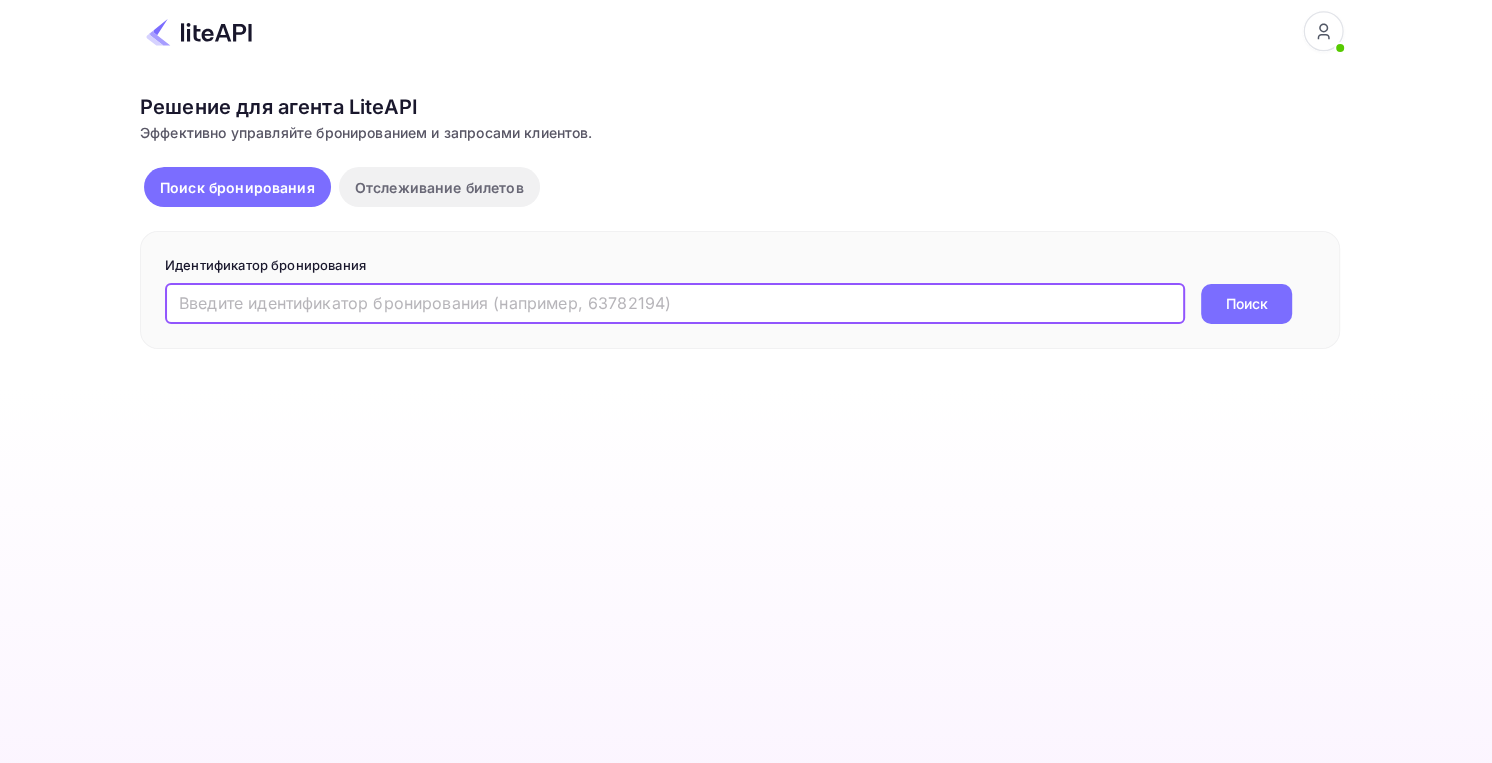 paste on "8399544" 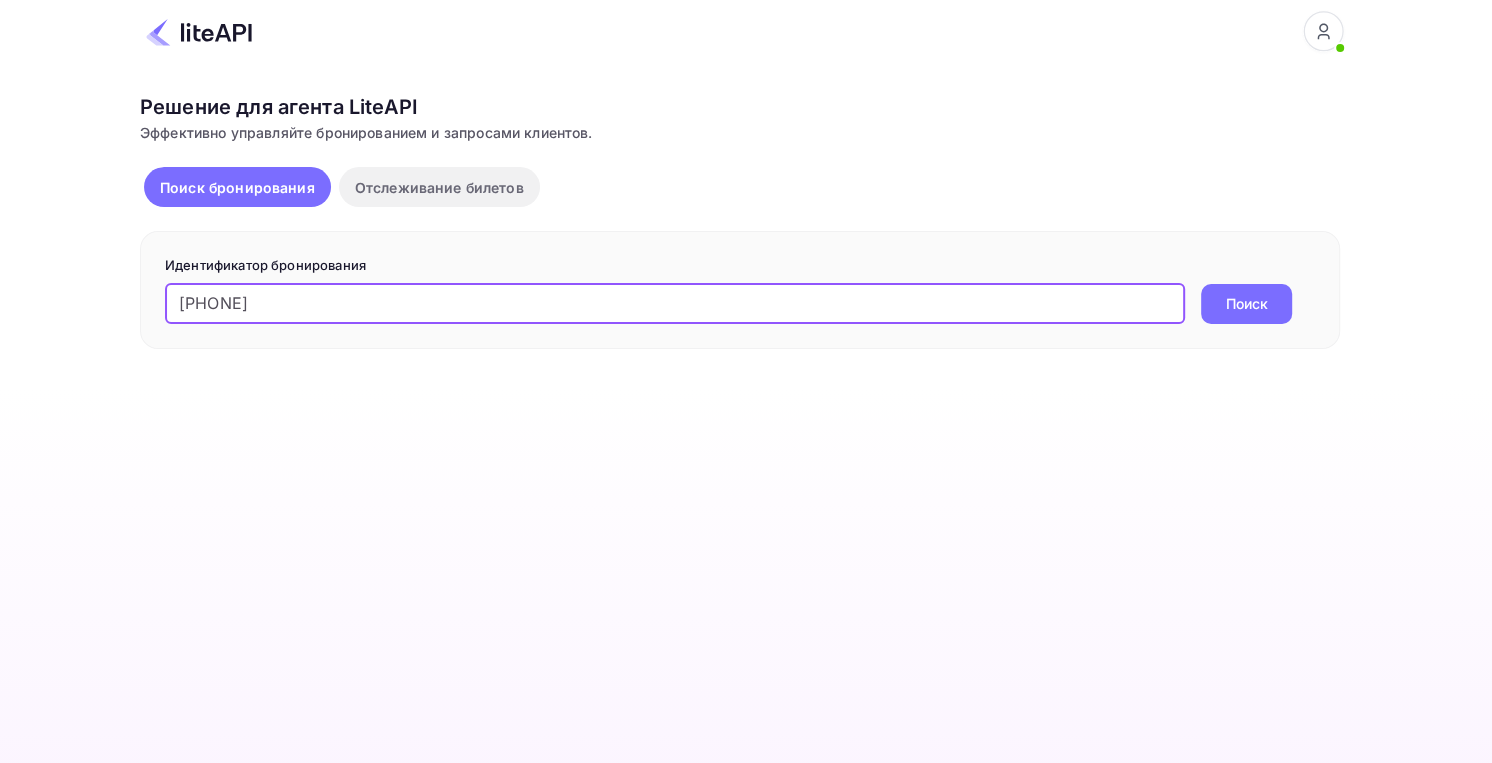 type on "8399544" 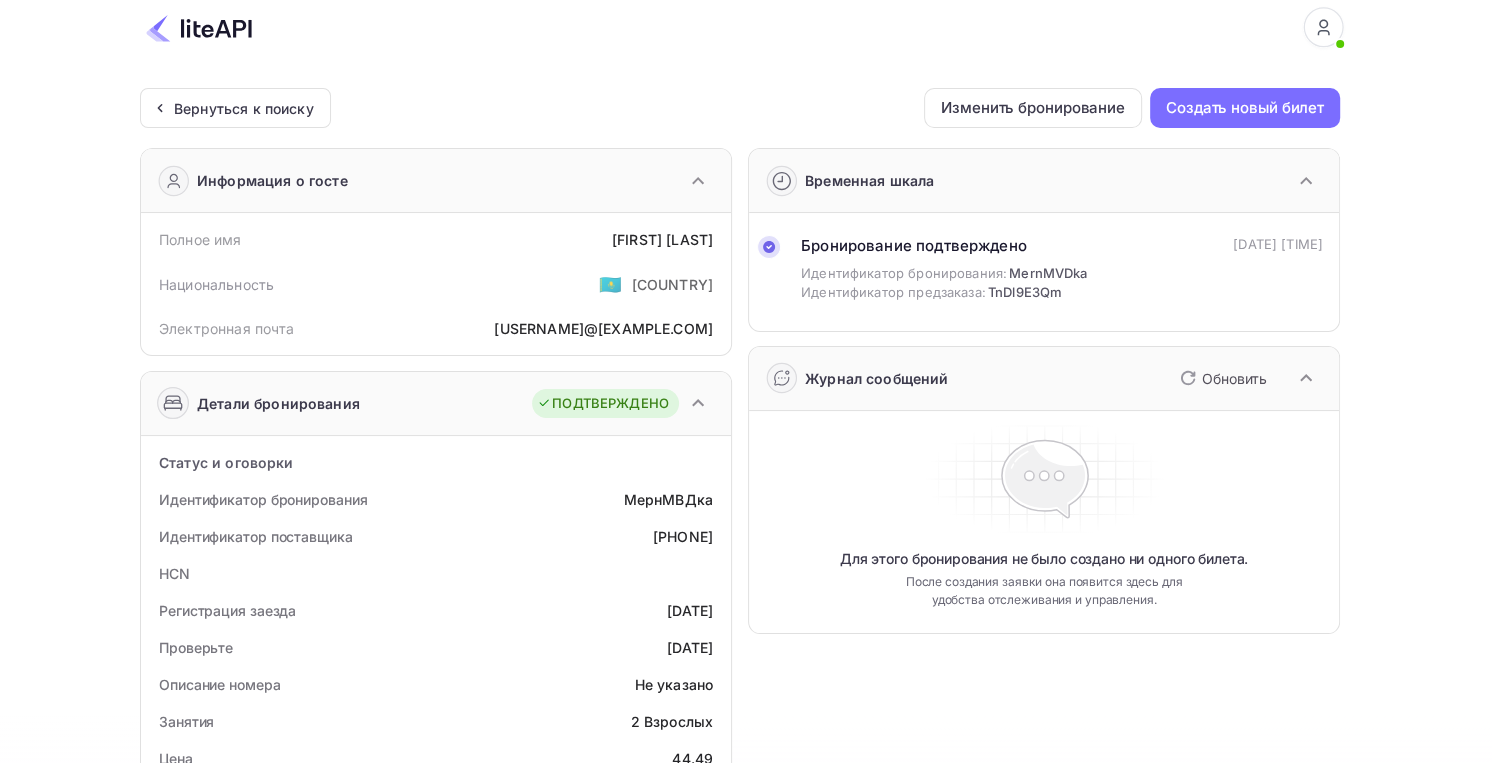 scroll, scrollTop: 0, scrollLeft: 0, axis: both 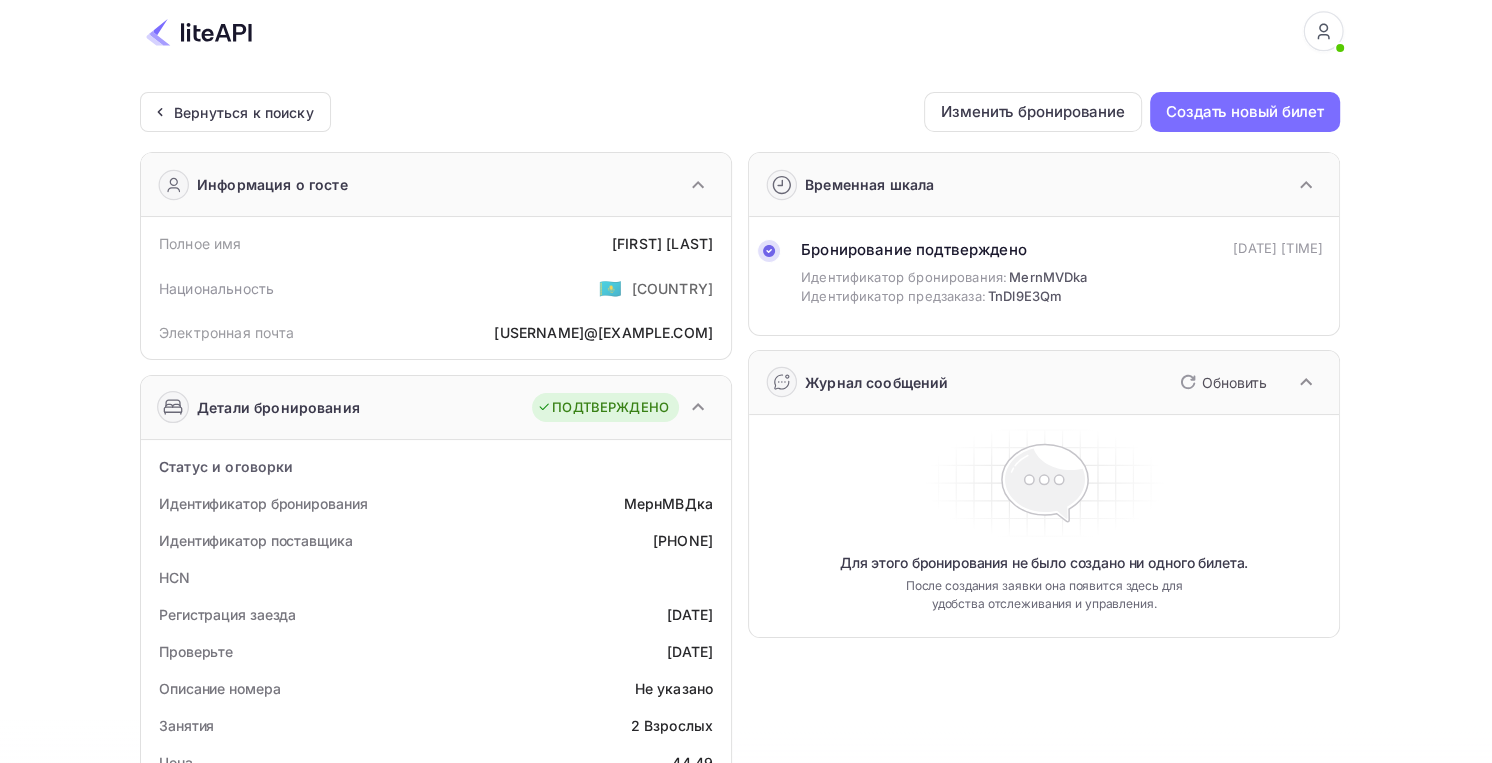 click at bounding box center [199, 32] 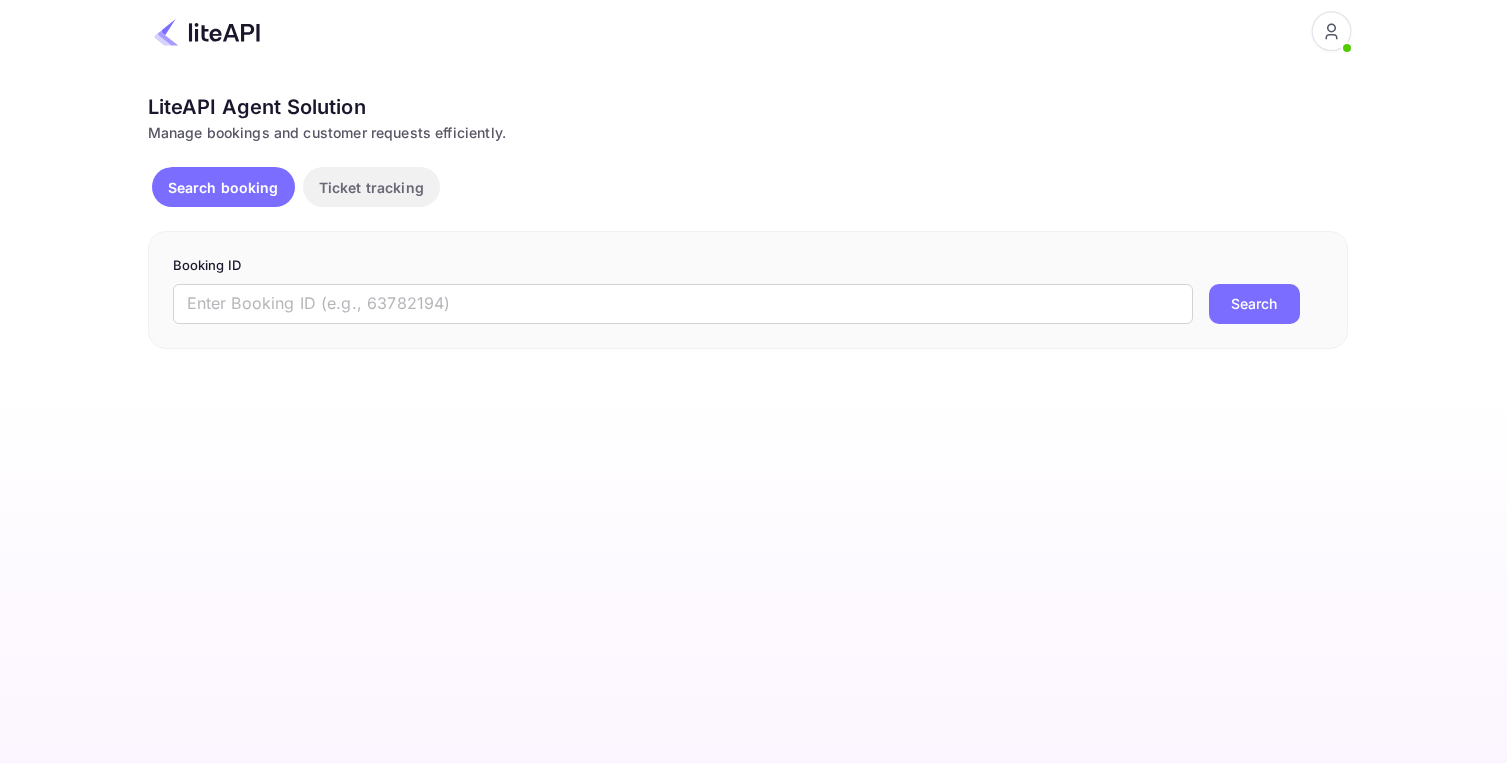 scroll, scrollTop: 0, scrollLeft: 0, axis: both 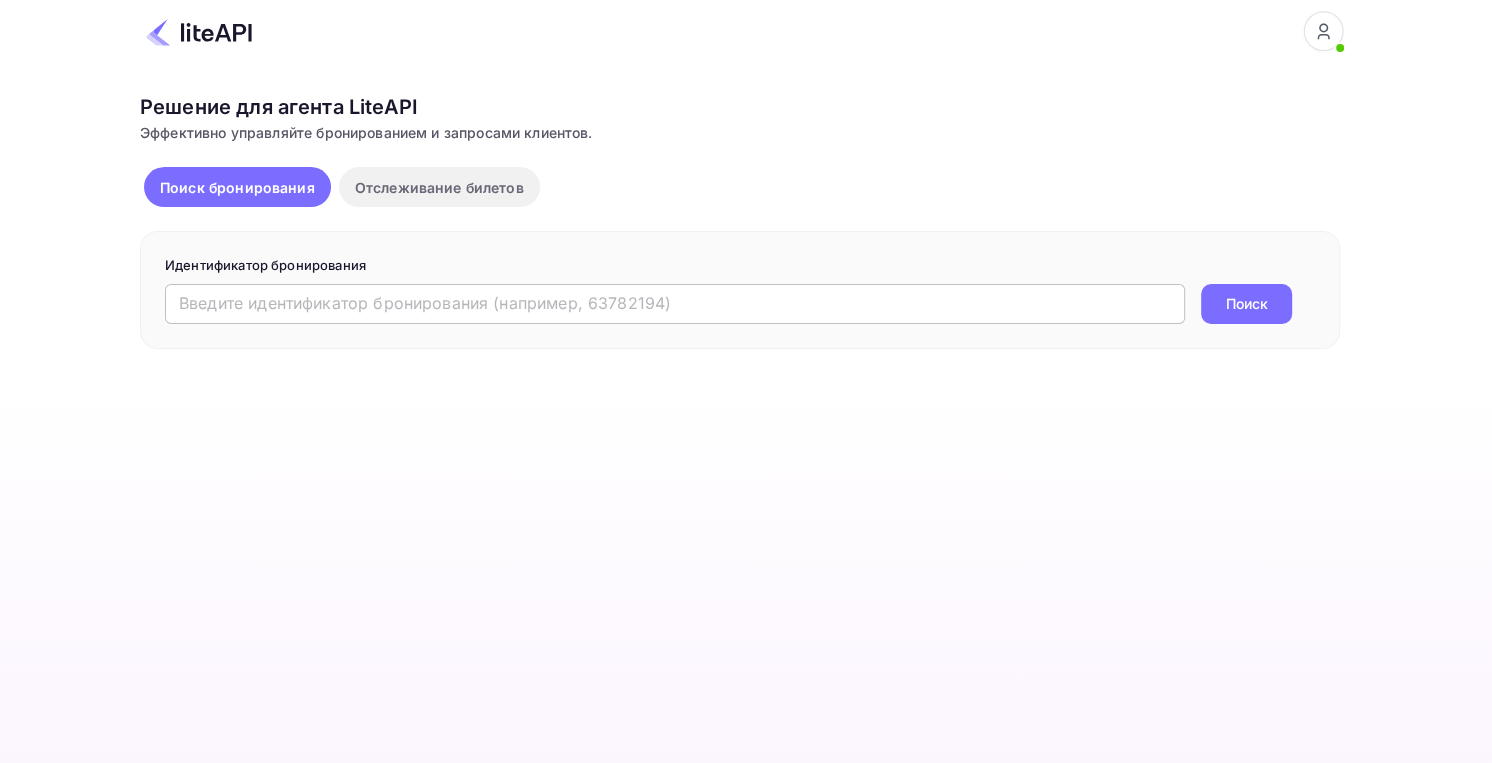 click at bounding box center (675, 304) 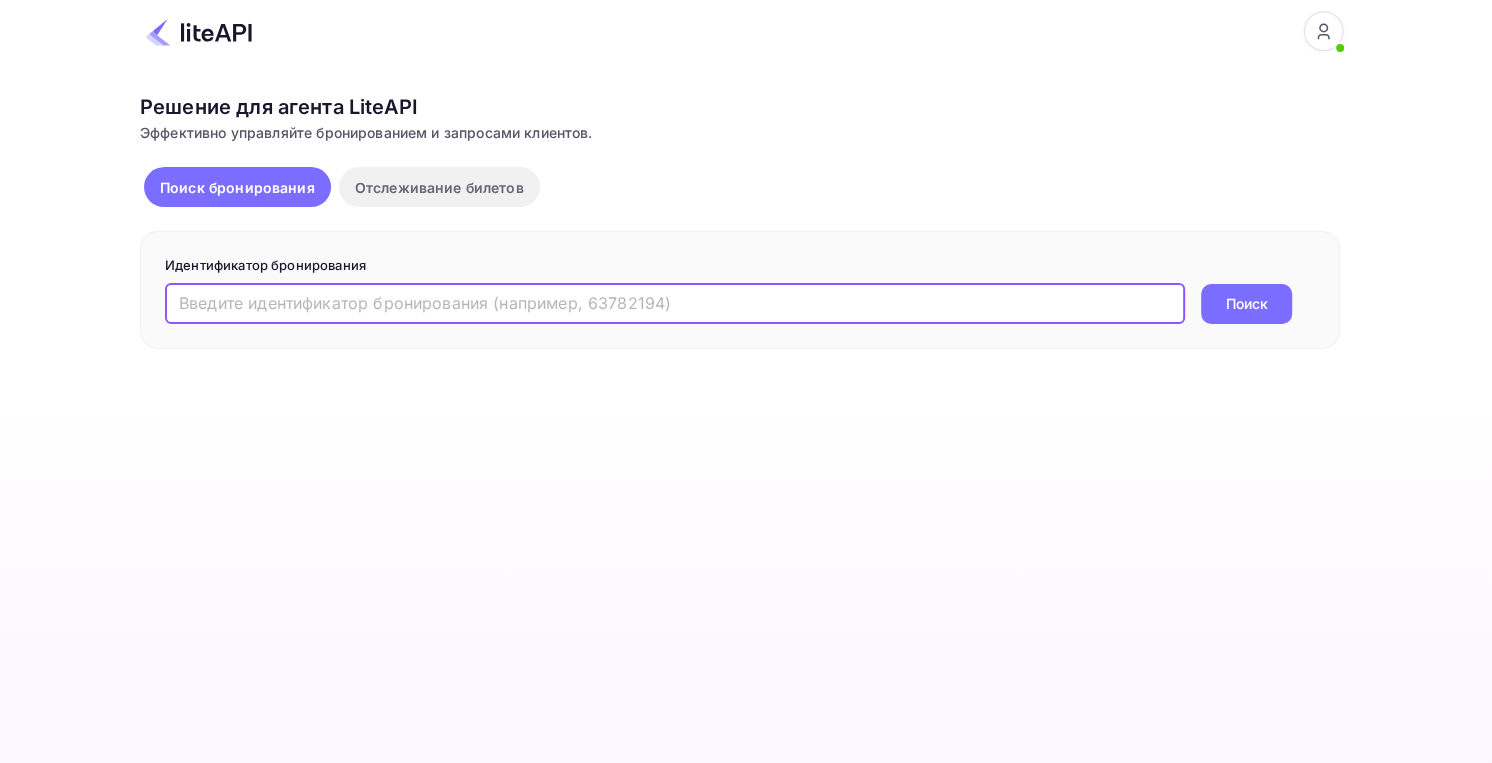 paste on "8399276" 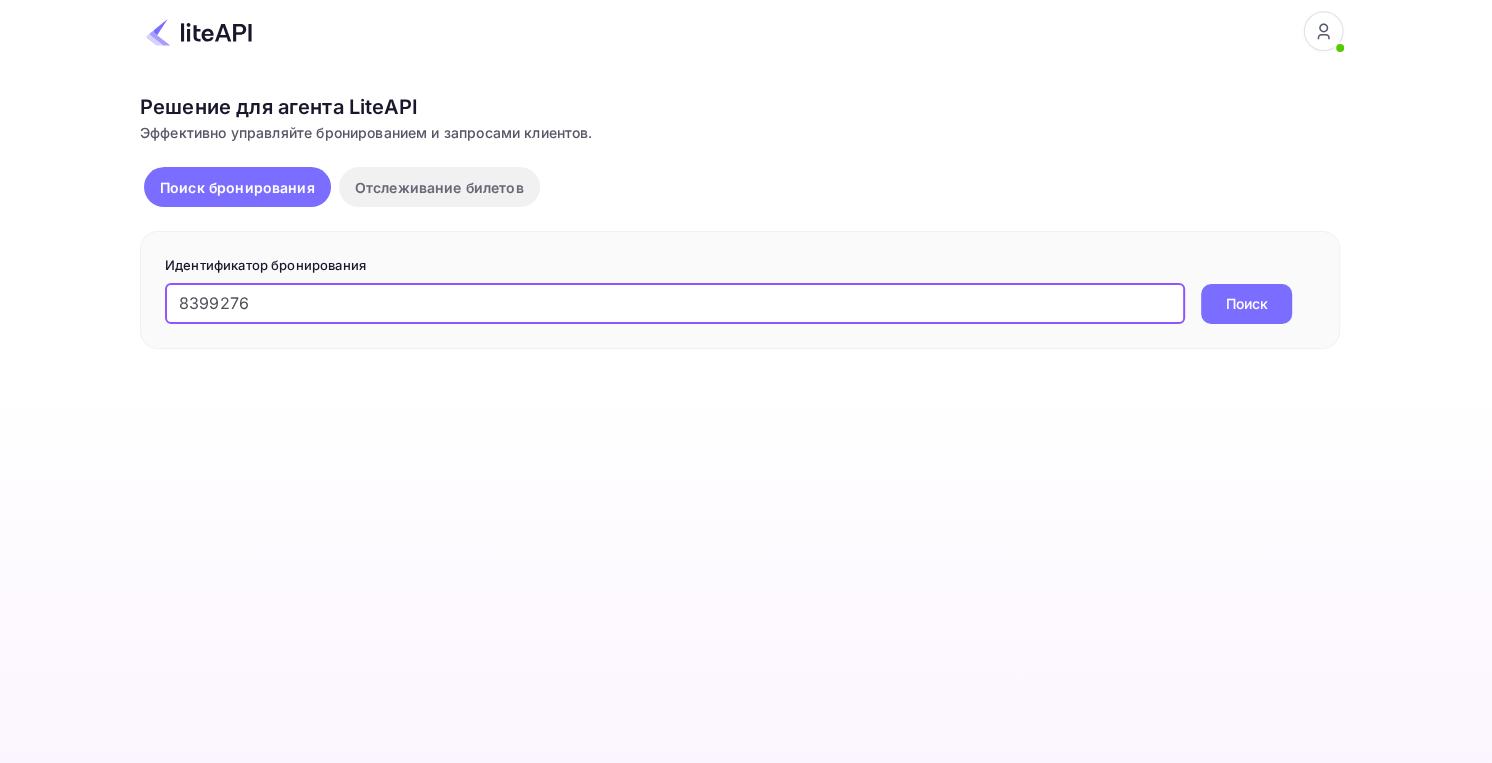 type on "8399276" 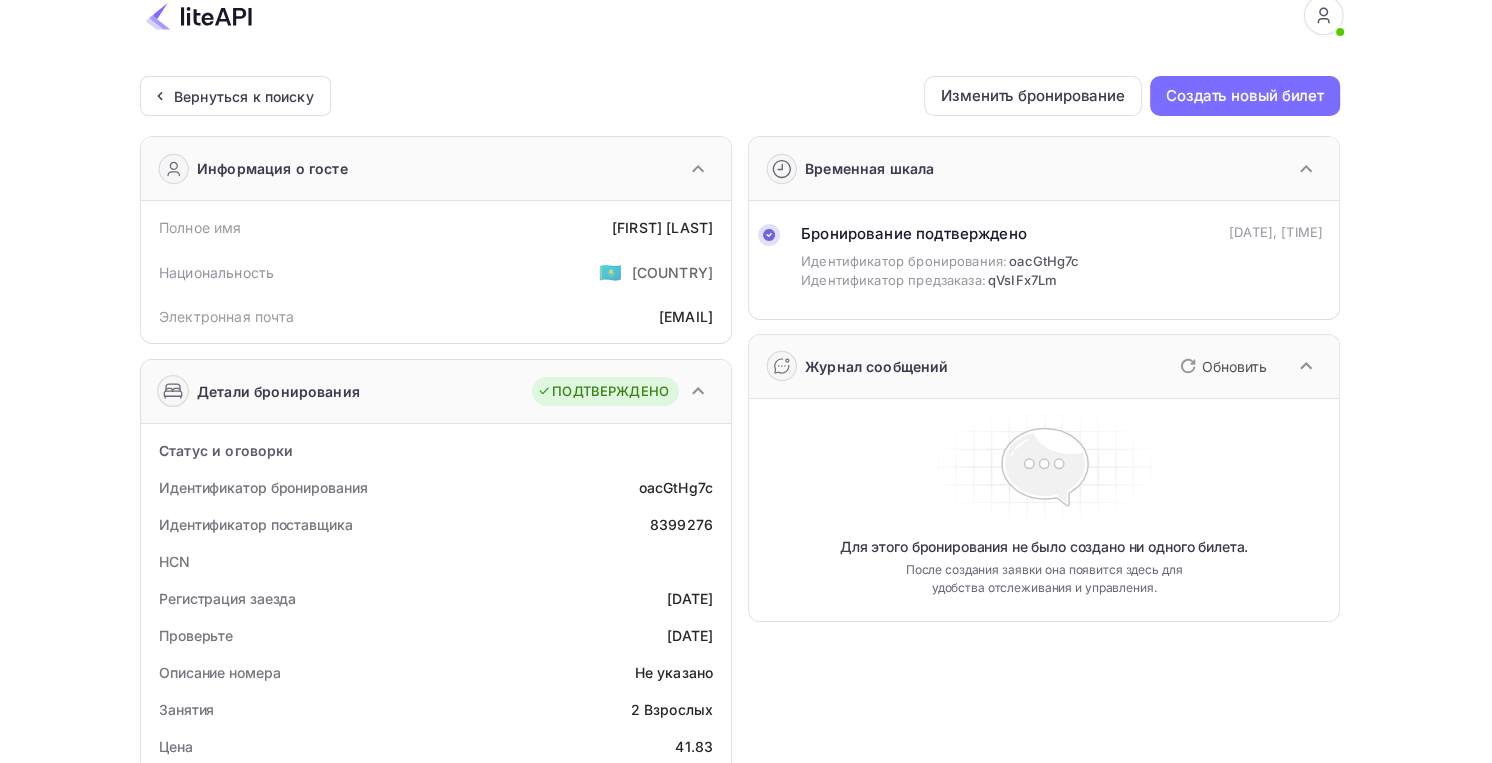 scroll, scrollTop: 0, scrollLeft: 0, axis: both 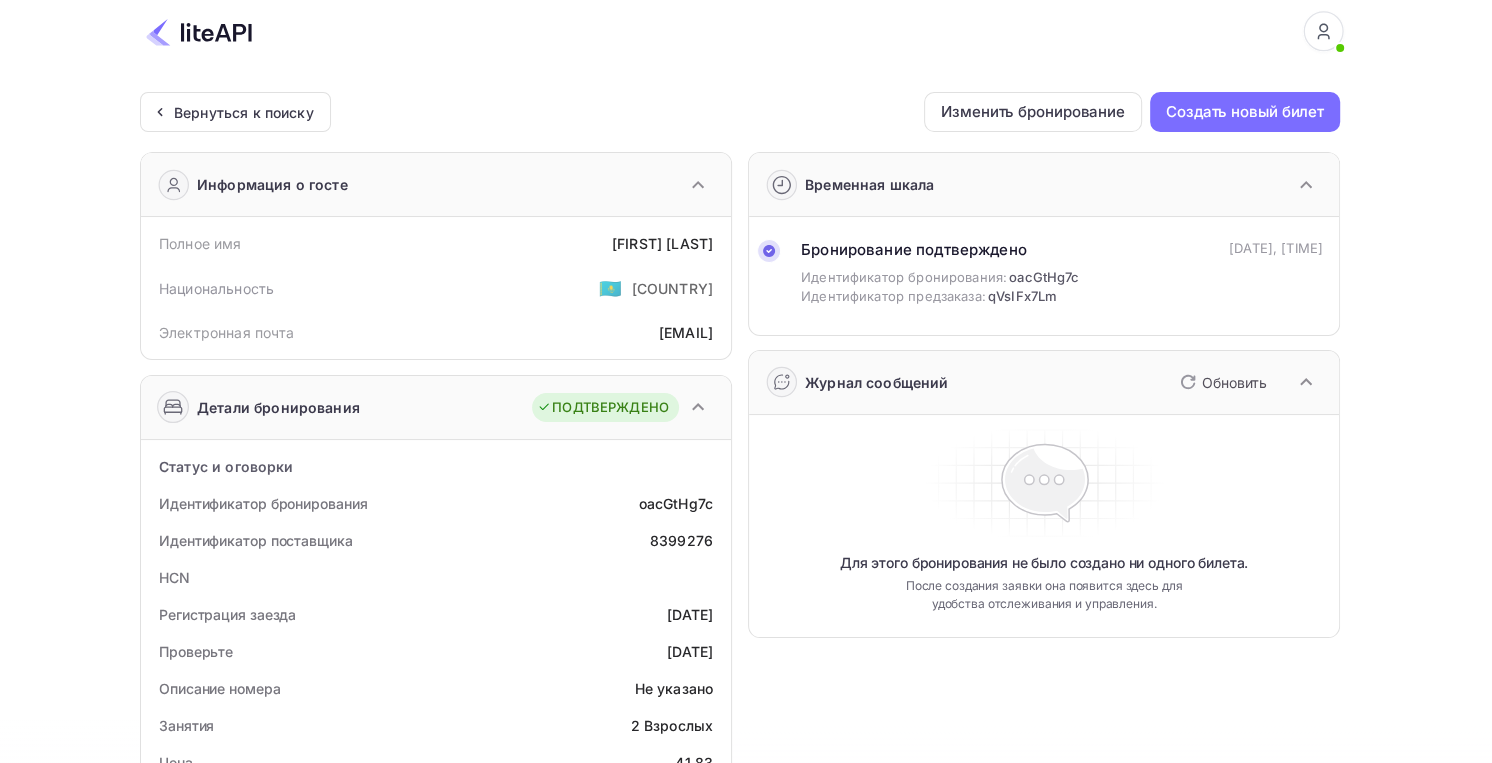 click at bounding box center (199, 32) 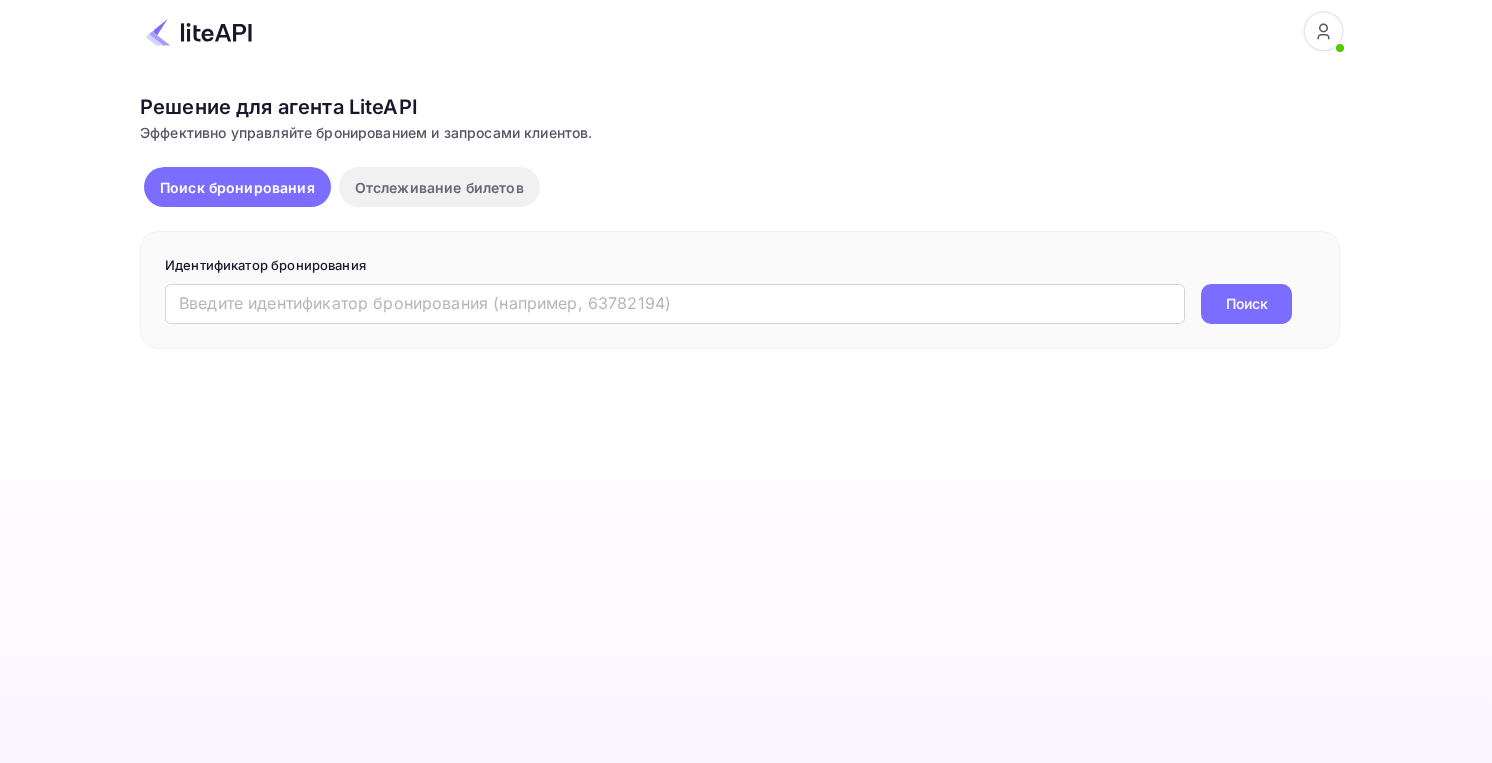 scroll, scrollTop: 0, scrollLeft: 0, axis: both 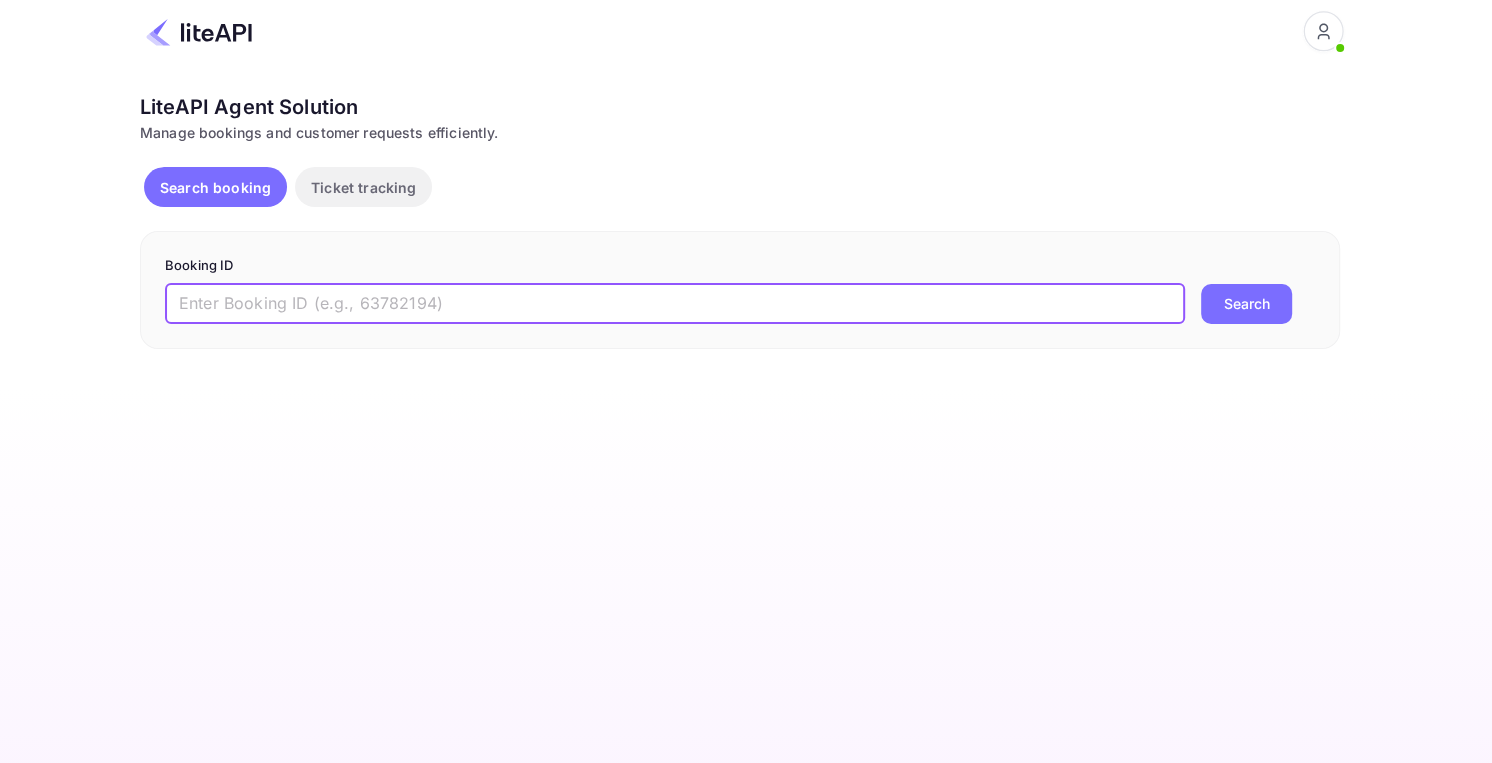 click at bounding box center [675, 304] 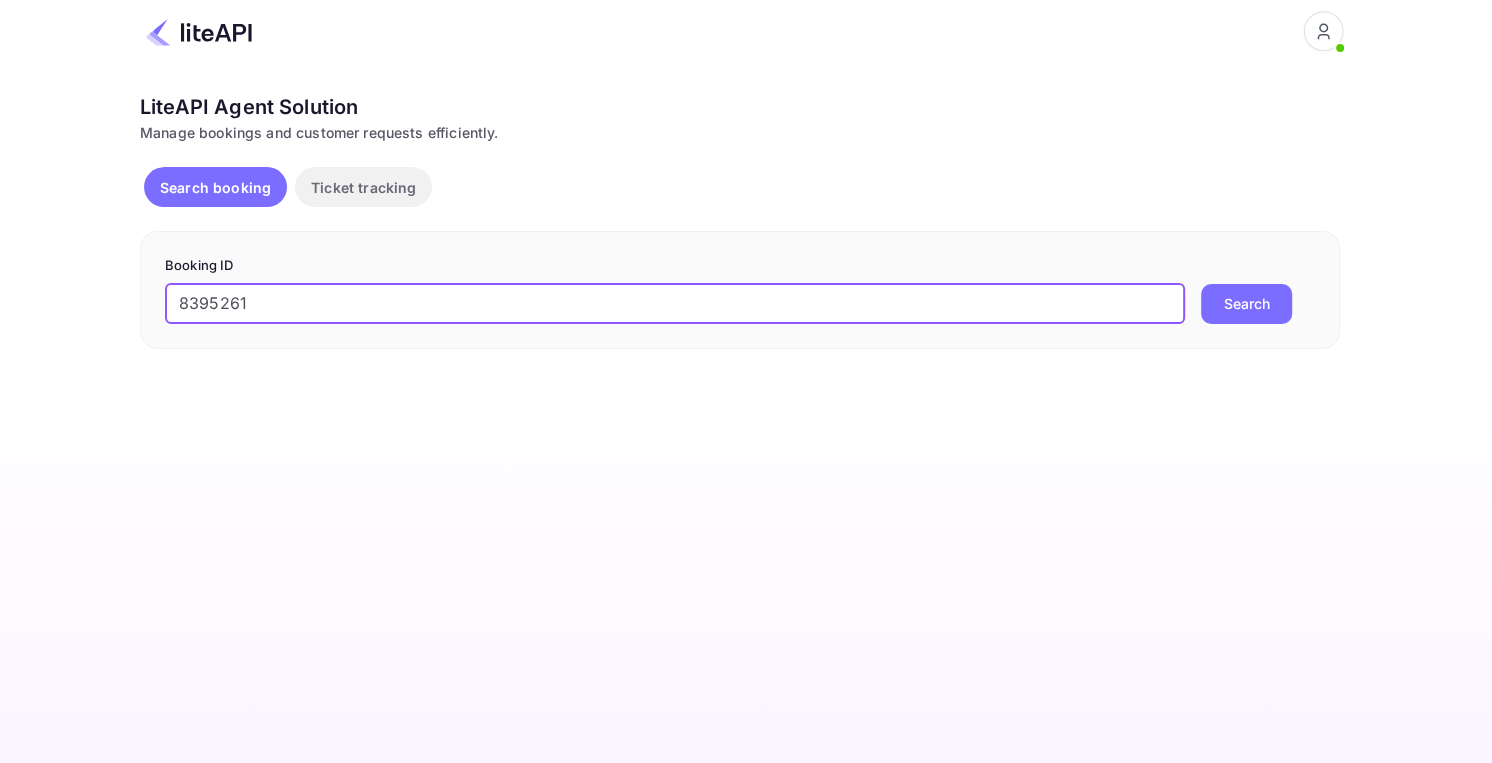 type on "8395261" 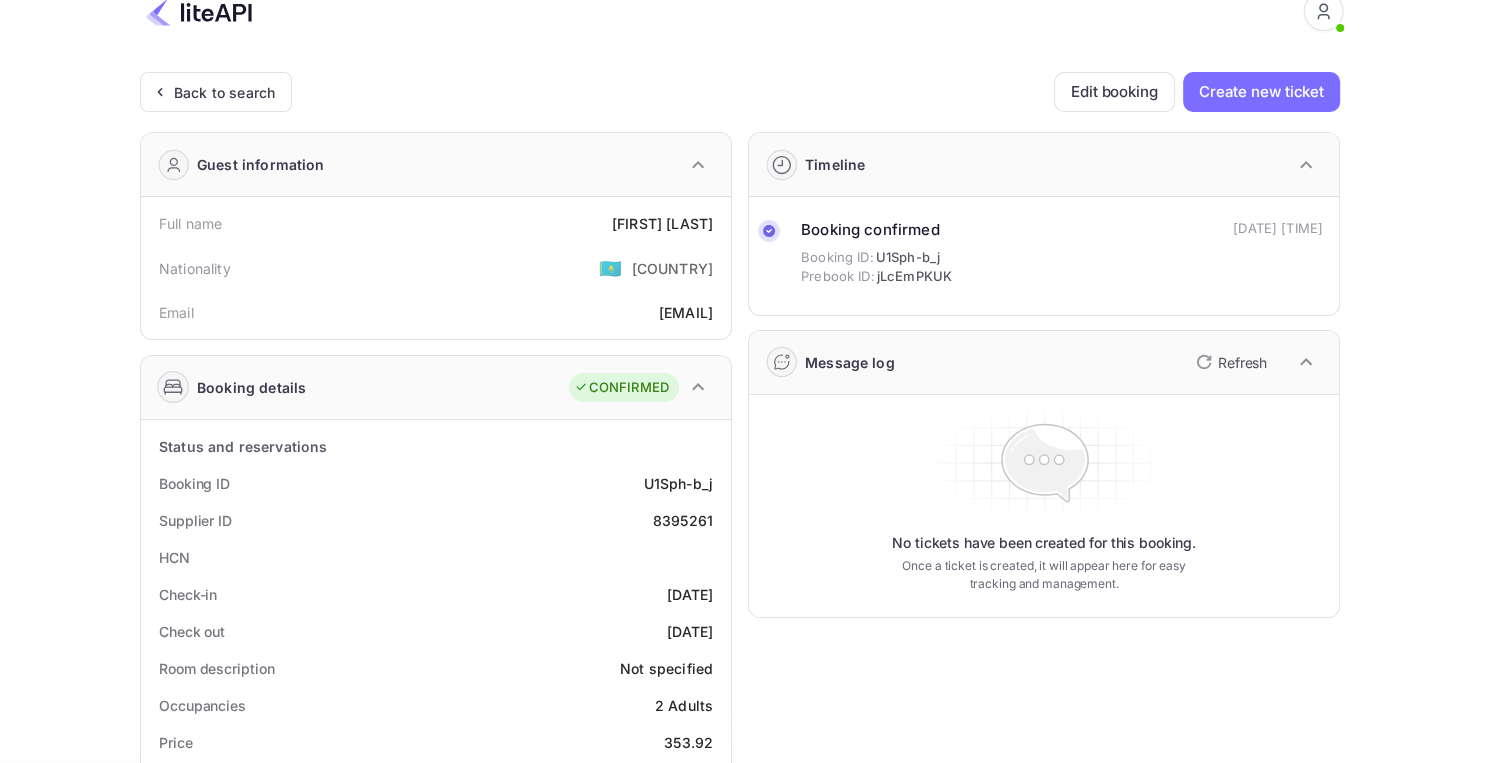 scroll, scrollTop: 0, scrollLeft: 0, axis: both 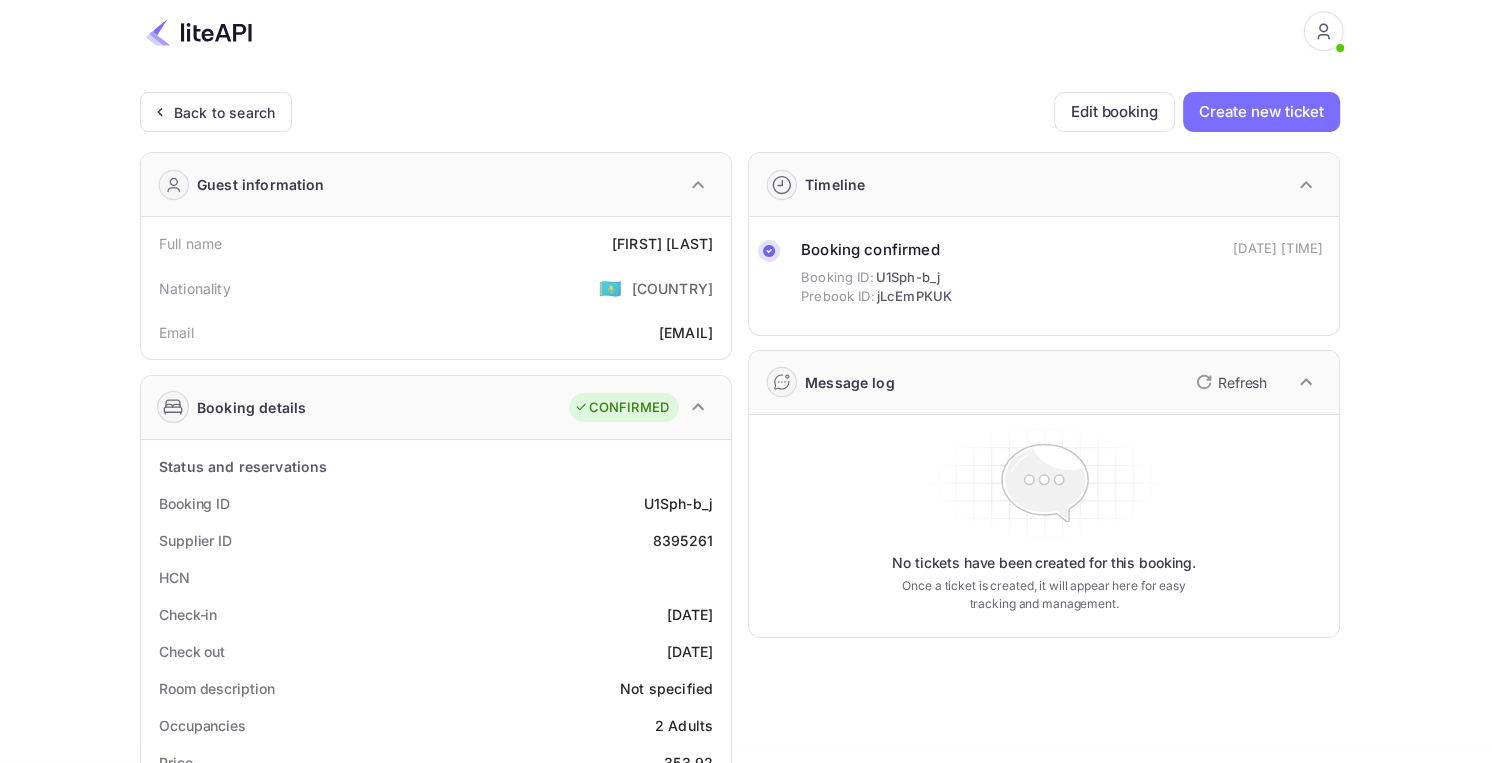 click at bounding box center [199, 32] 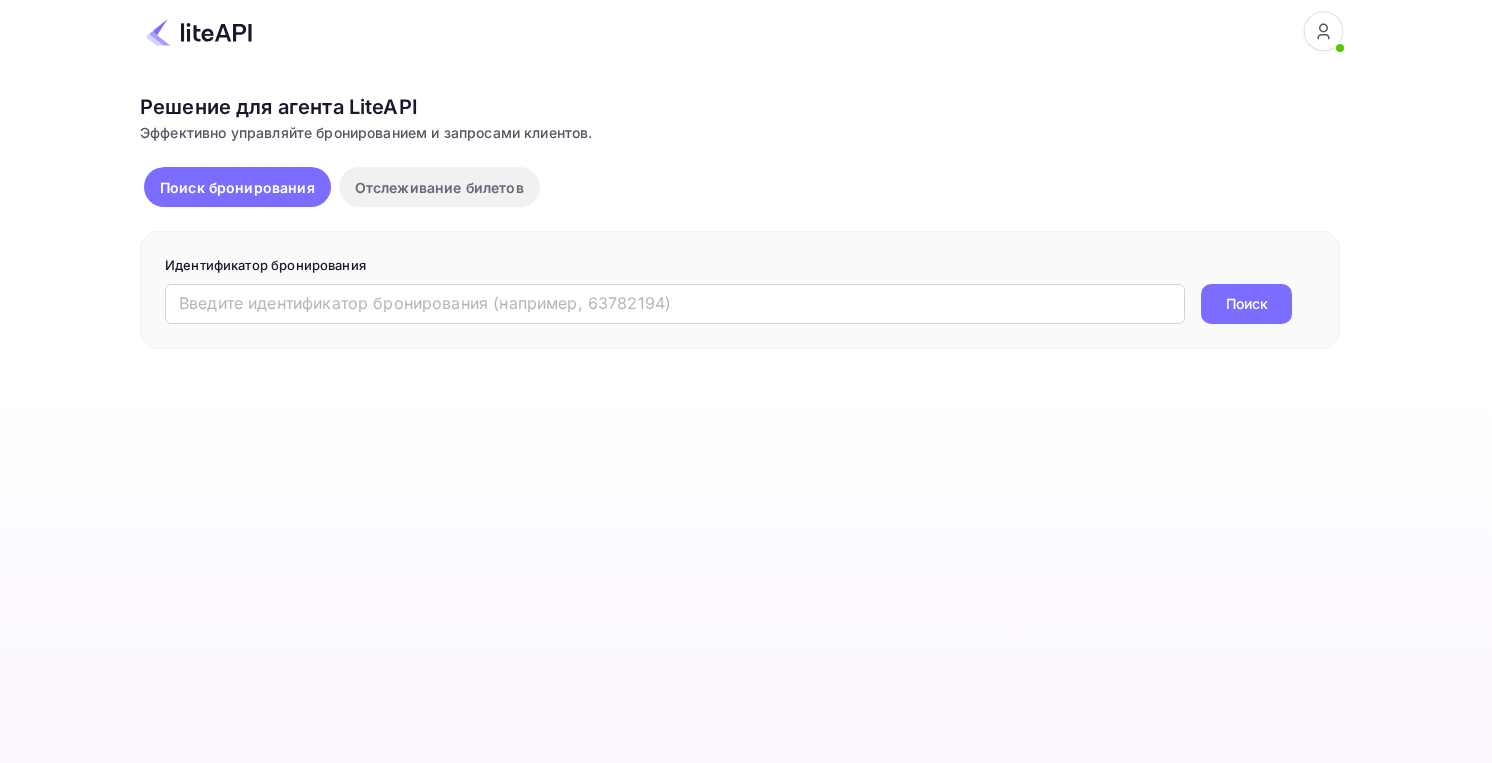 scroll, scrollTop: 0, scrollLeft: 0, axis: both 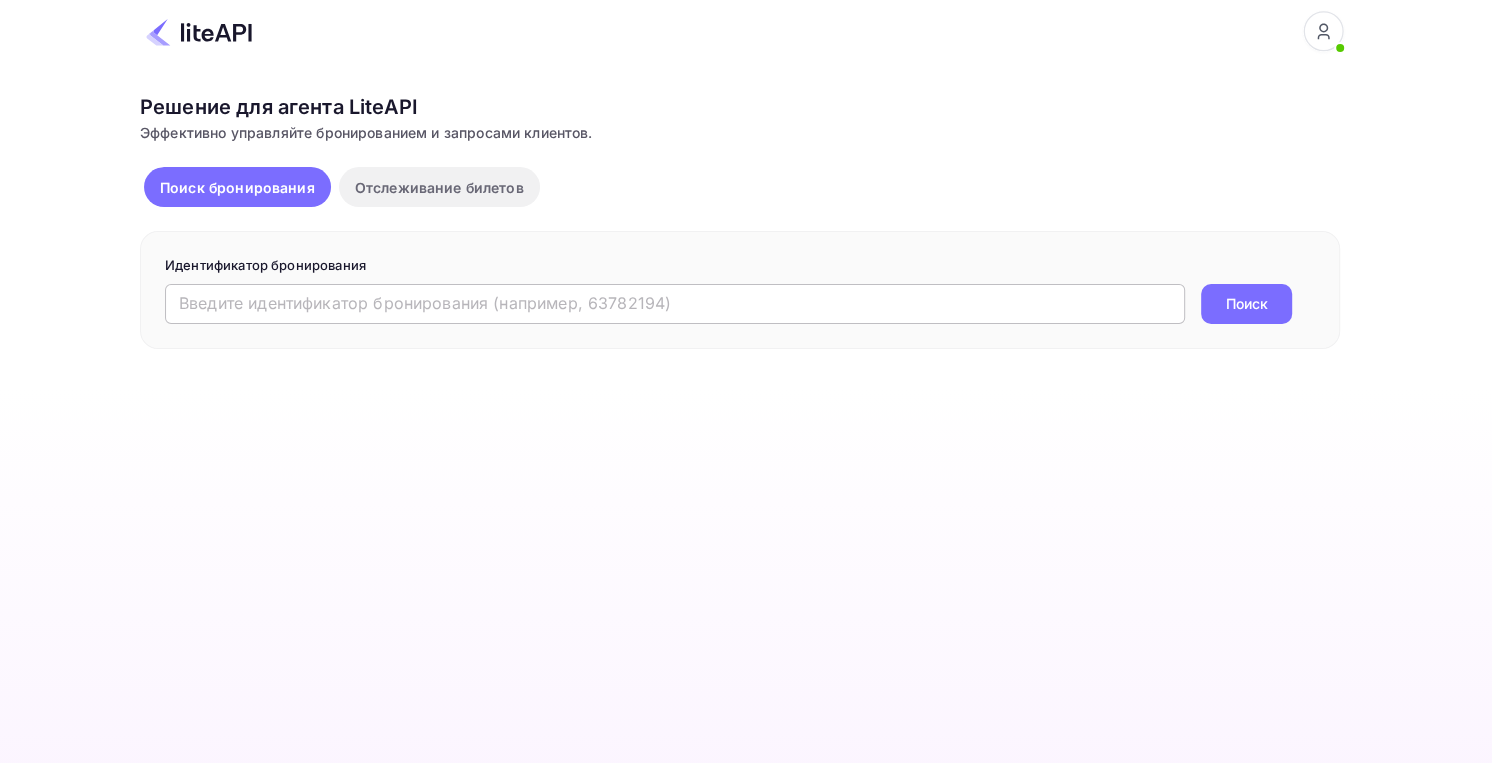 click at bounding box center (675, 304) 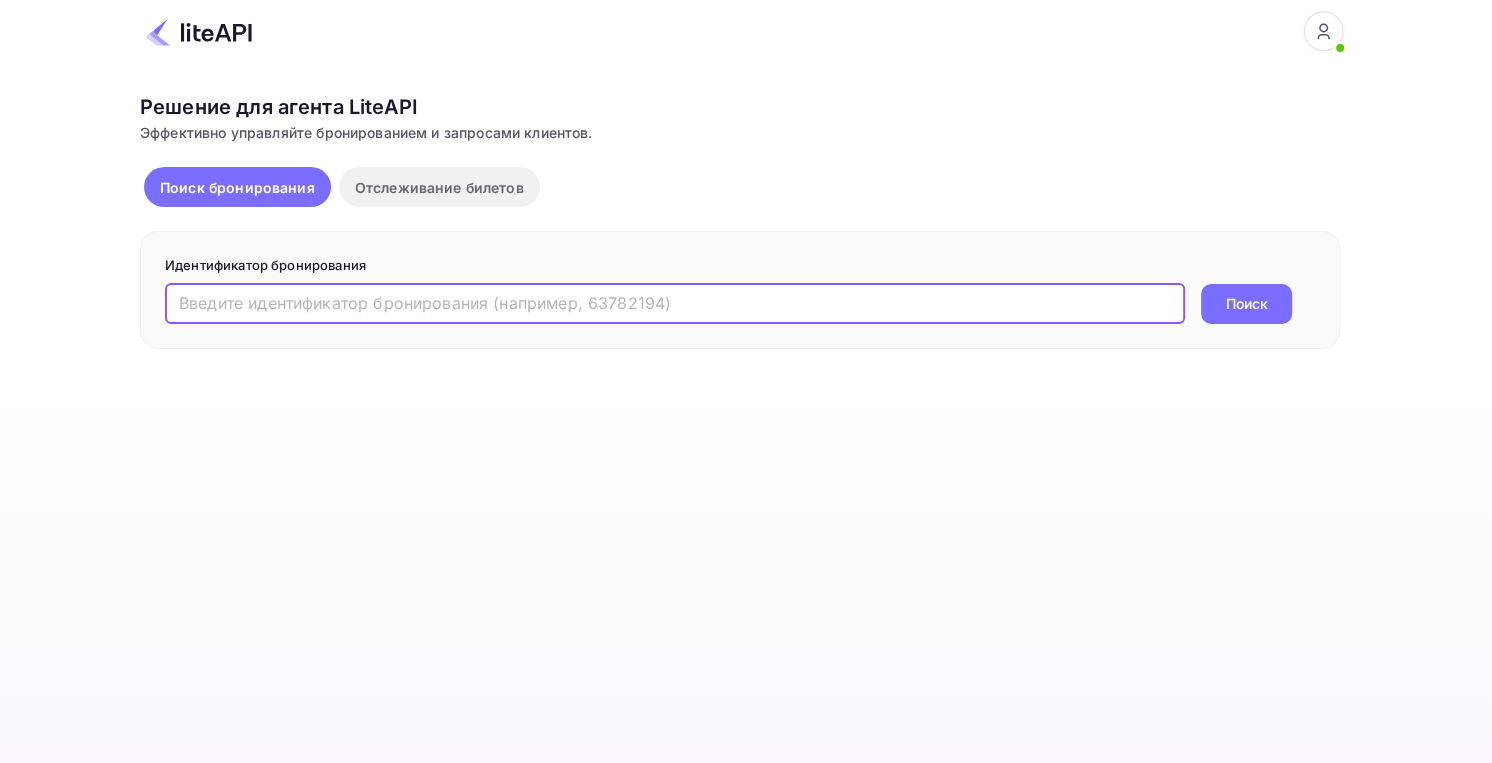 paste on "8389115" 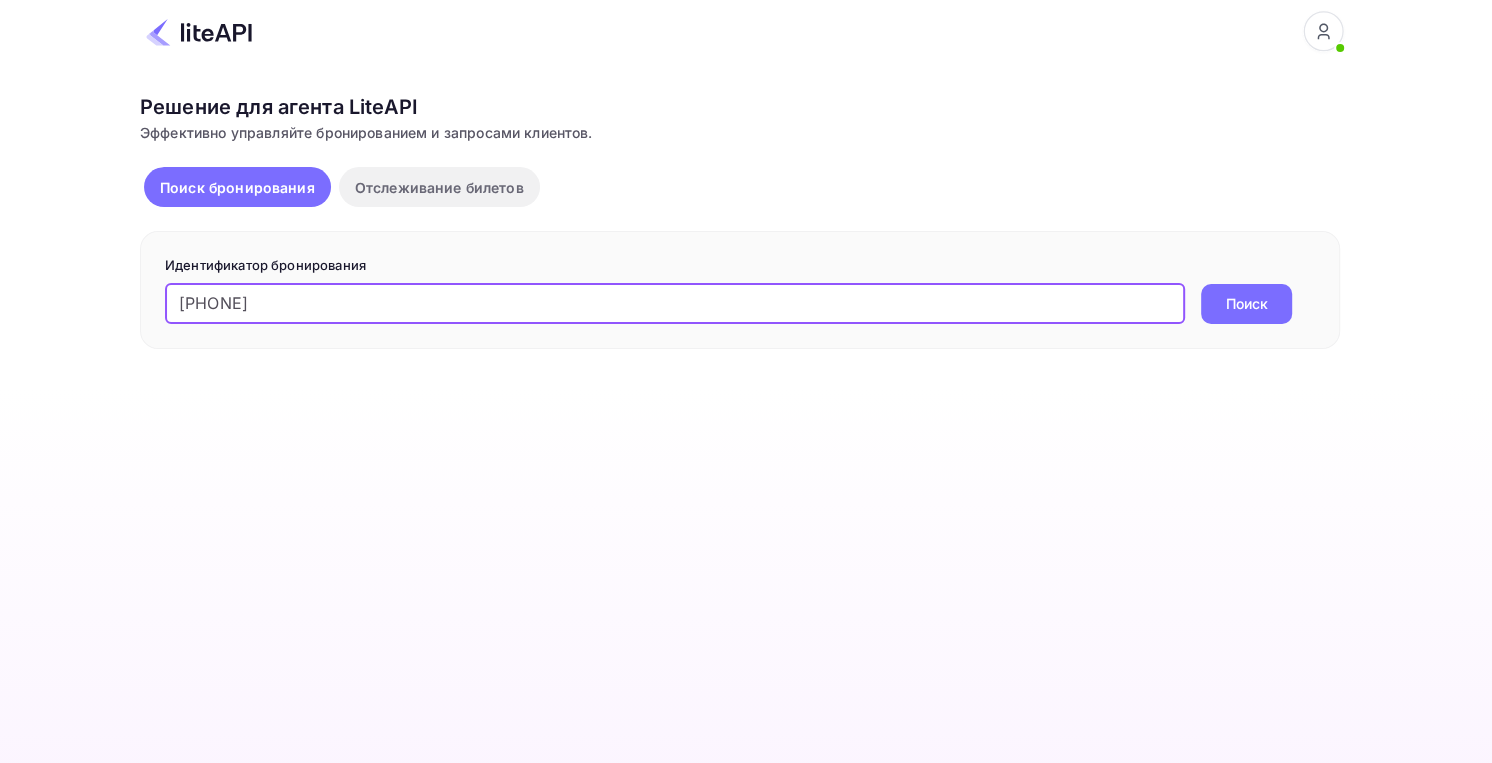 type on "8389115" 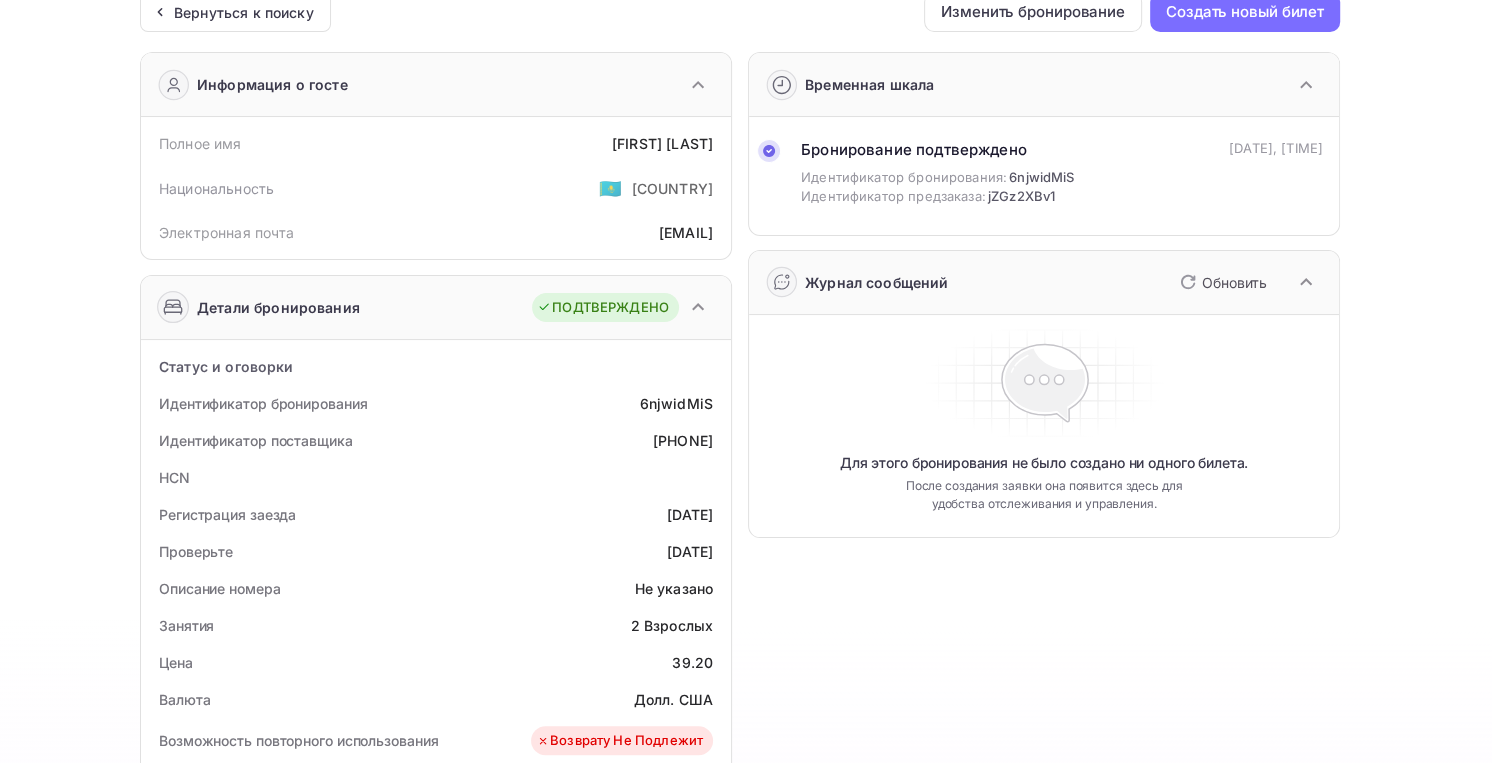 scroll, scrollTop: 0, scrollLeft: 0, axis: both 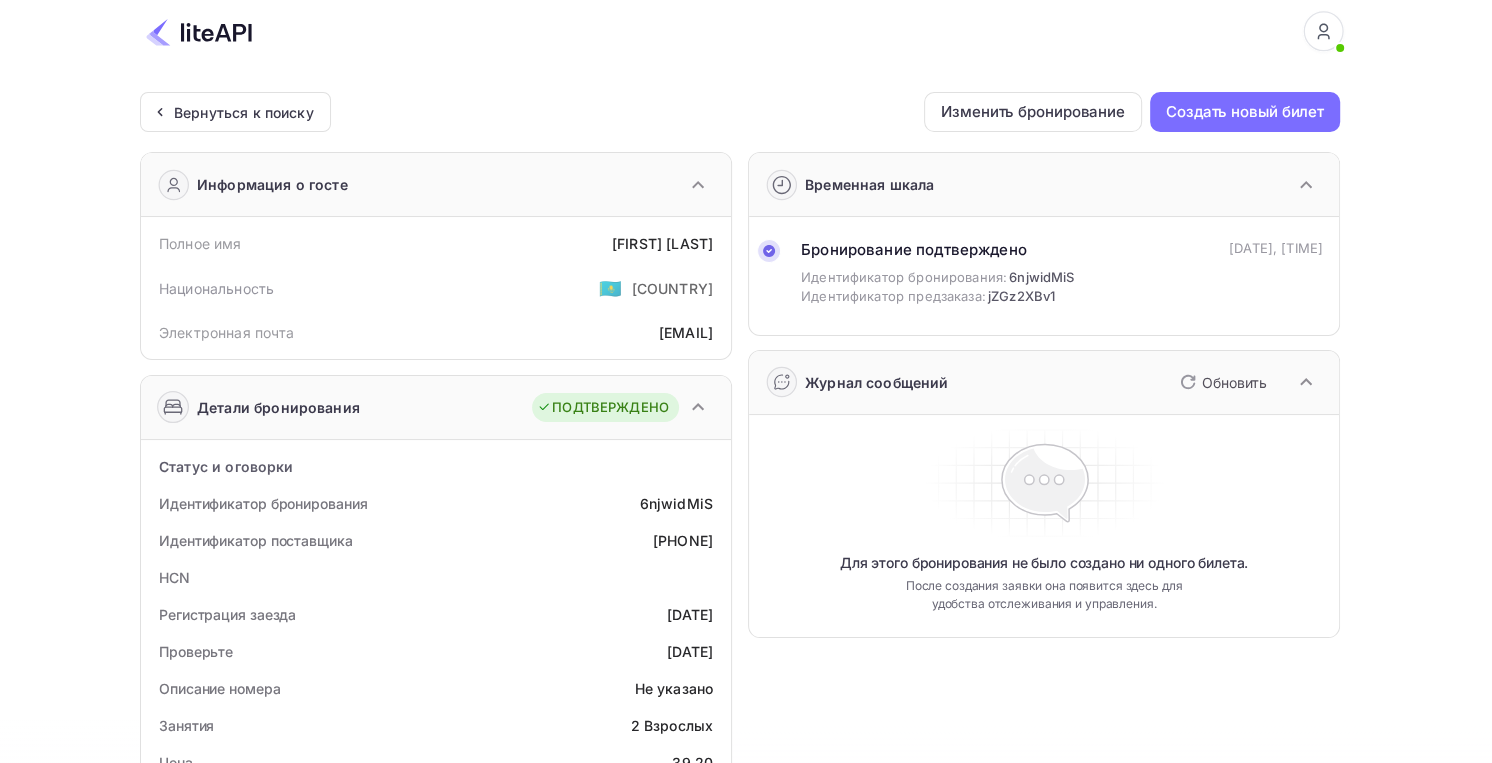 click at bounding box center (199, 32) 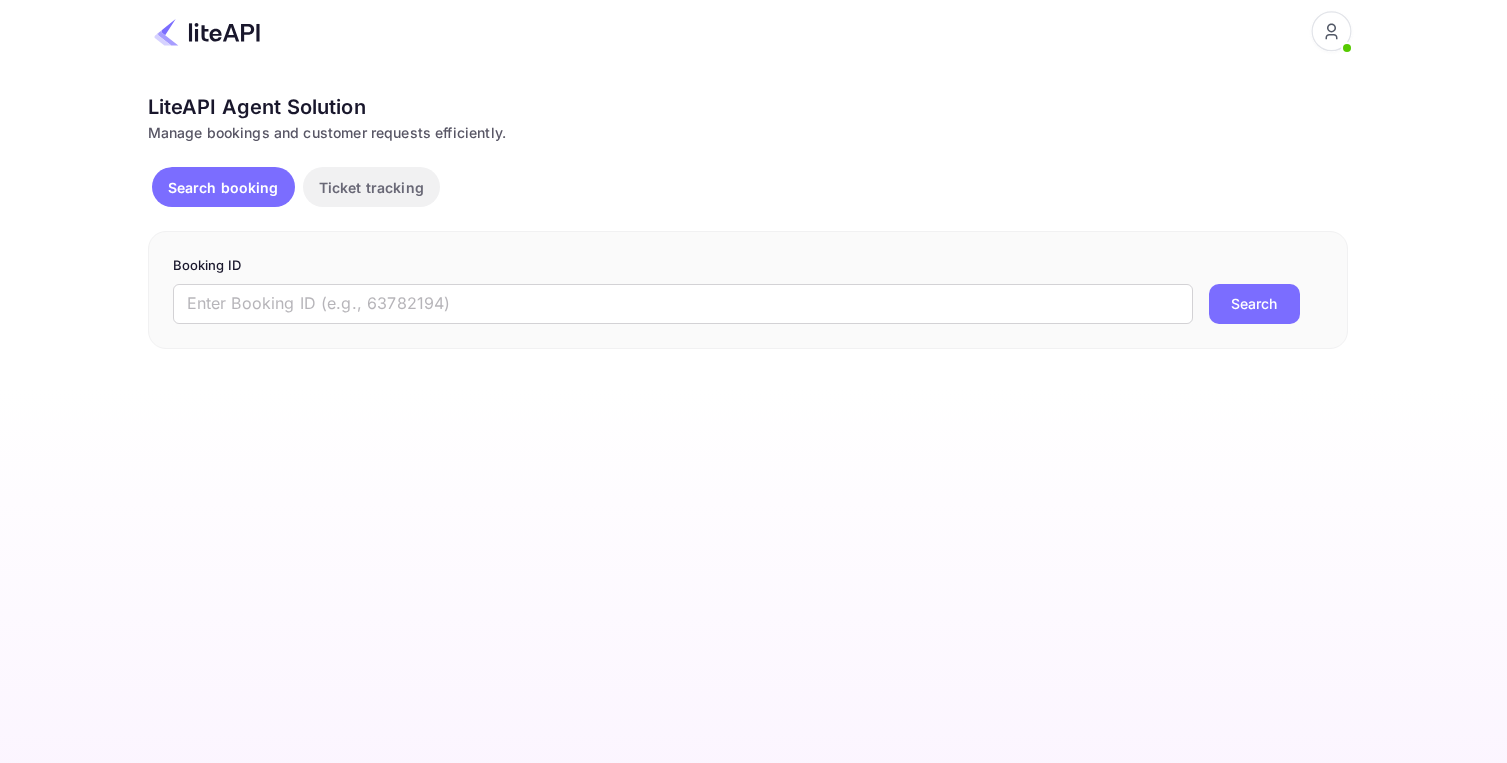 scroll, scrollTop: 0, scrollLeft: 0, axis: both 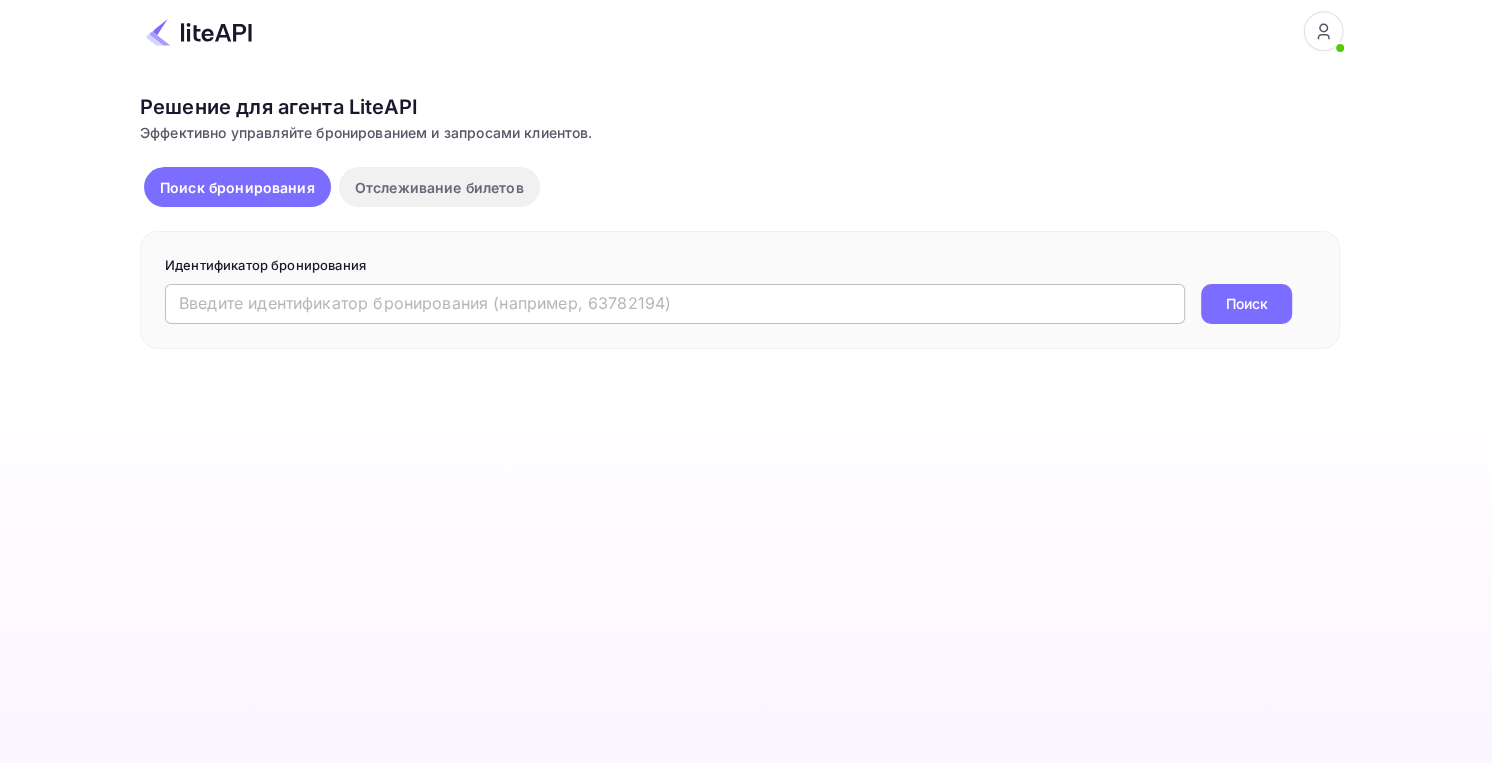 drag, startPoint x: 385, startPoint y: 299, endPoint x: 421, endPoint y: 297, distance: 36.05551 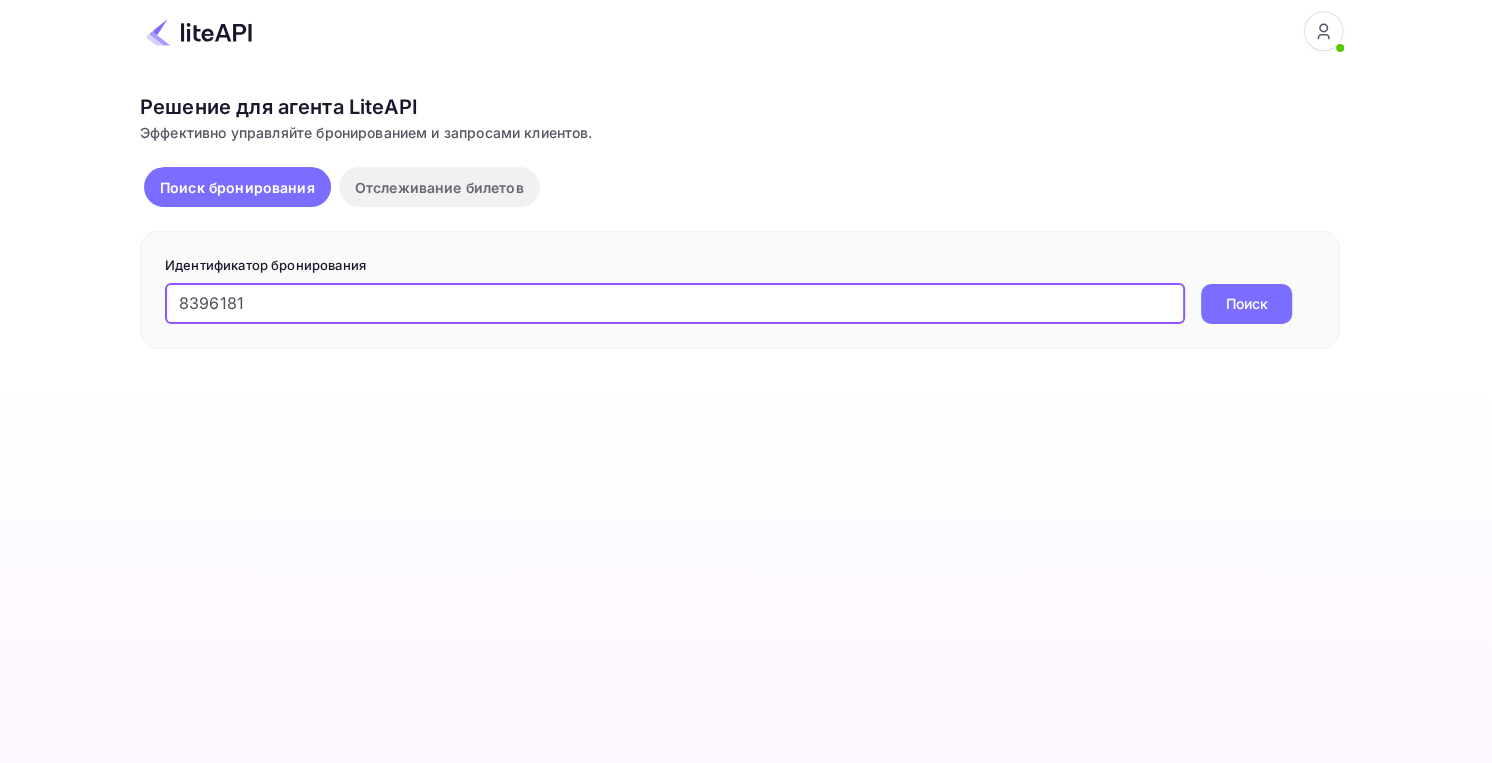 type on "8396181" 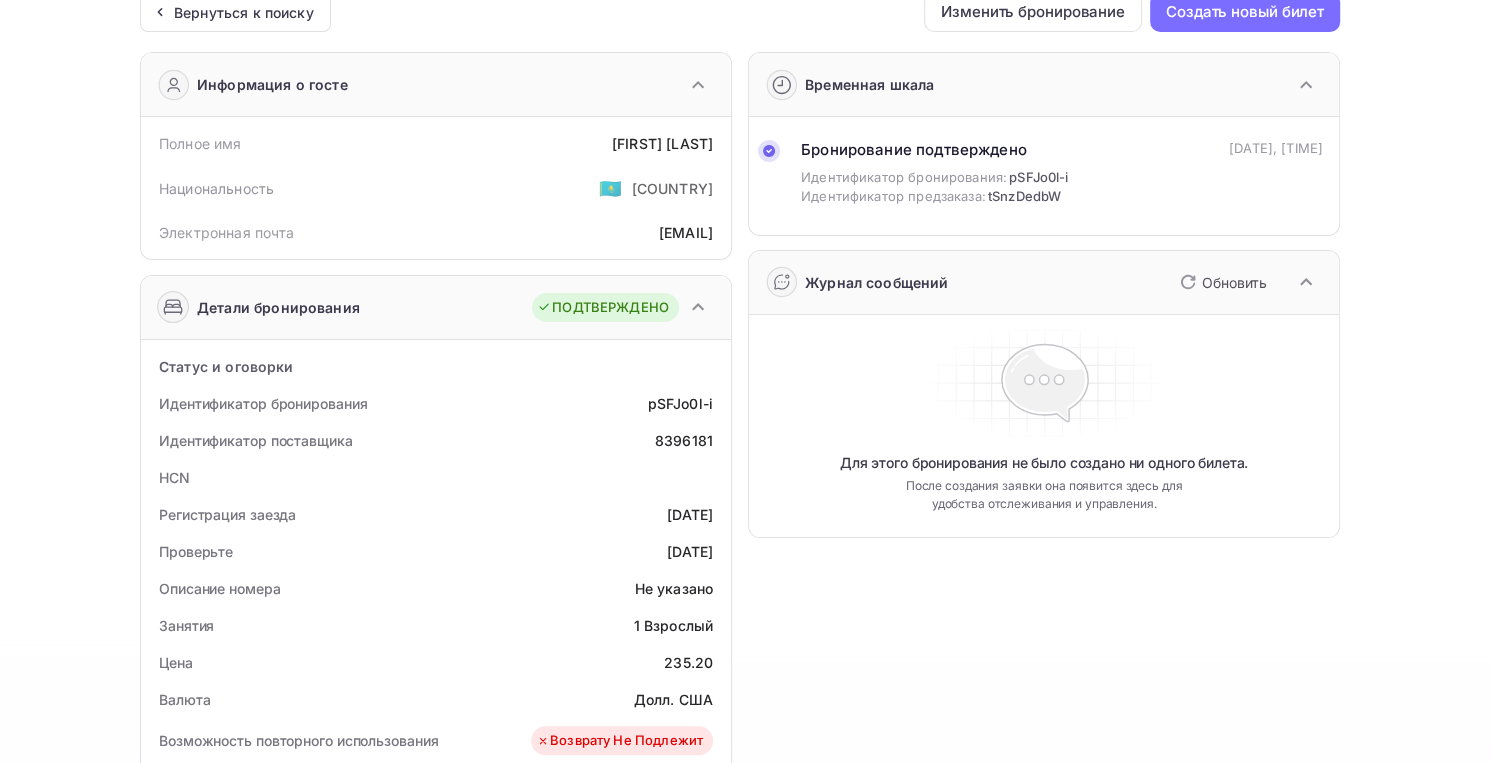 scroll, scrollTop: 0, scrollLeft: 0, axis: both 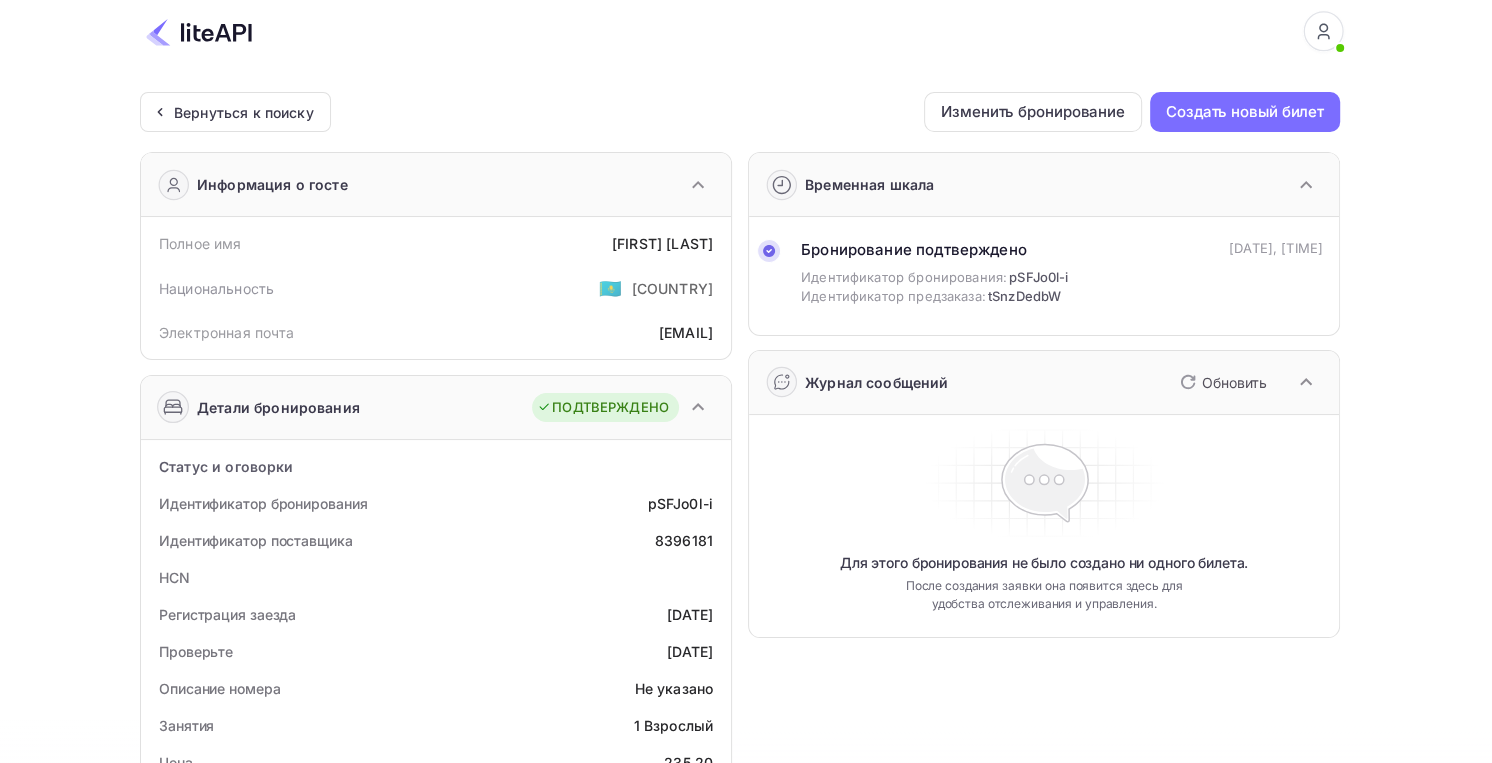 click at bounding box center (199, 32) 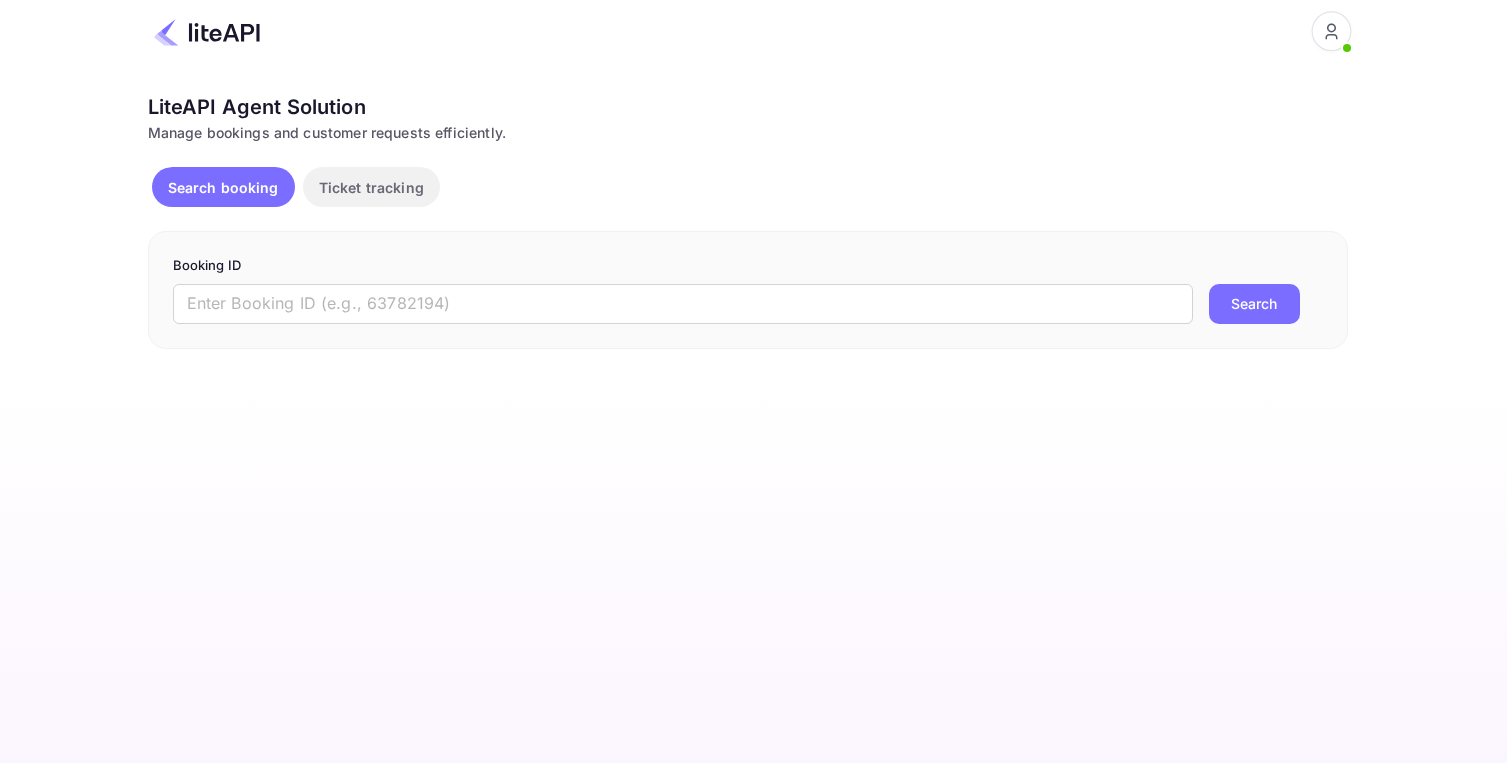 scroll, scrollTop: 0, scrollLeft: 0, axis: both 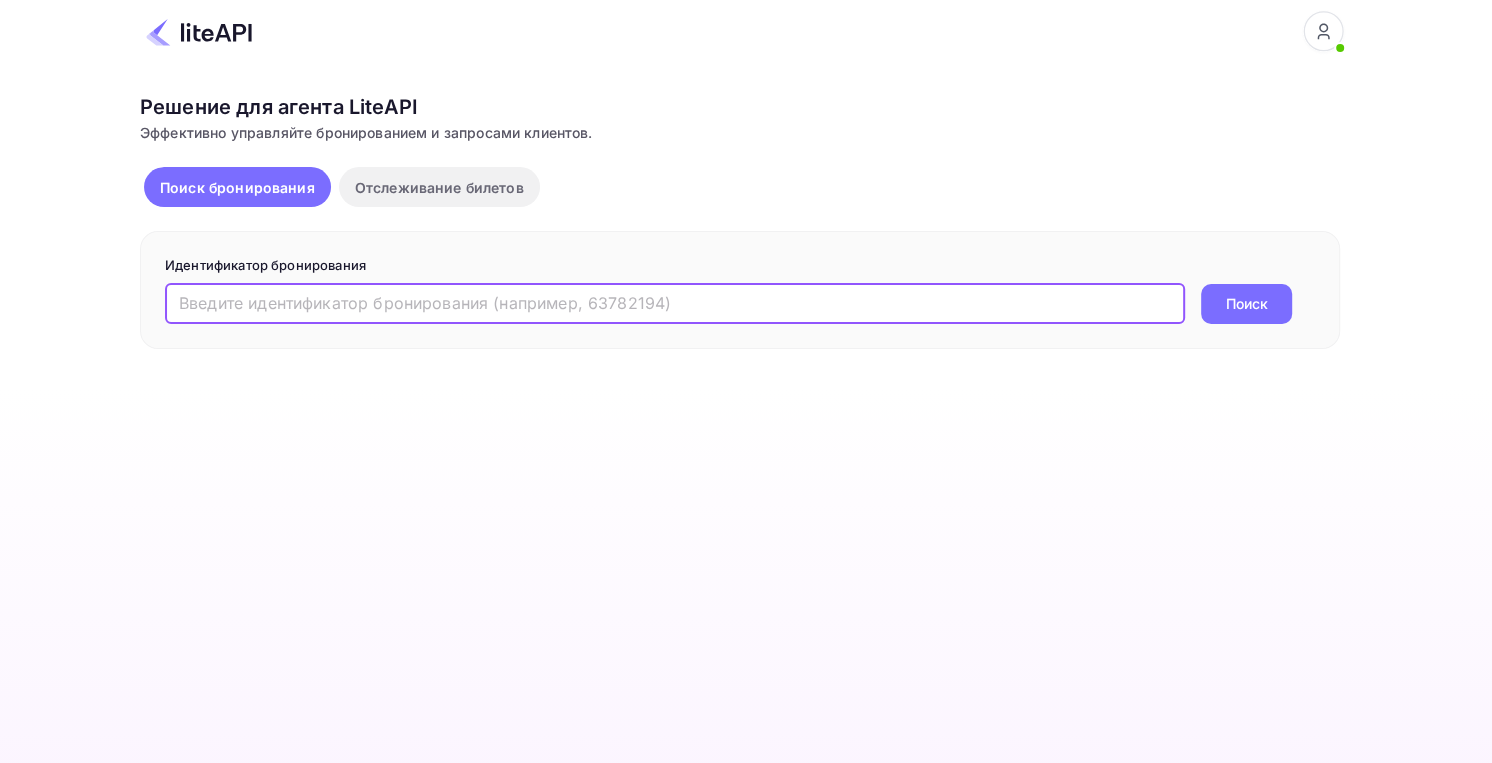 drag, startPoint x: 353, startPoint y: 301, endPoint x: 372, endPoint y: 301, distance: 19 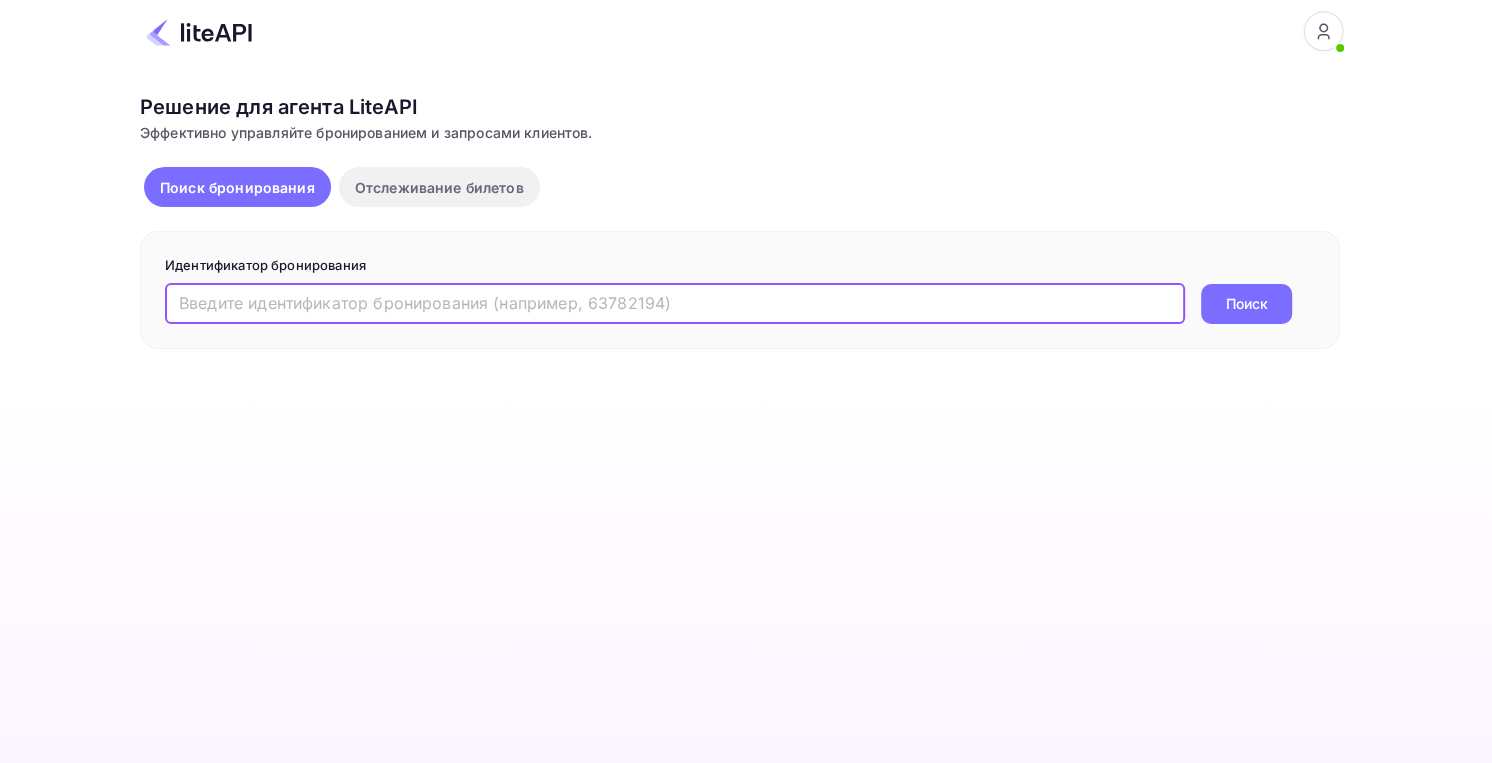 click at bounding box center [675, 304] 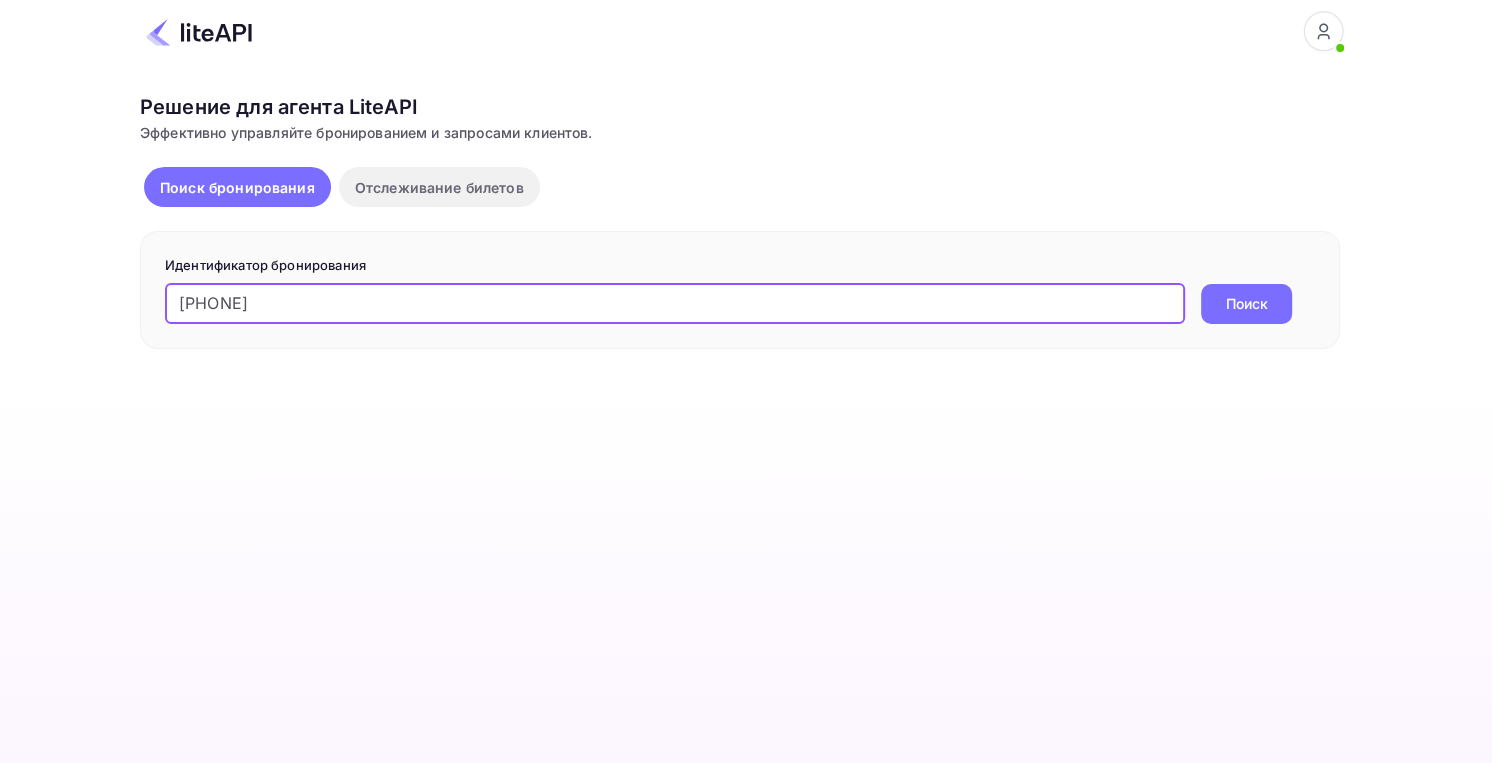 type on "8395181" 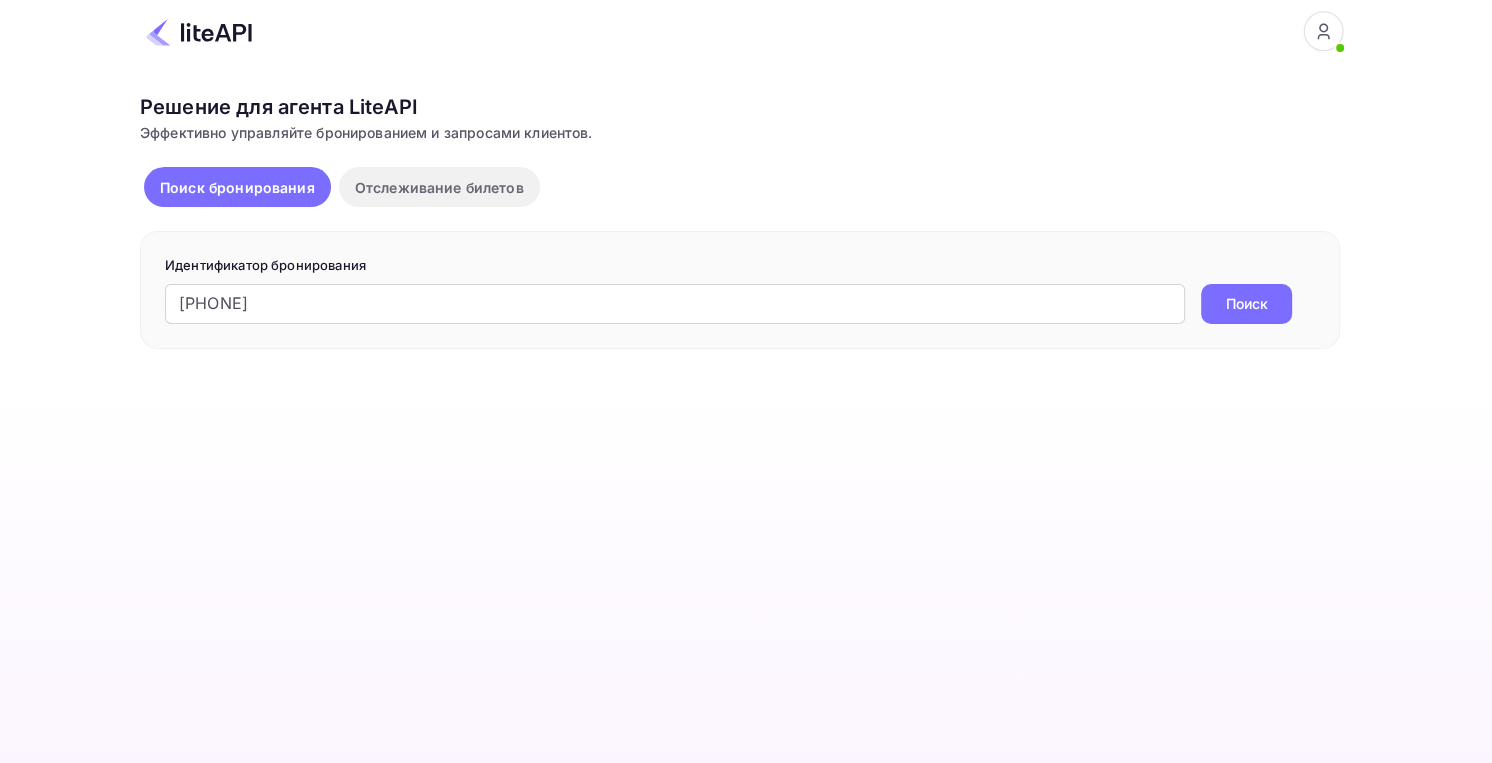 click on "Поиск" at bounding box center (1246, 304) 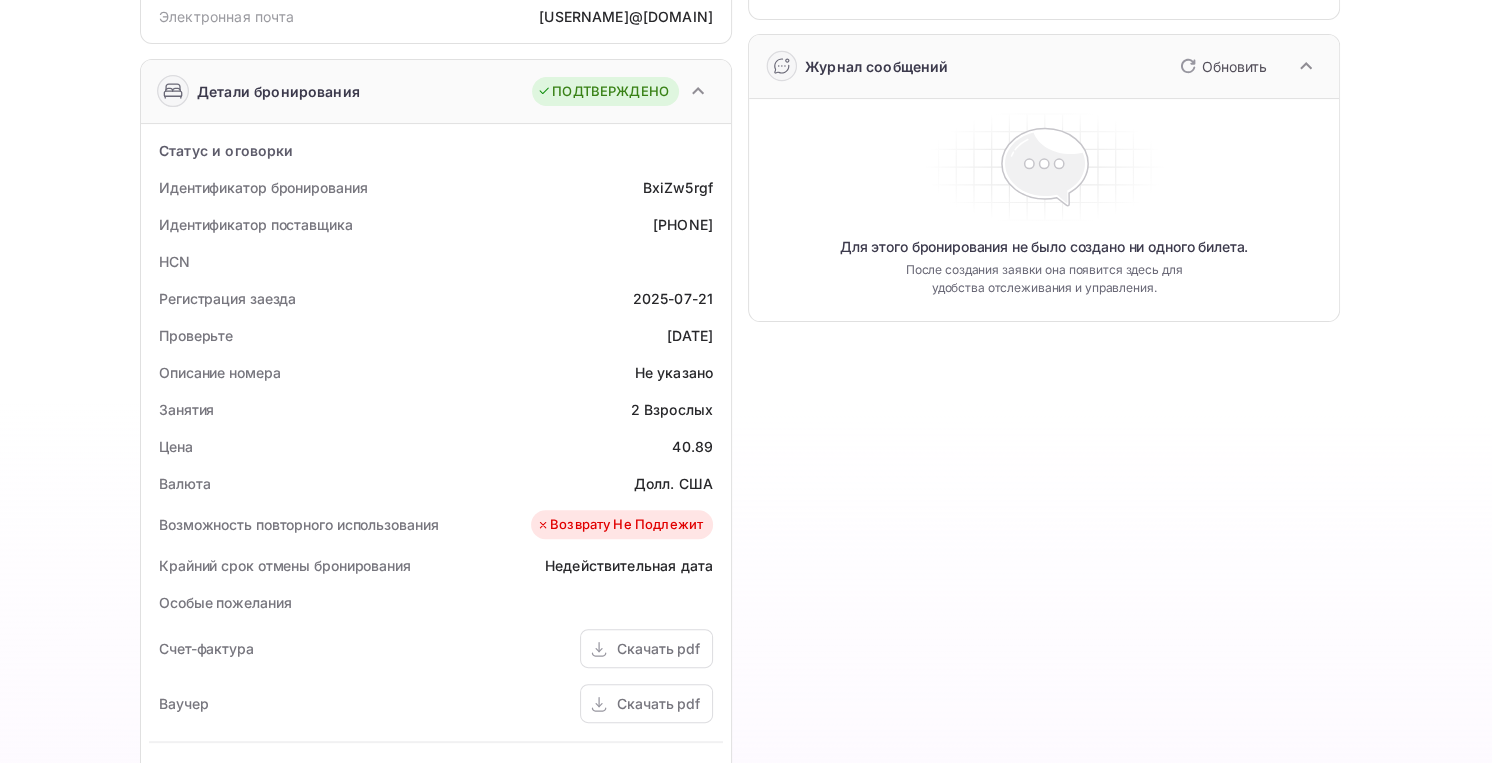 scroll, scrollTop: 0, scrollLeft: 0, axis: both 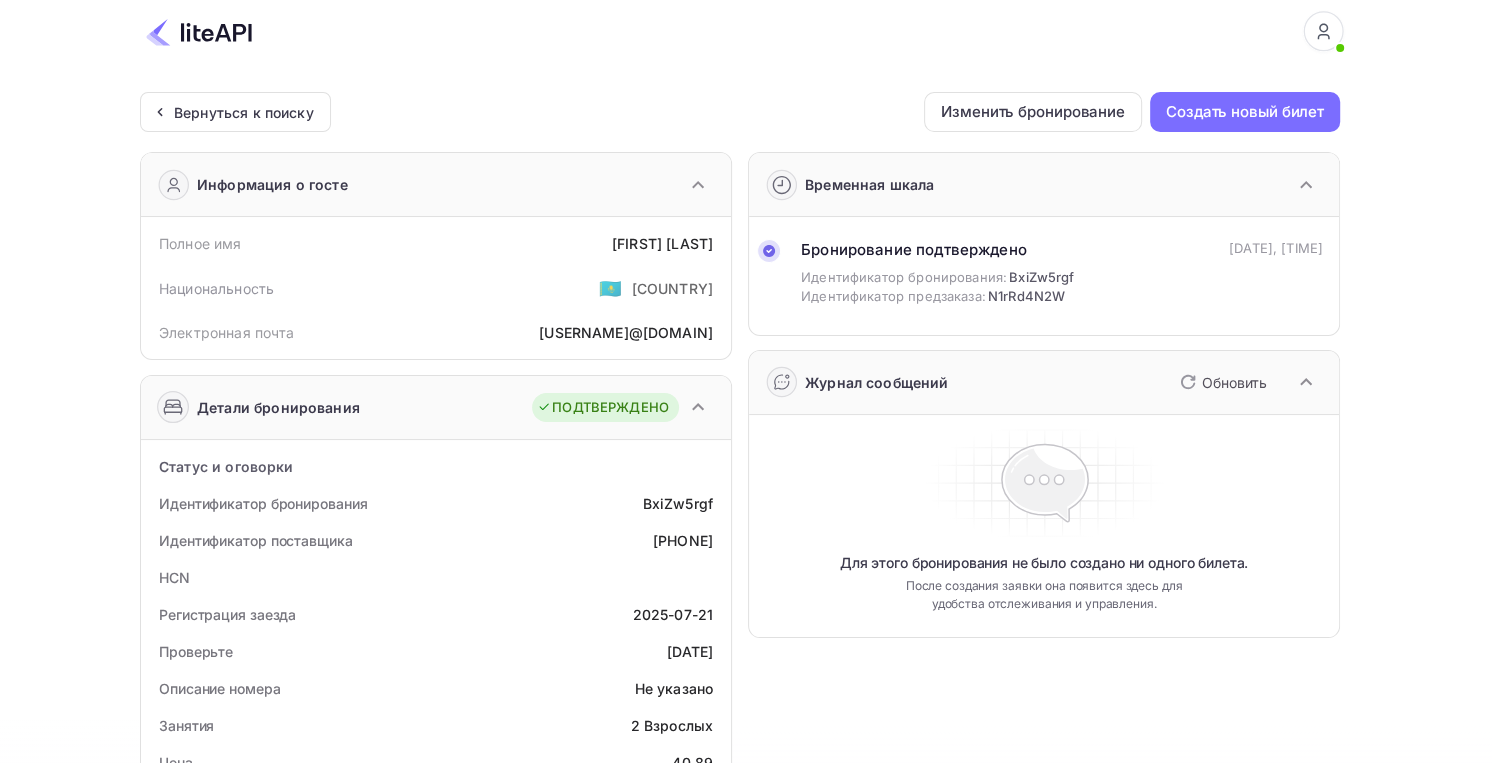click at bounding box center (199, 32) 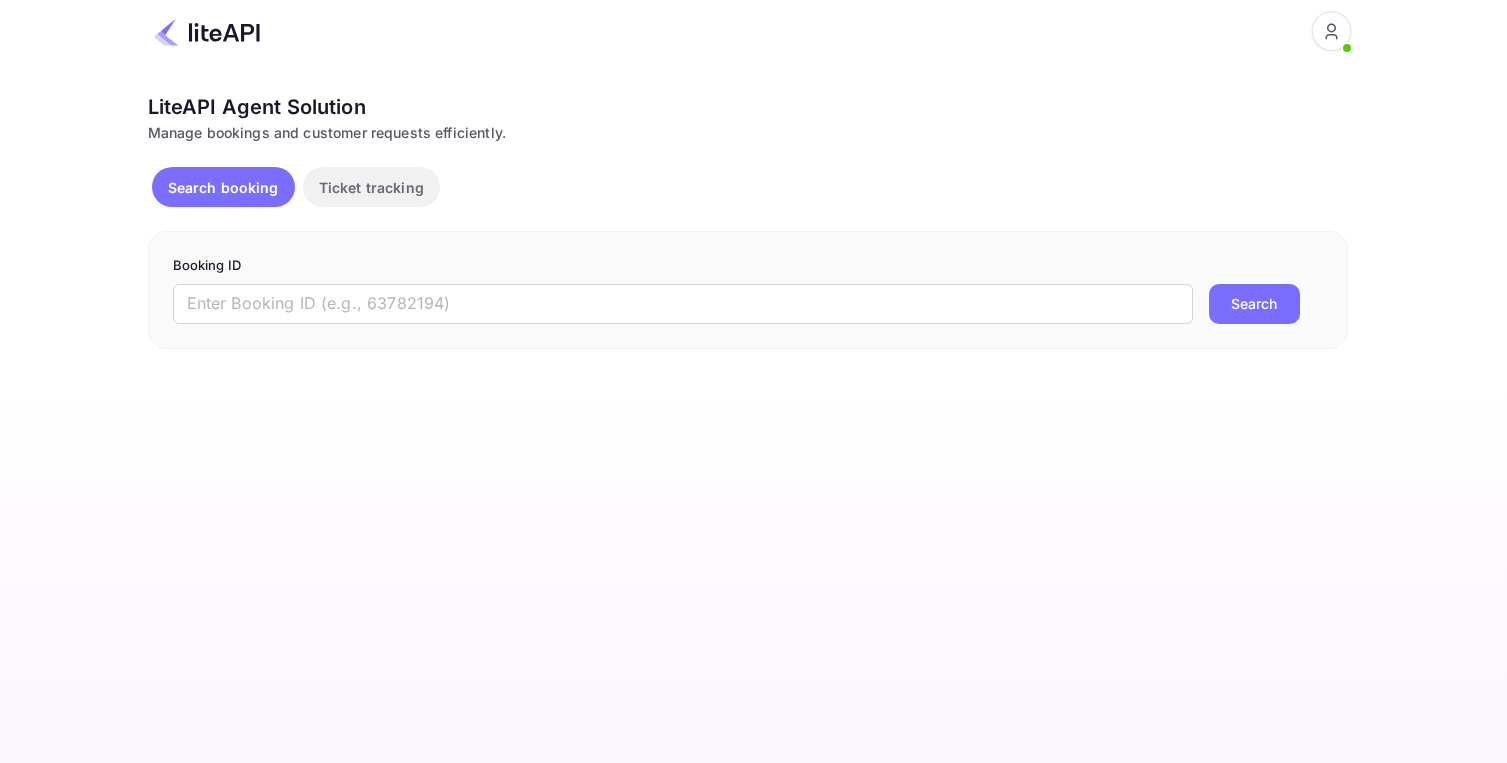 scroll, scrollTop: 0, scrollLeft: 0, axis: both 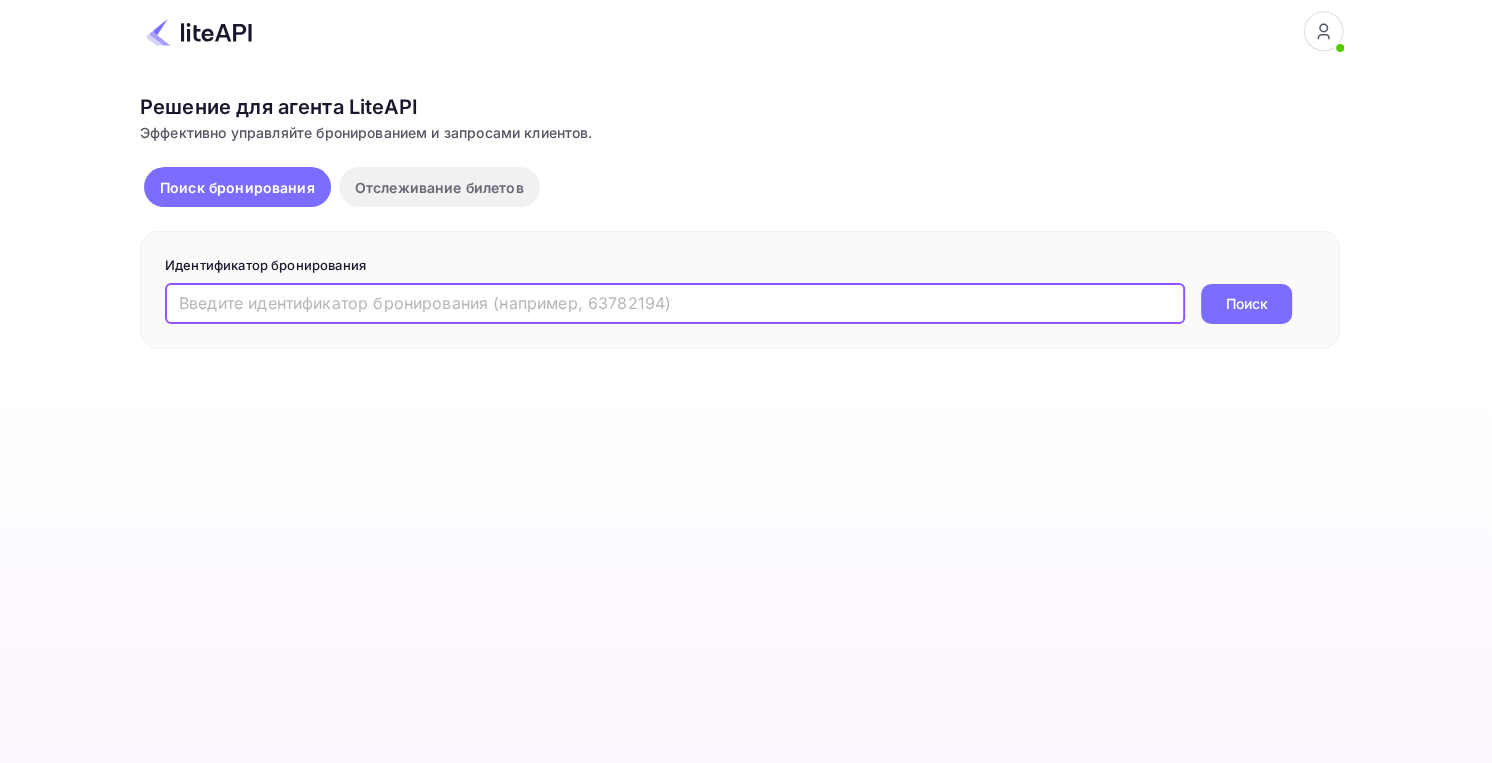 click at bounding box center [675, 304] 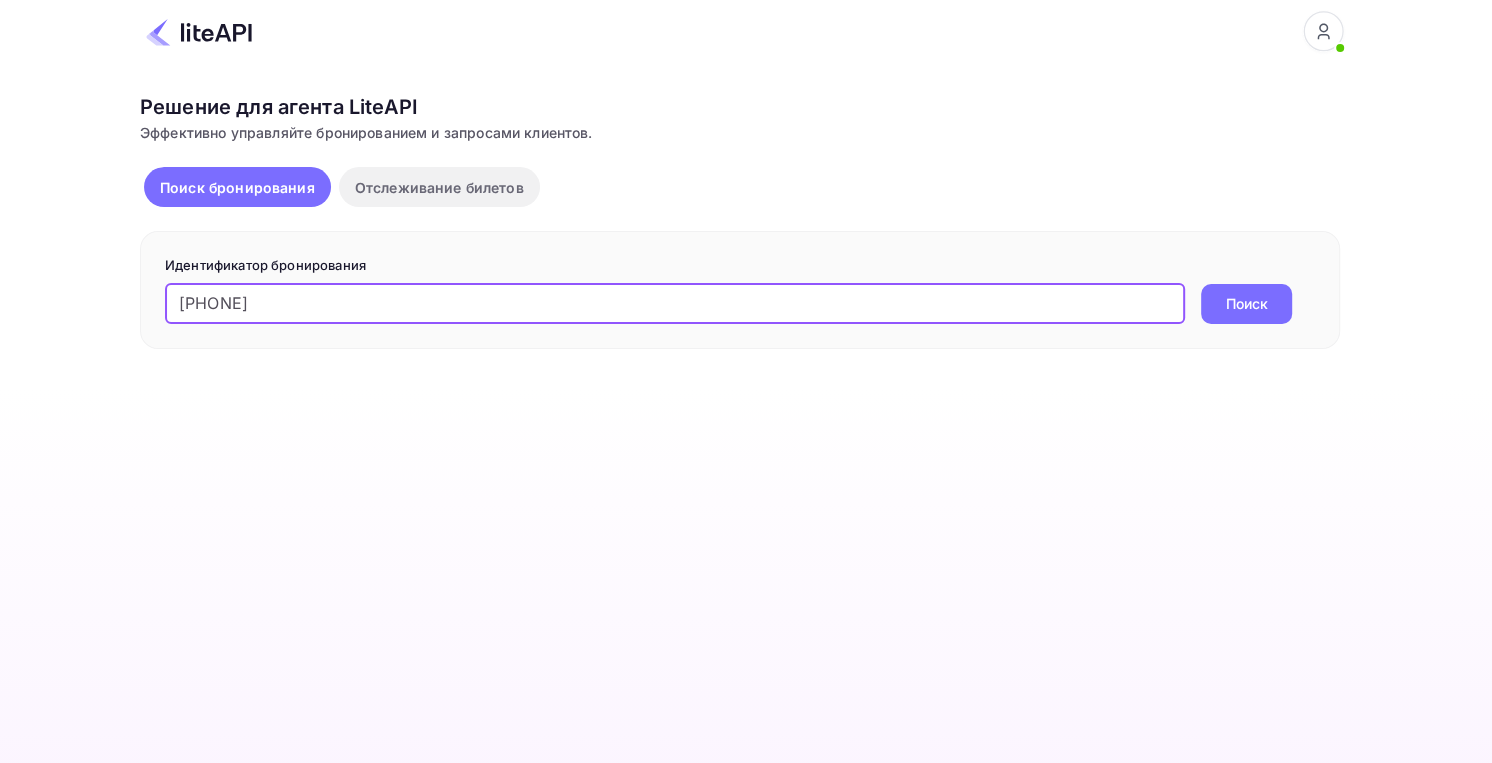 type on "[PHONE]" 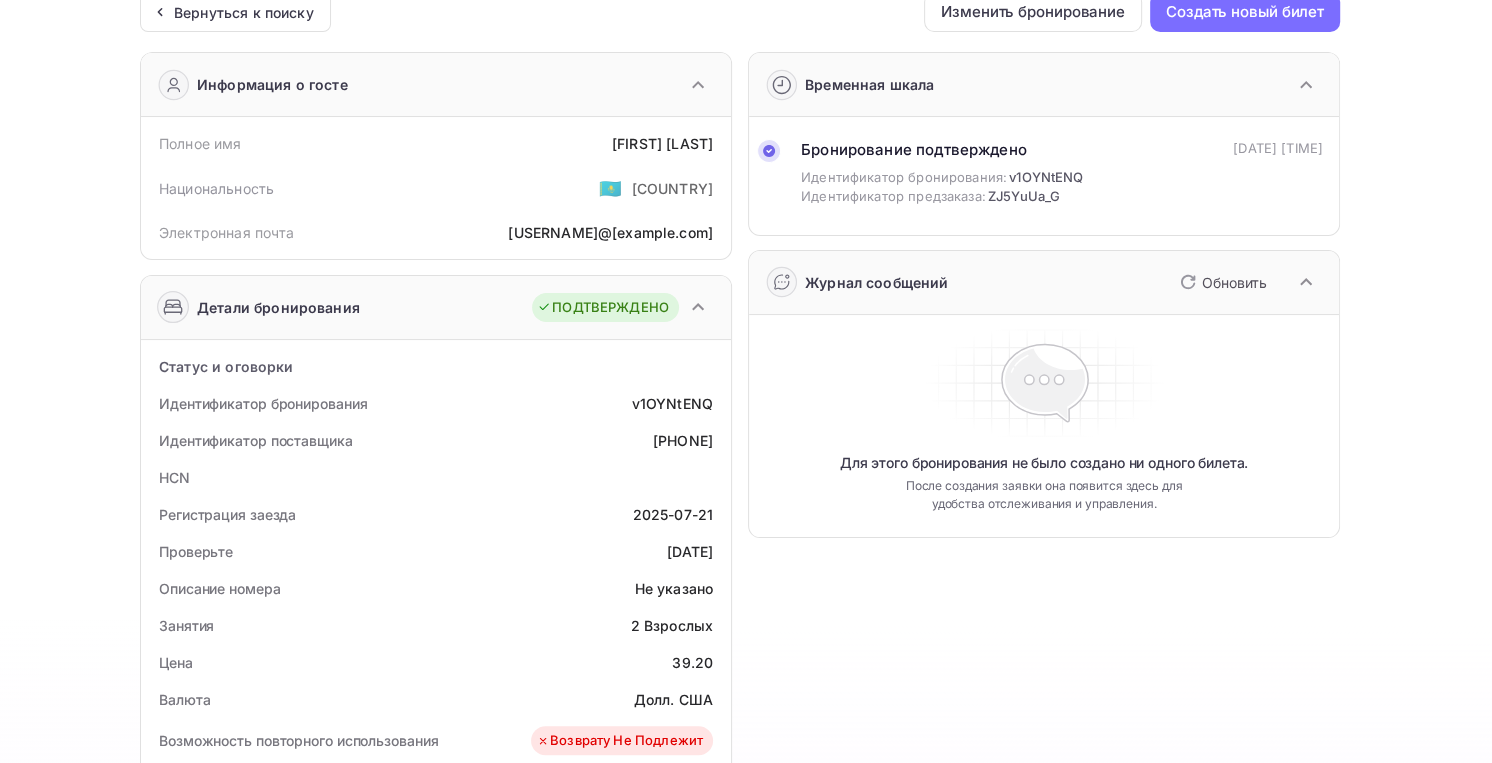 scroll, scrollTop: 0, scrollLeft: 0, axis: both 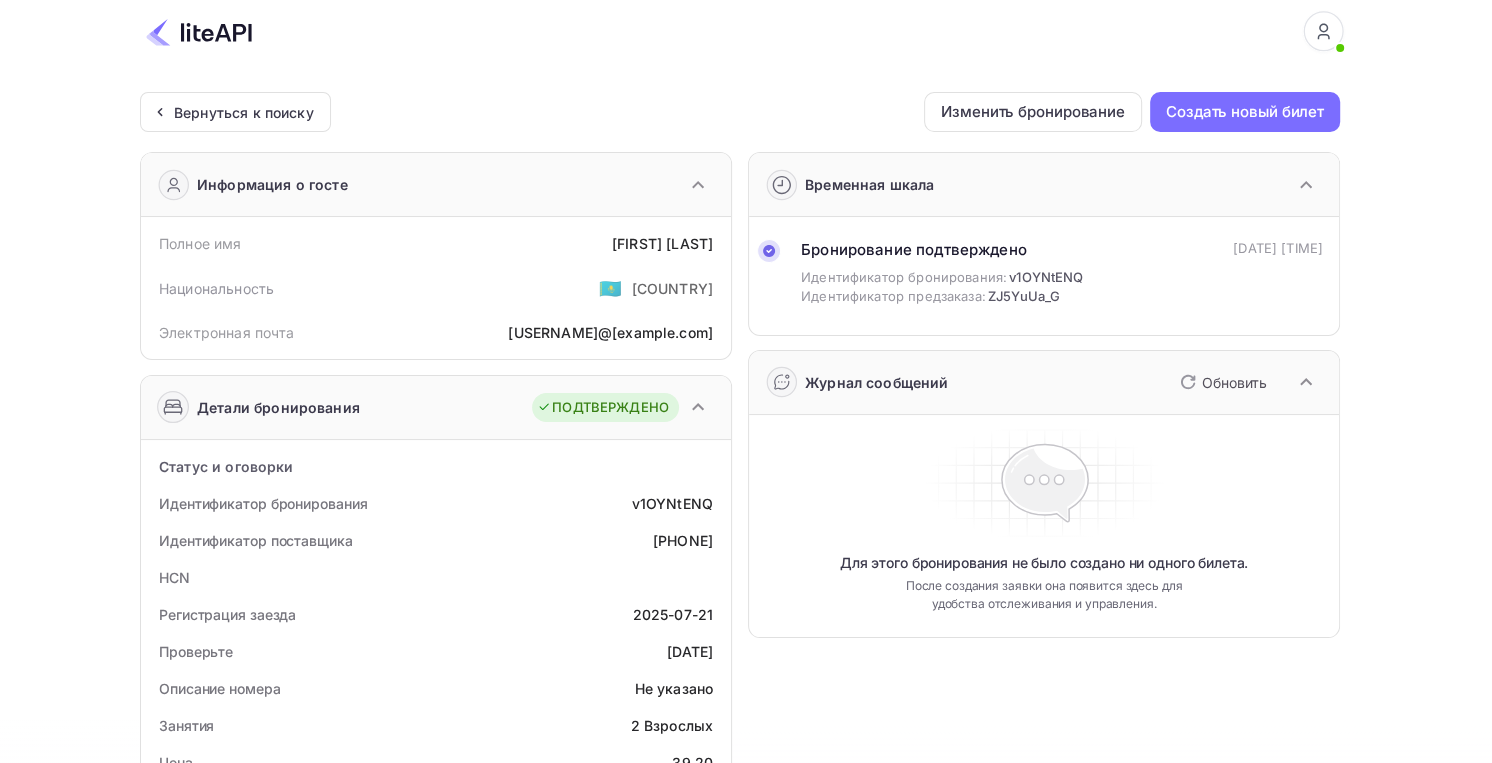 click at bounding box center [199, 32] 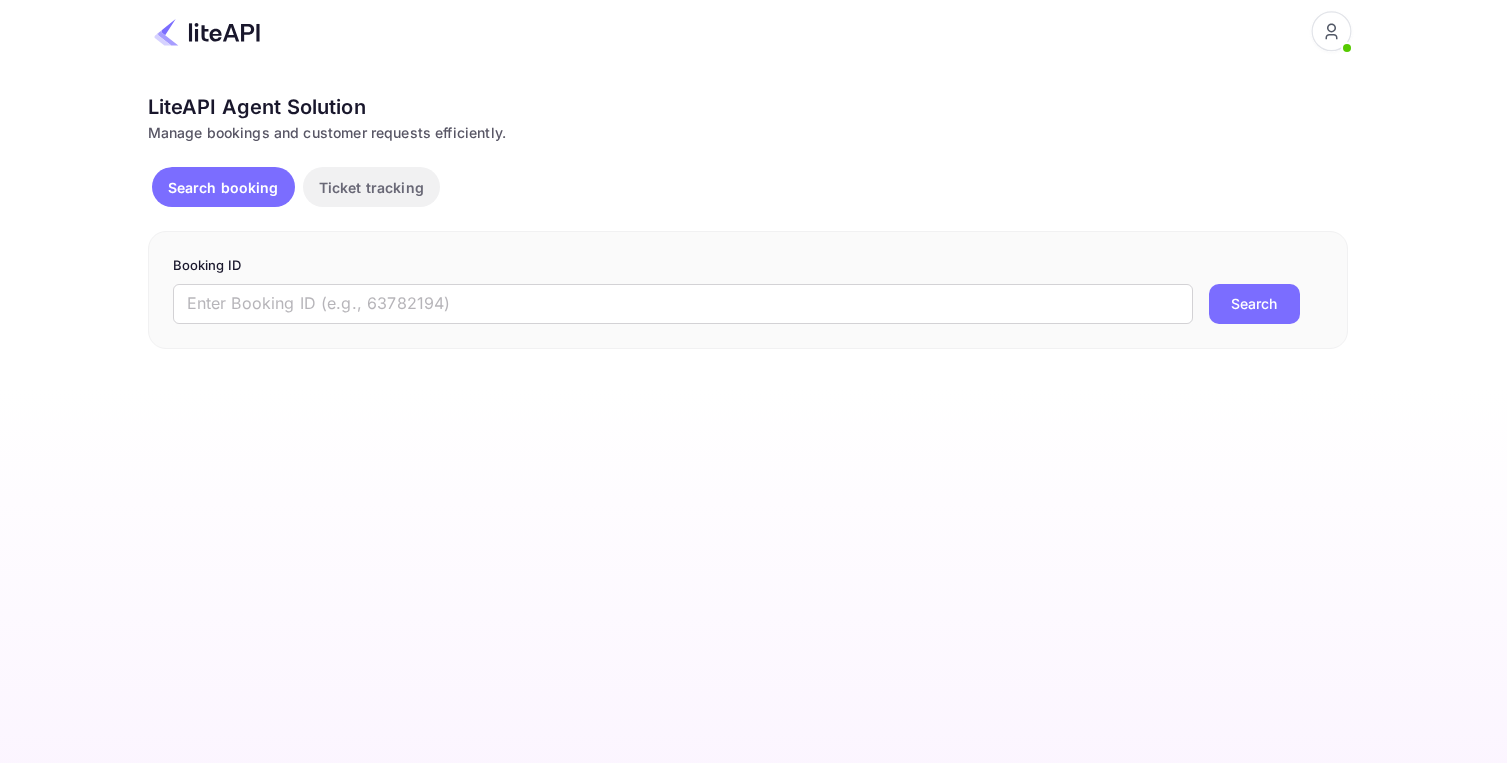 scroll, scrollTop: 0, scrollLeft: 0, axis: both 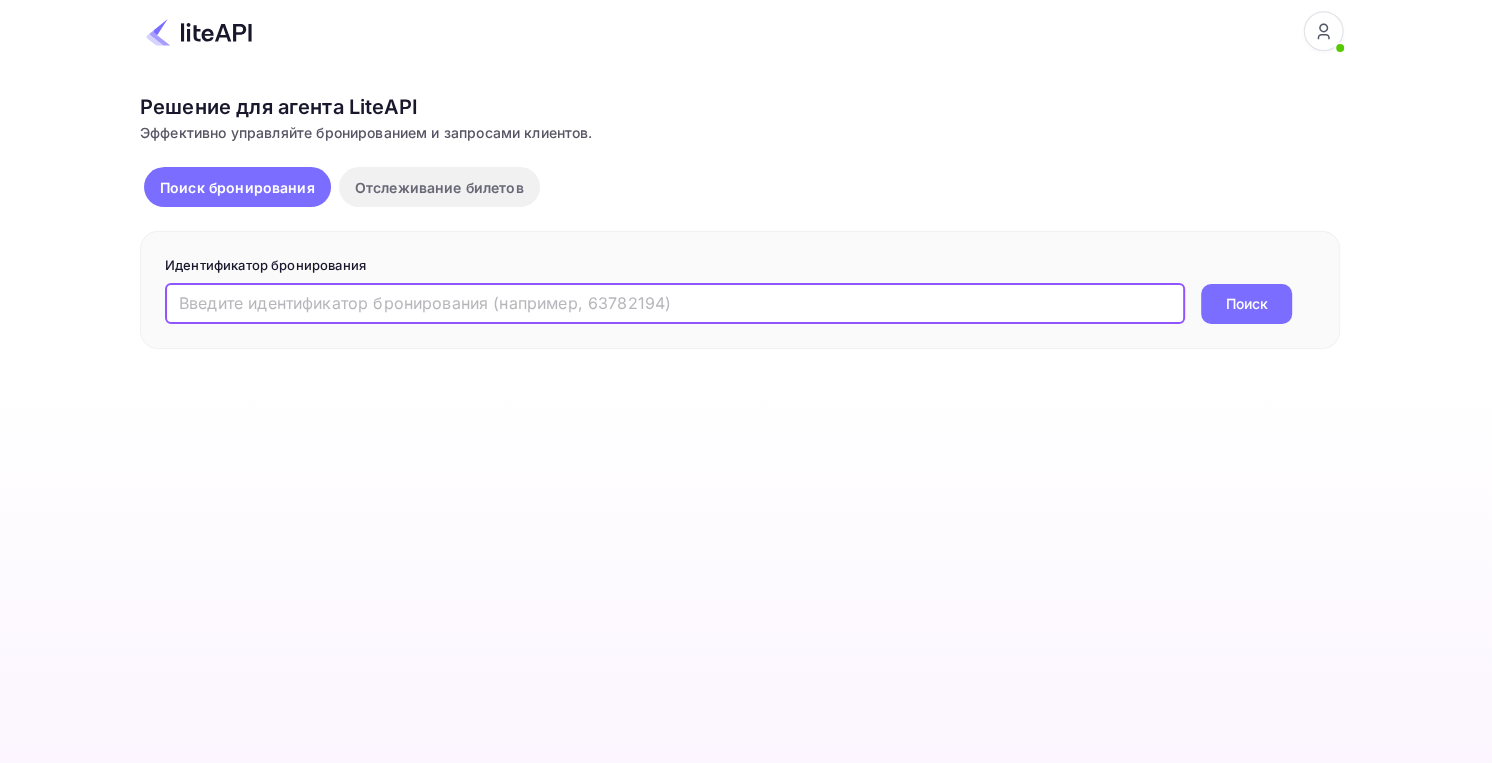 click at bounding box center [675, 304] 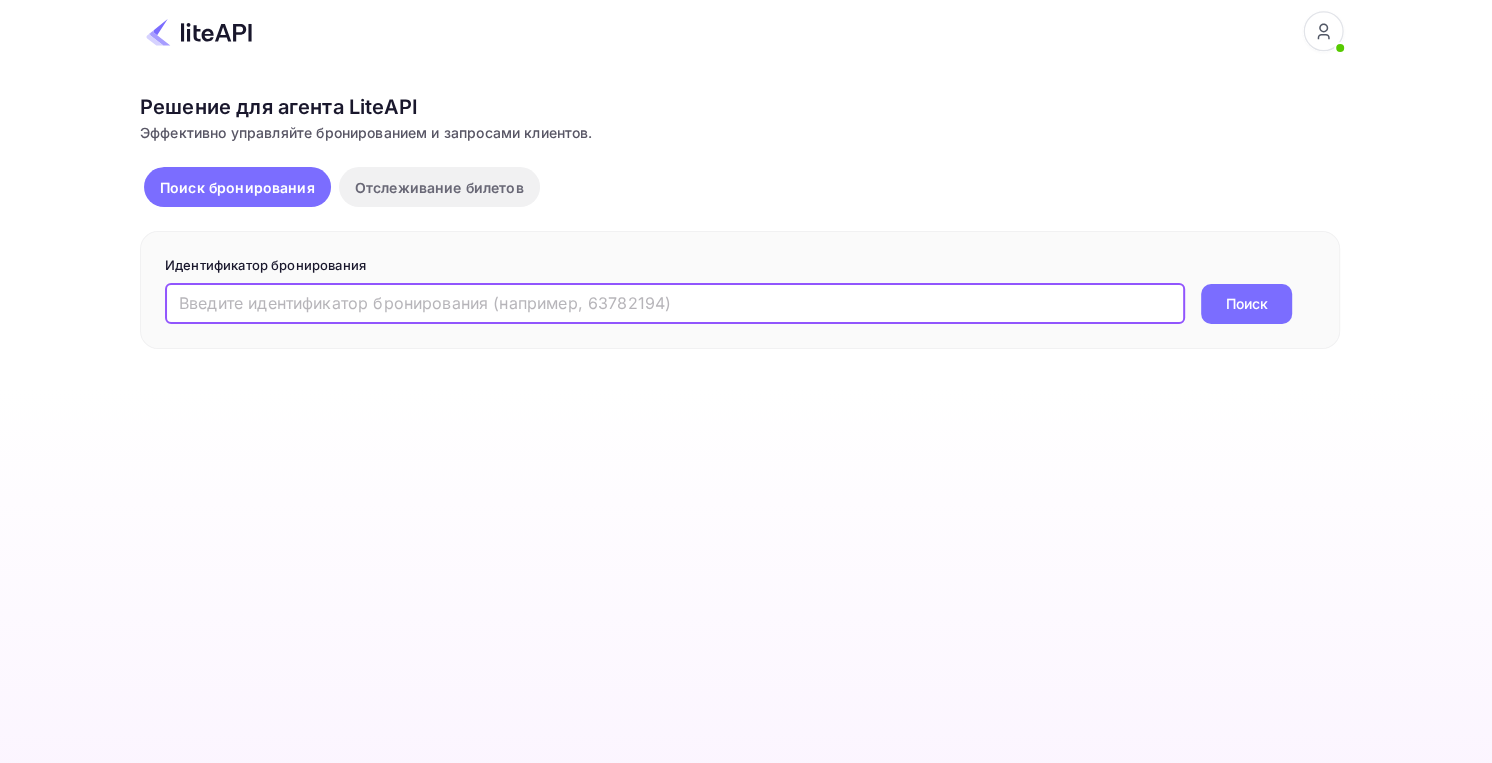 paste on "8395062" 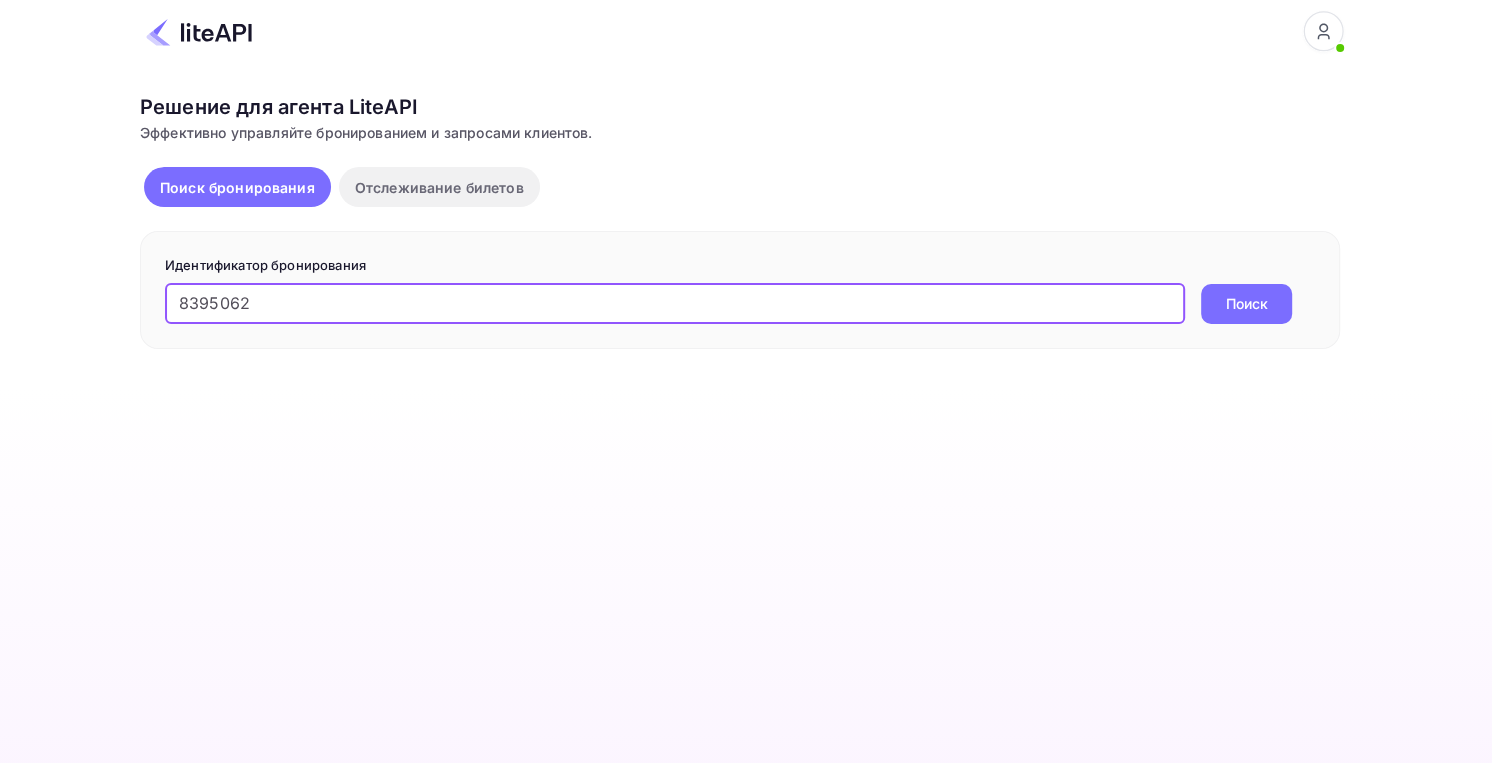 type on "8395062" 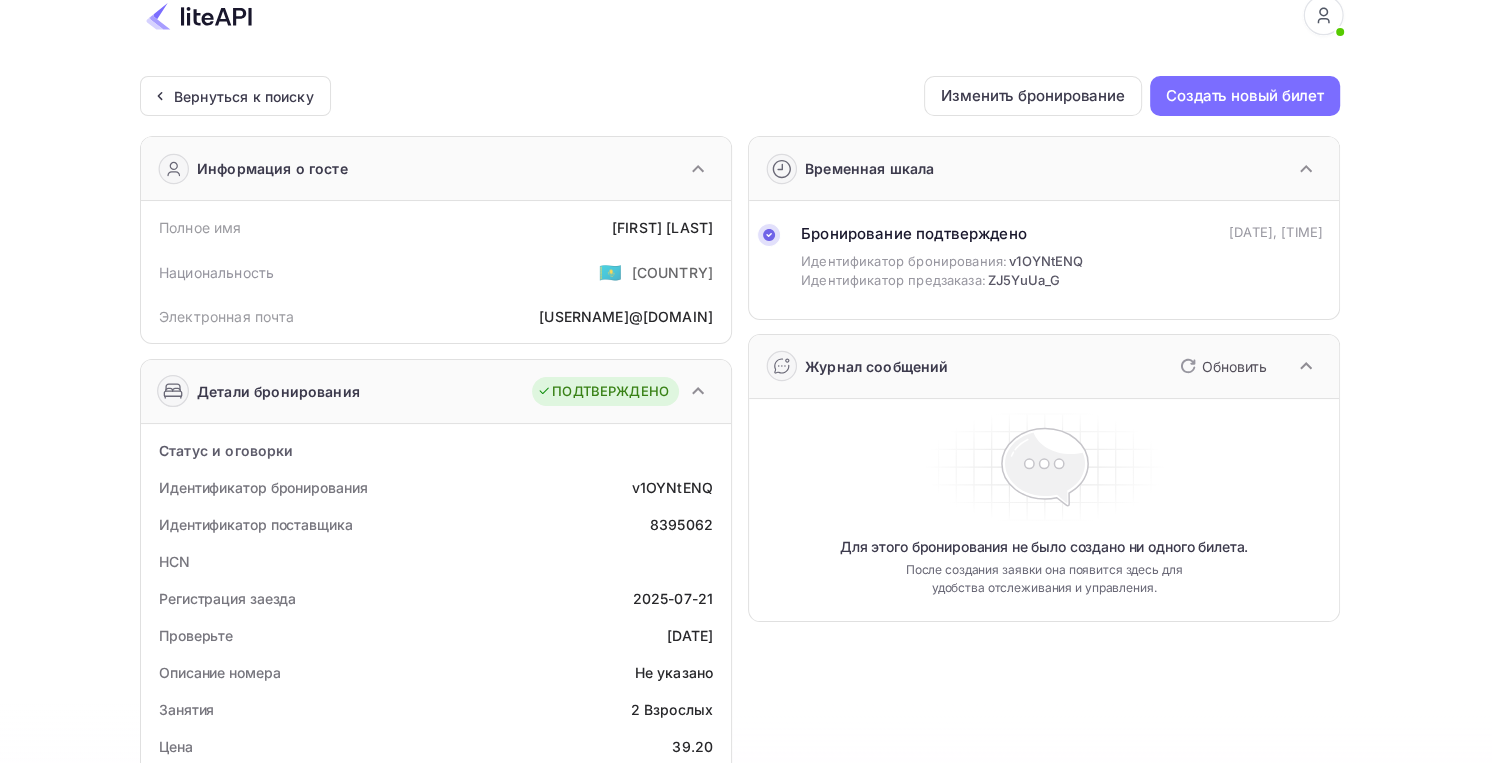 scroll, scrollTop: 0, scrollLeft: 0, axis: both 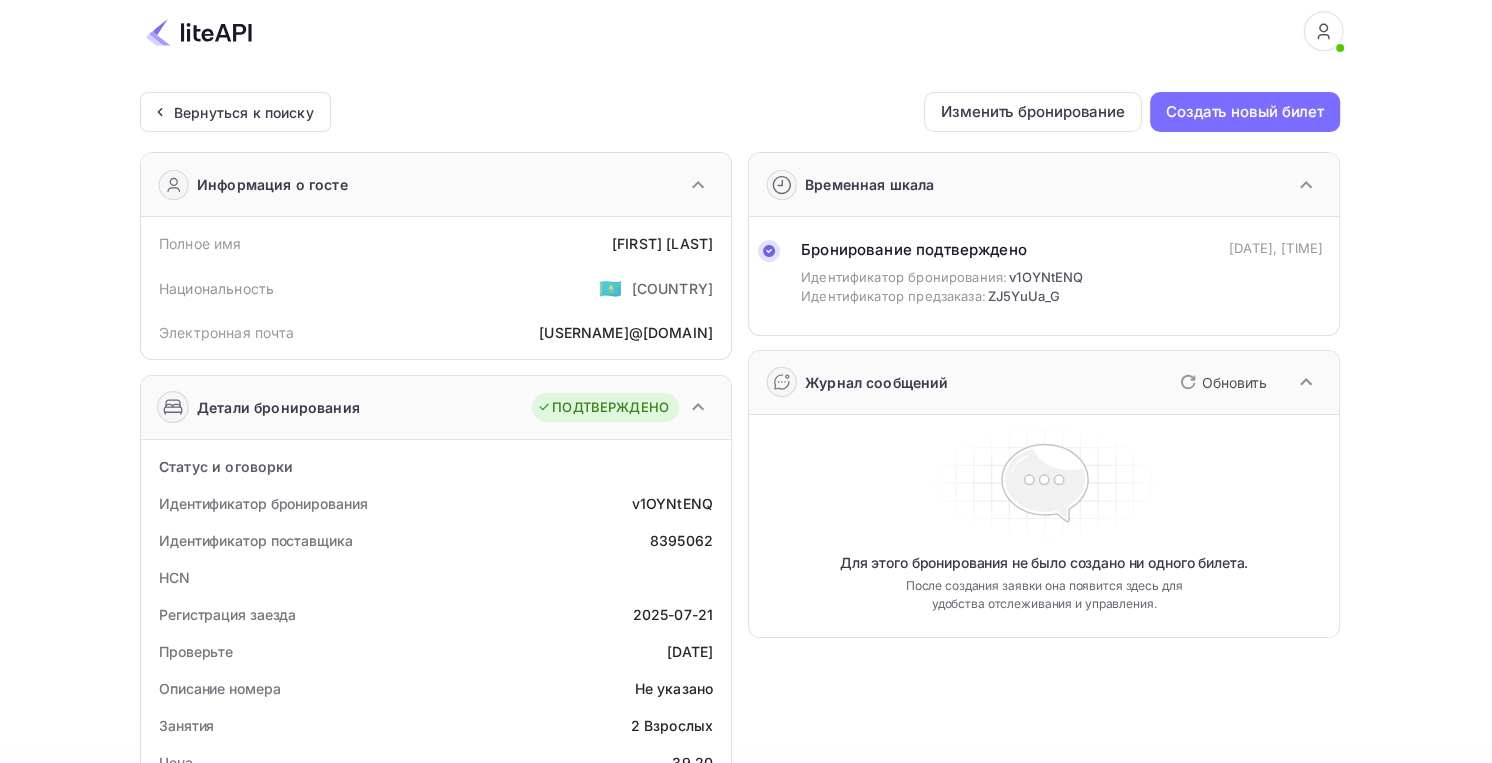click at bounding box center [199, 32] 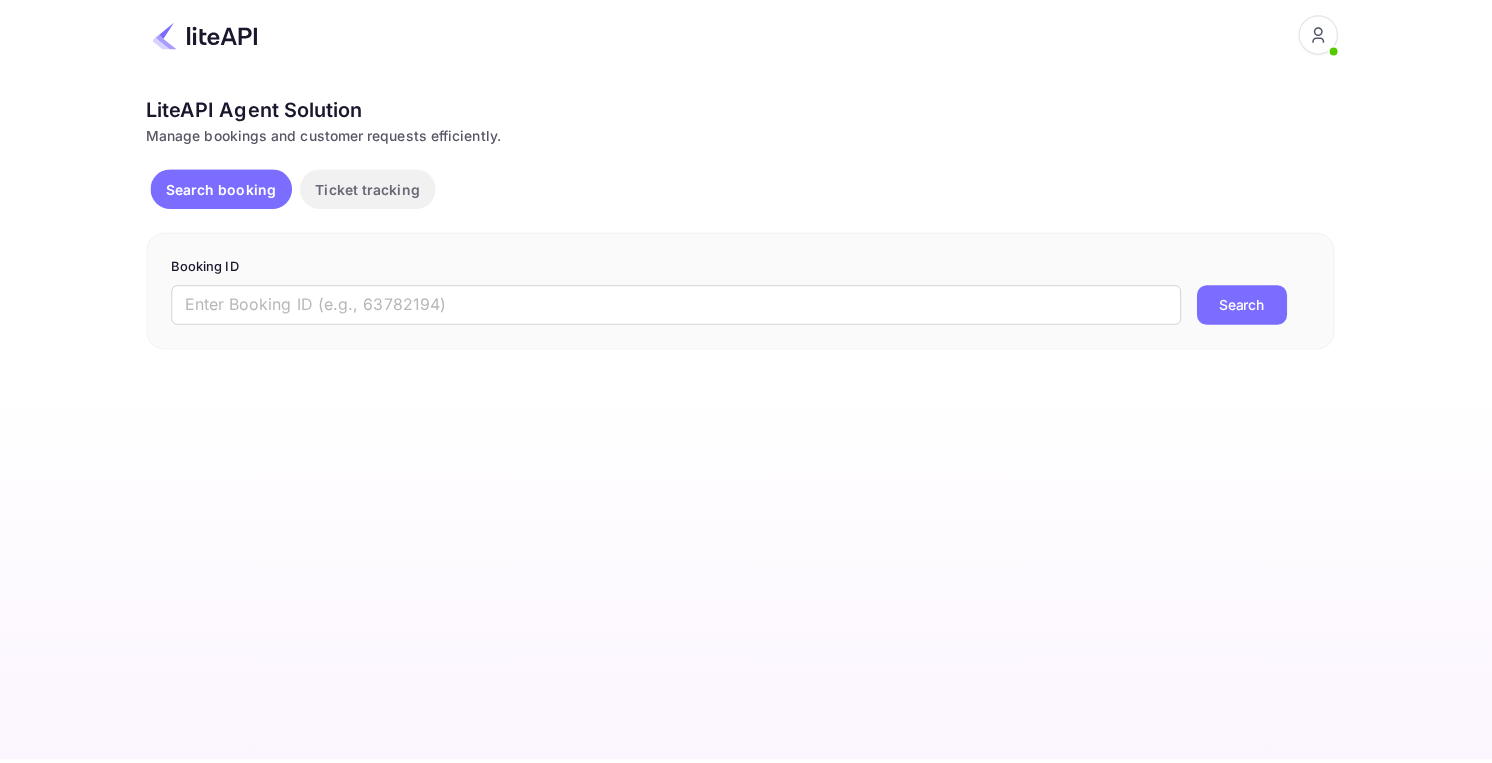 scroll, scrollTop: 0, scrollLeft: 0, axis: both 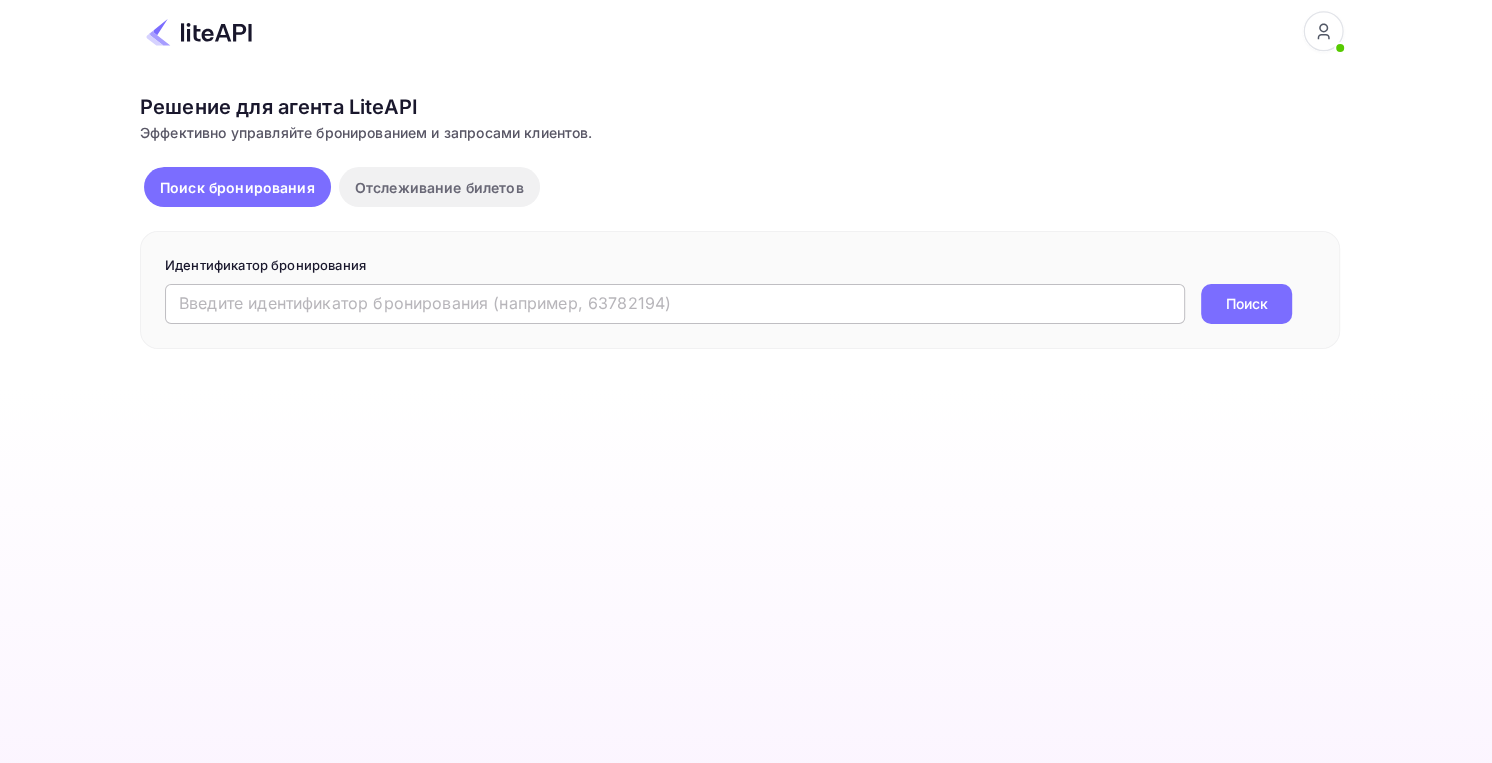 click at bounding box center [675, 304] 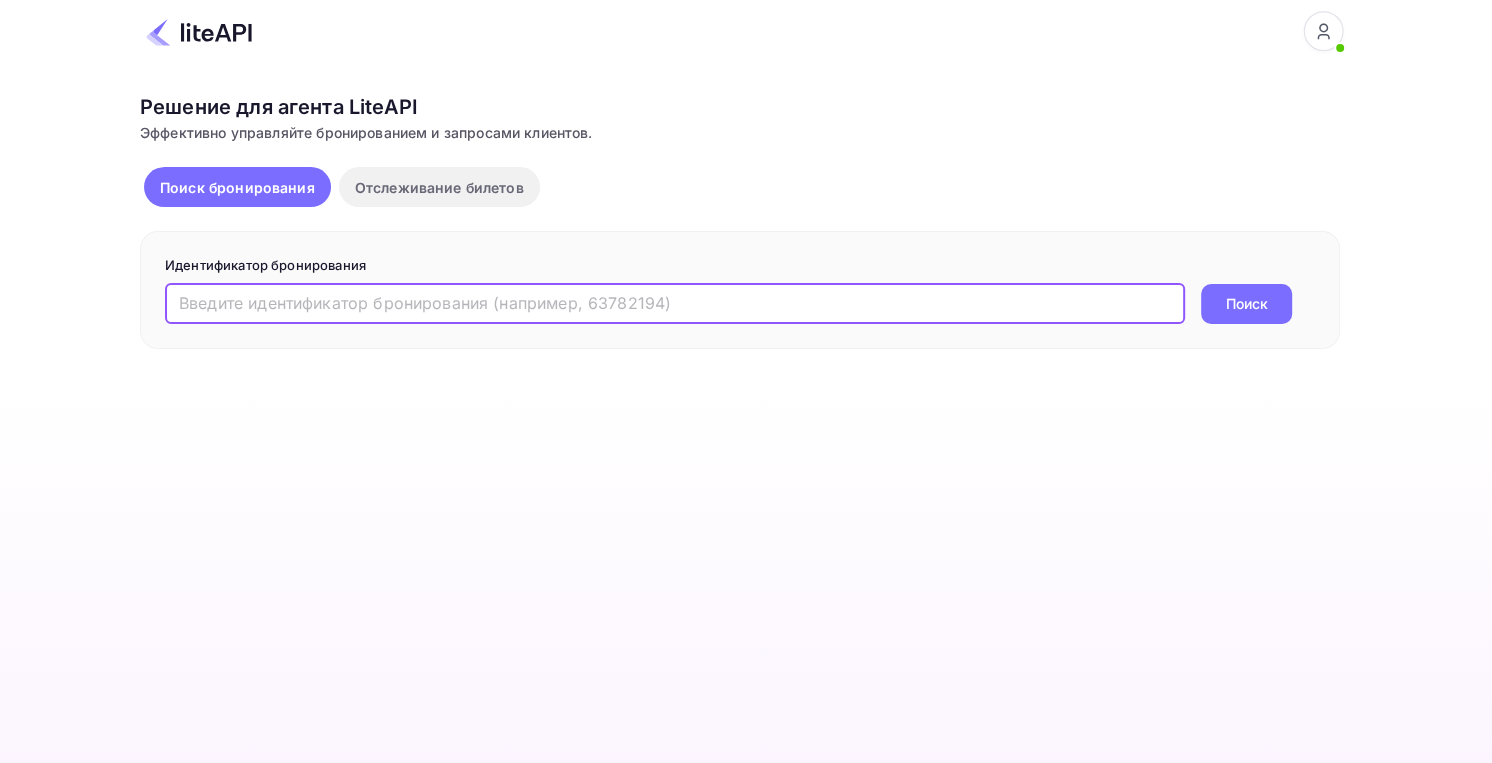 paste on "8394566" 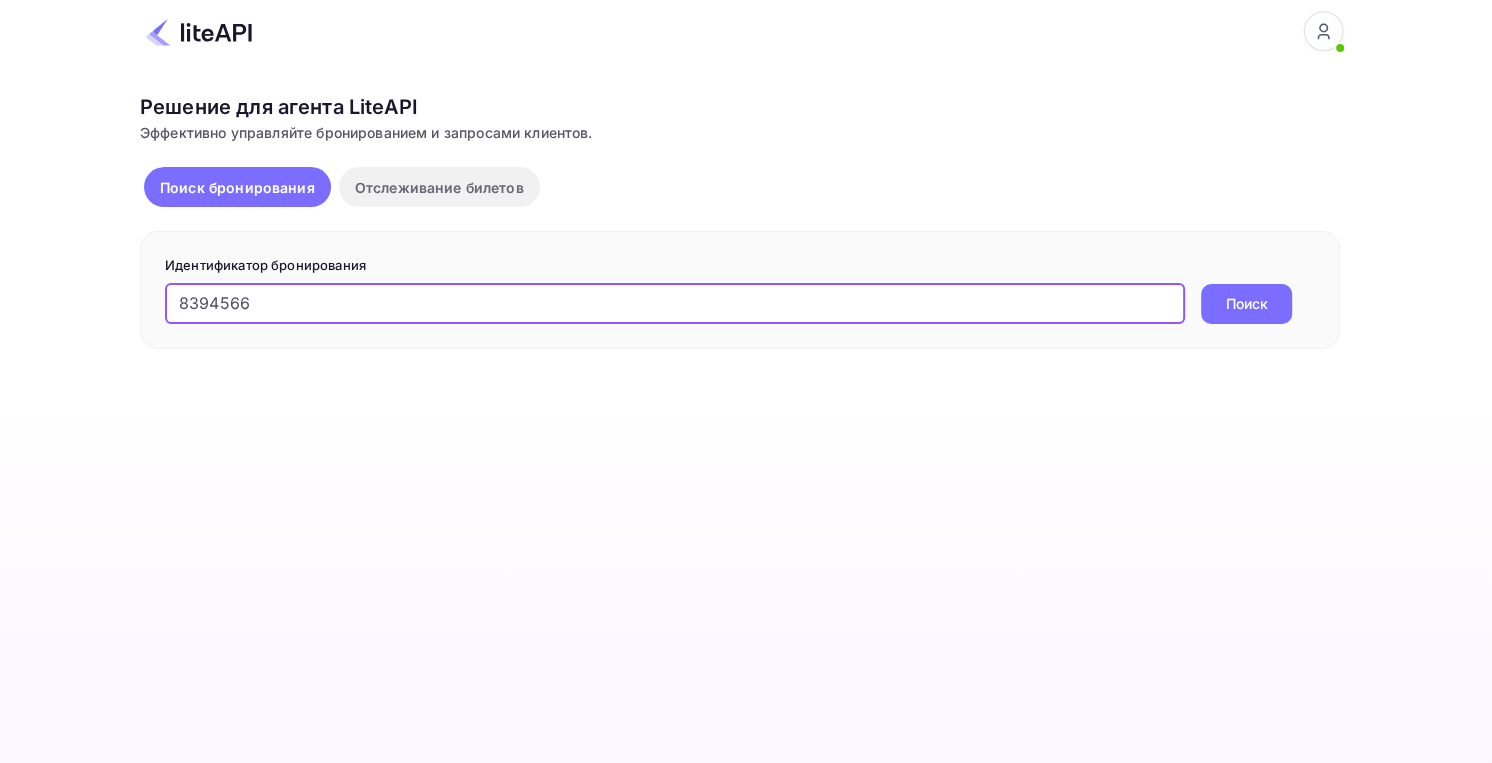 type on "8394566" 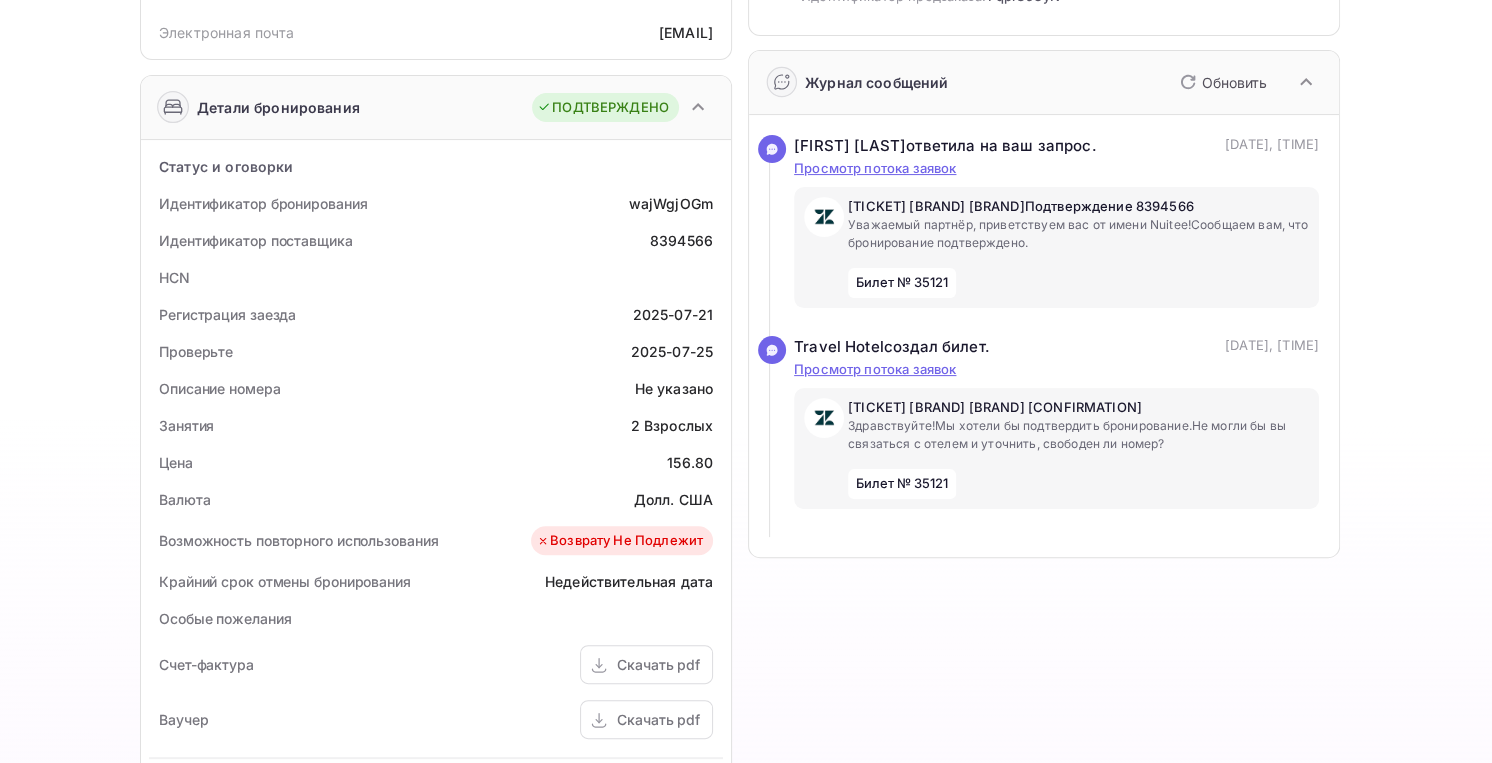 scroll, scrollTop: 0, scrollLeft: 0, axis: both 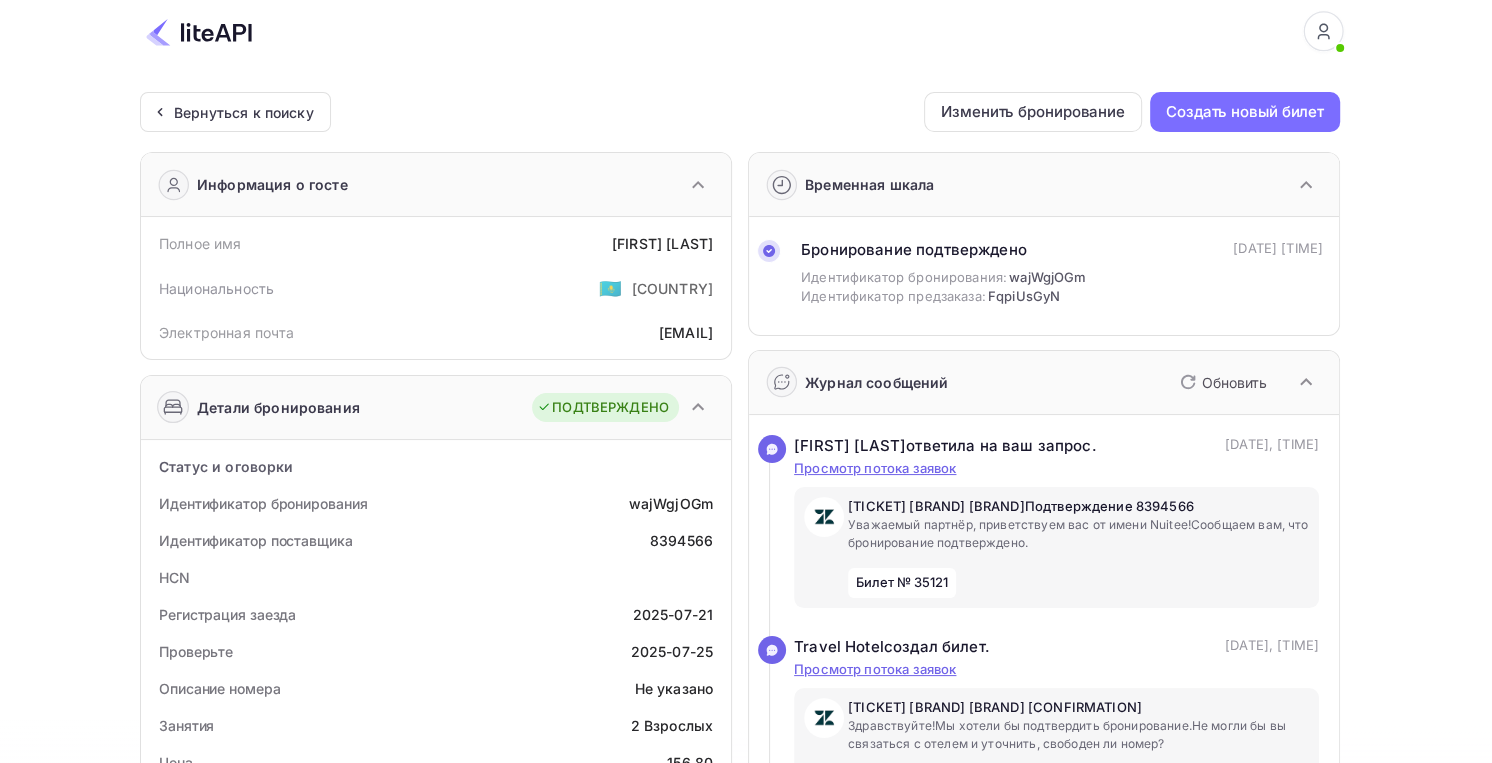click at bounding box center (199, 32) 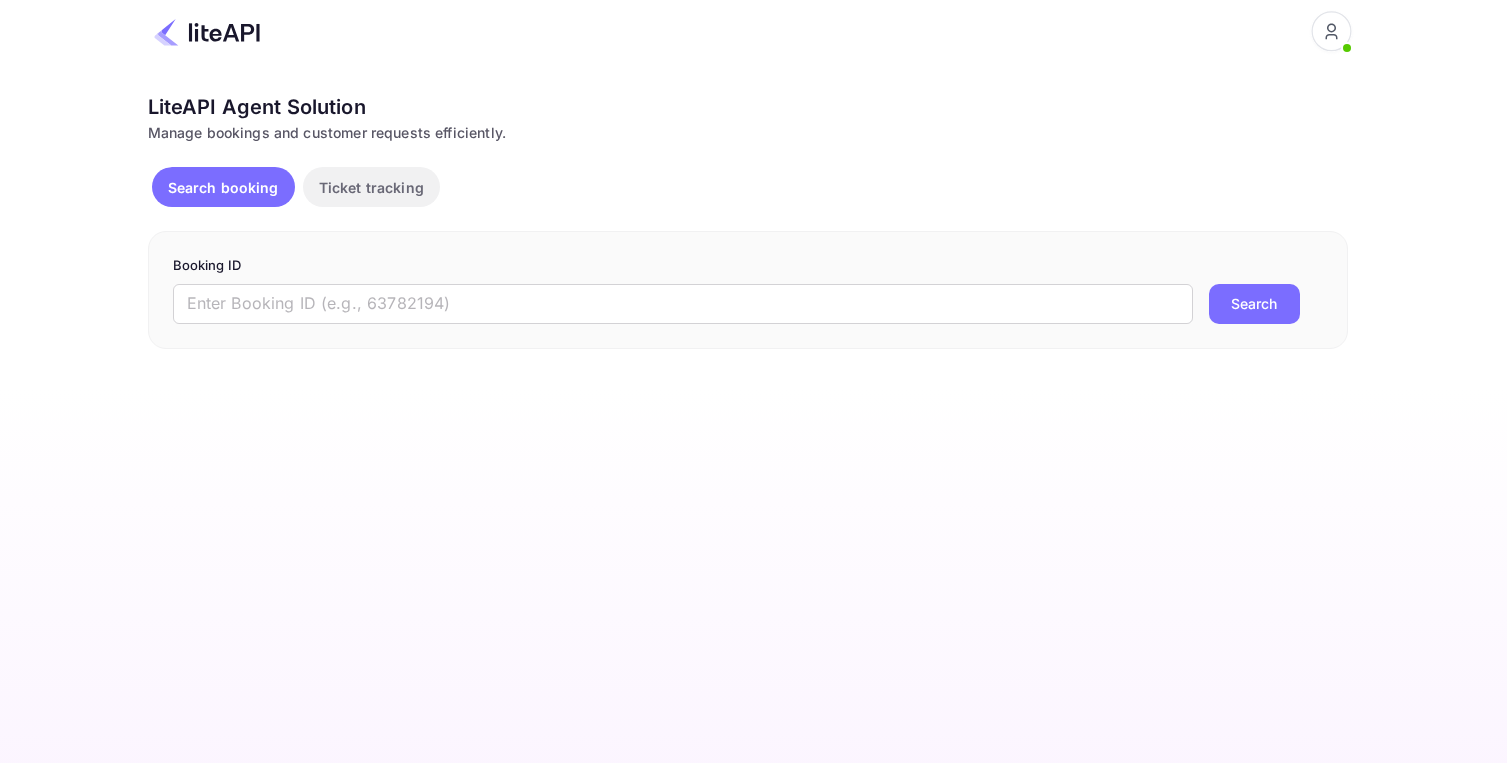 scroll, scrollTop: 0, scrollLeft: 0, axis: both 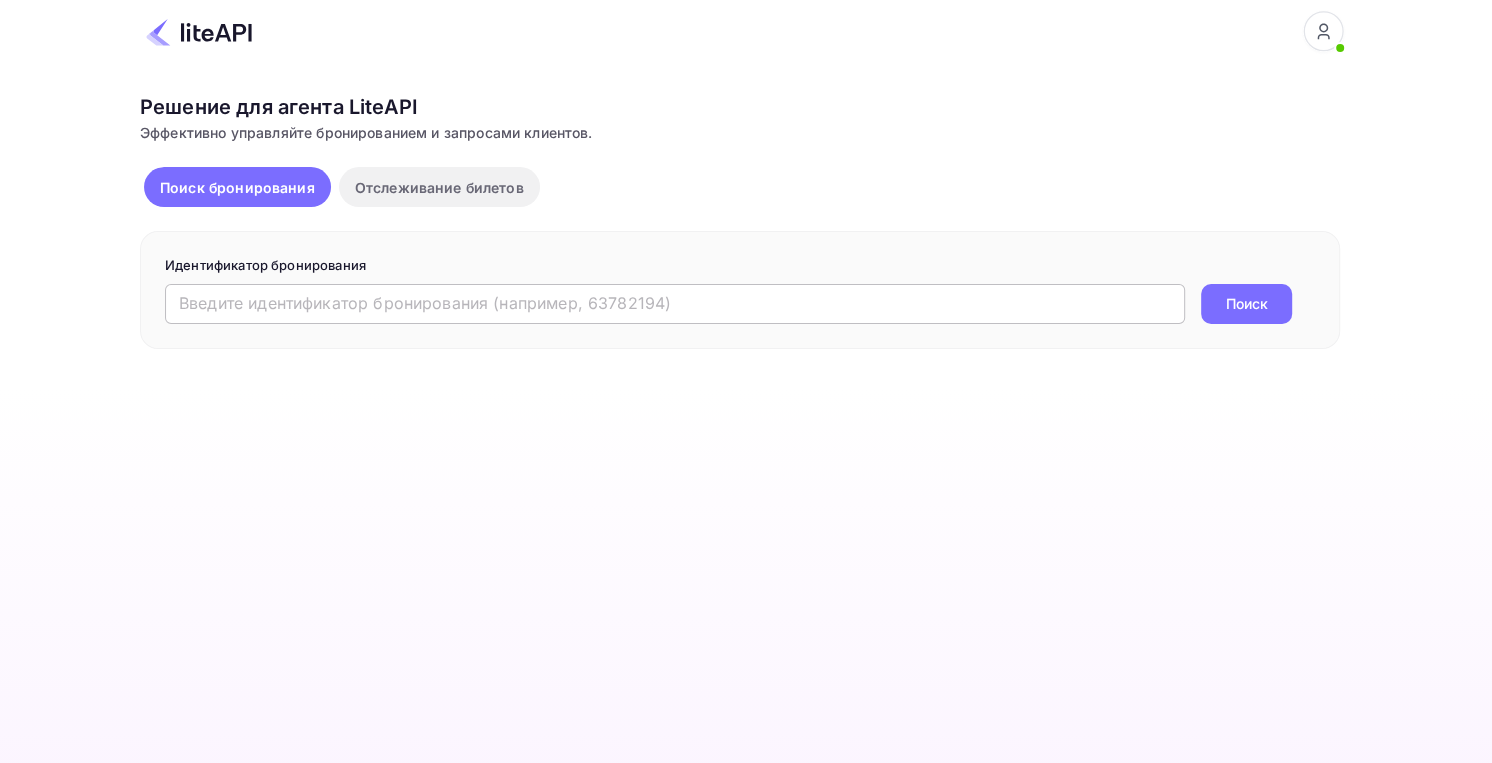 click at bounding box center [675, 304] 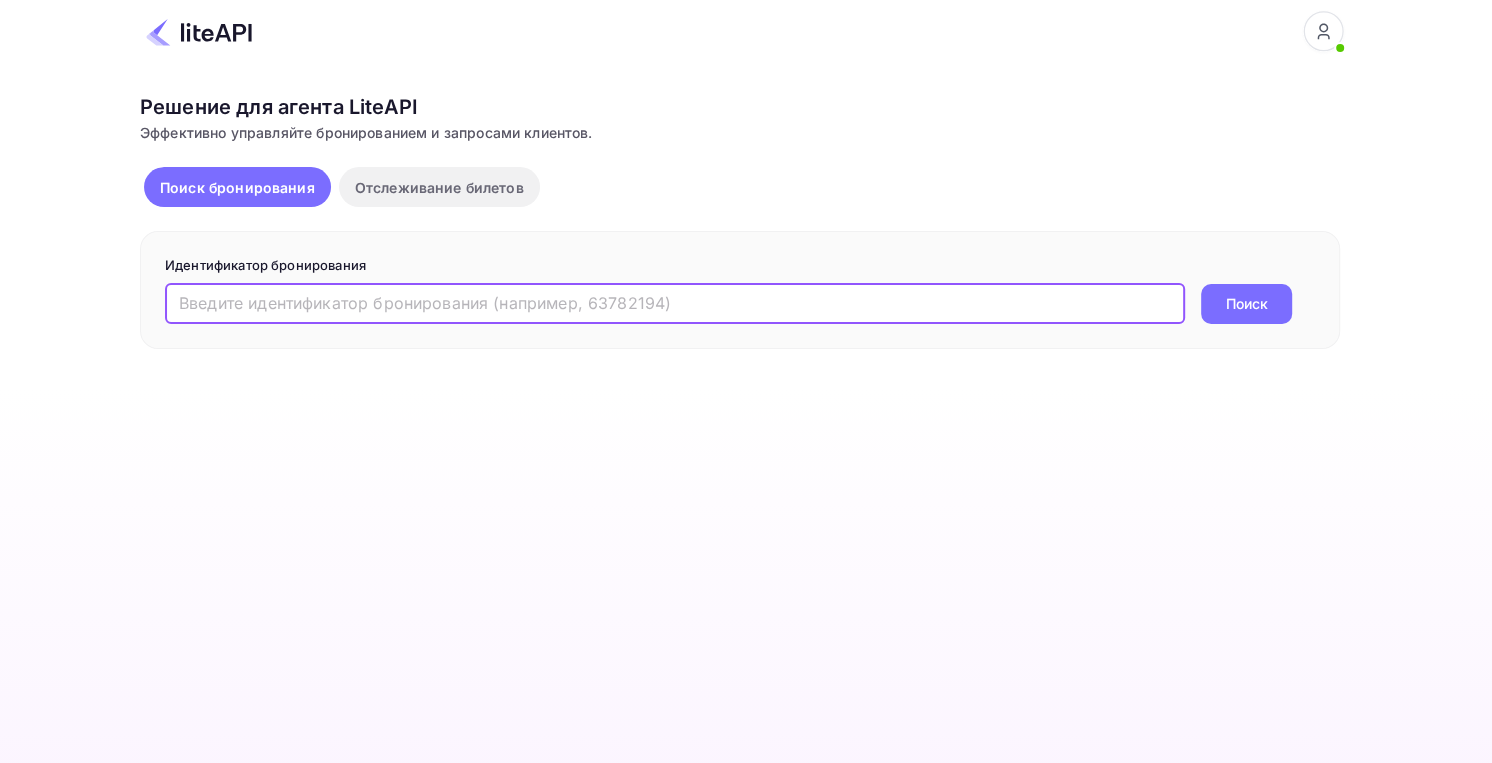 paste on "8396544" 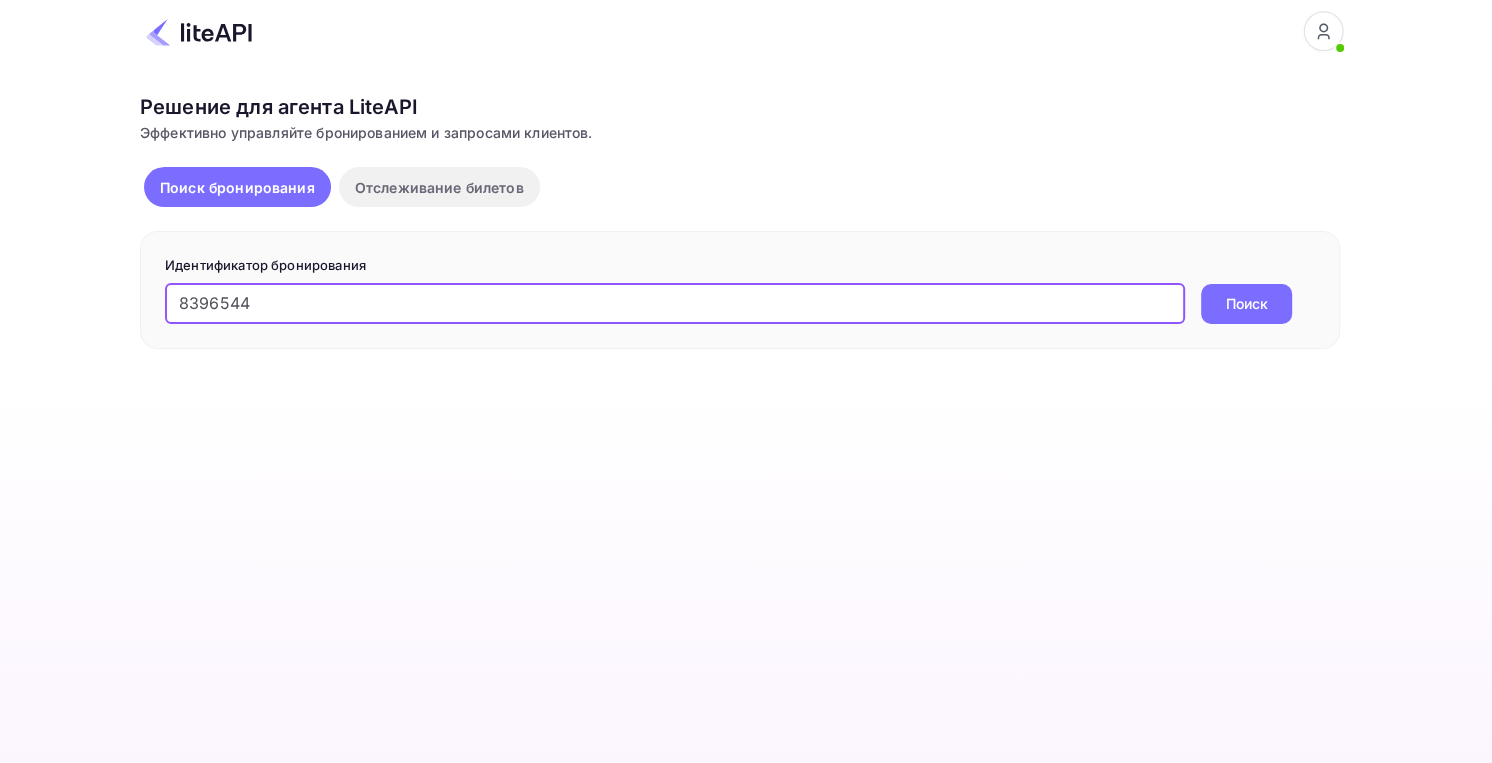 type on "8396544" 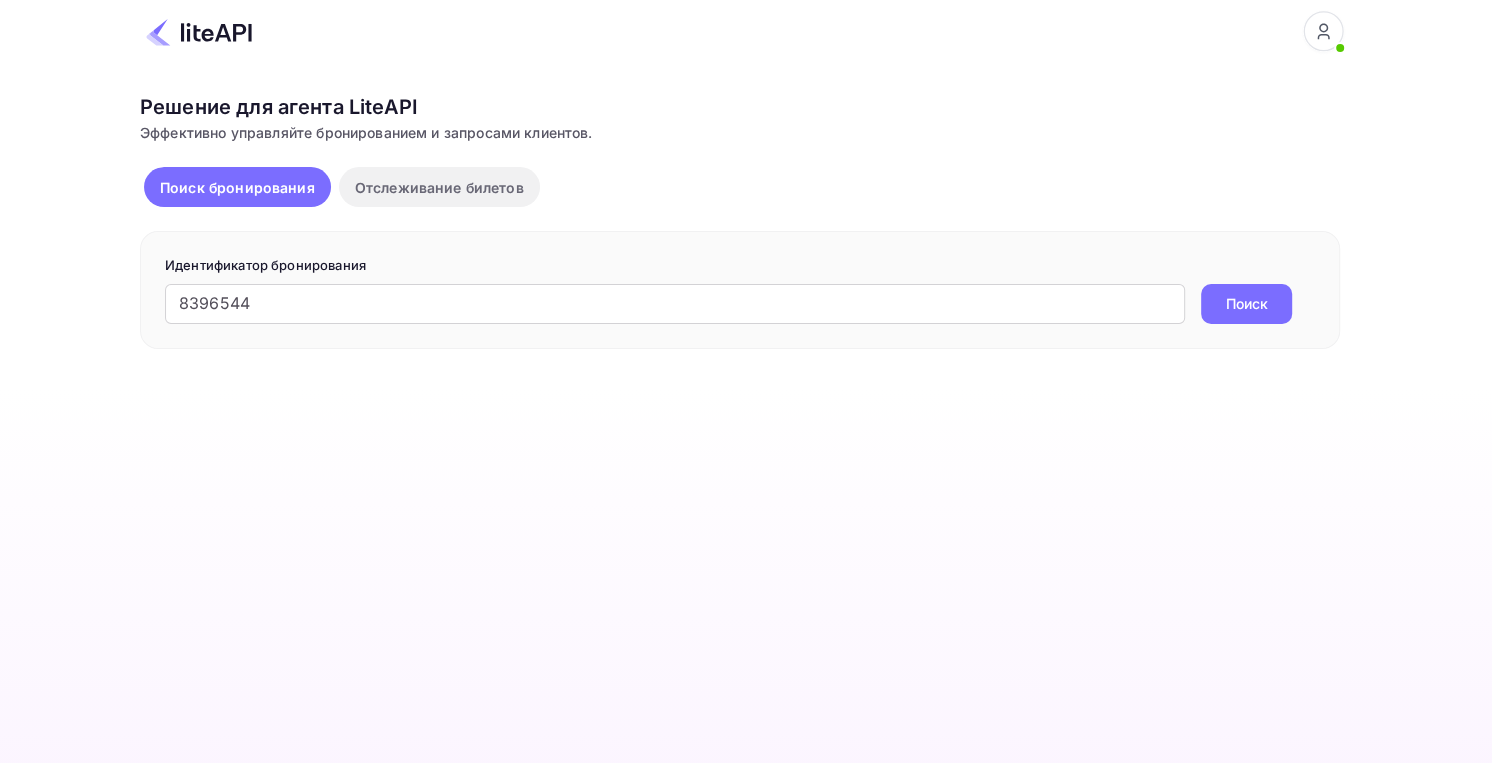 click on "Поиск" at bounding box center (1246, 304) 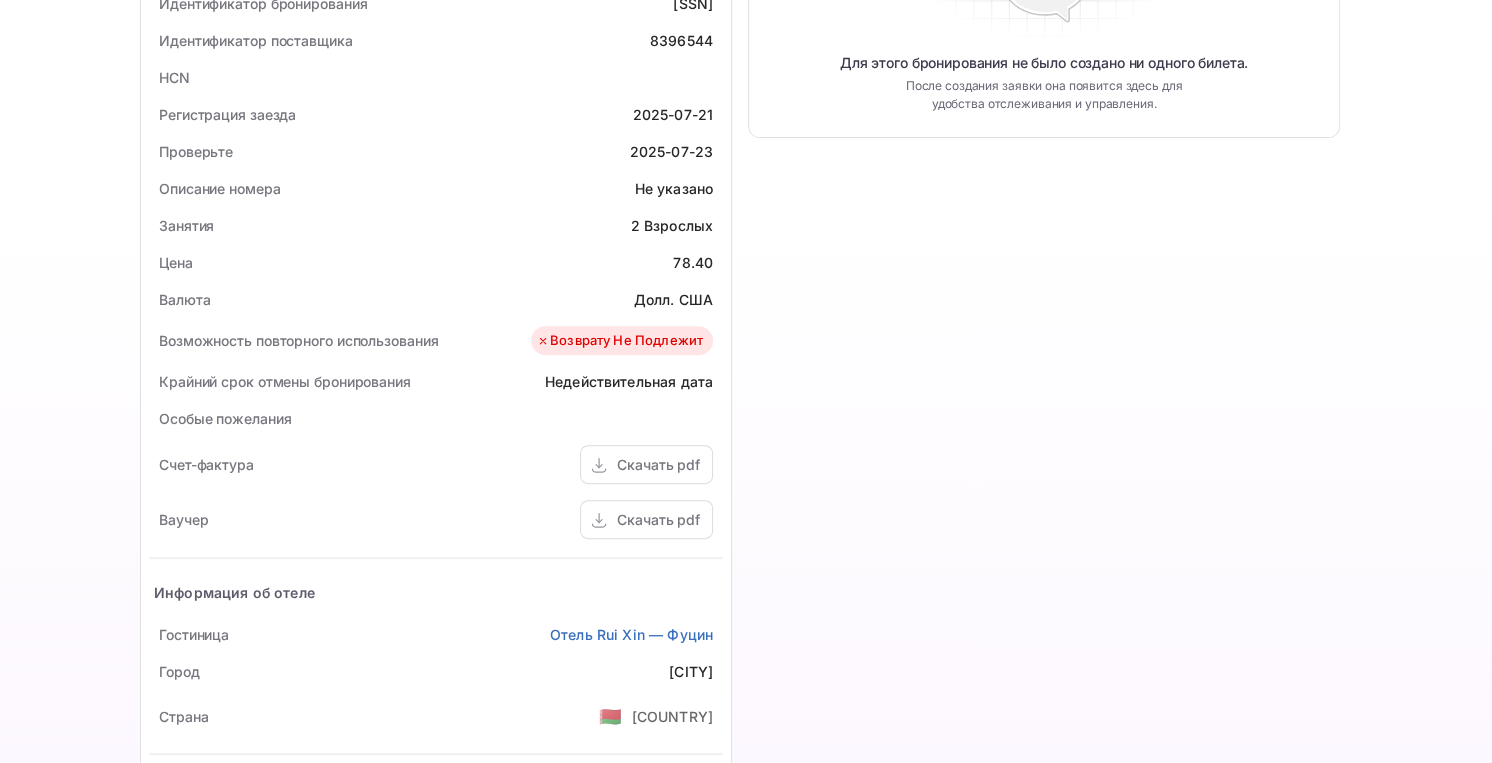 scroll, scrollTop: 0, scrollLeft: 0, axis: both 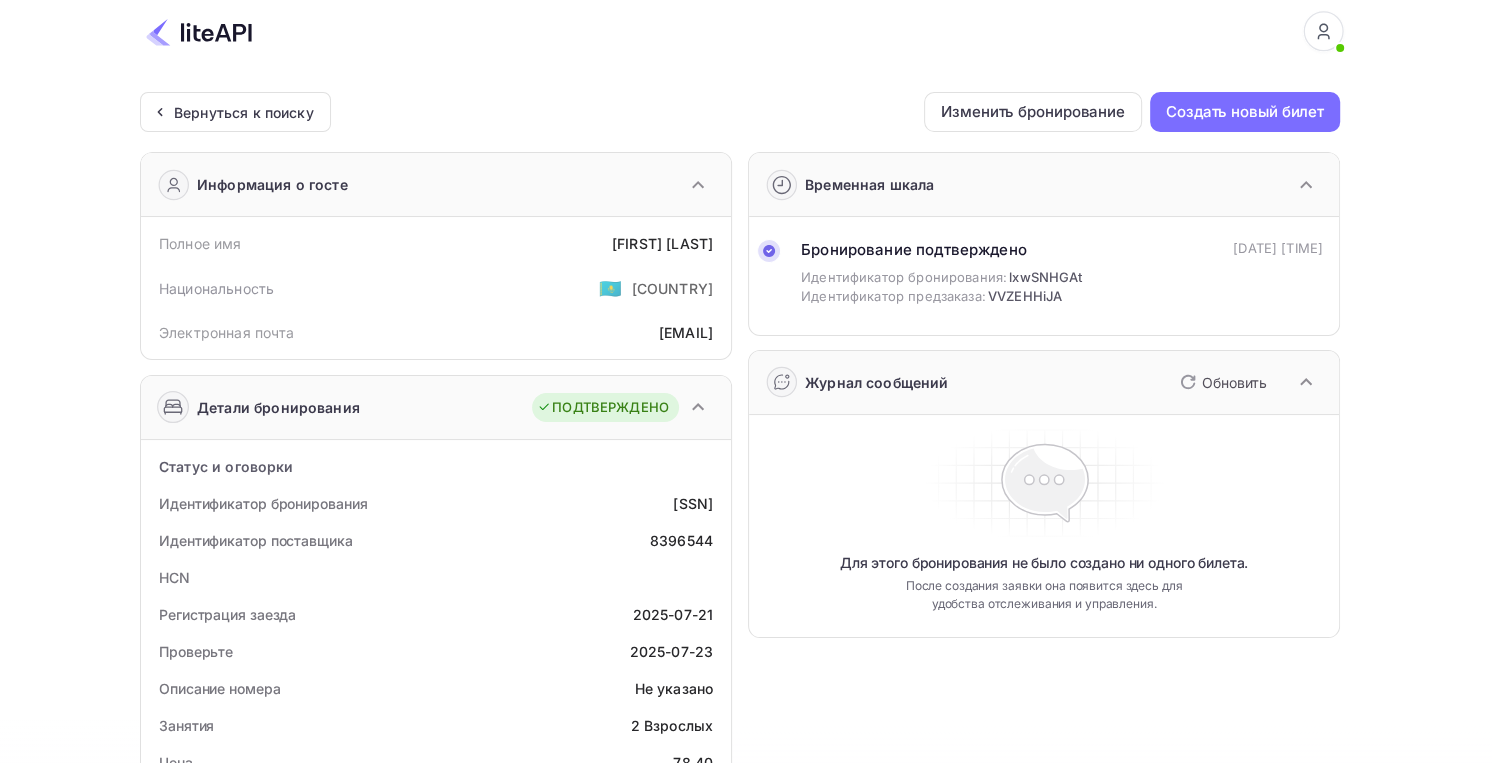 click at bounding box center [199, 32] 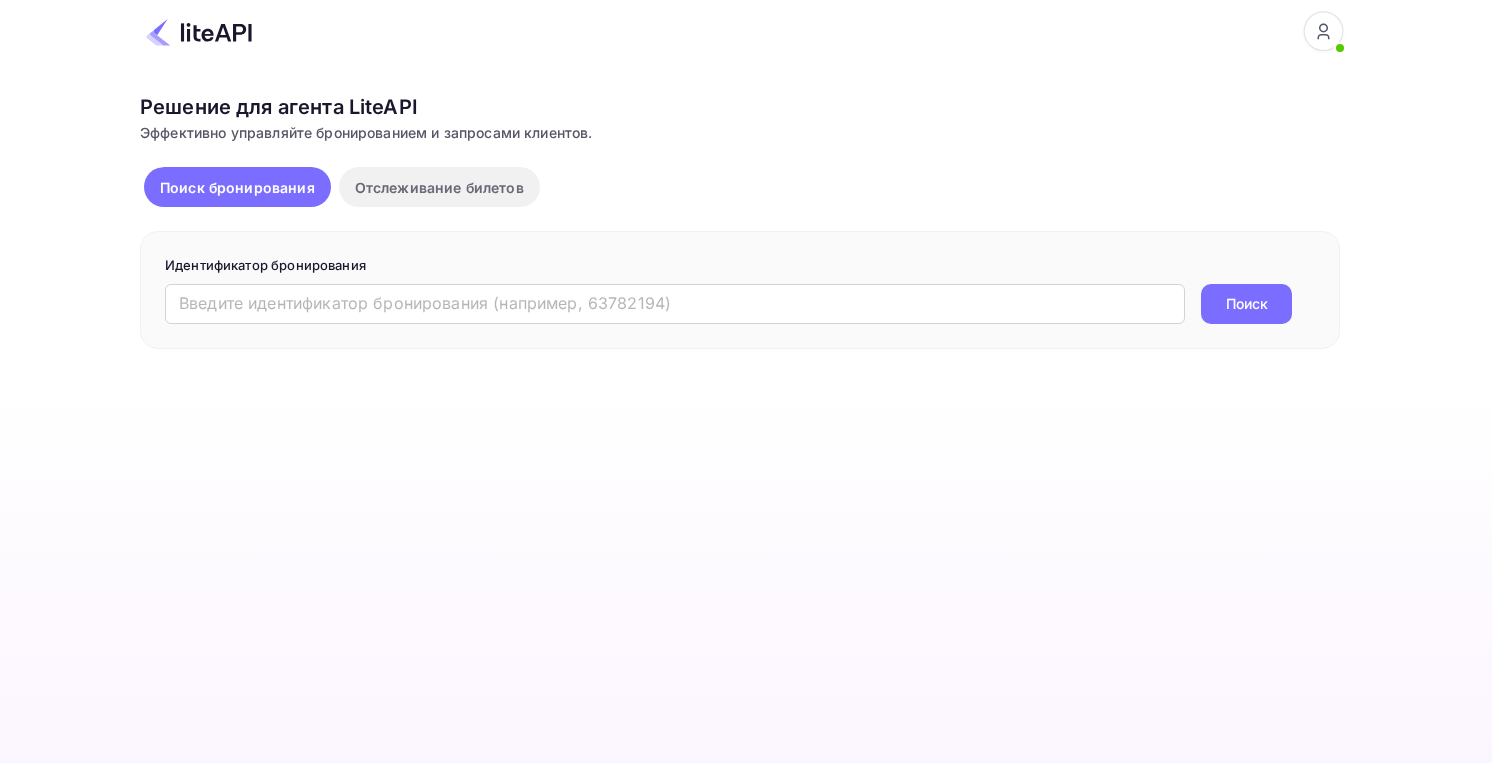 scroll, scrollTop: 0, scrollLeft: 0, axis: both 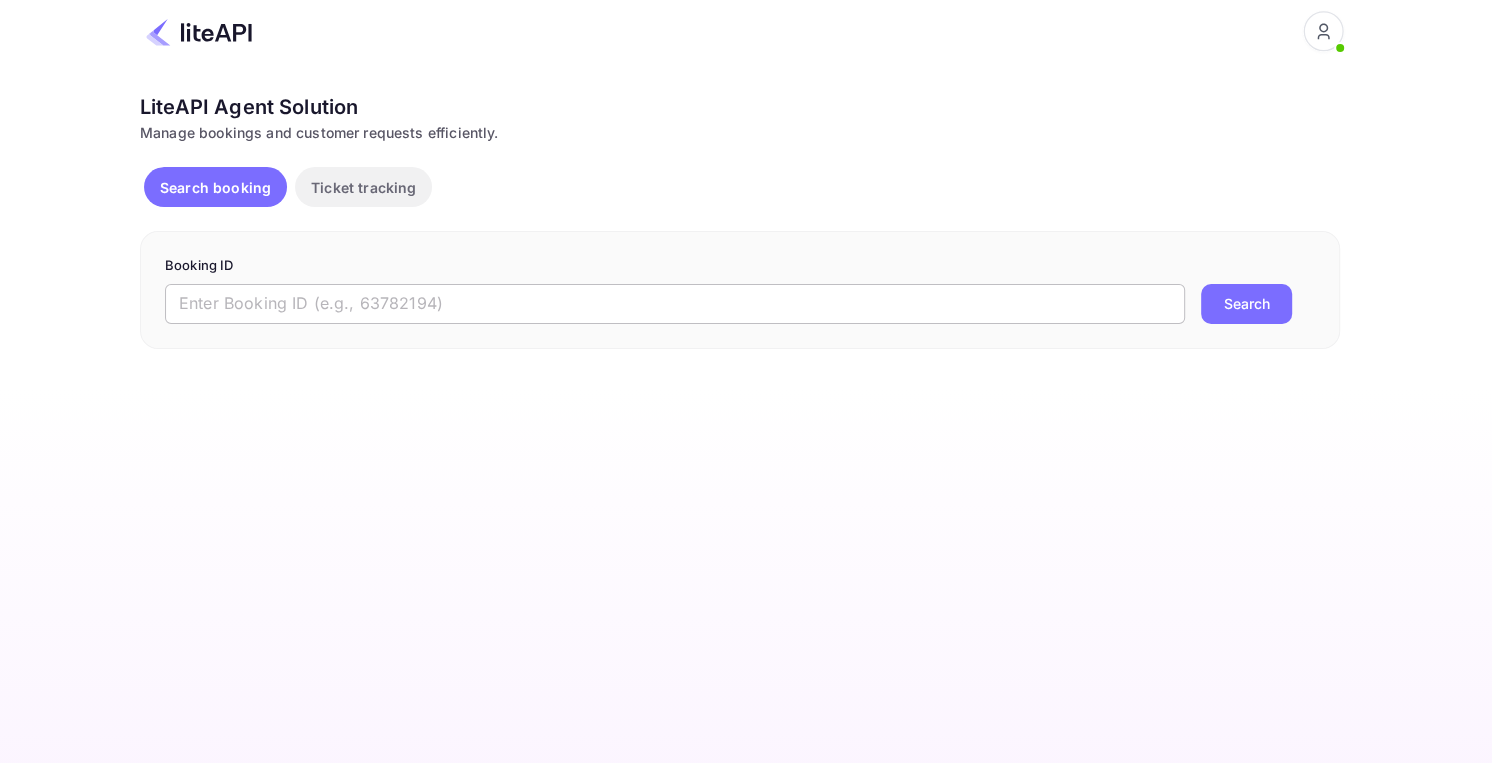 click at bounding box center (675, 304) 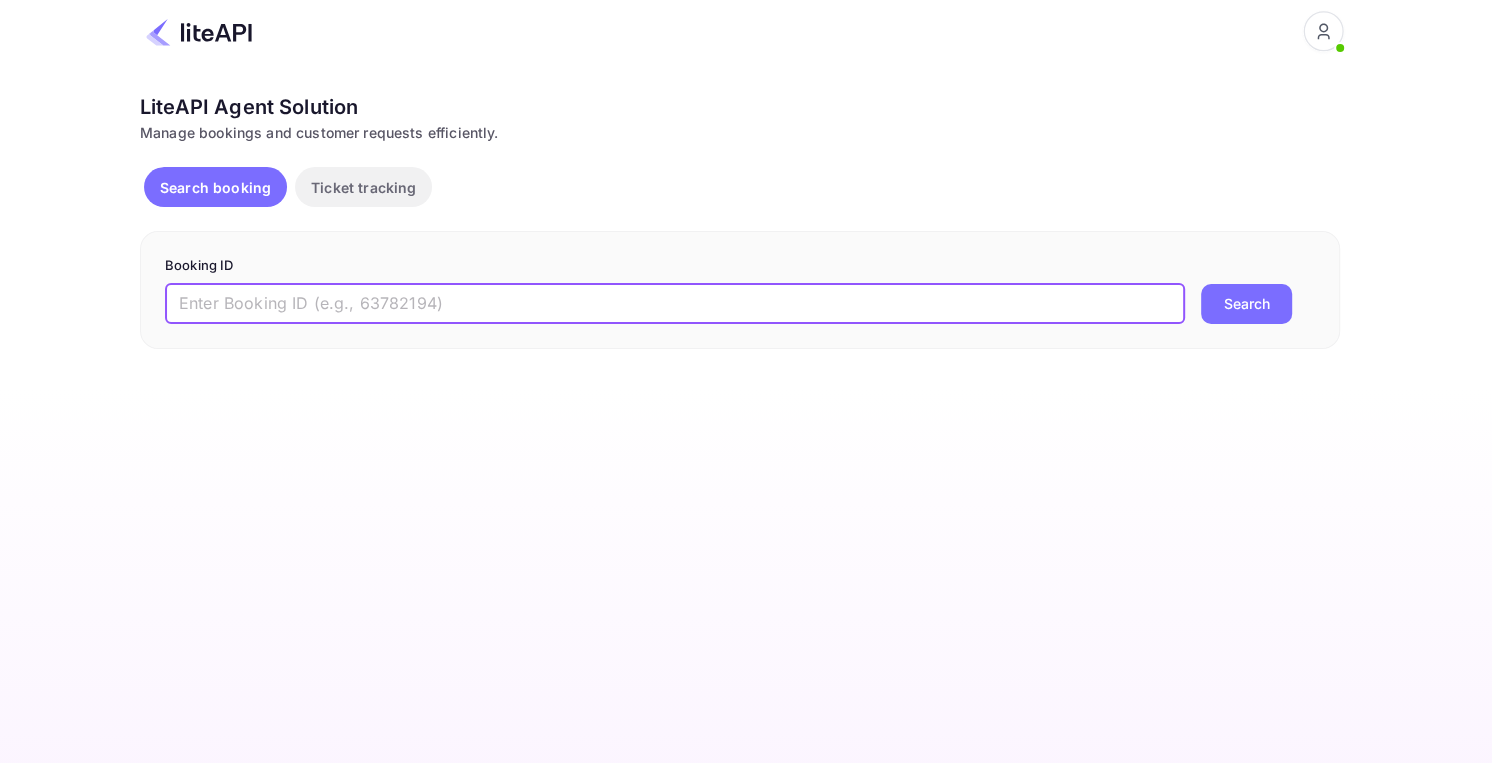 paste on "[NUMBER]" 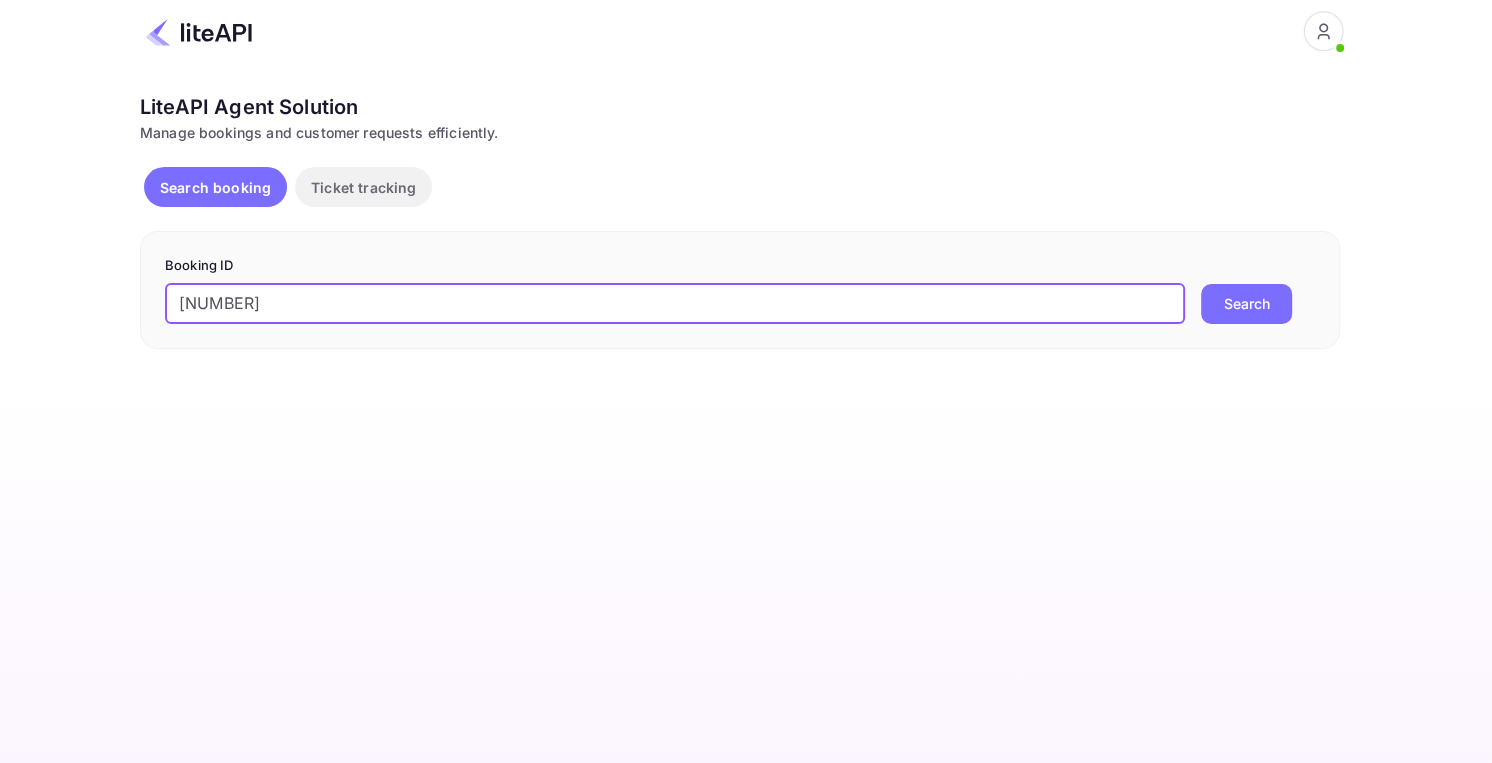 type on "[NUMBER]" 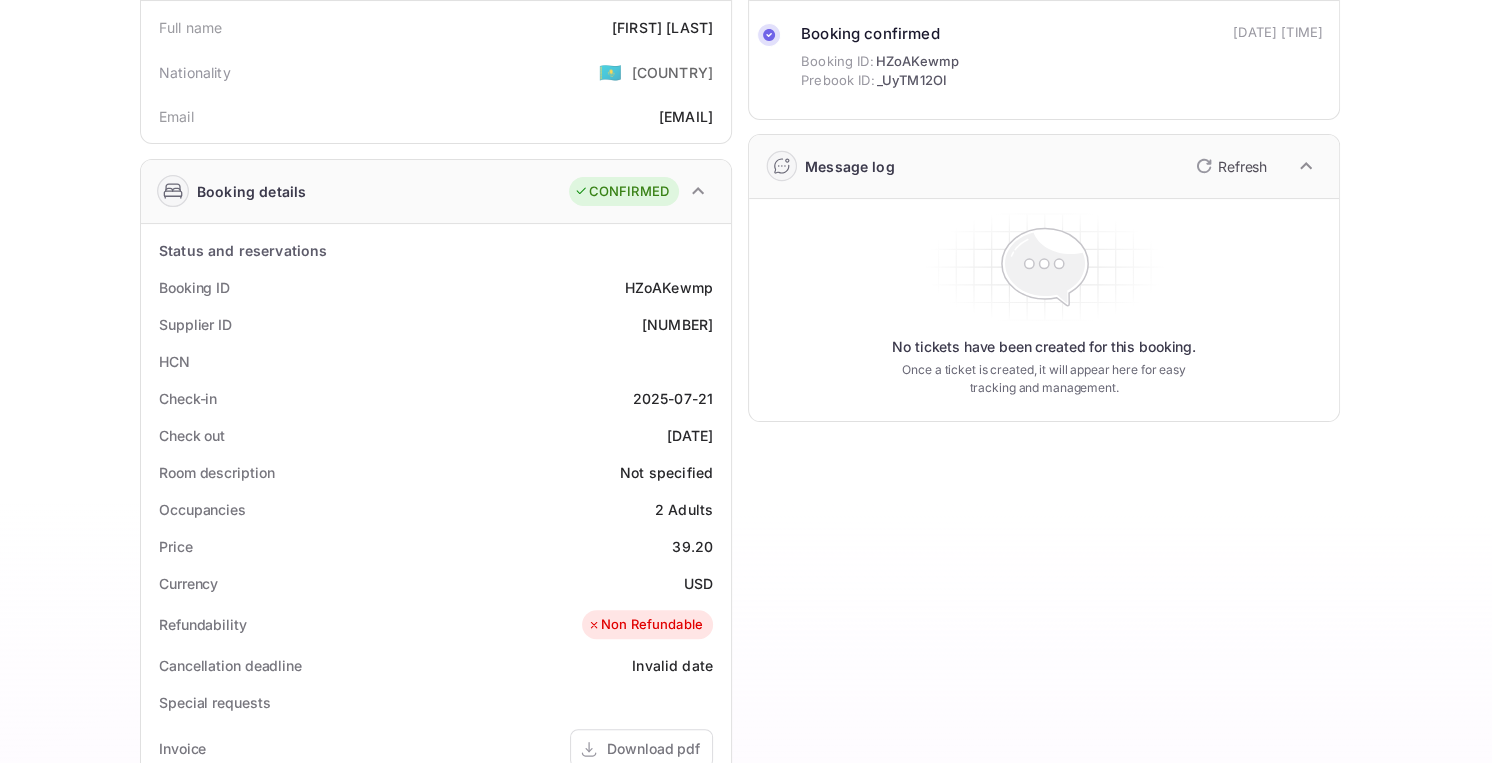 scroll, scrollTop: 0, scrollLeft: 0, axis: both 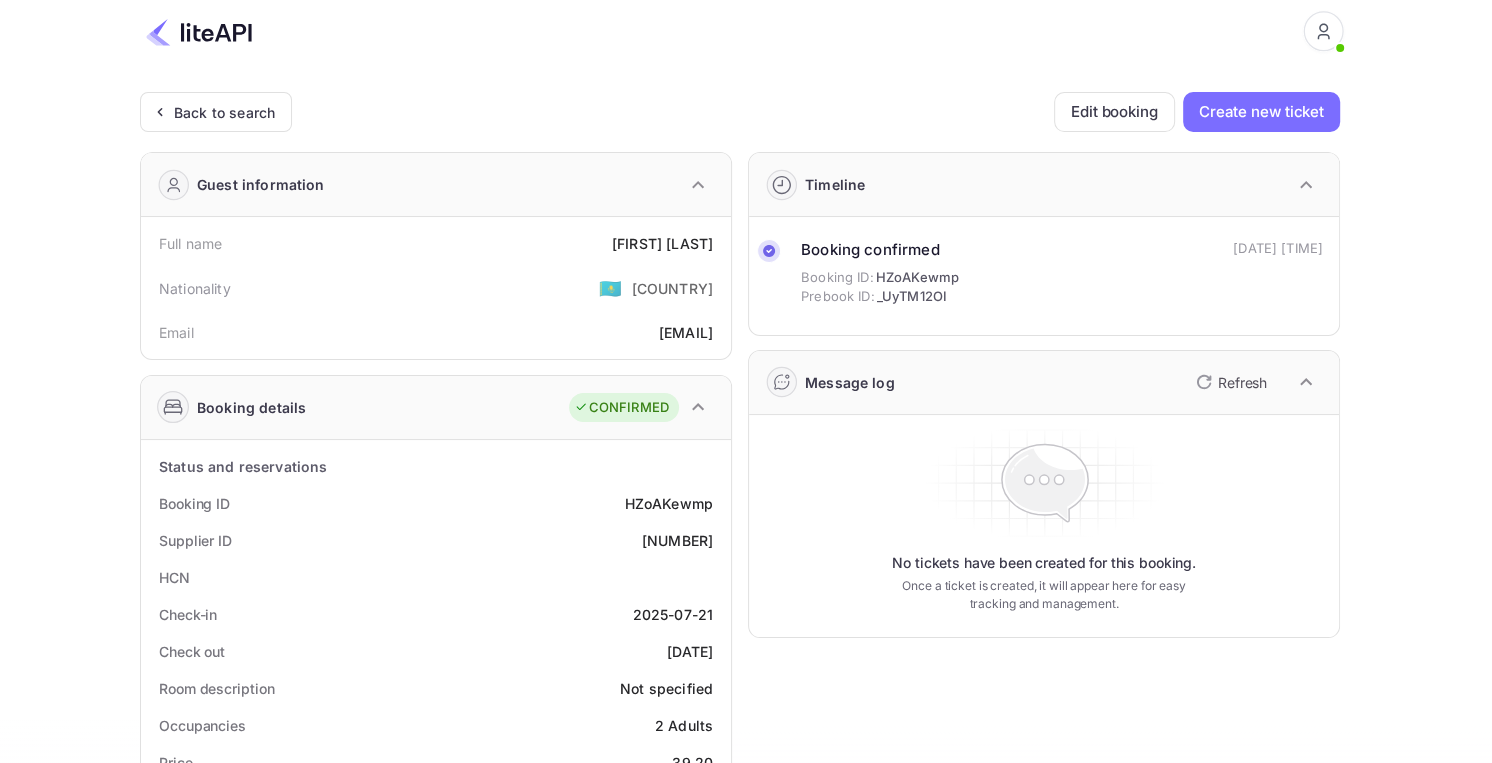 click at bounding box center (199, 32) 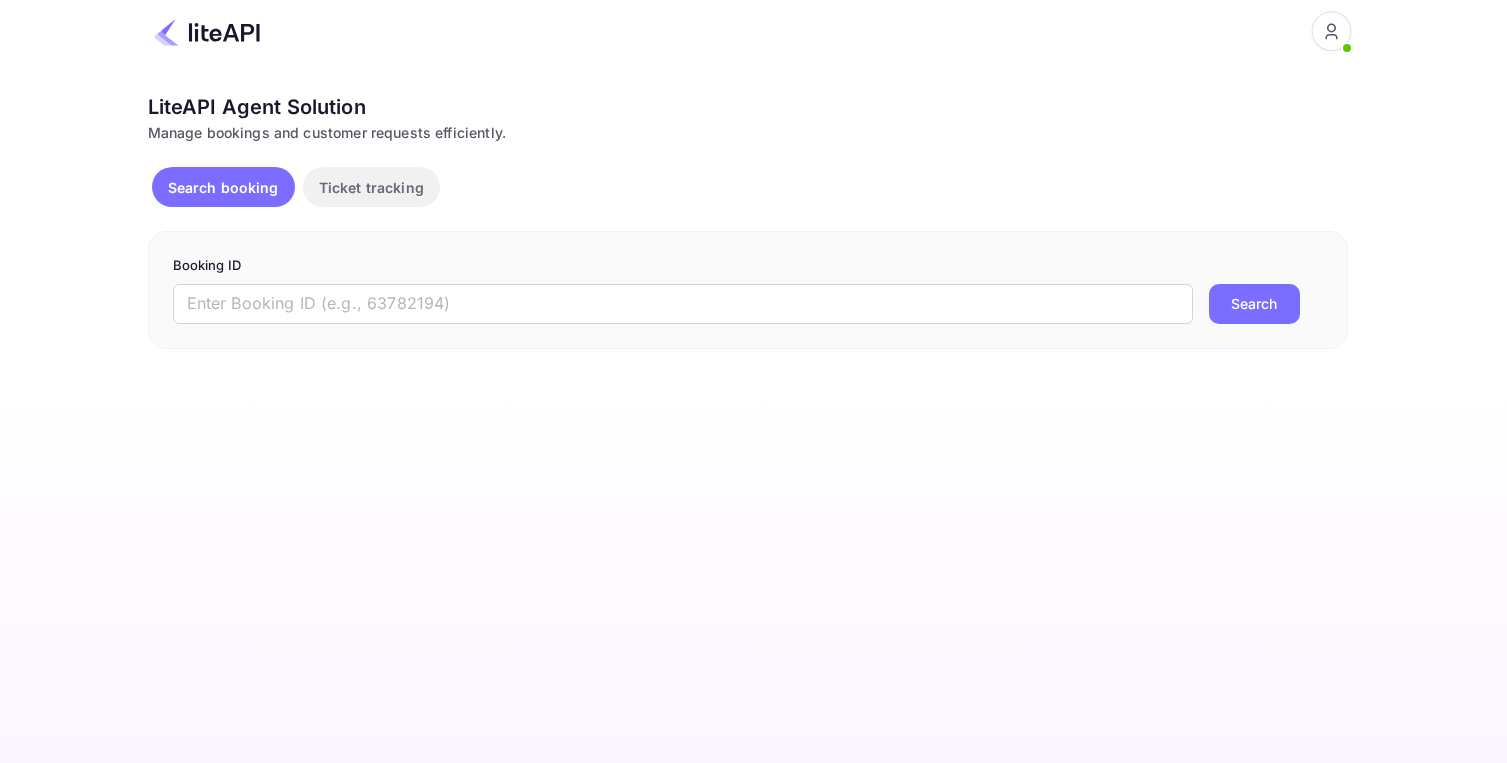 scroll, scrollTop: 0, scrollLeft: 0, axis: both 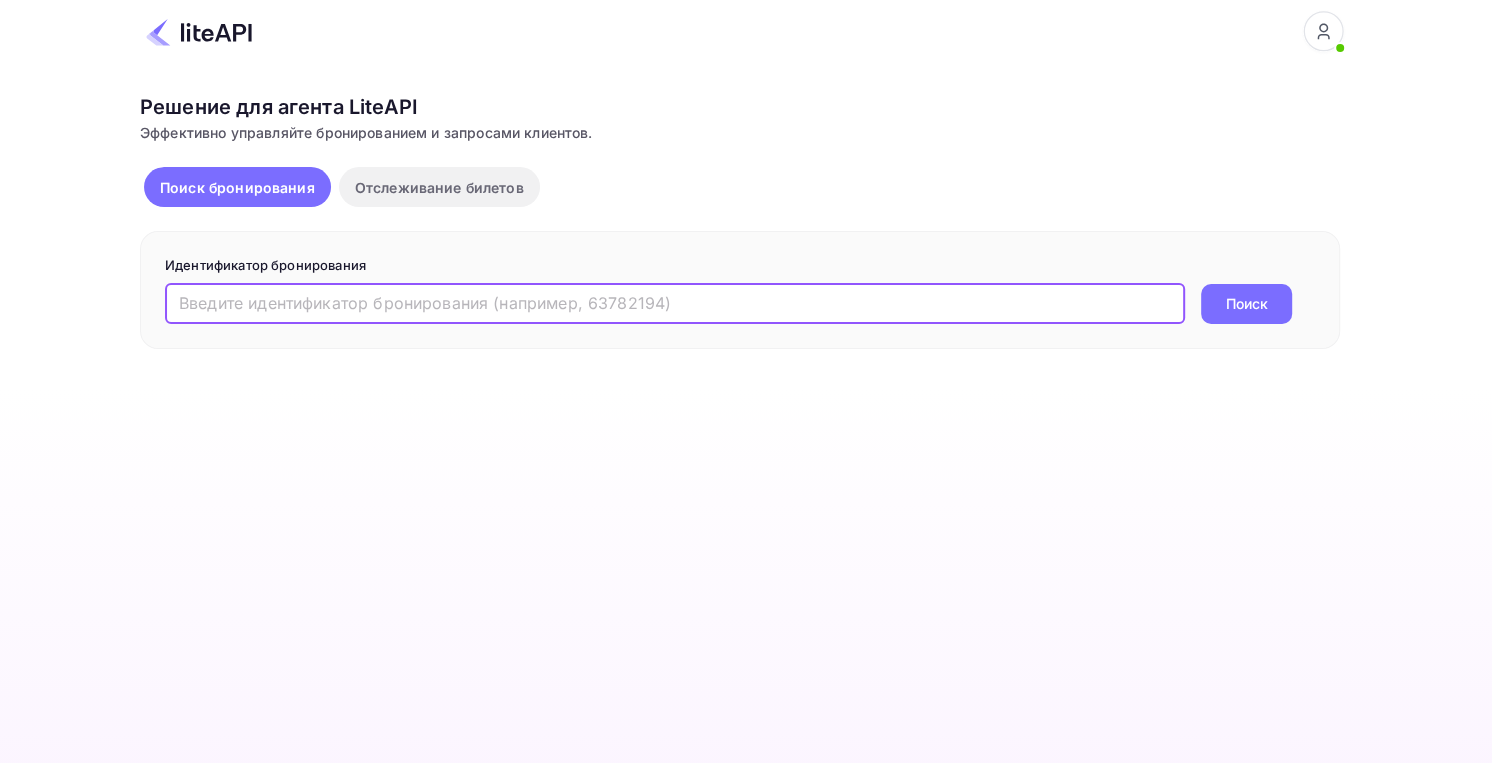 click at bounding box center (675, 304) 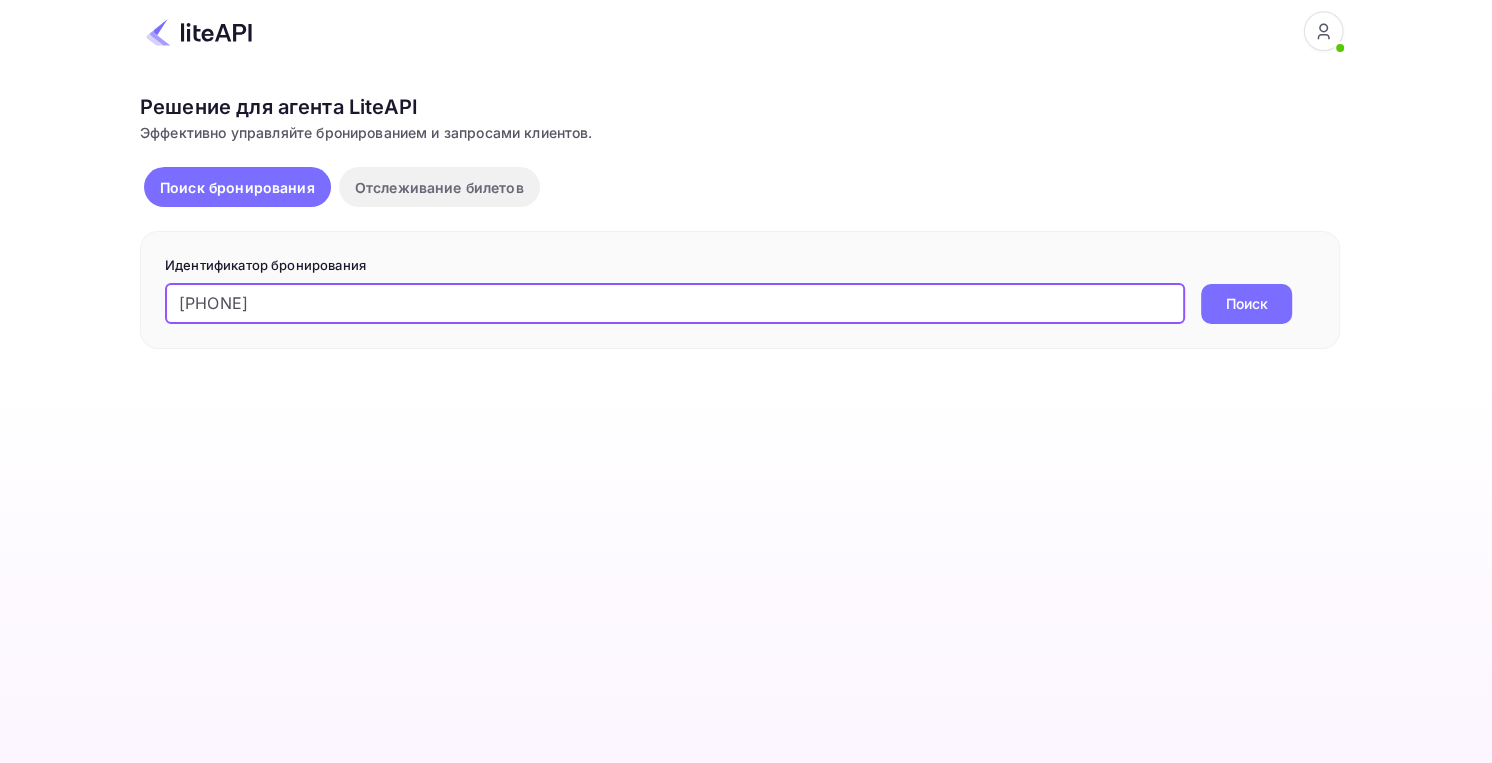 type on "[PHONE]" 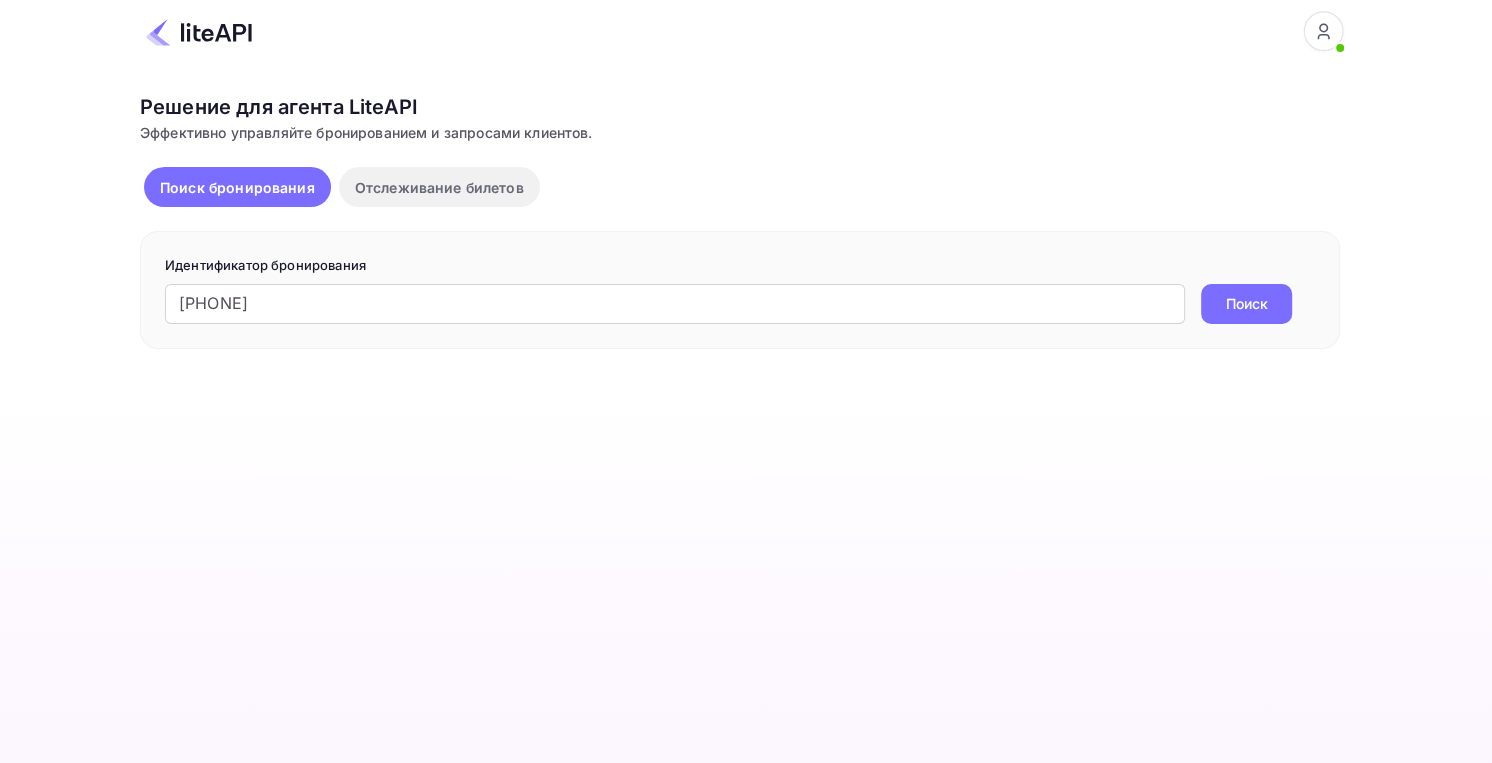 click on "Поиск" at bounding box center [1246, 304] 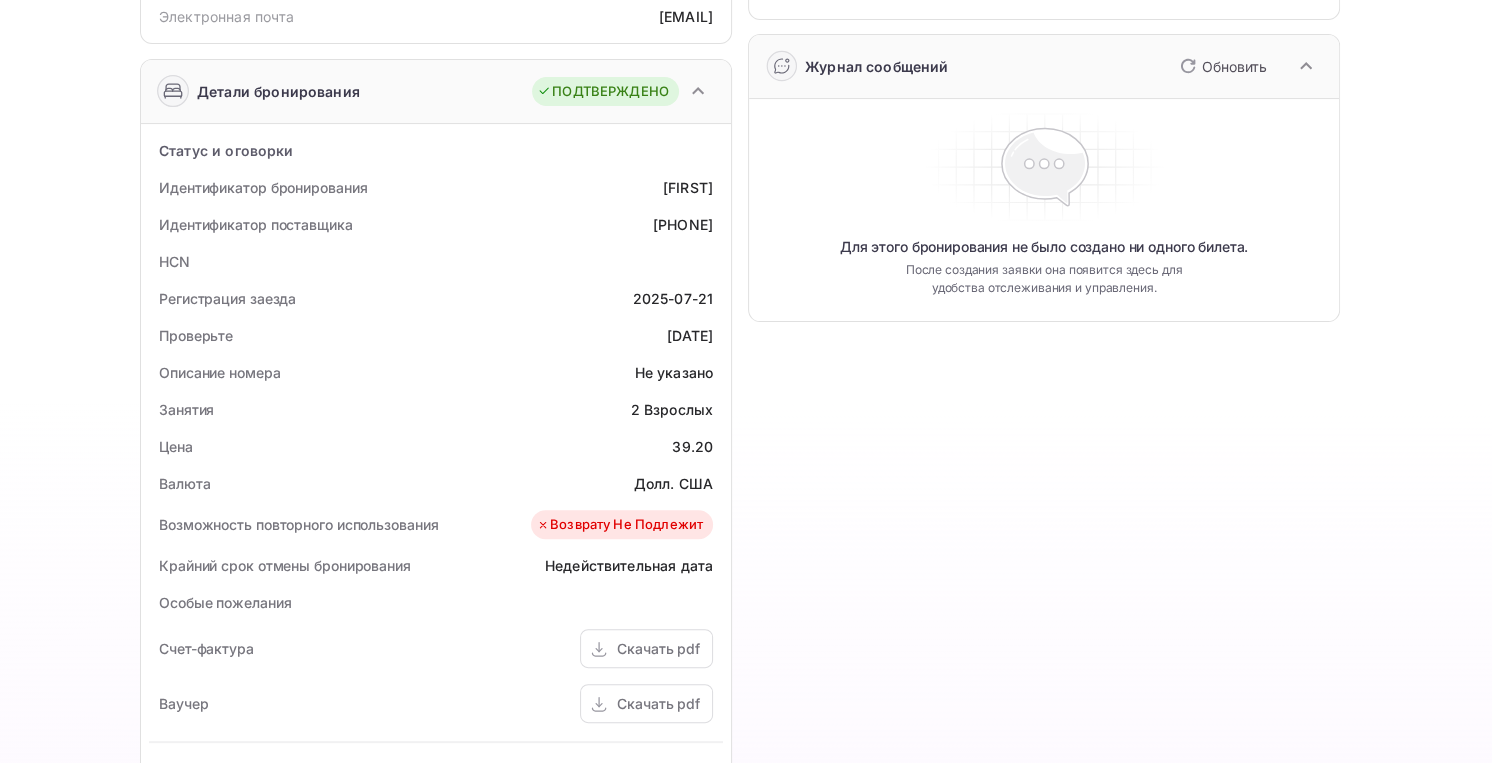 scroll, scrollTop: 0, scrollLeft: 0, axis: both 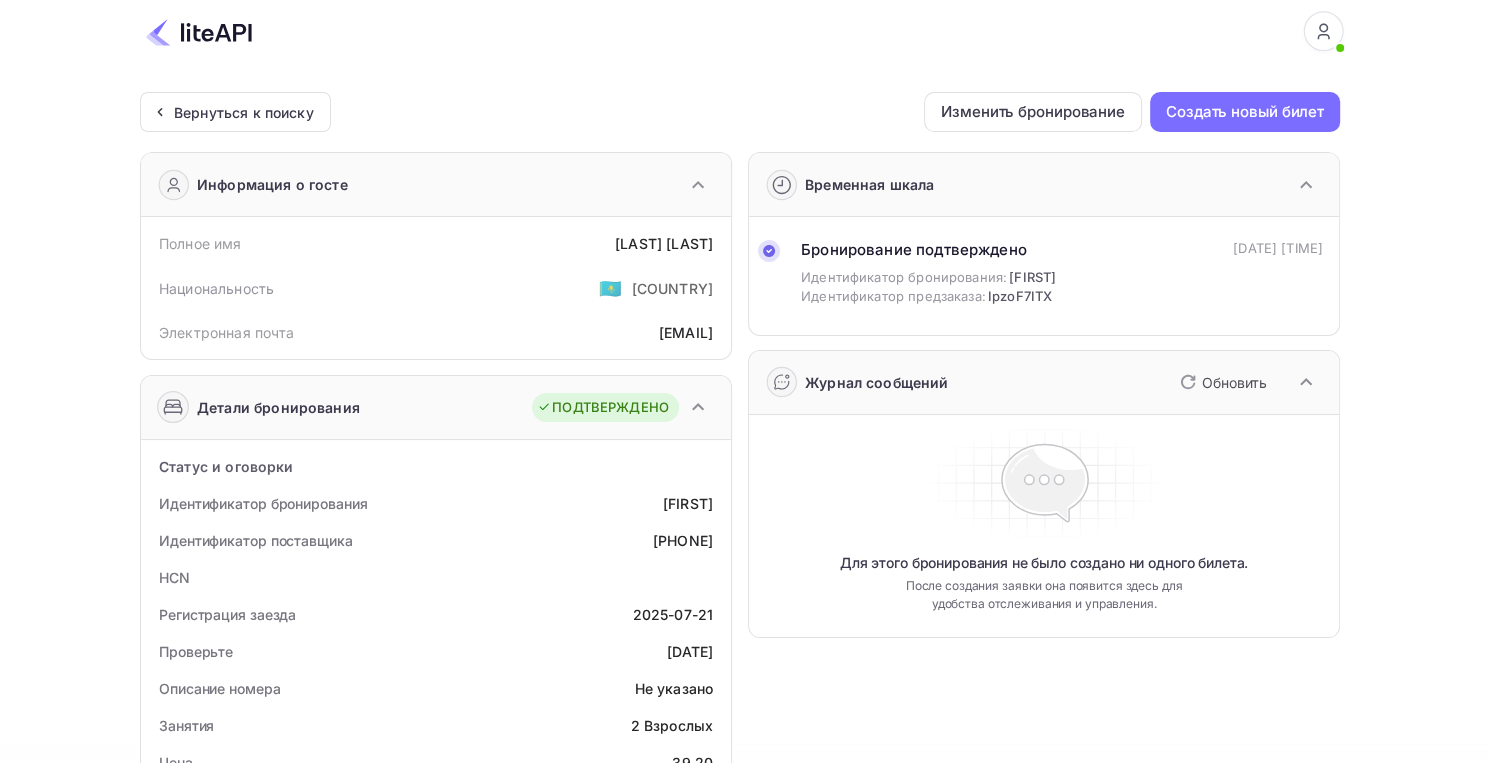 click at bounding box center (199, 32) 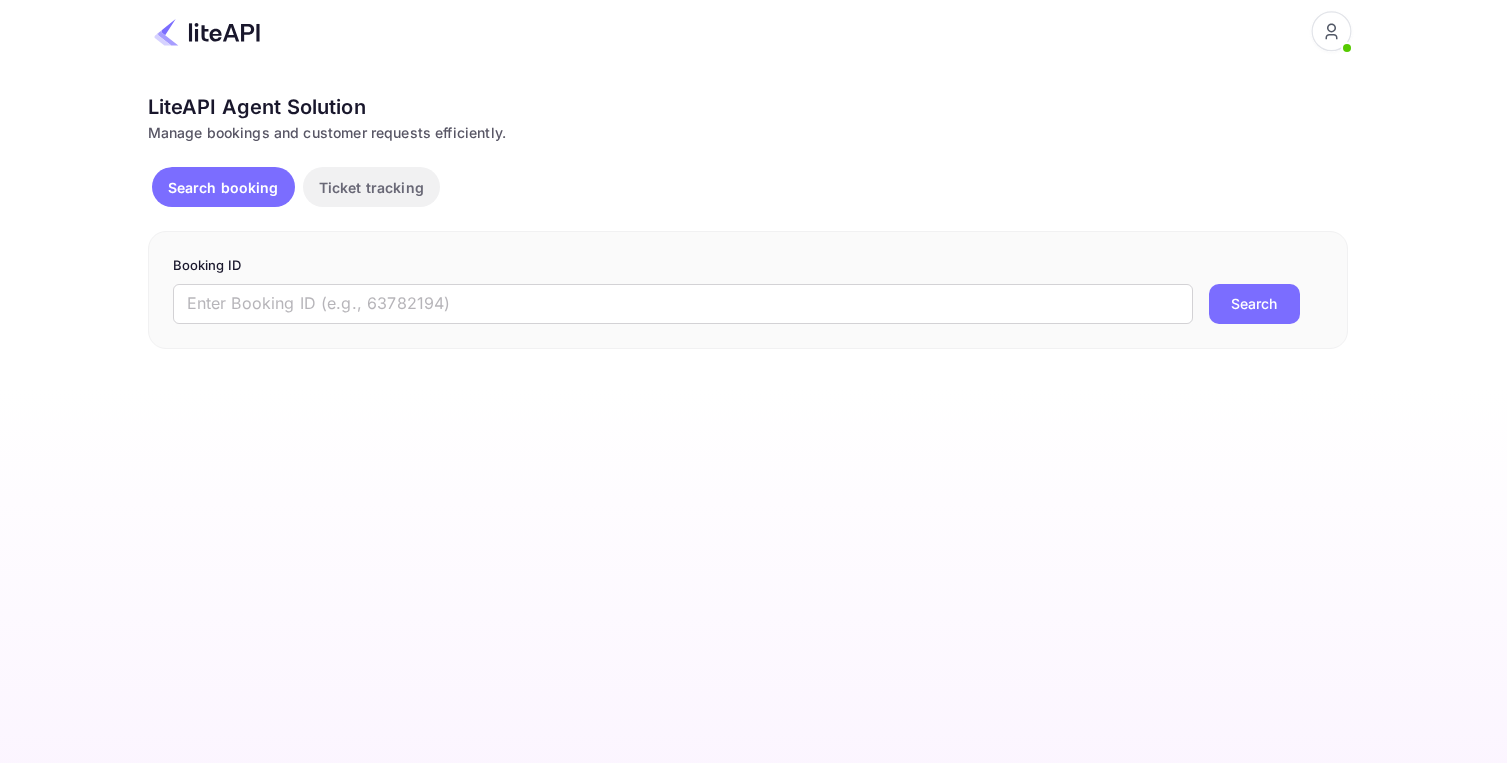 scroll, scrollTop: 0, scrollLeft: 0, axis: both 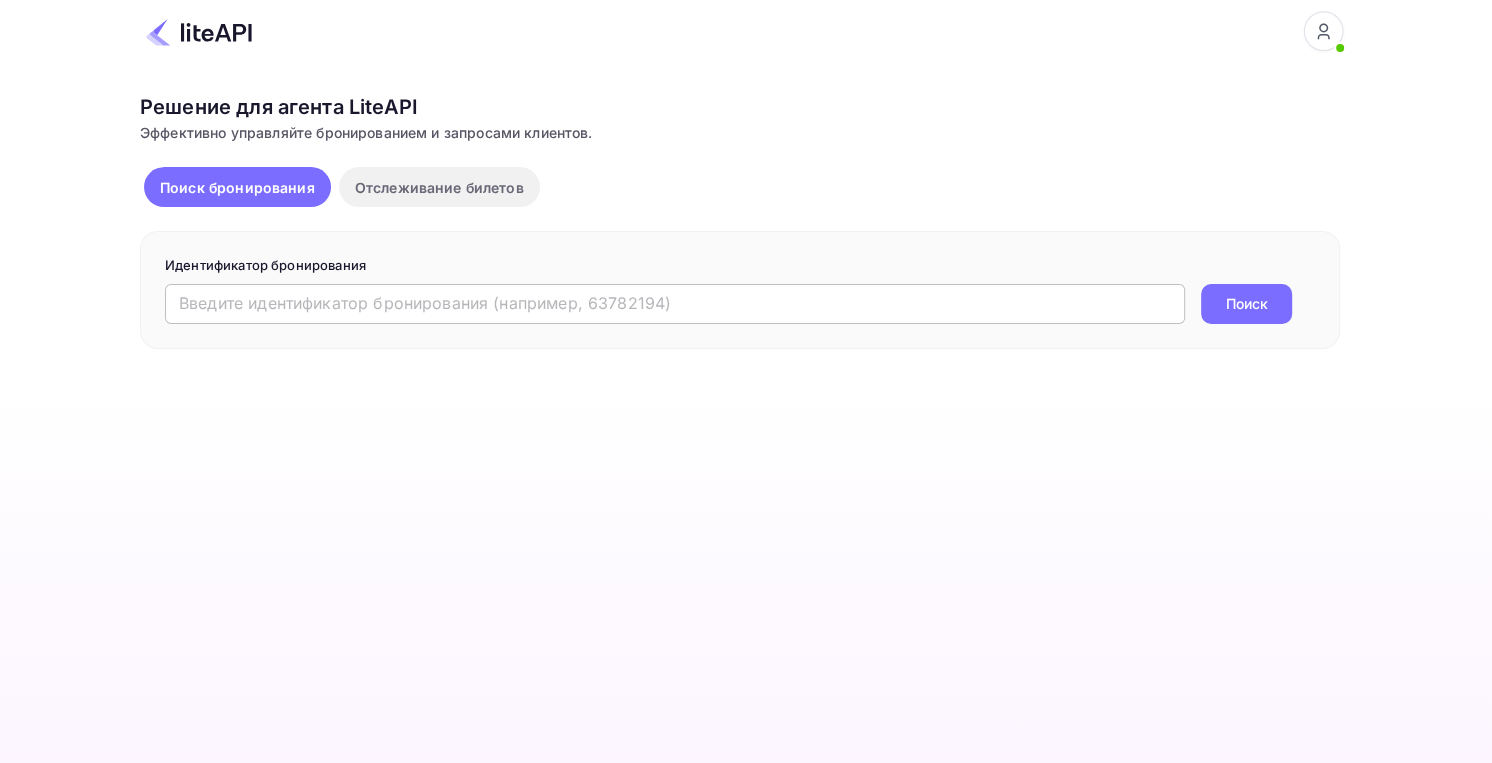 click at bounding box center (675, 304) 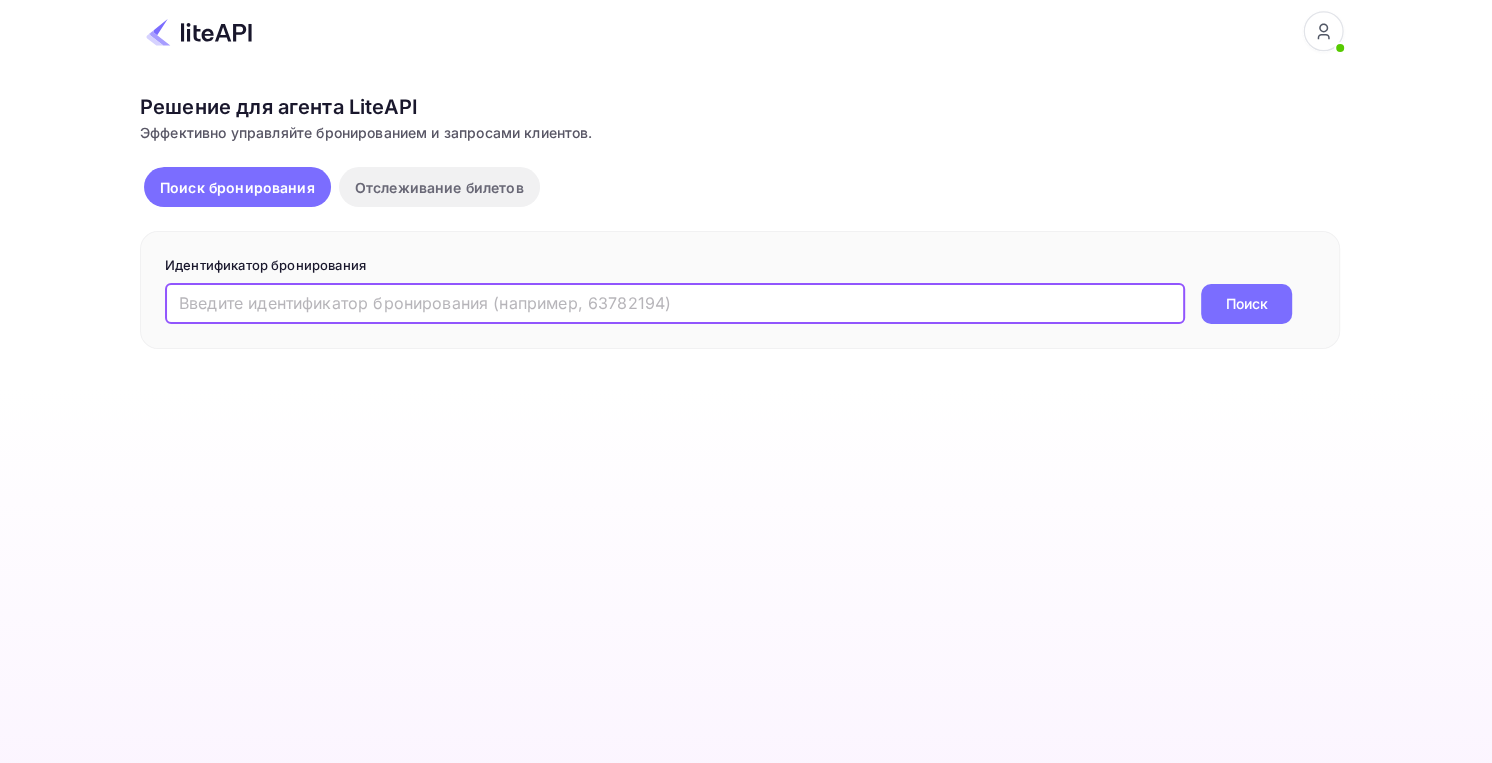 paste on "8397164" 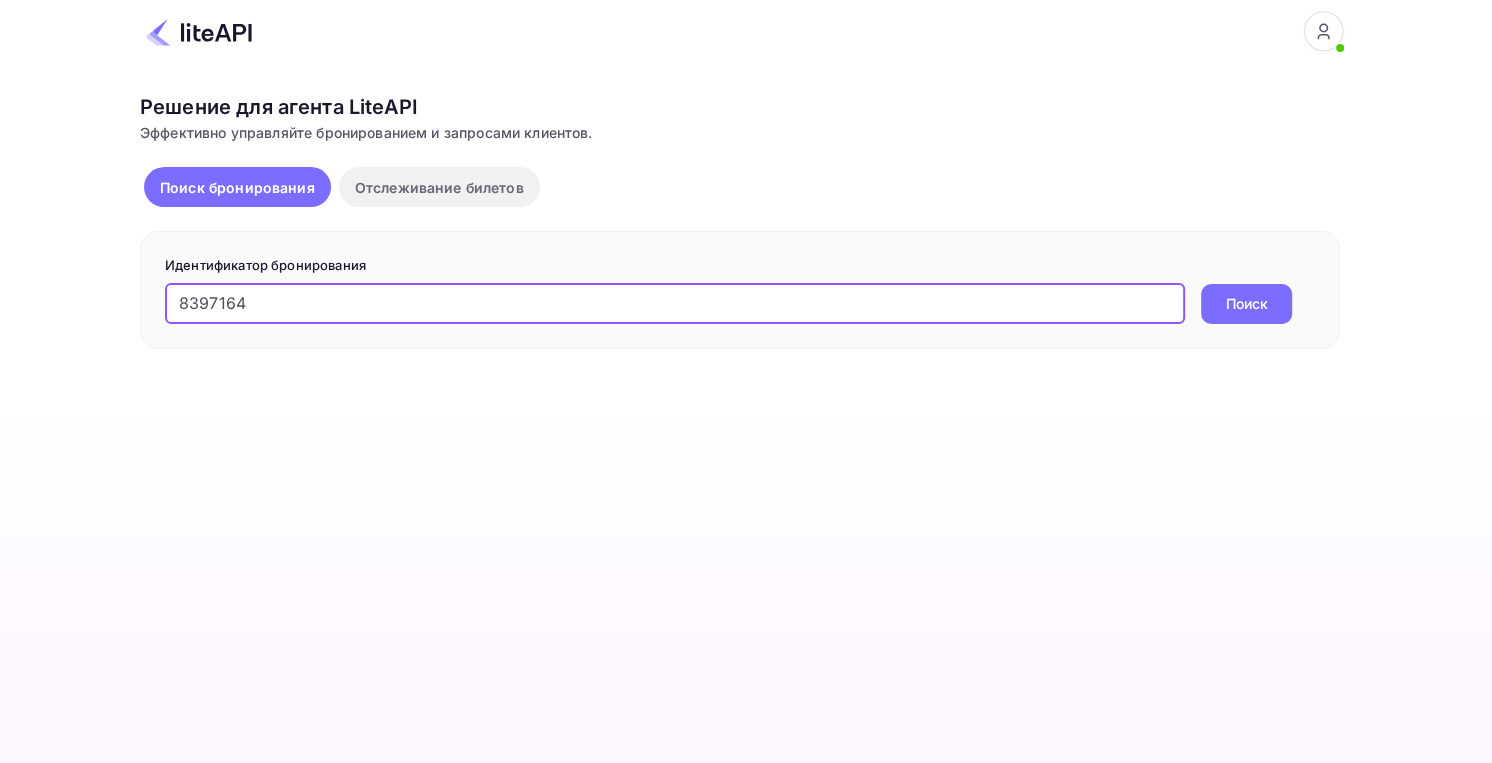 type on "8397164" 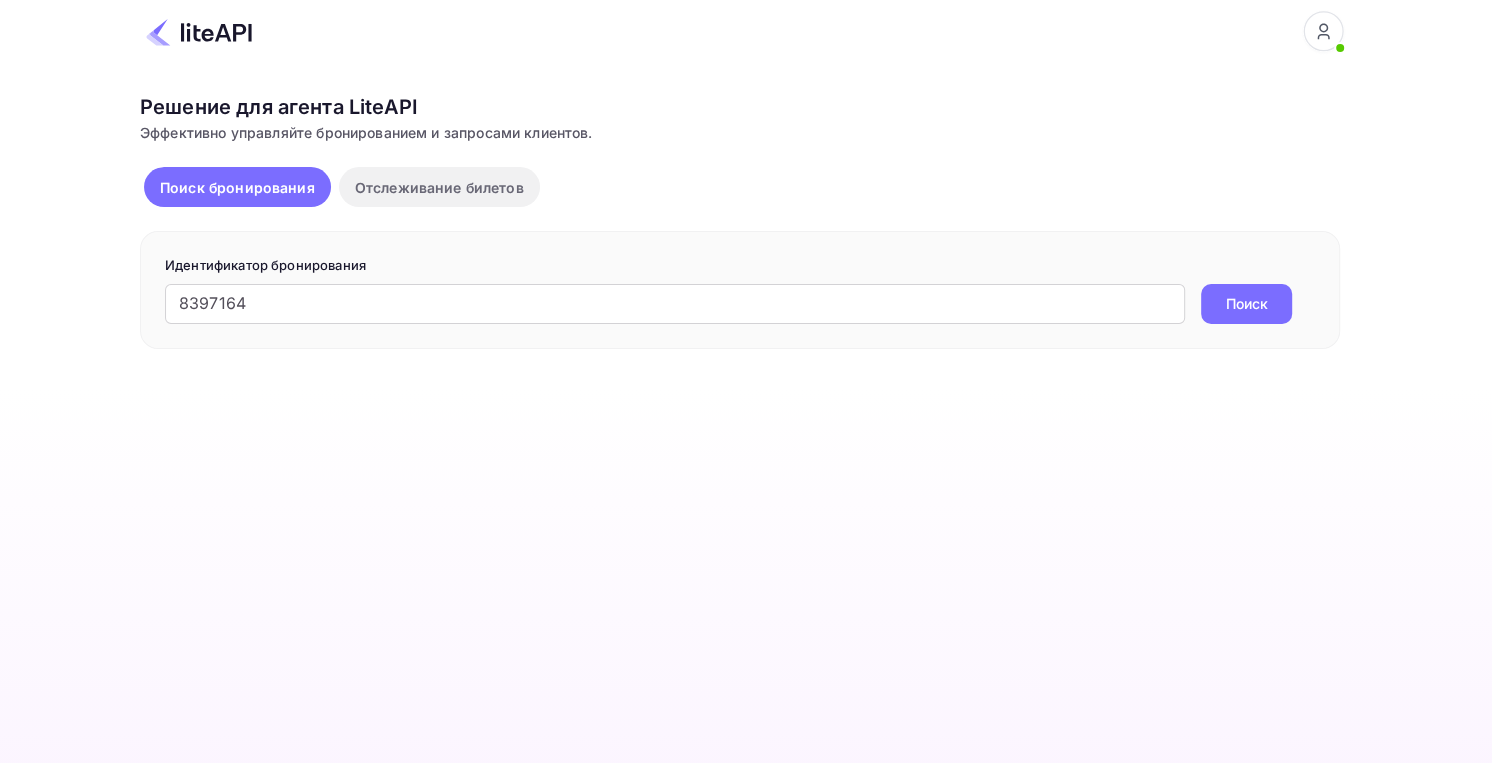 click on "Поиск" at bounding box center [1247, 303] 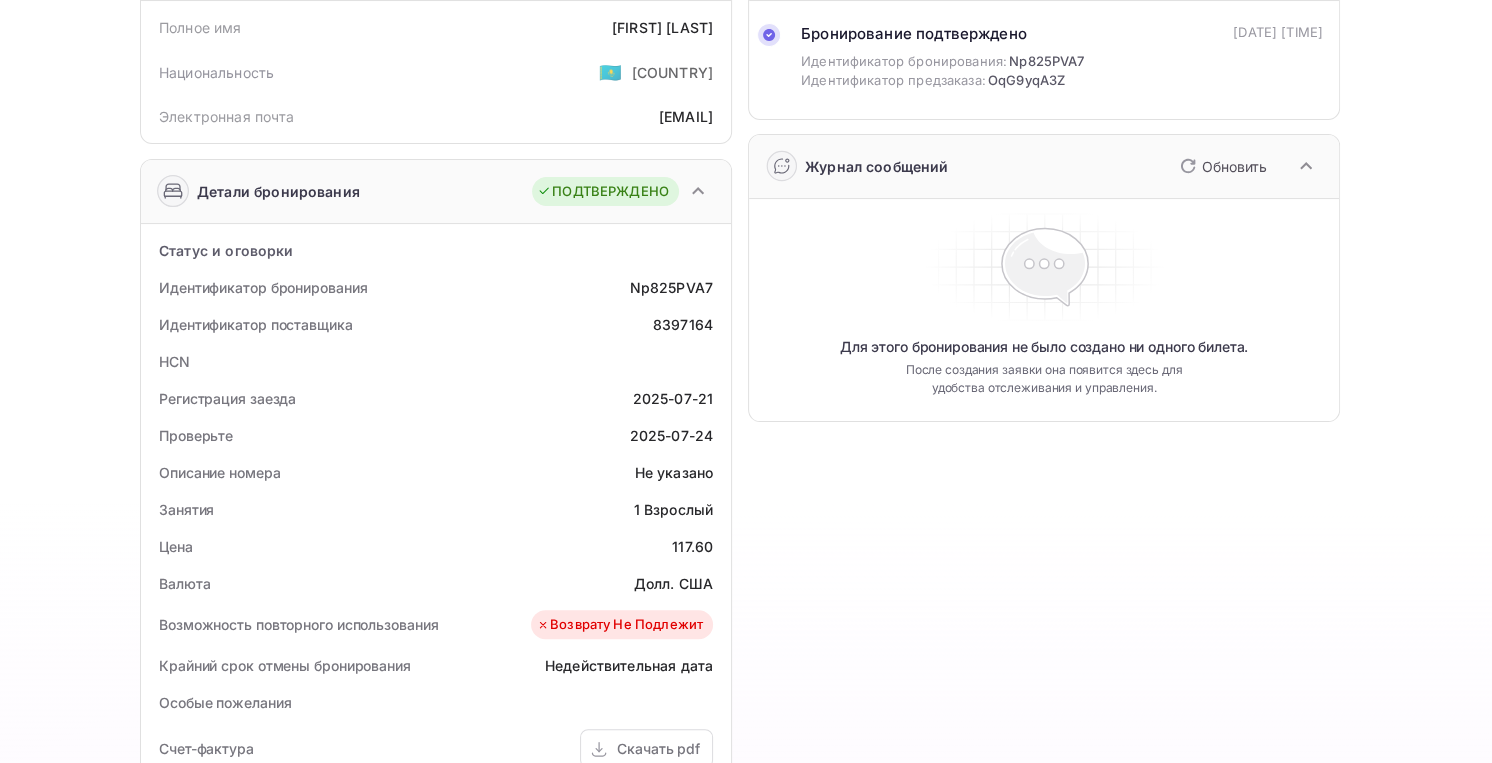 scroll, scrollTop: 0, scrollLeft: 0, axis: both 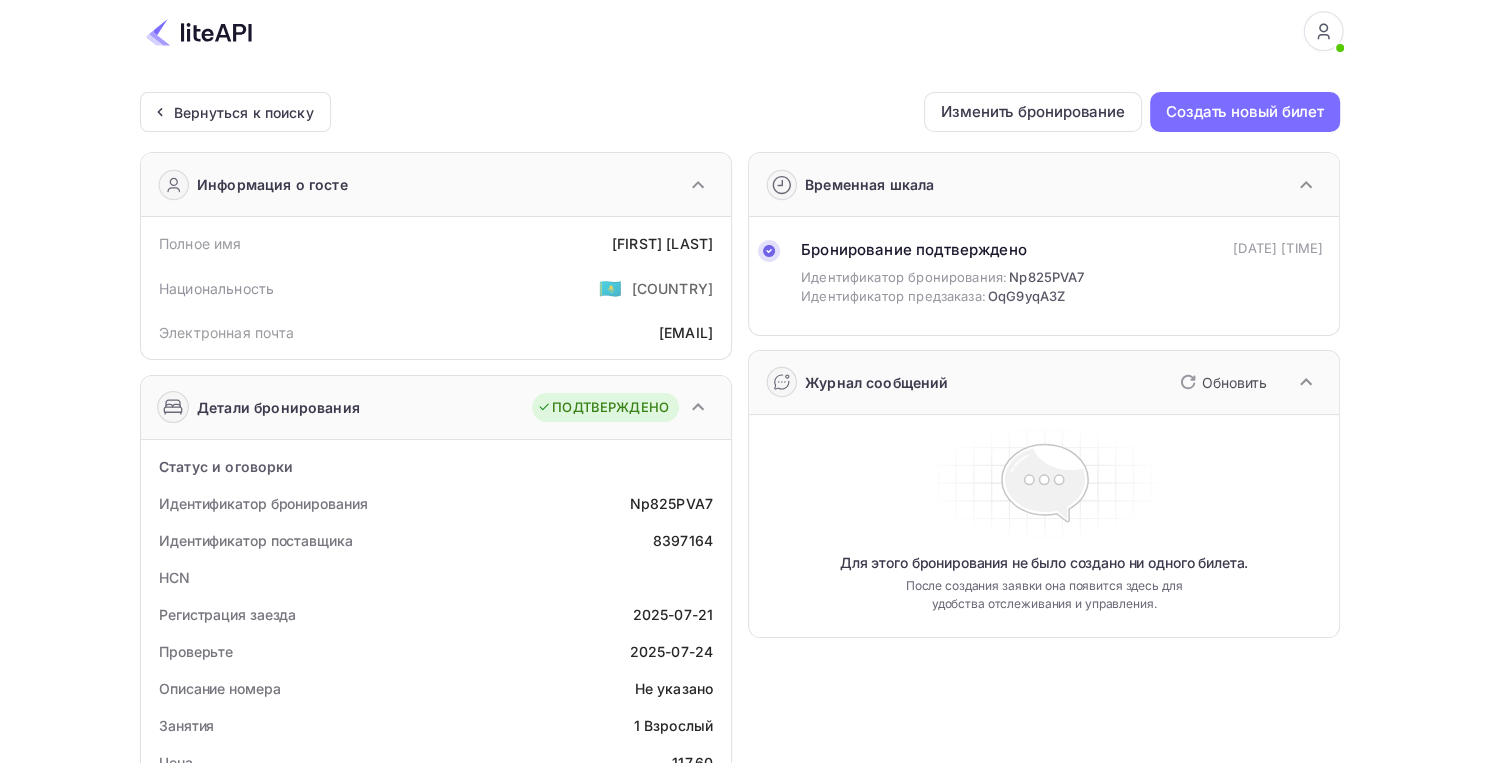 click at bounding box center (746, 32) 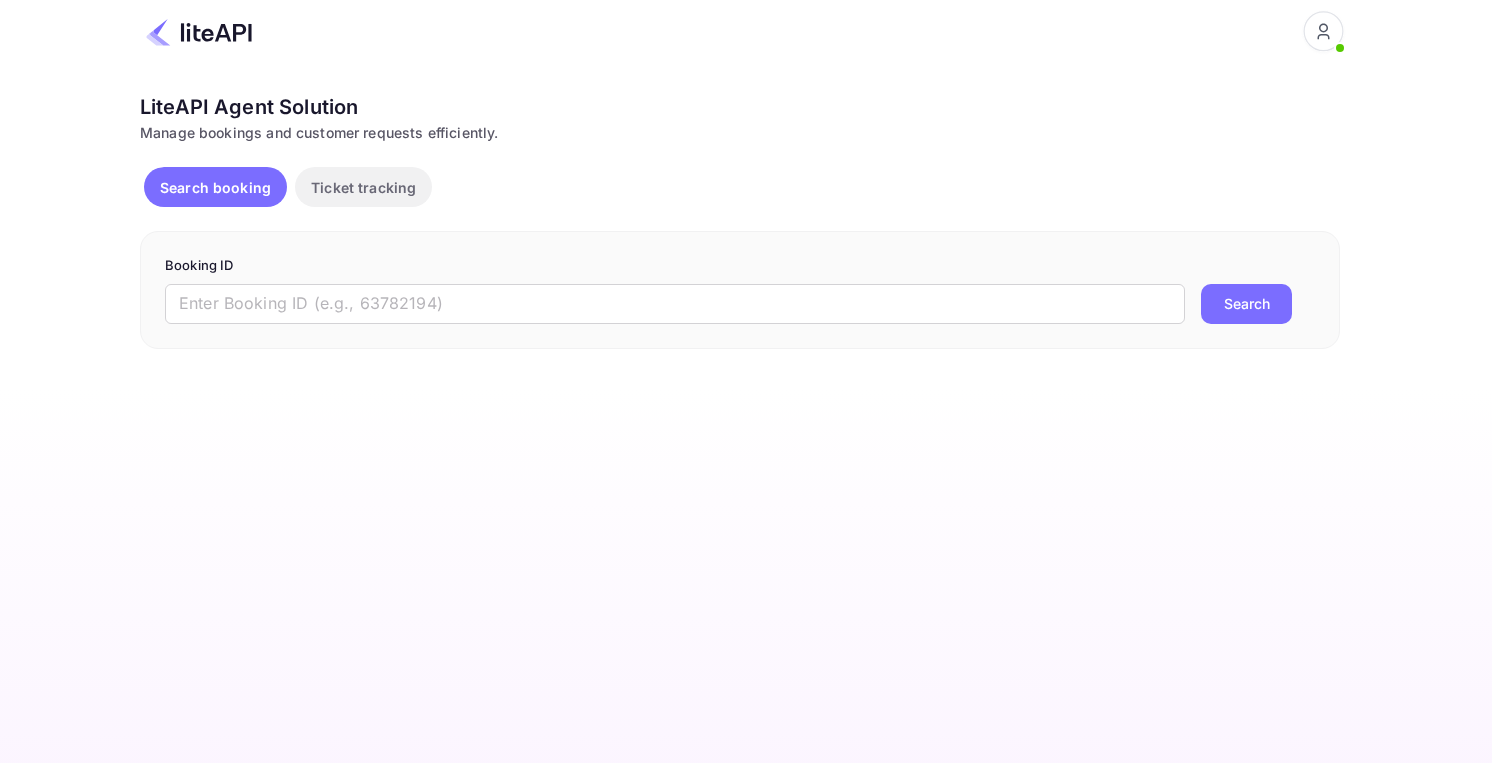 scroll, scrollTop: 0, scrollLeft: 0, axis: both 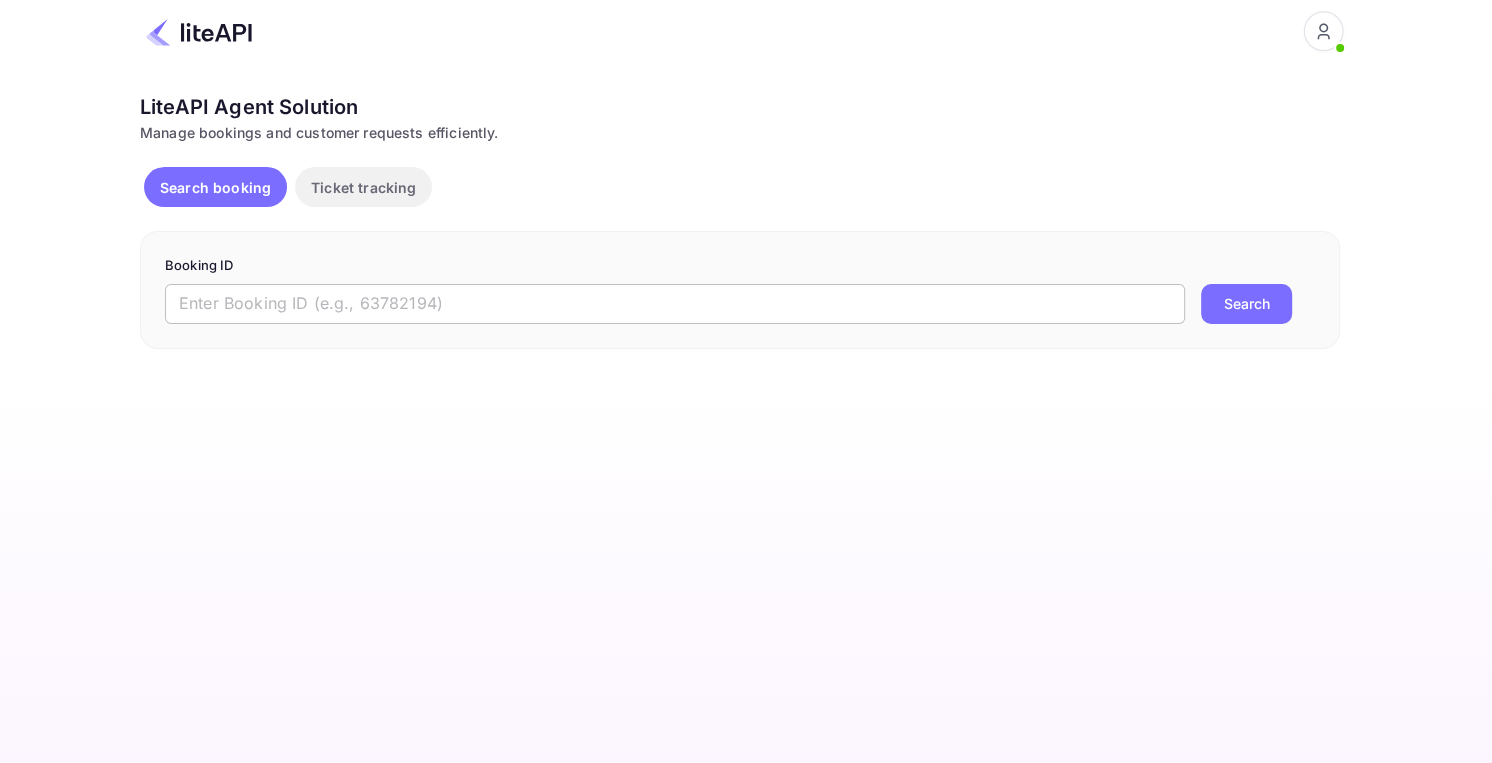 click at bounding box center [675, 304] 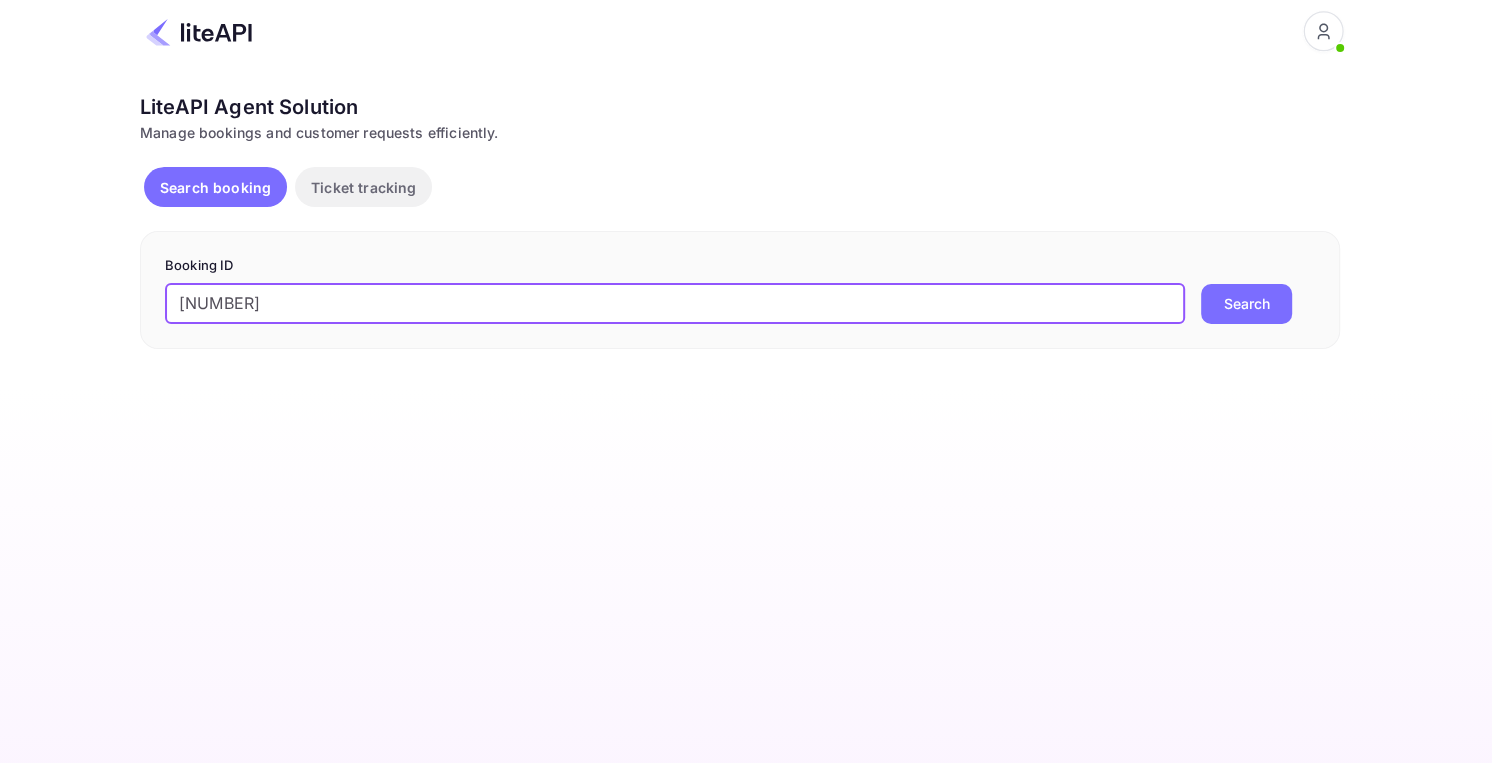 type on "8397312" 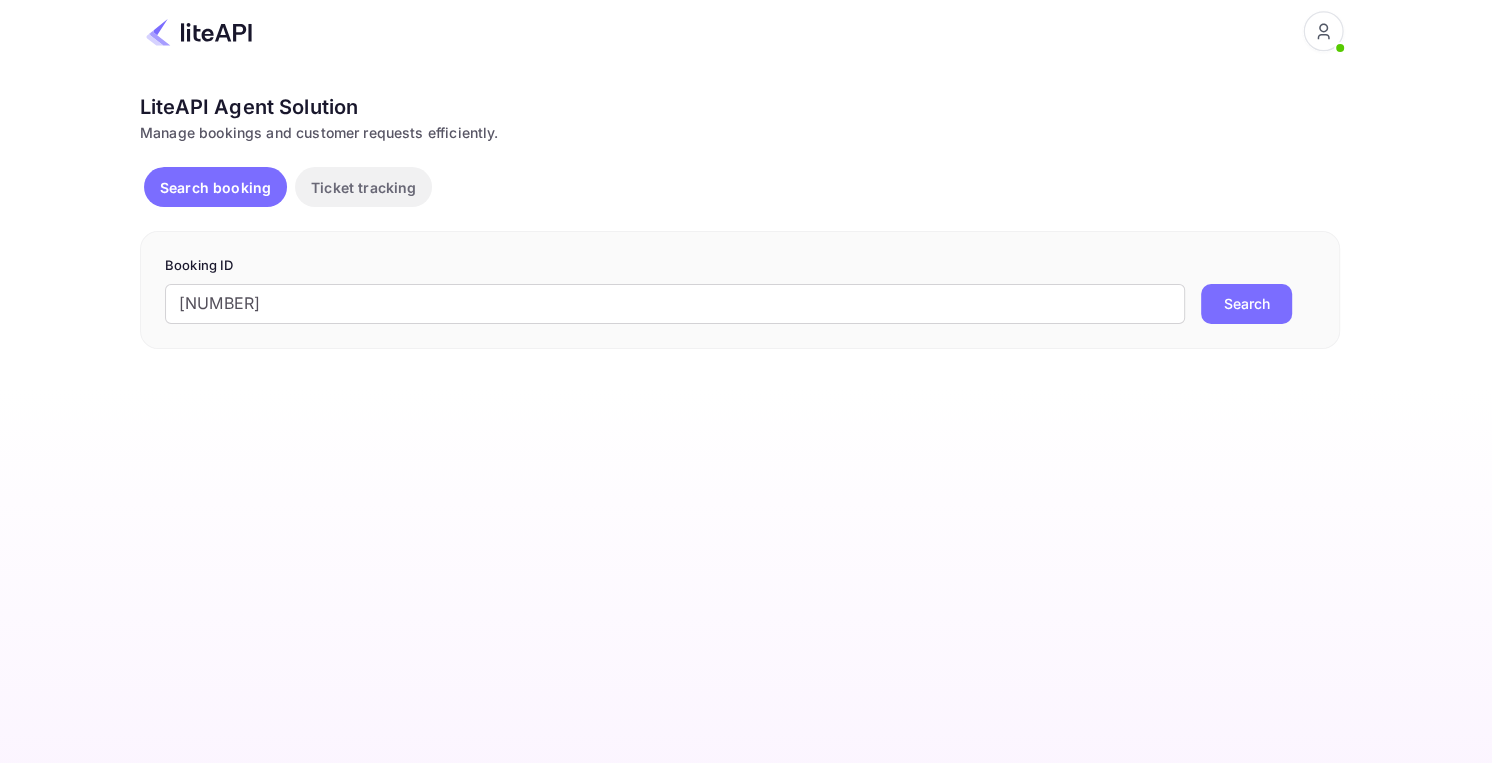 click on "Search" at bounding box center [1246, 304] 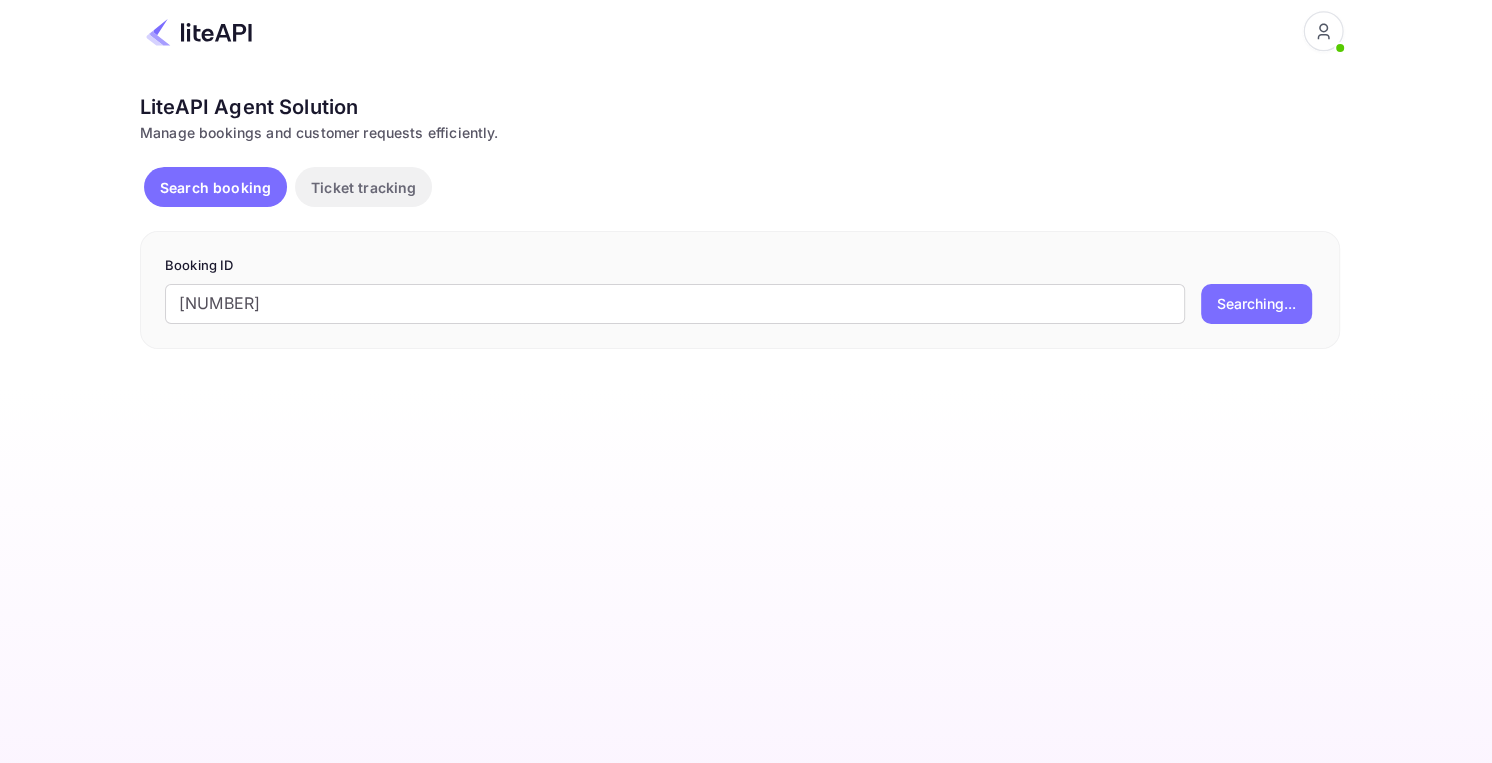scroll, scrollTop: 116, scrollLeft: 0, axis: vertical 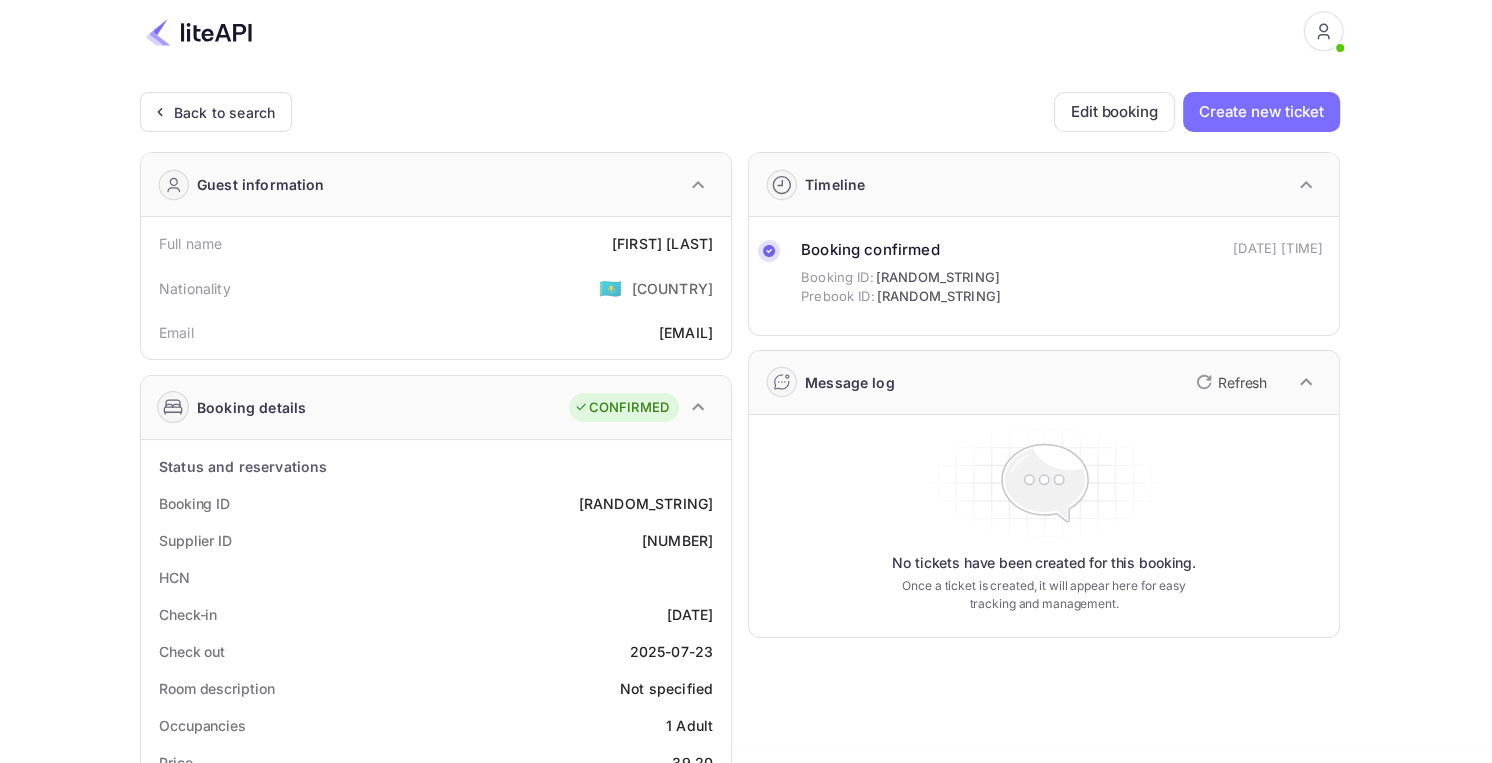 click at bounding box center [746, 32] 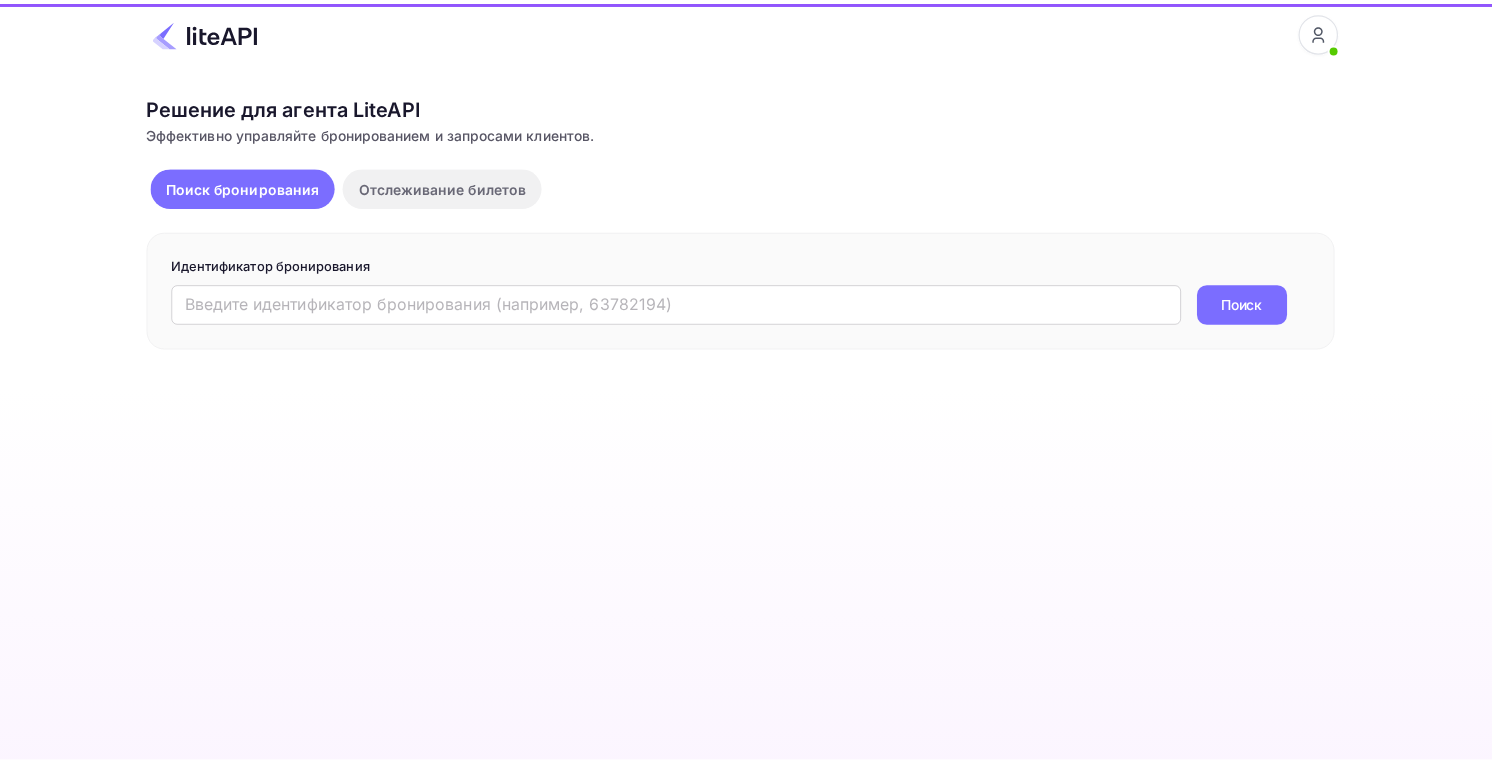 scroll, scrollTop: 0, scrollLeft: 0, axis: both 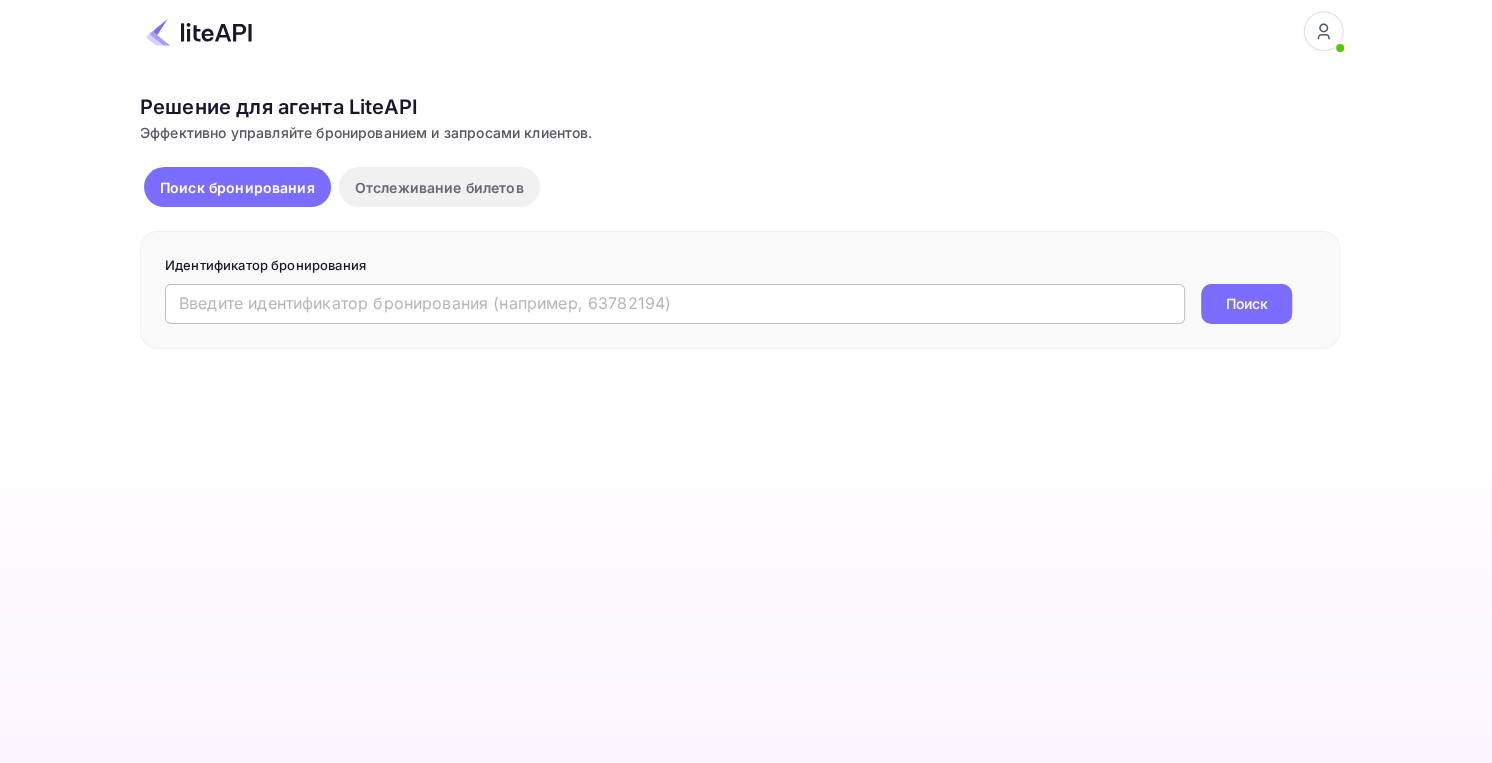 click at bounding box center [675, 304] 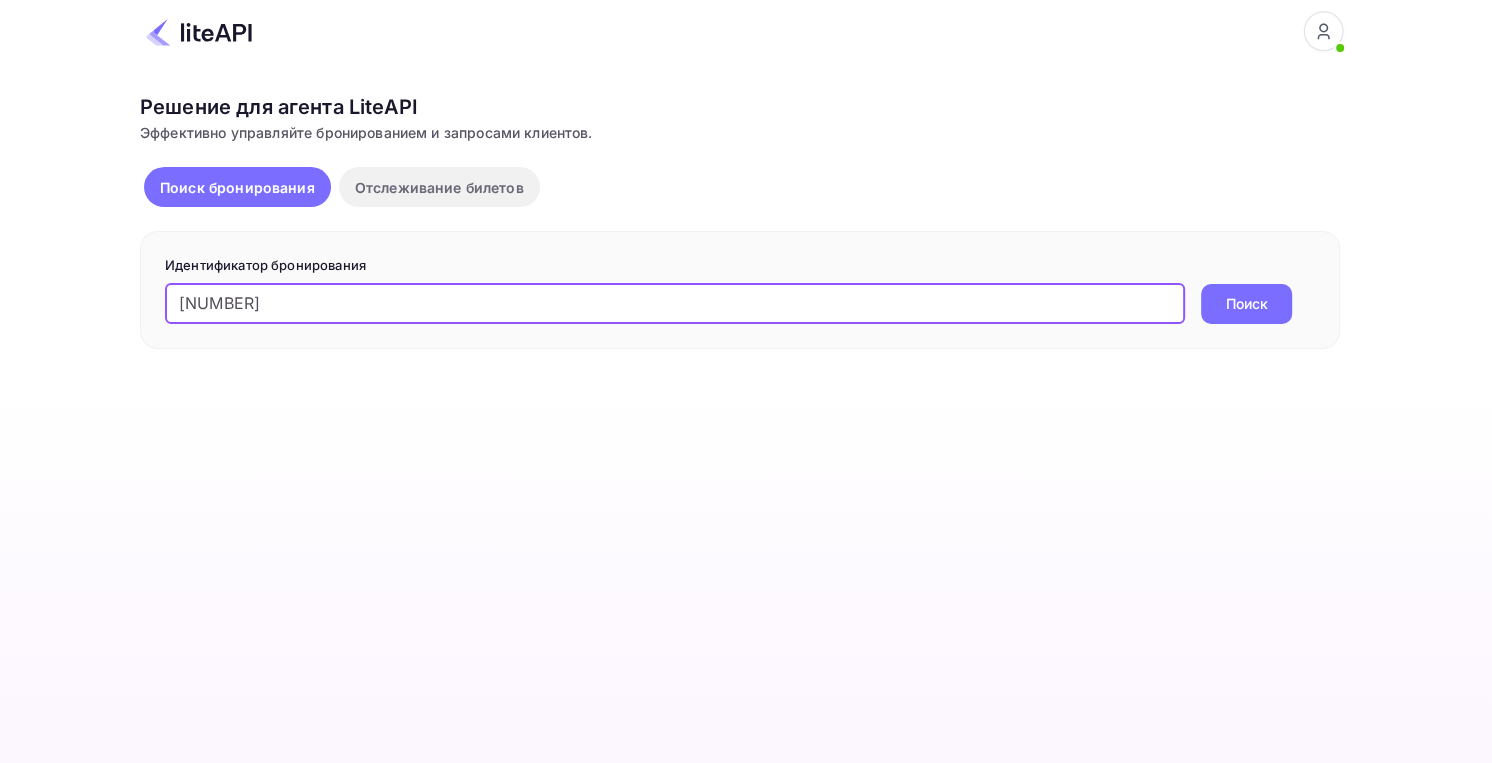 type on "[NUMBER]" 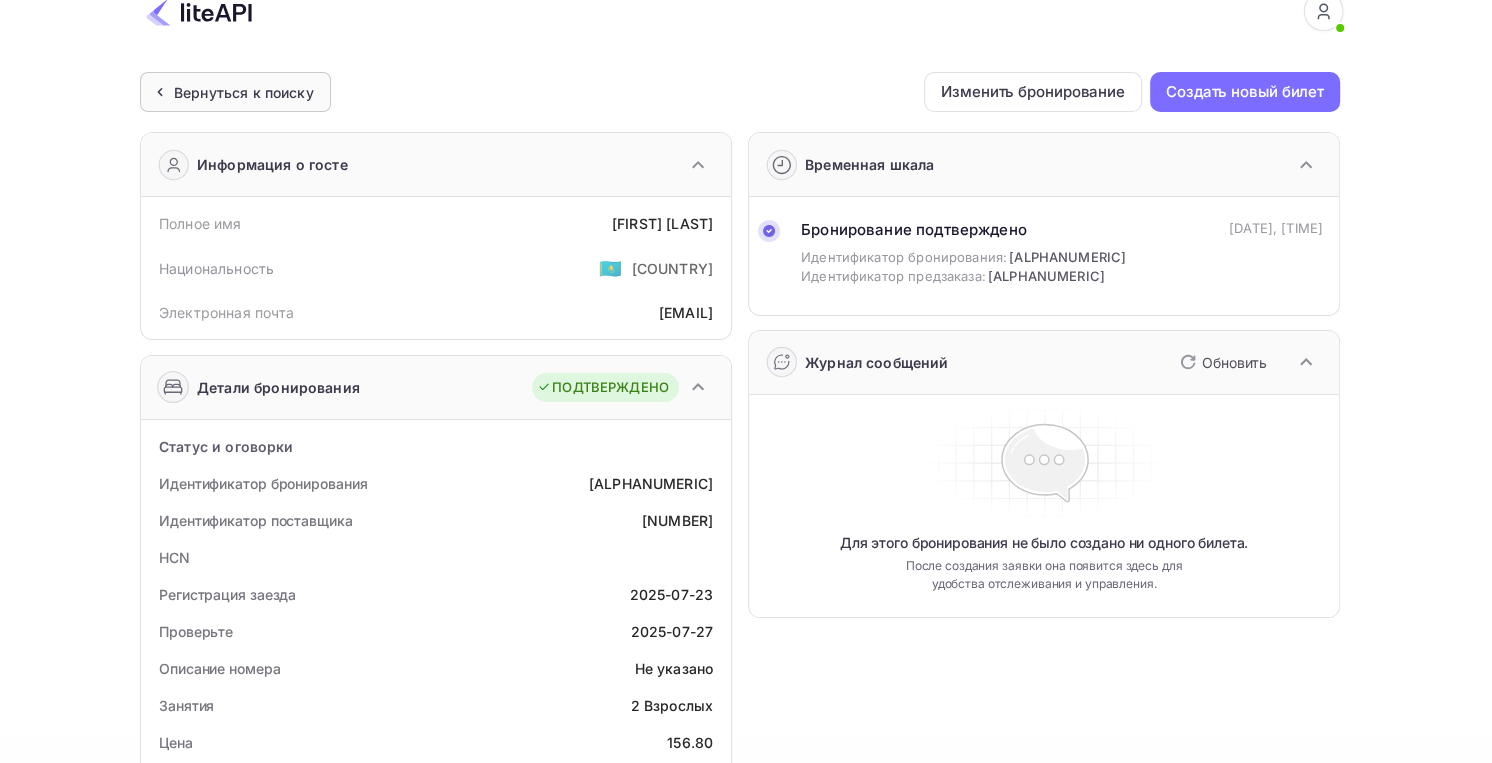 scroll, scrollTop: 0, scrollLeft: 0, axis: both 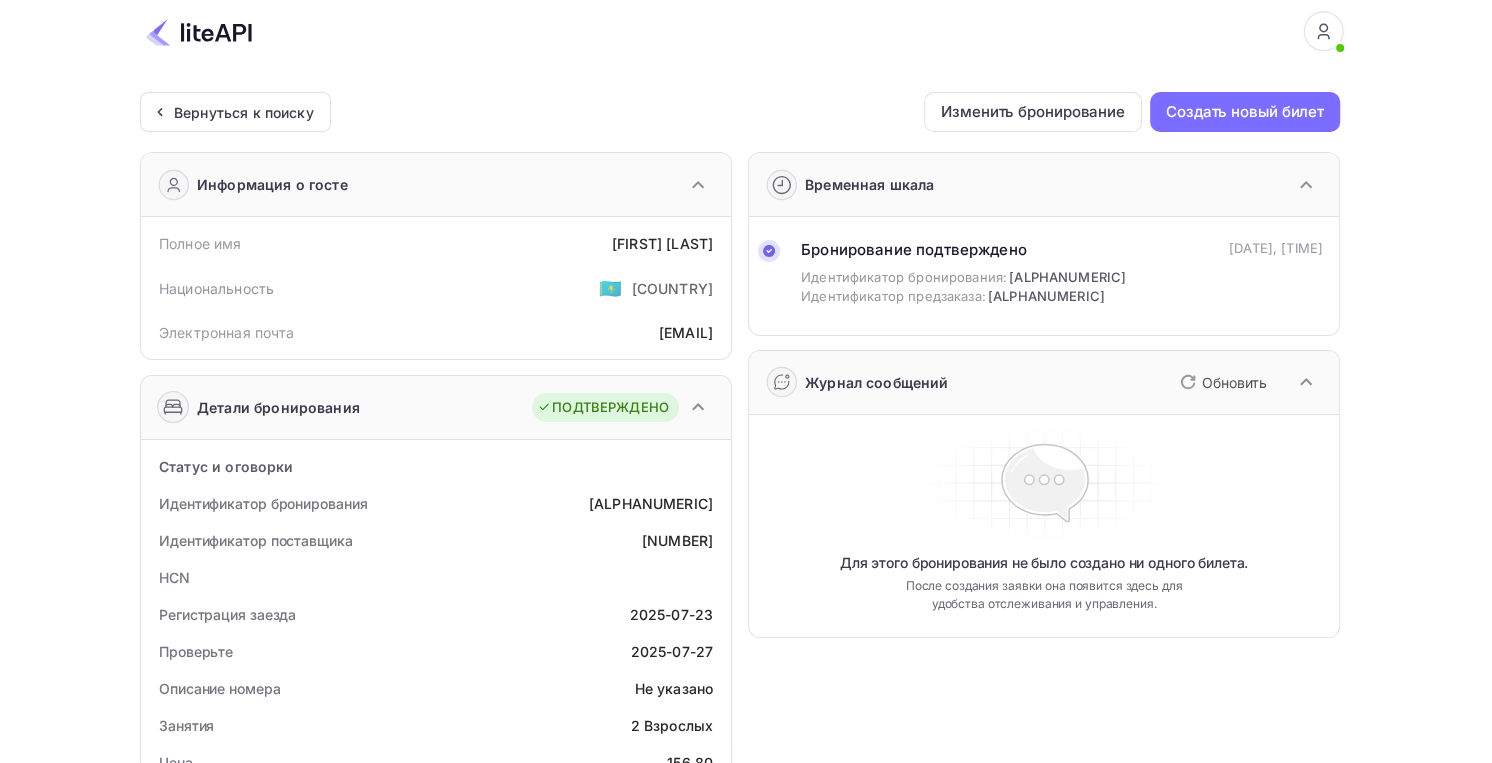 click at bounding box center [746, 32] 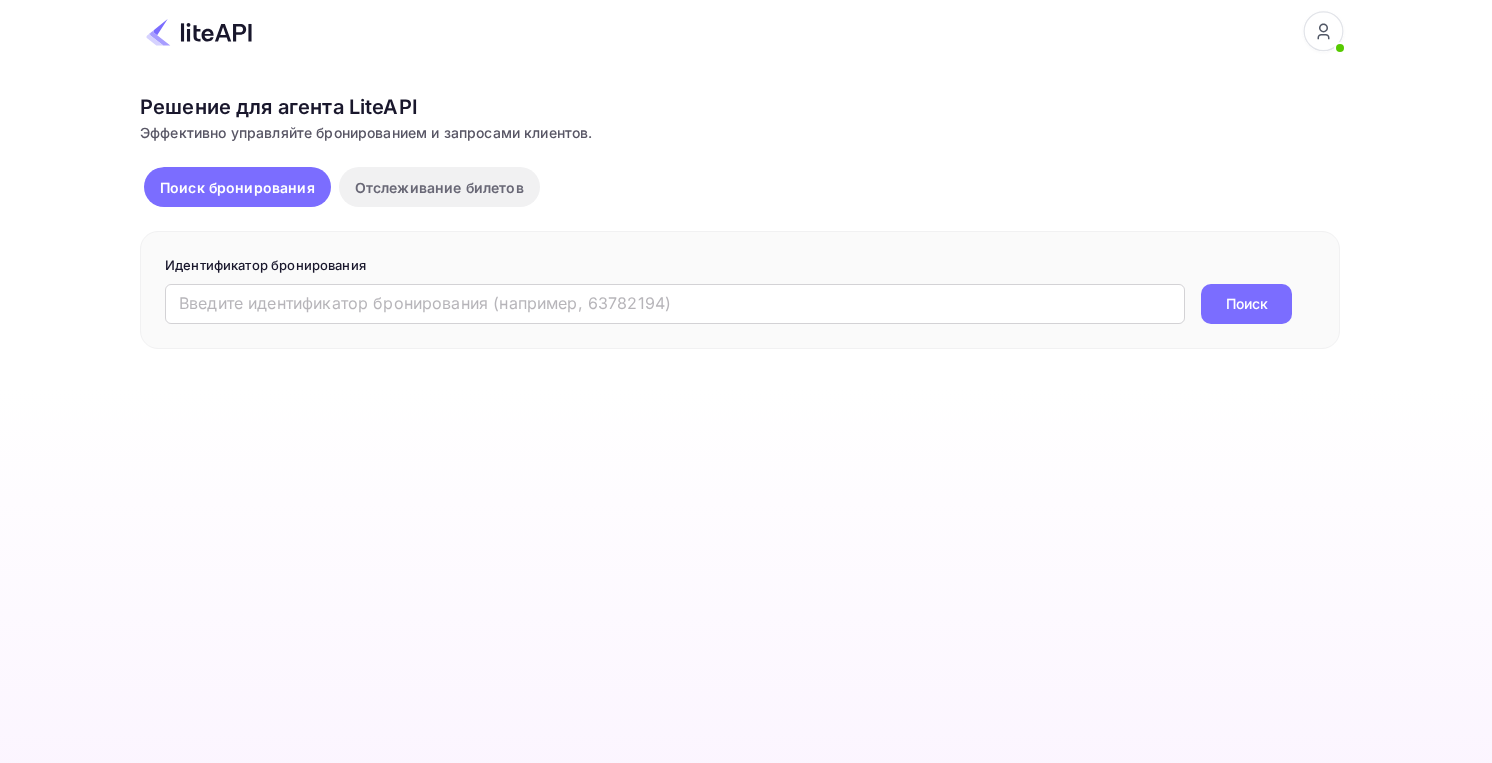 scroll, scrollTop: 0, scrollLeft: 0, axis: both 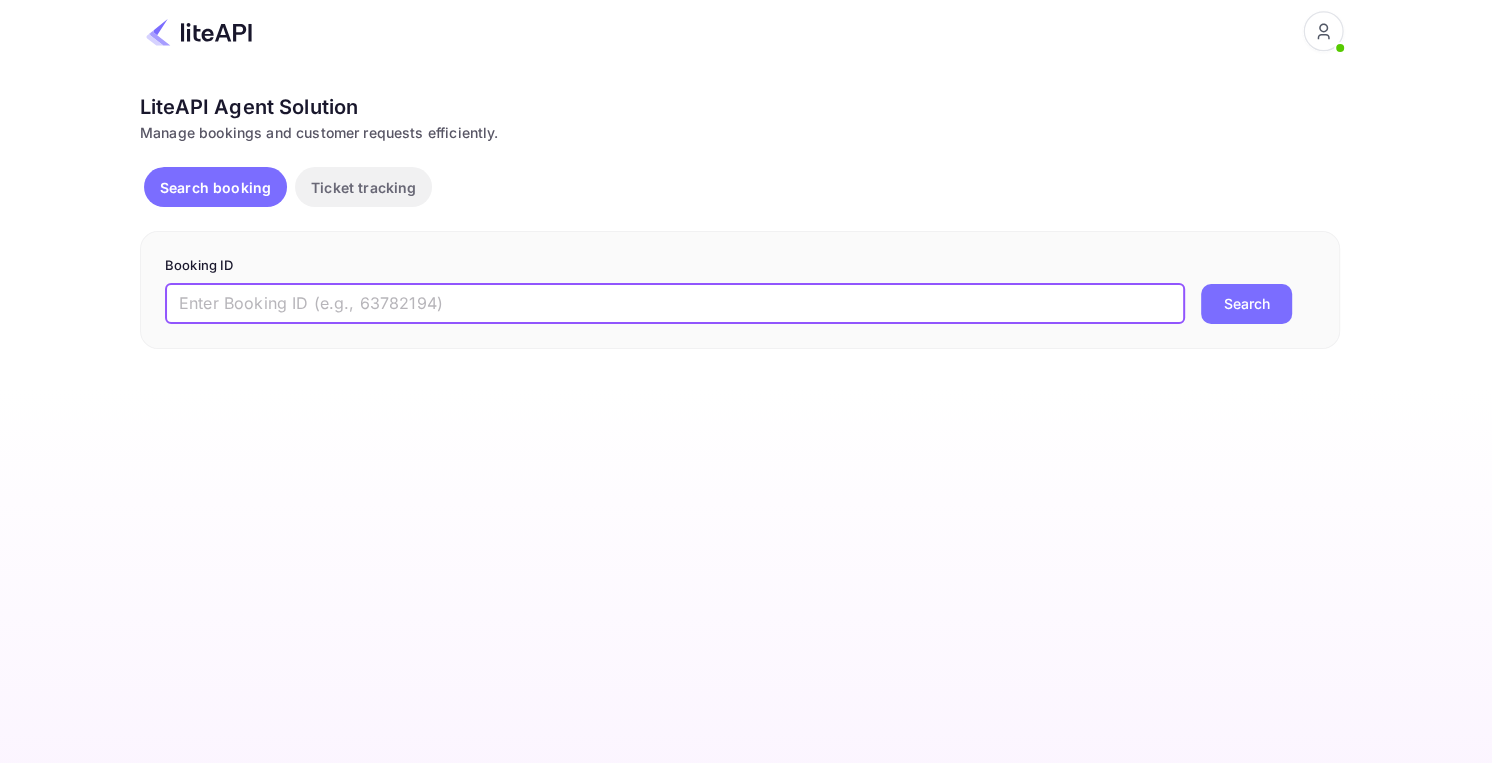 click at bounding box center (675, 304) 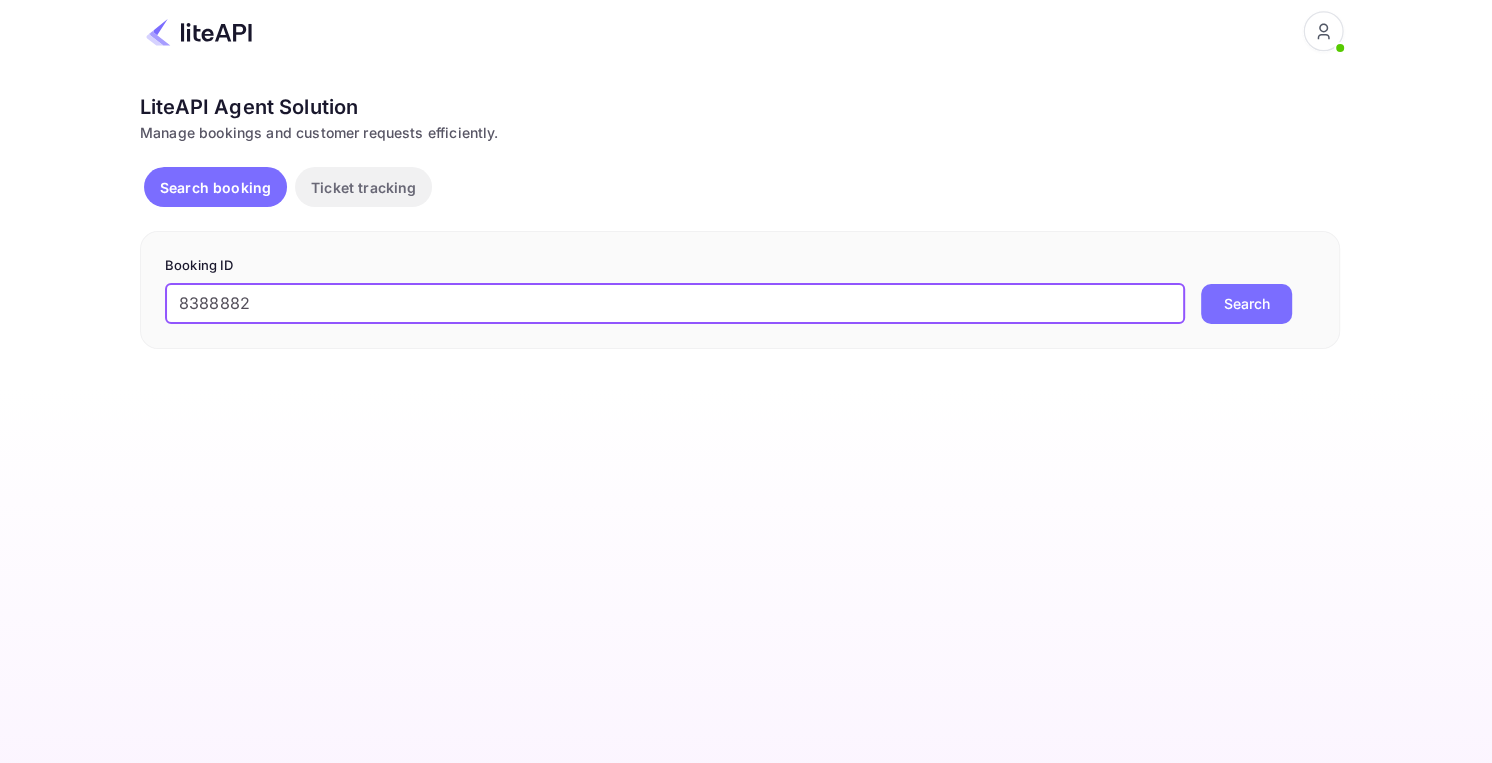 type on "8388882" 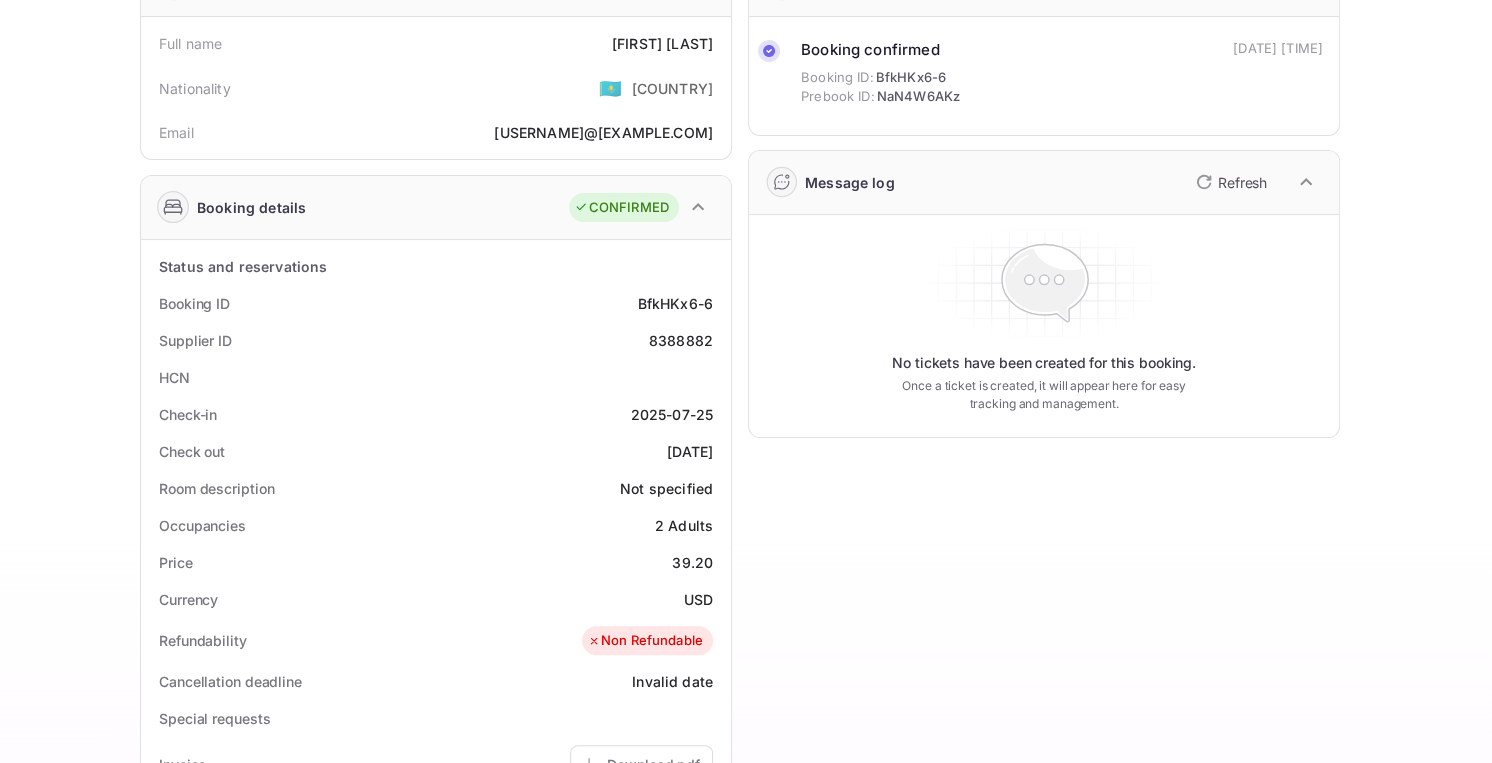 scroll, scrollTop: 0, scrollLeft: 0, axis: both 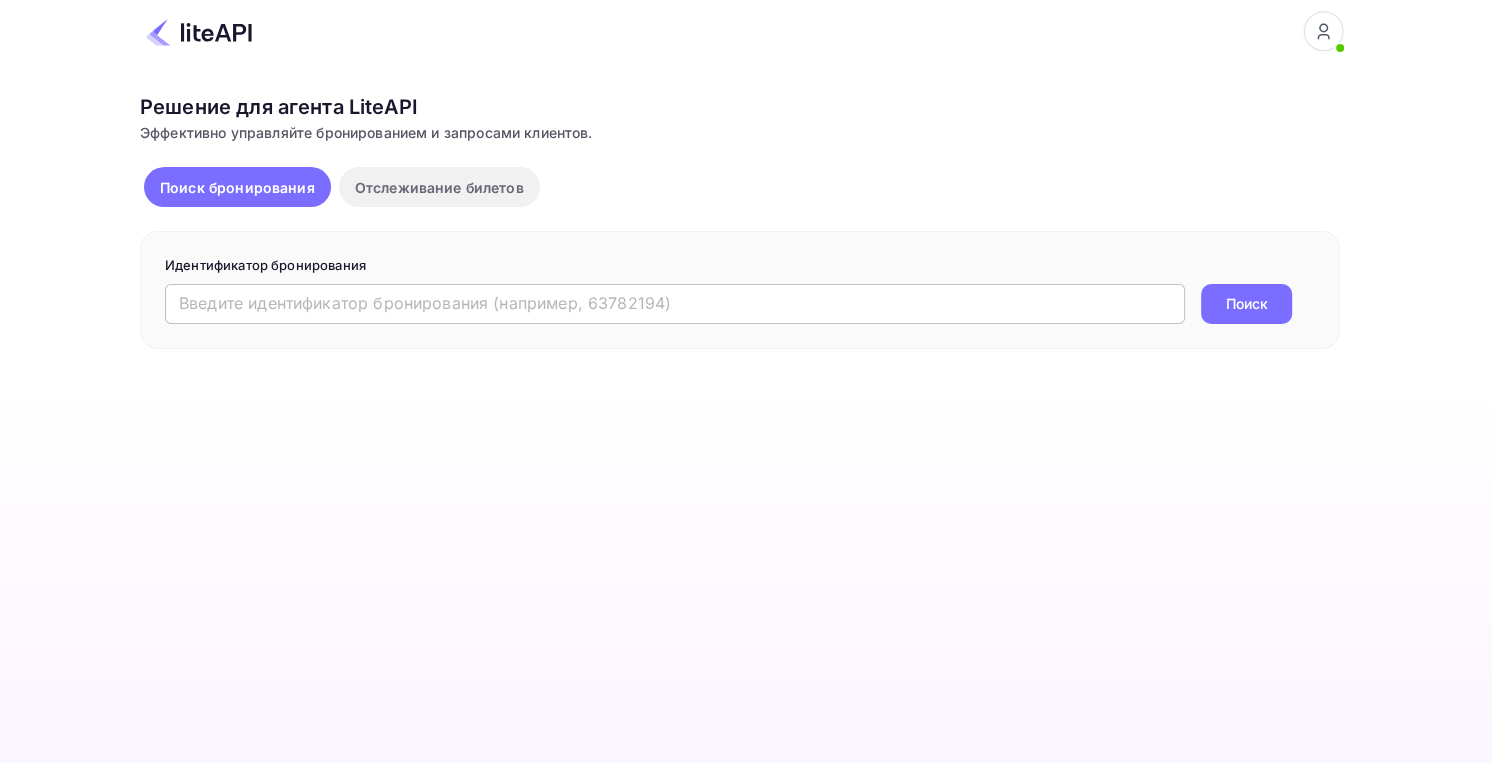 click at bounding box center (675, 304) 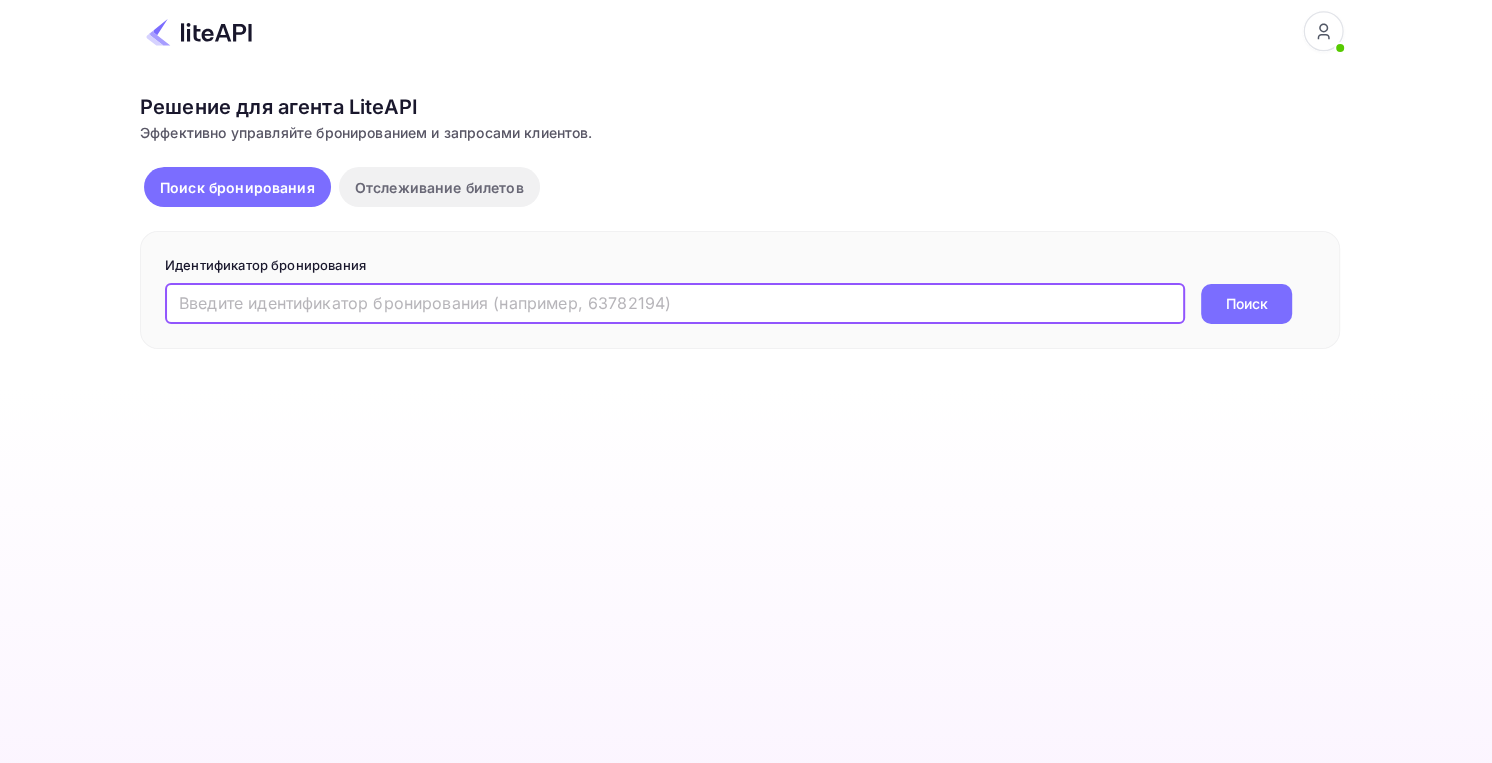 paste on "8395925" 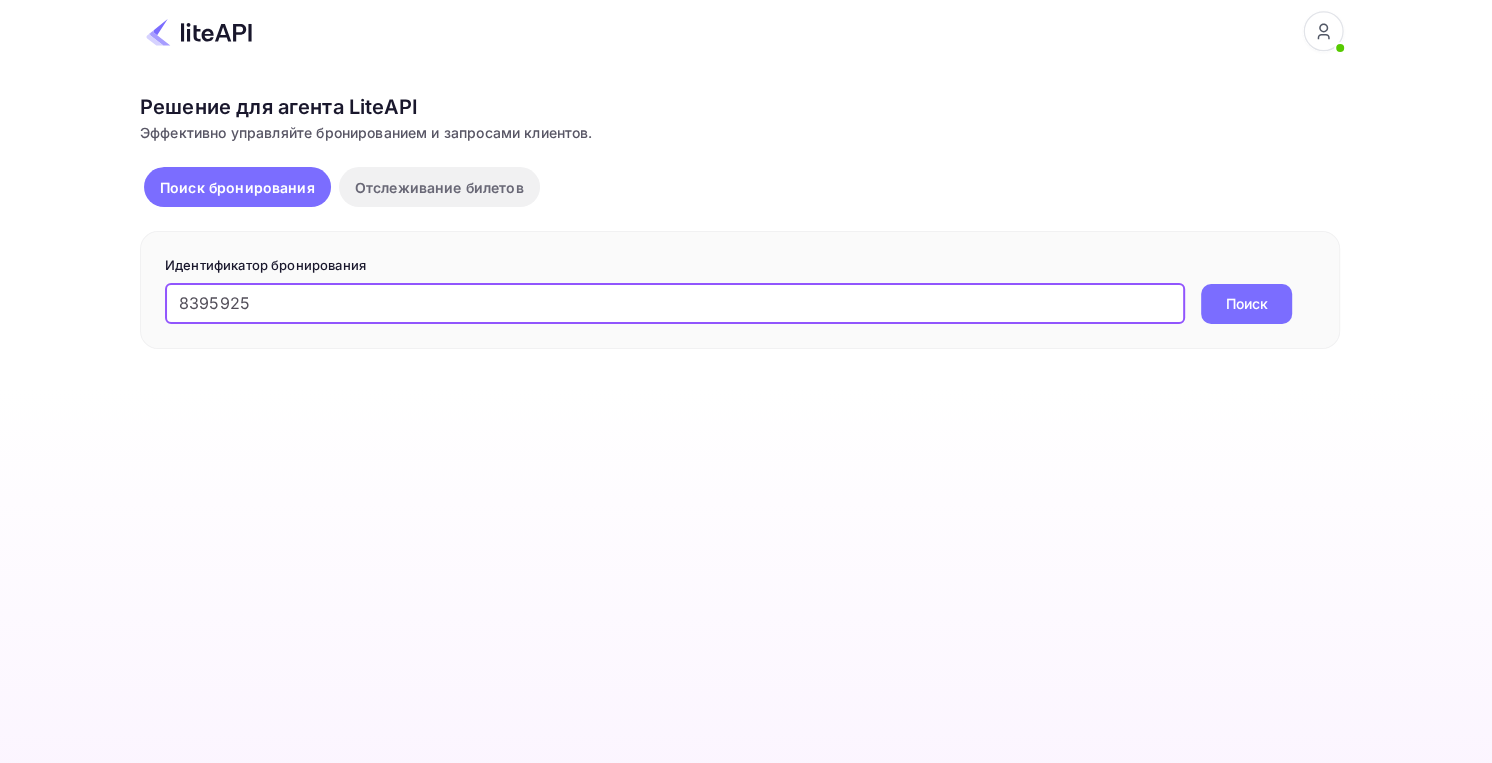 type on "8395925" 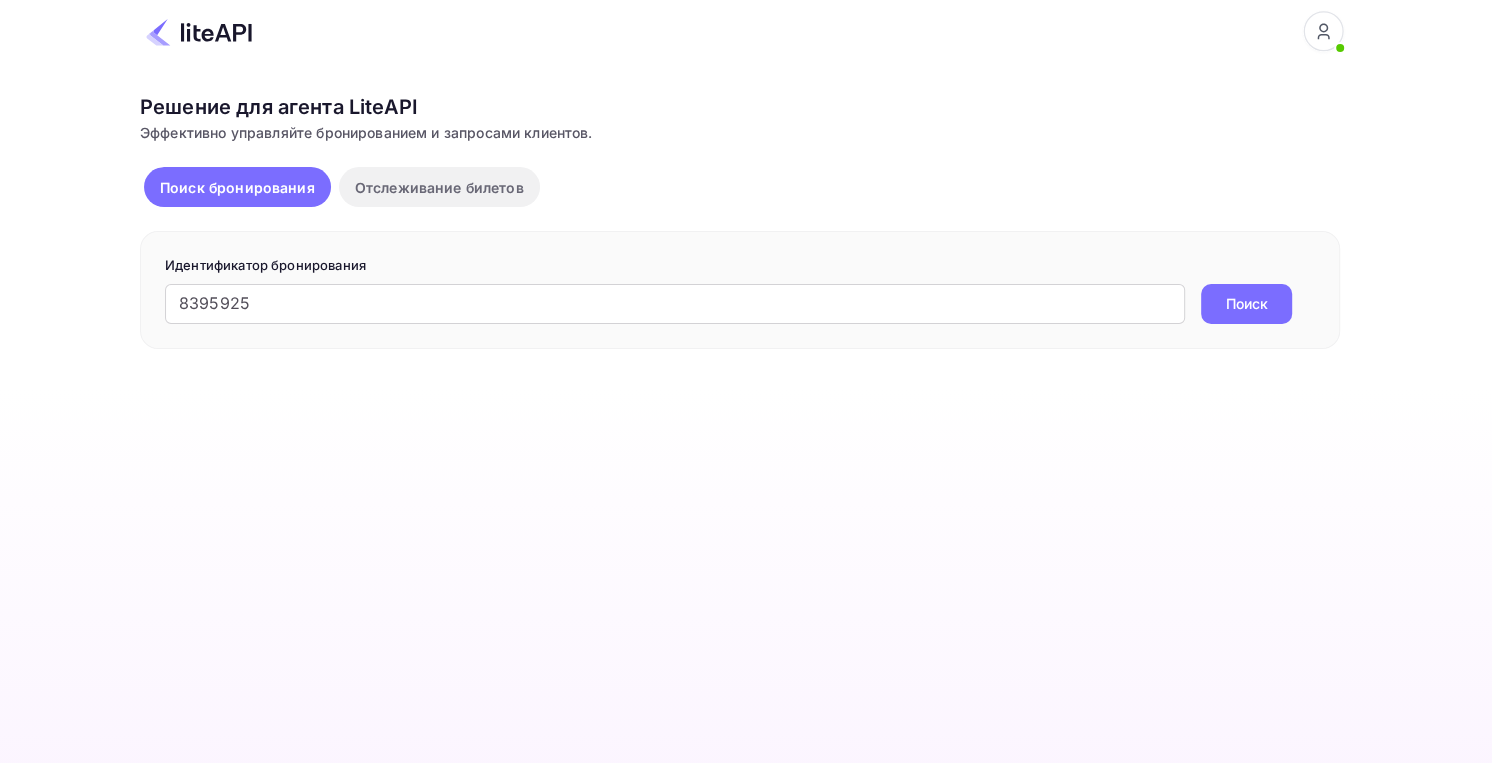 click on "Поиск" at bounding box center [1247, 303] 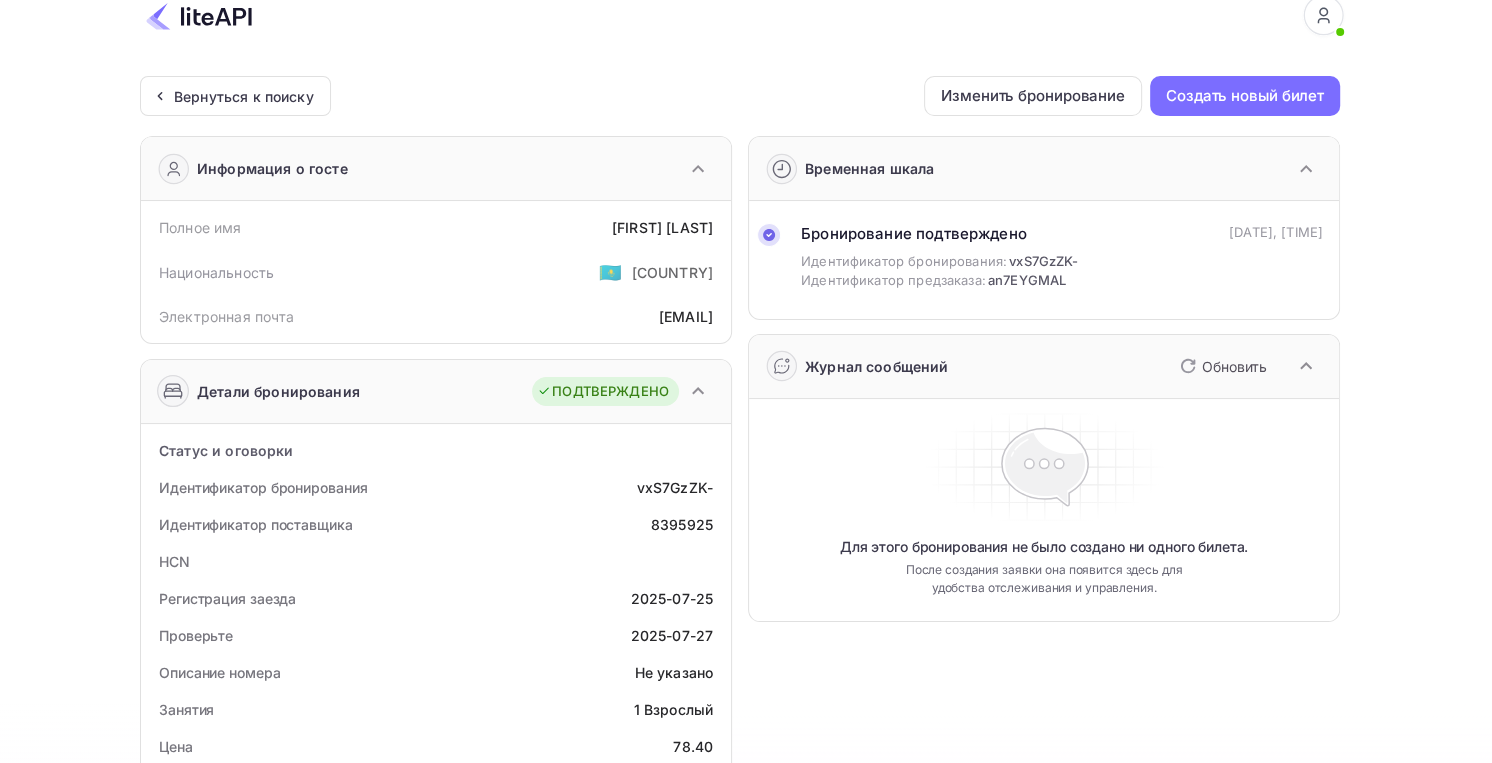 scroll, scrollTop: 0, scrollLeft: 0, axis: both 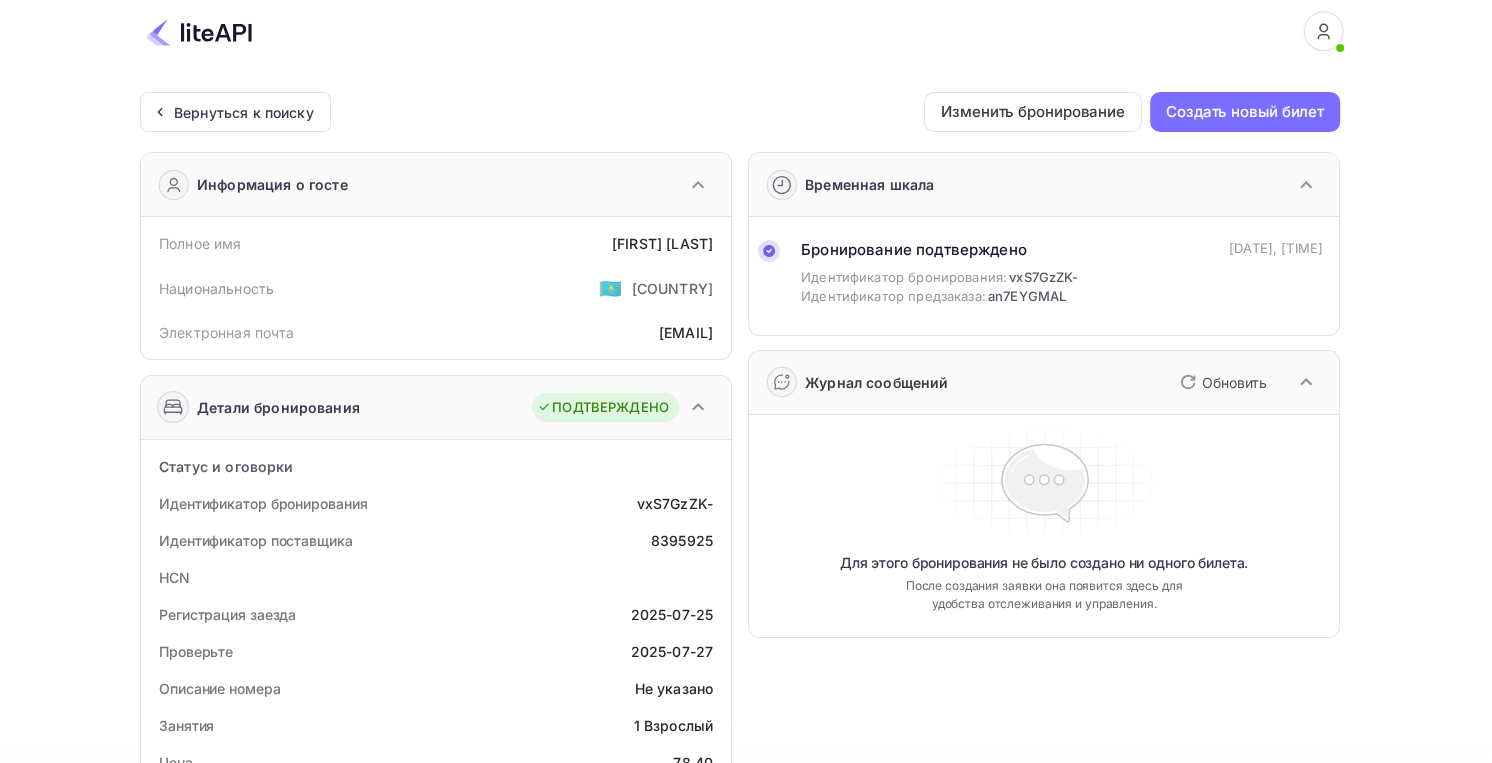 click at bounding box center [199, 32] 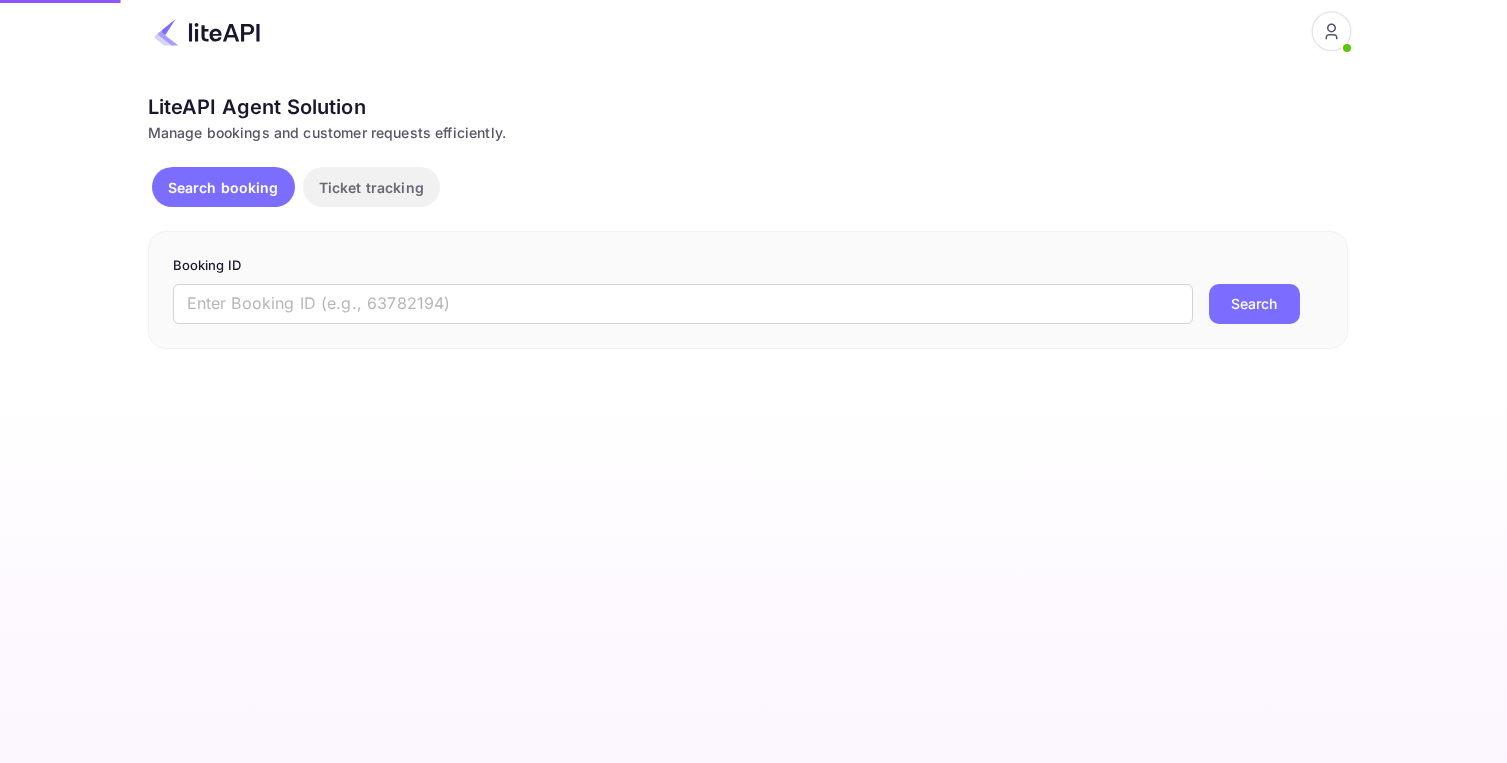 scroll, scrollTop: 0, scrollLeft: 0, axis: both 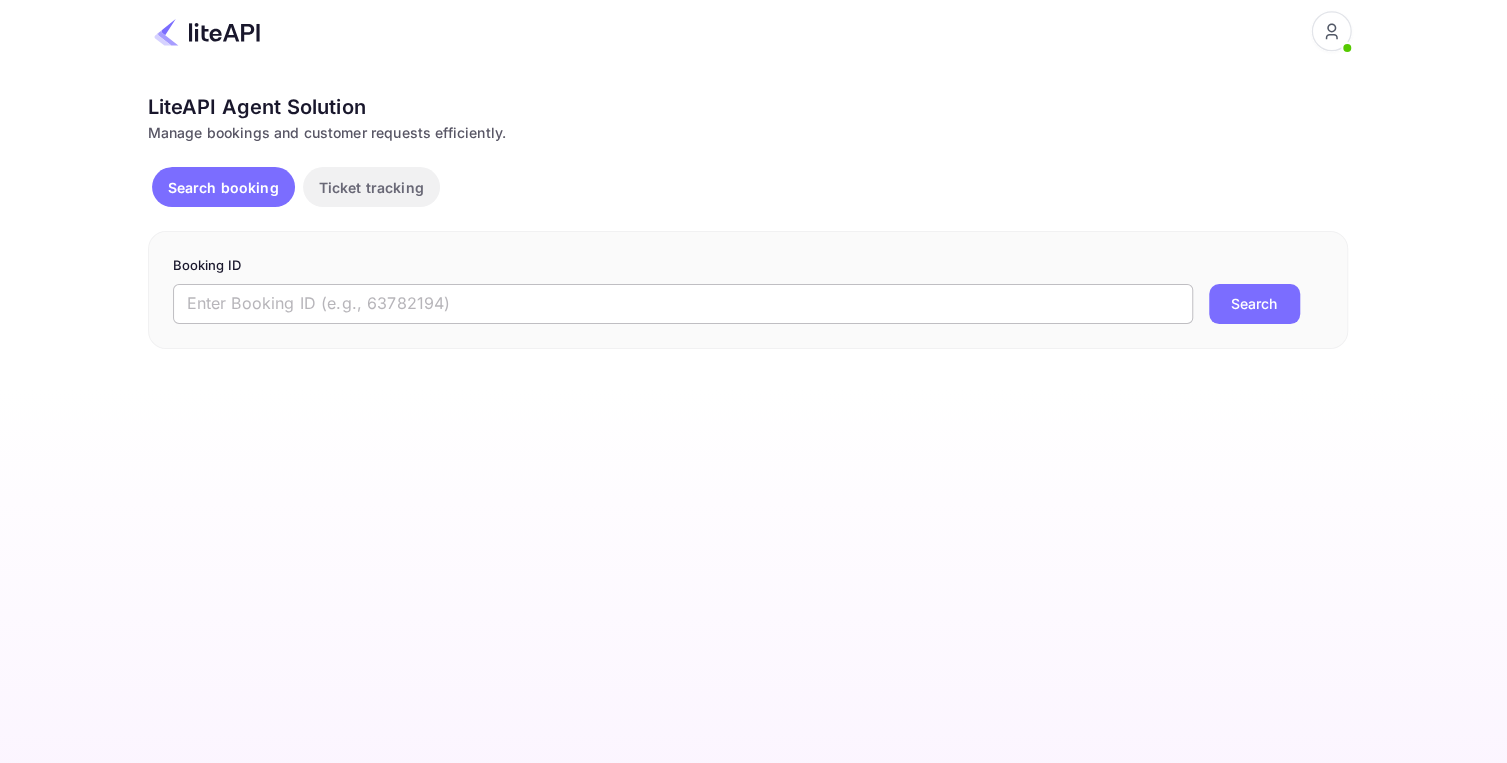 drag, startPoint x: 461, startPoint y: 287, endPoint x: 446, endPoint y: 317, distance: 33.54102 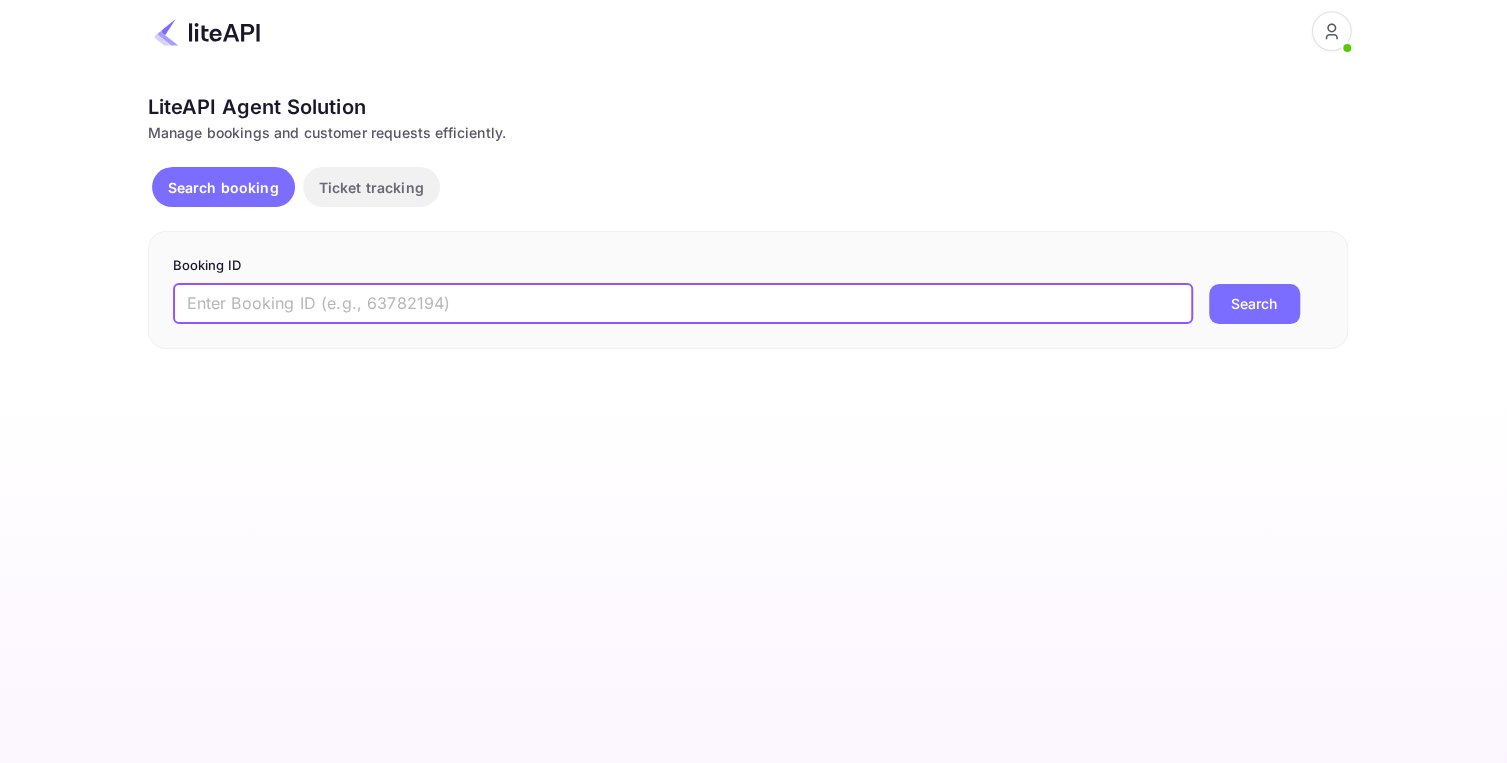 paste on "8395218" 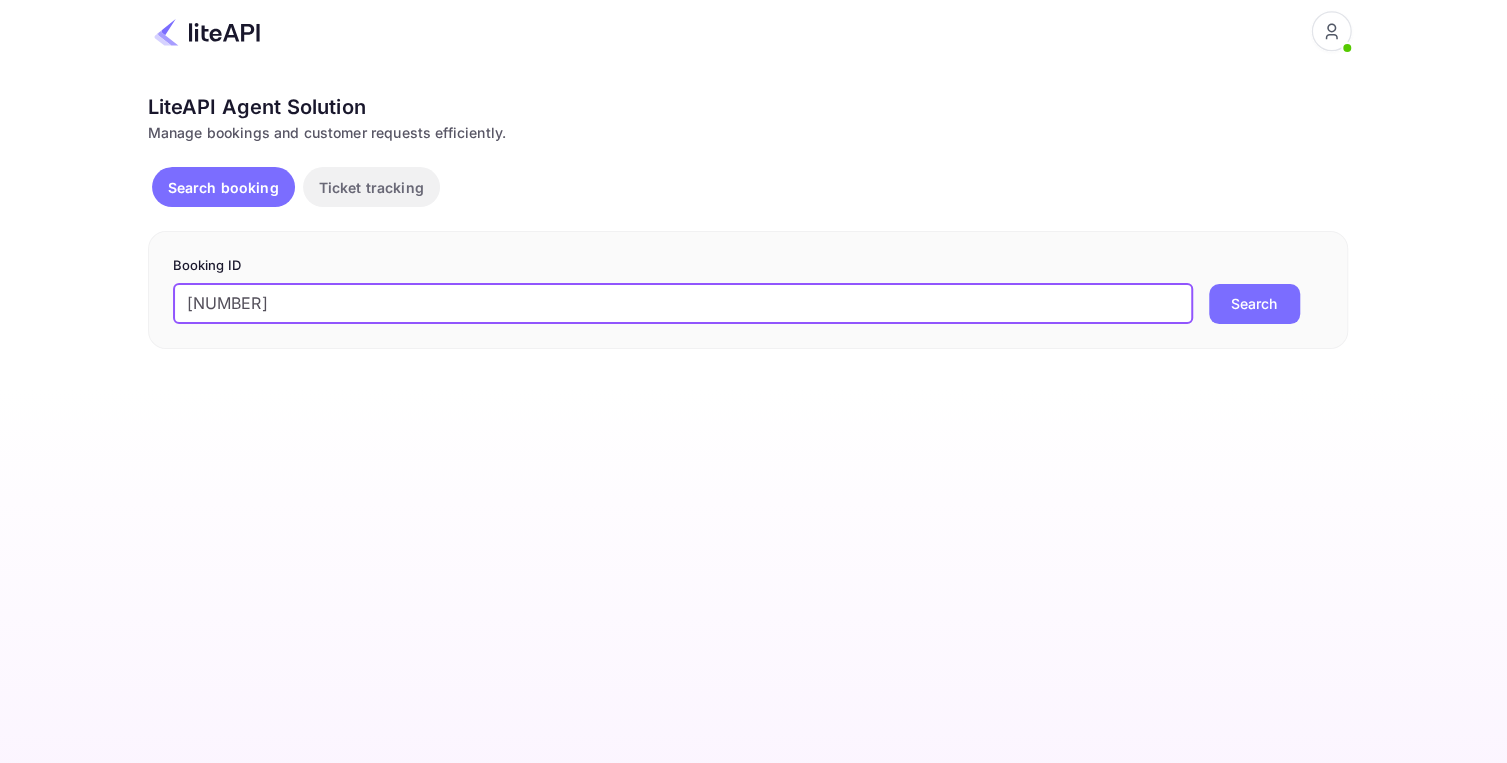 type on "8395218" 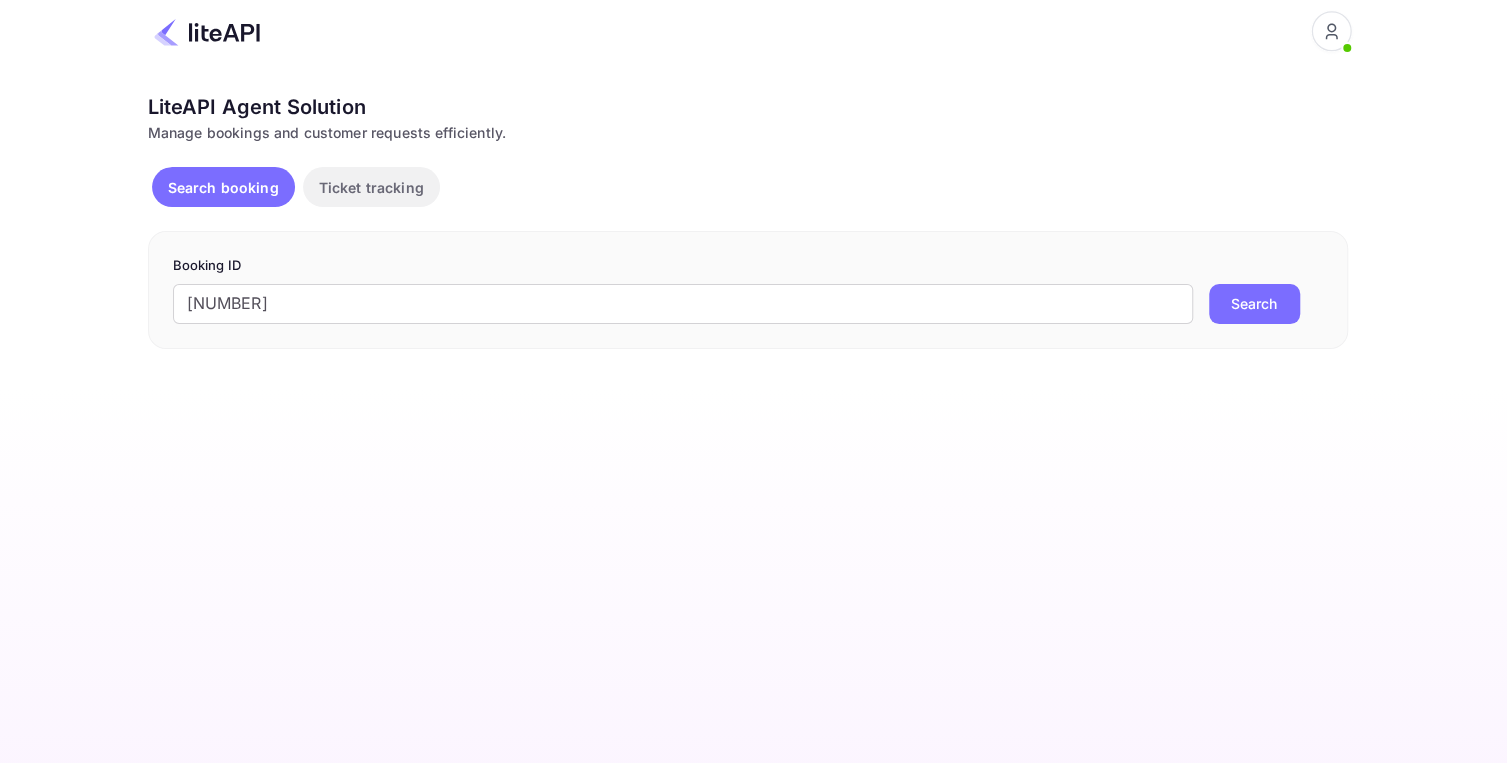 click on "Search" at bounding box center (1254, 304) 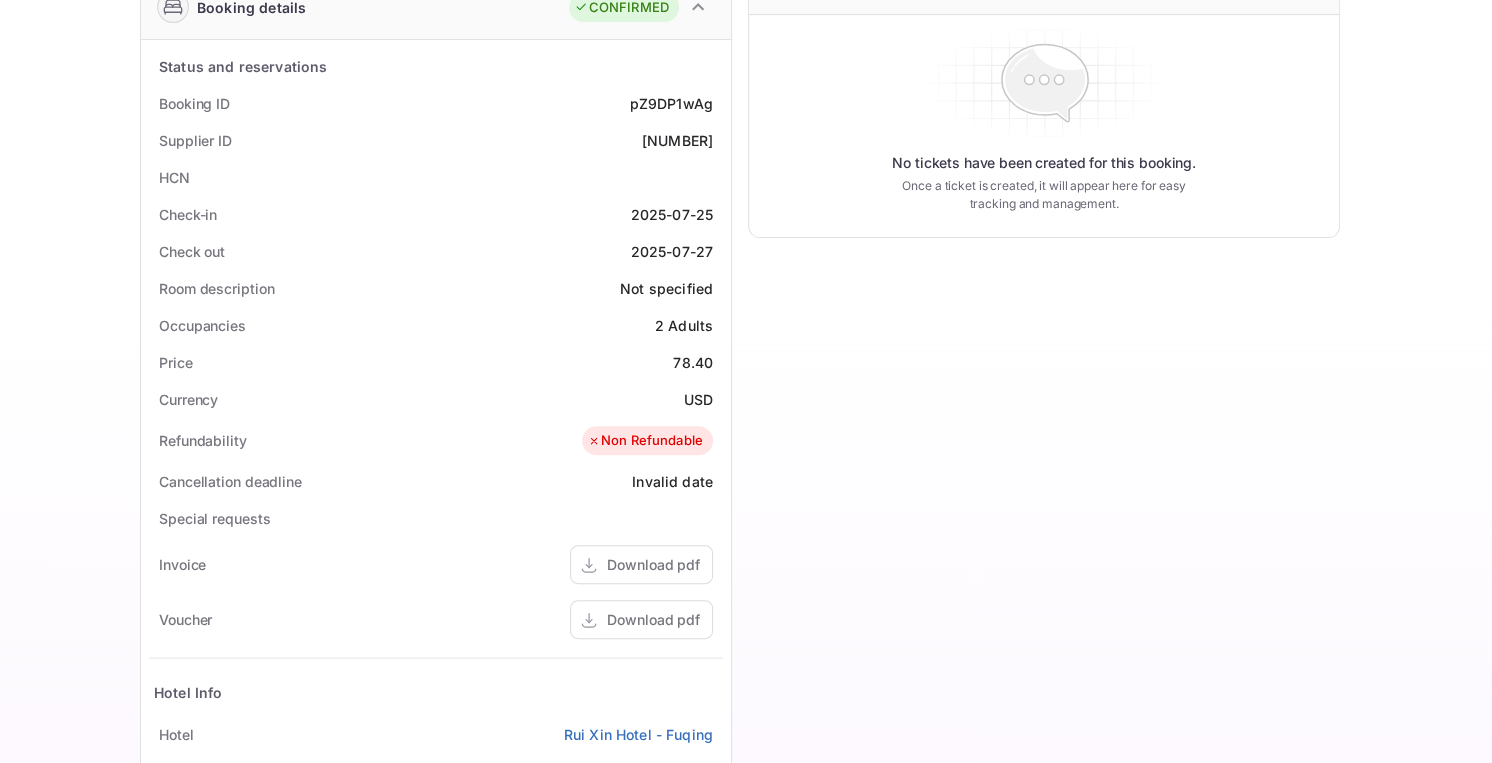 scroll, scrollTop: 0, scrollLeft: 0, axis: both 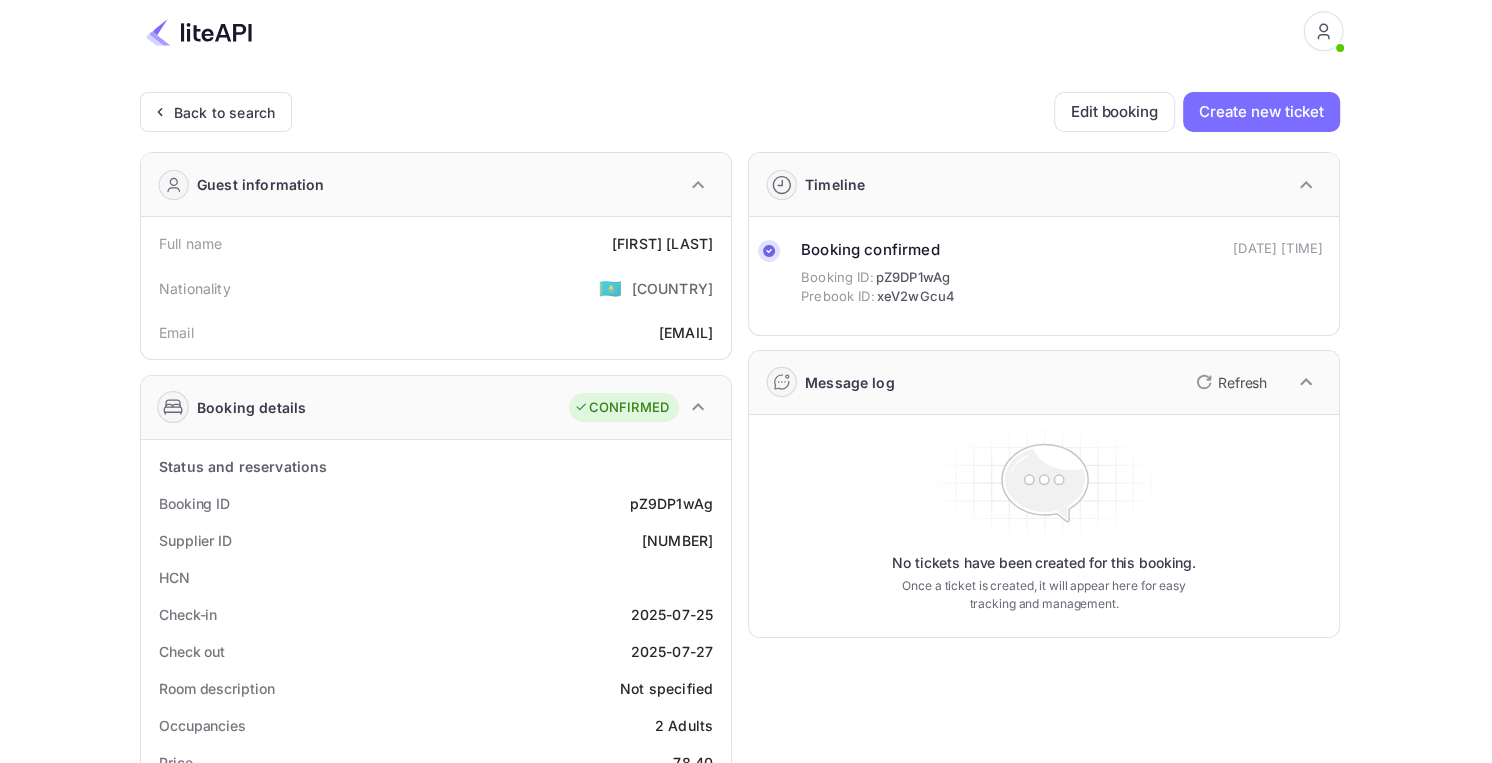 click at bounding box center (199, 32) 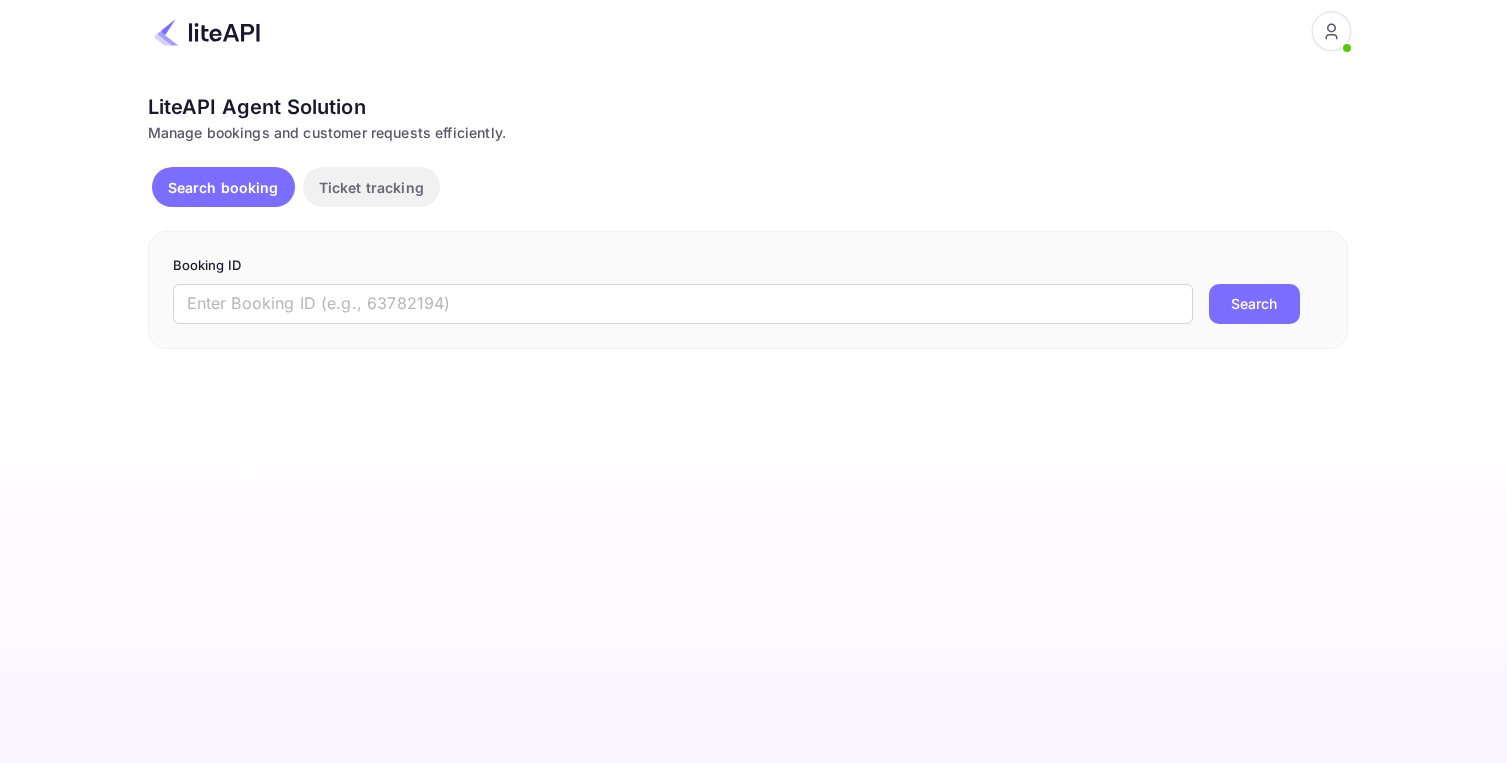 scroll, scrollTop: 0, scrollLeft: 0, axis: both 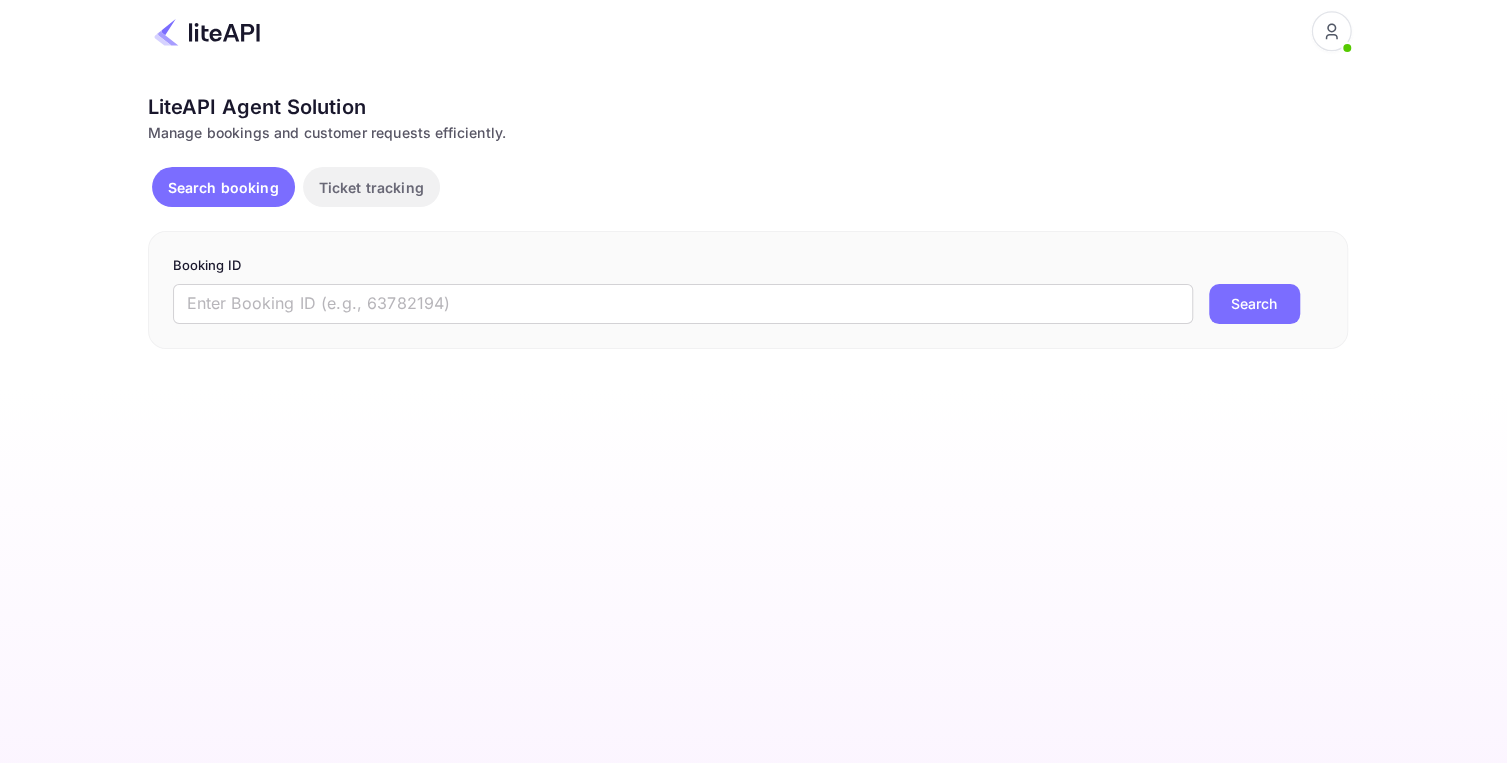 click on "Booking ID ​ Search" at bounding box center [748, 290] 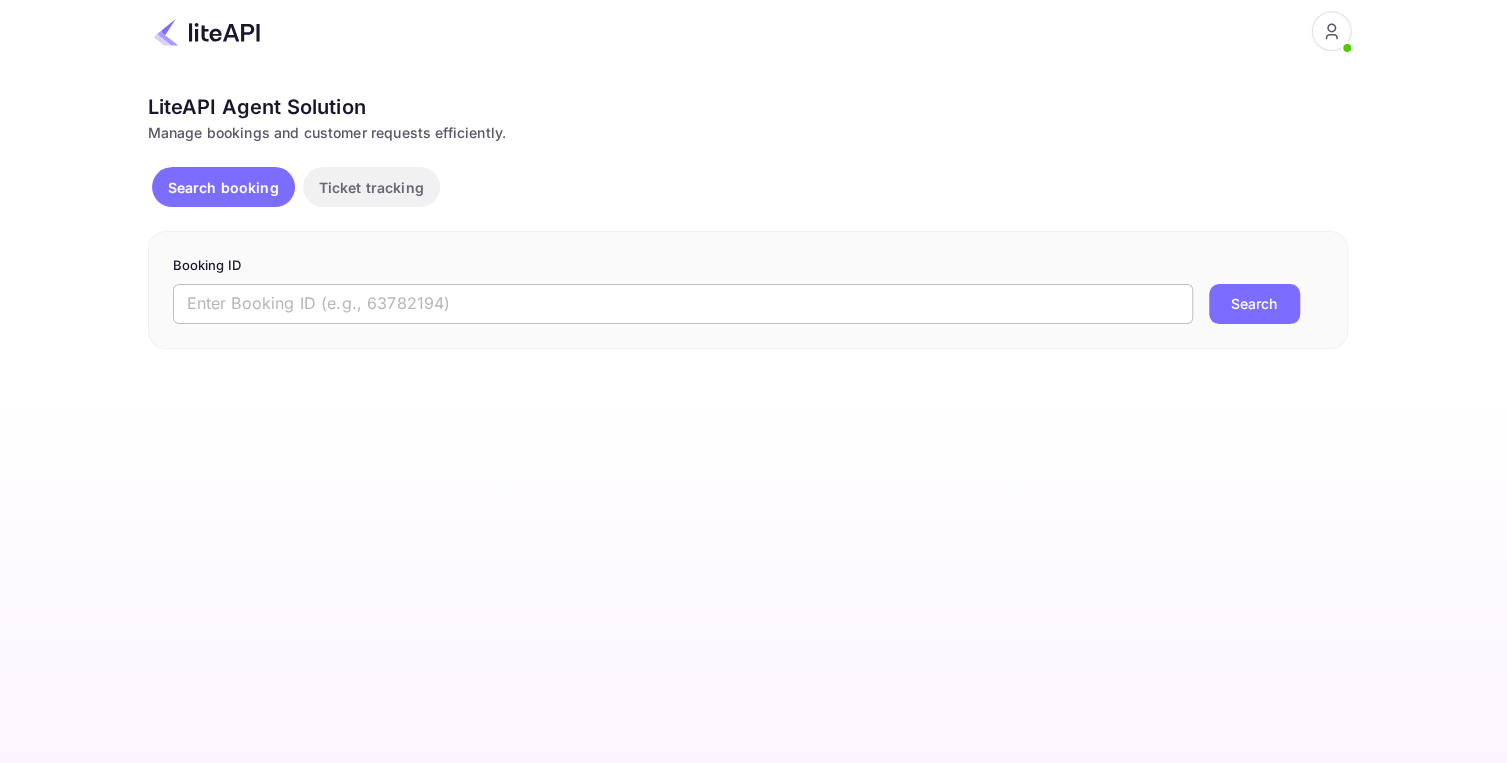 click at bounding box center [683, 304] 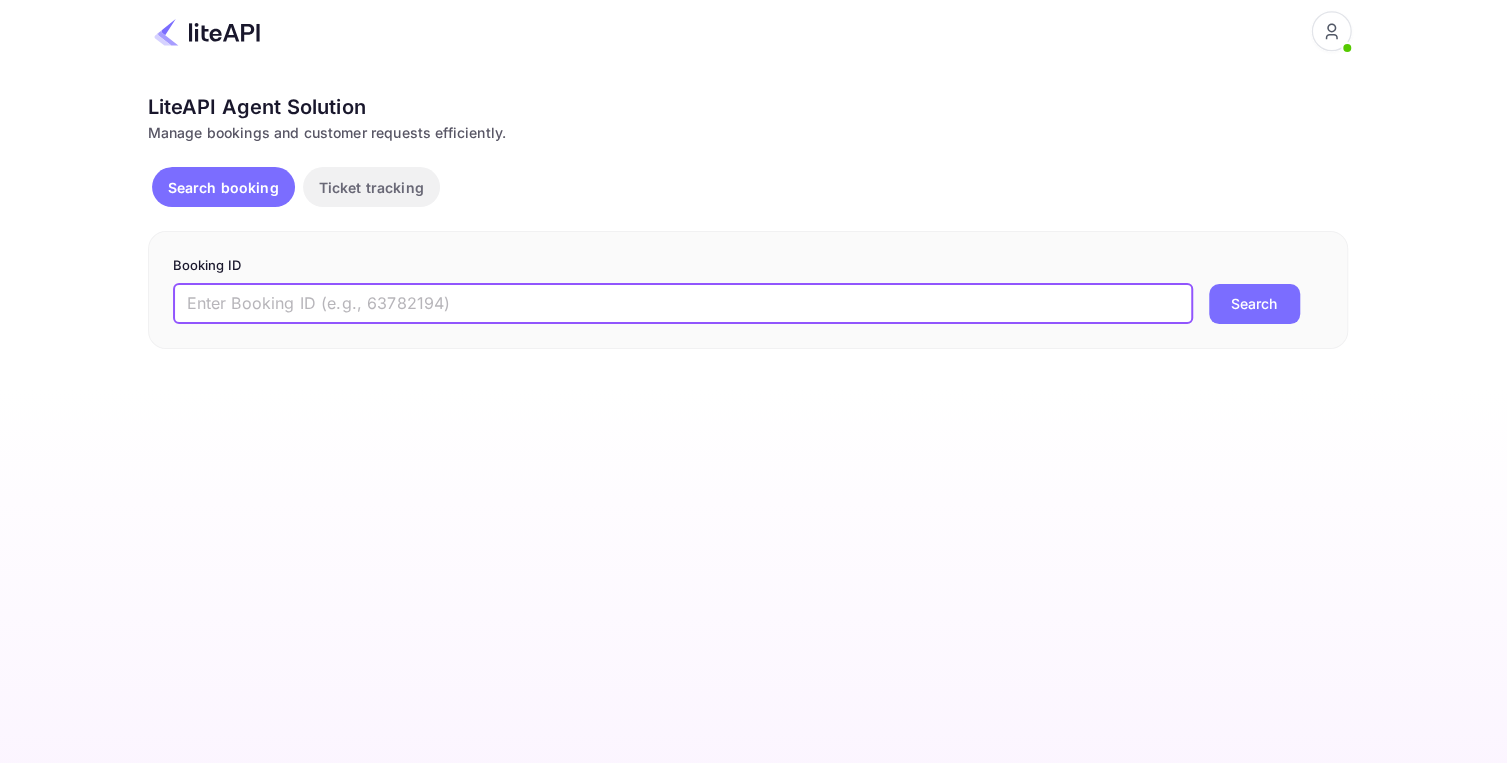 paste on "8394689" 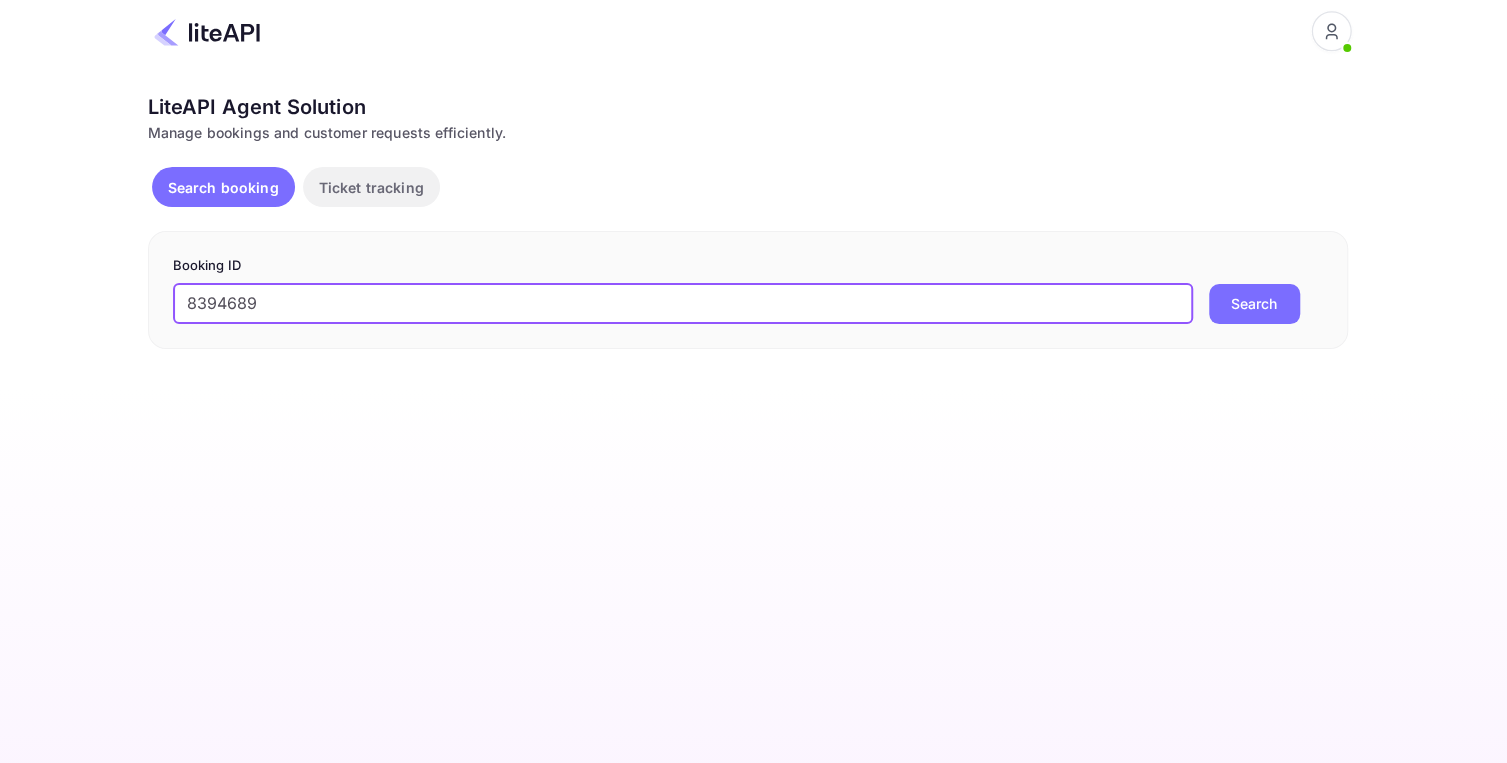 type on "8394689" 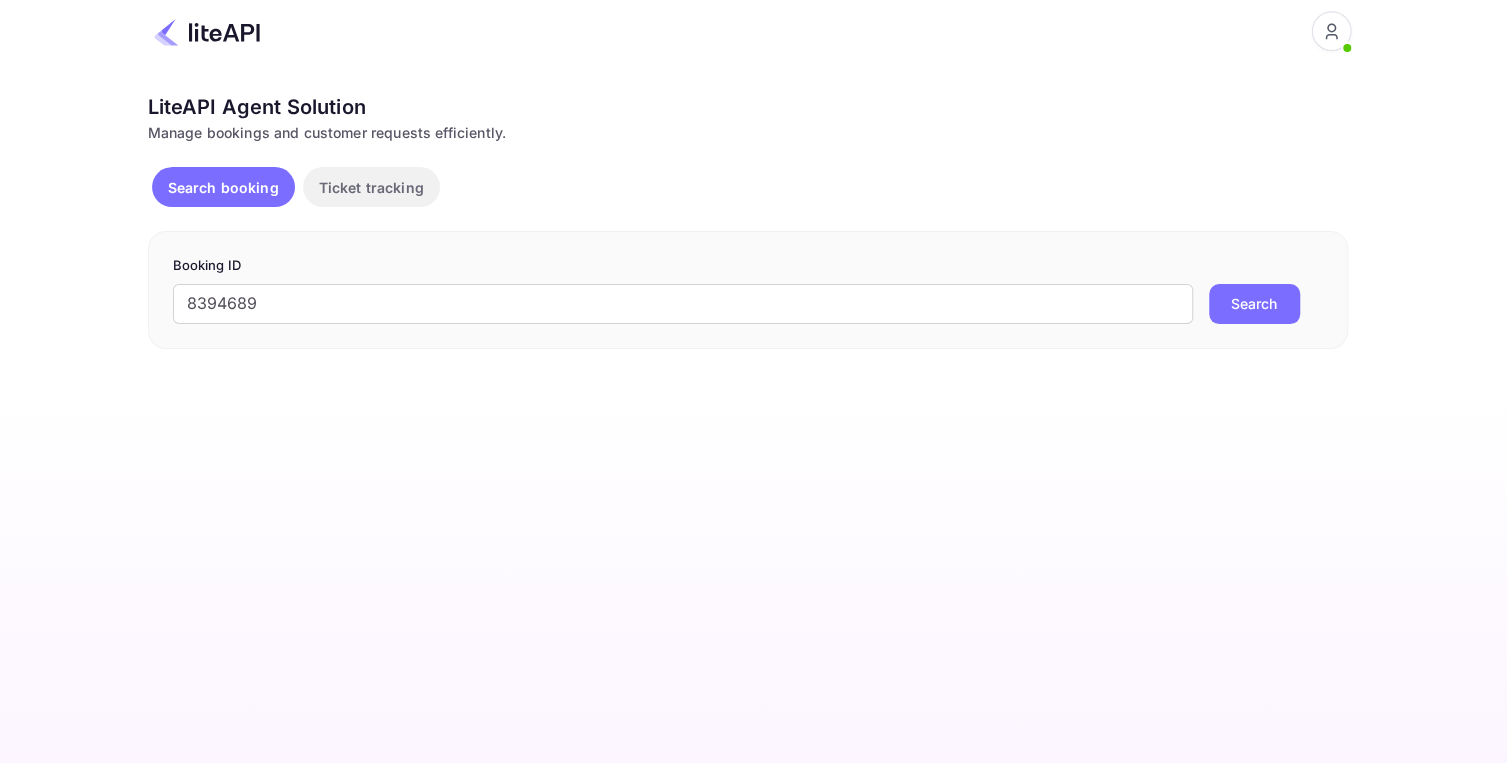 click on "Search" at bounding box center [1254, 304] 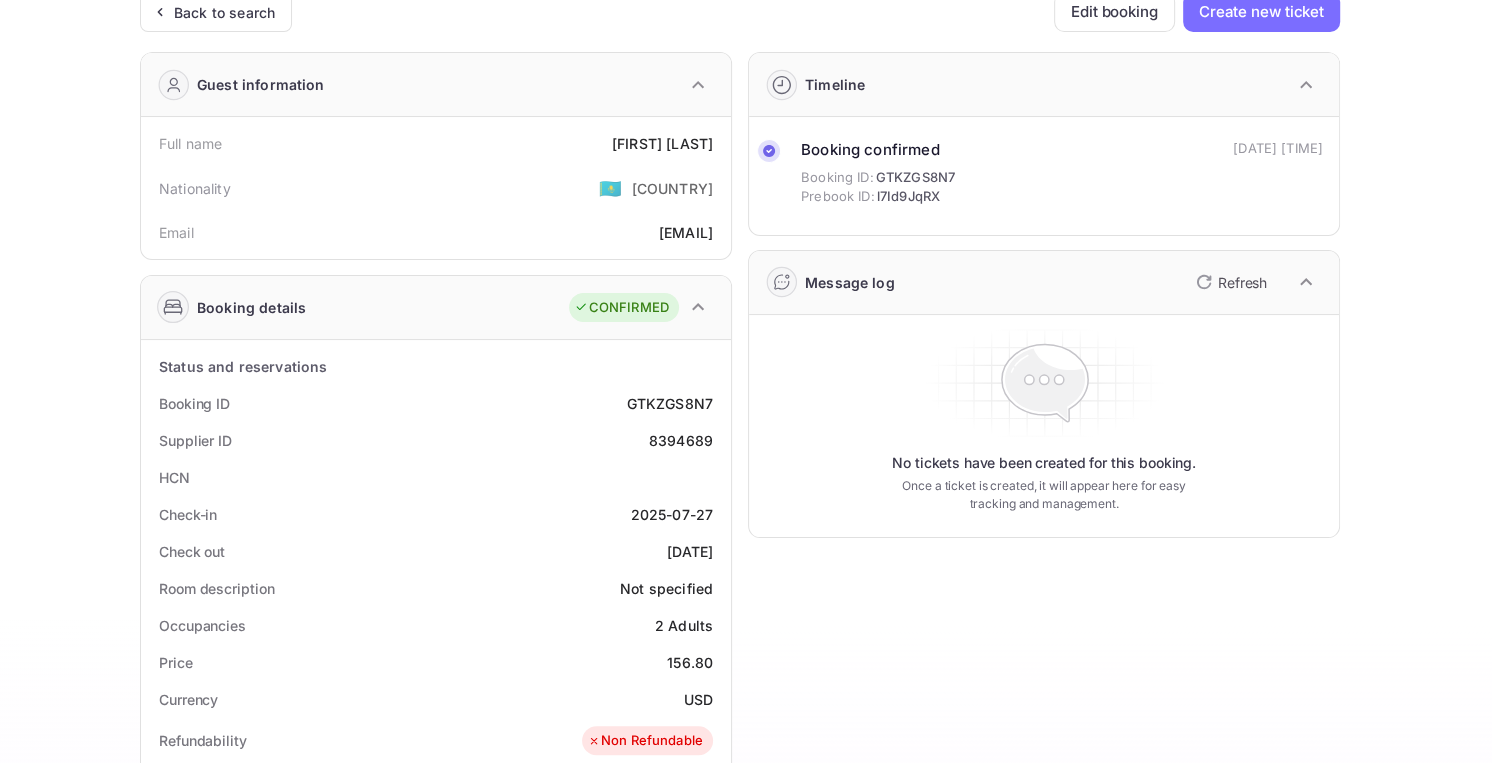 scroll, scrollTop: 0, scrollLeft: 0, axis: both 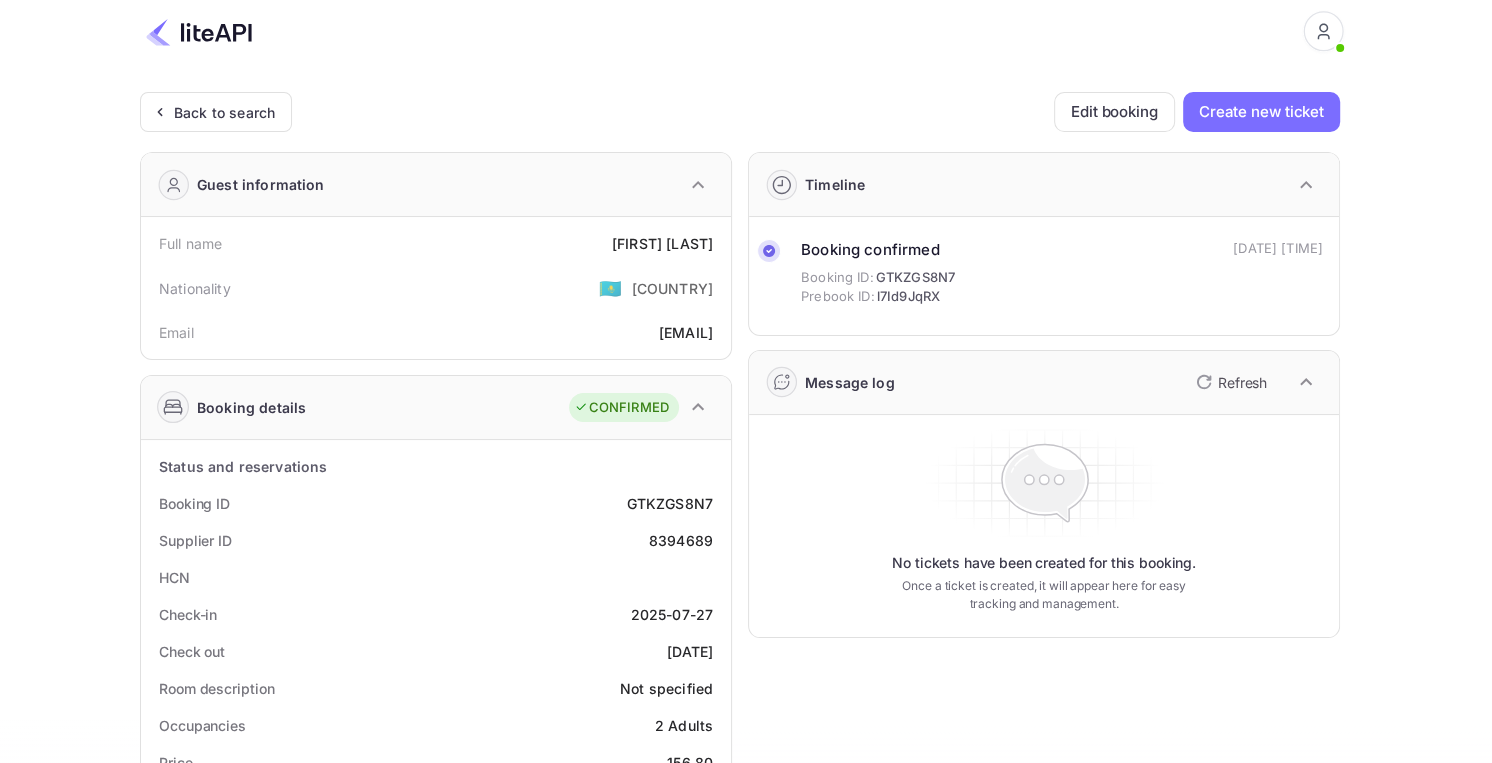 click at bounding box center (199, 32) 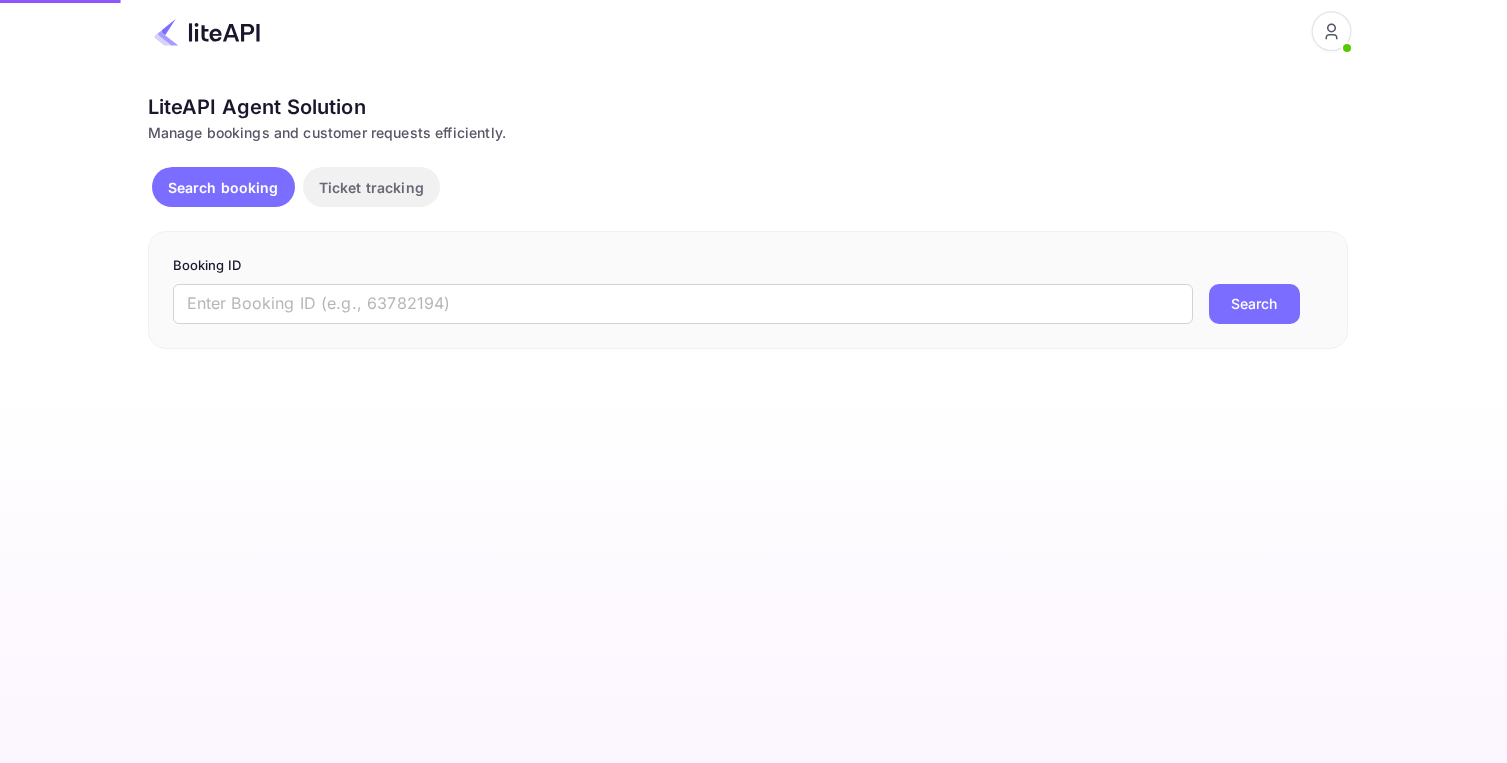 scroll, scrollTop: 0, scrollLeft: 0, axis: both 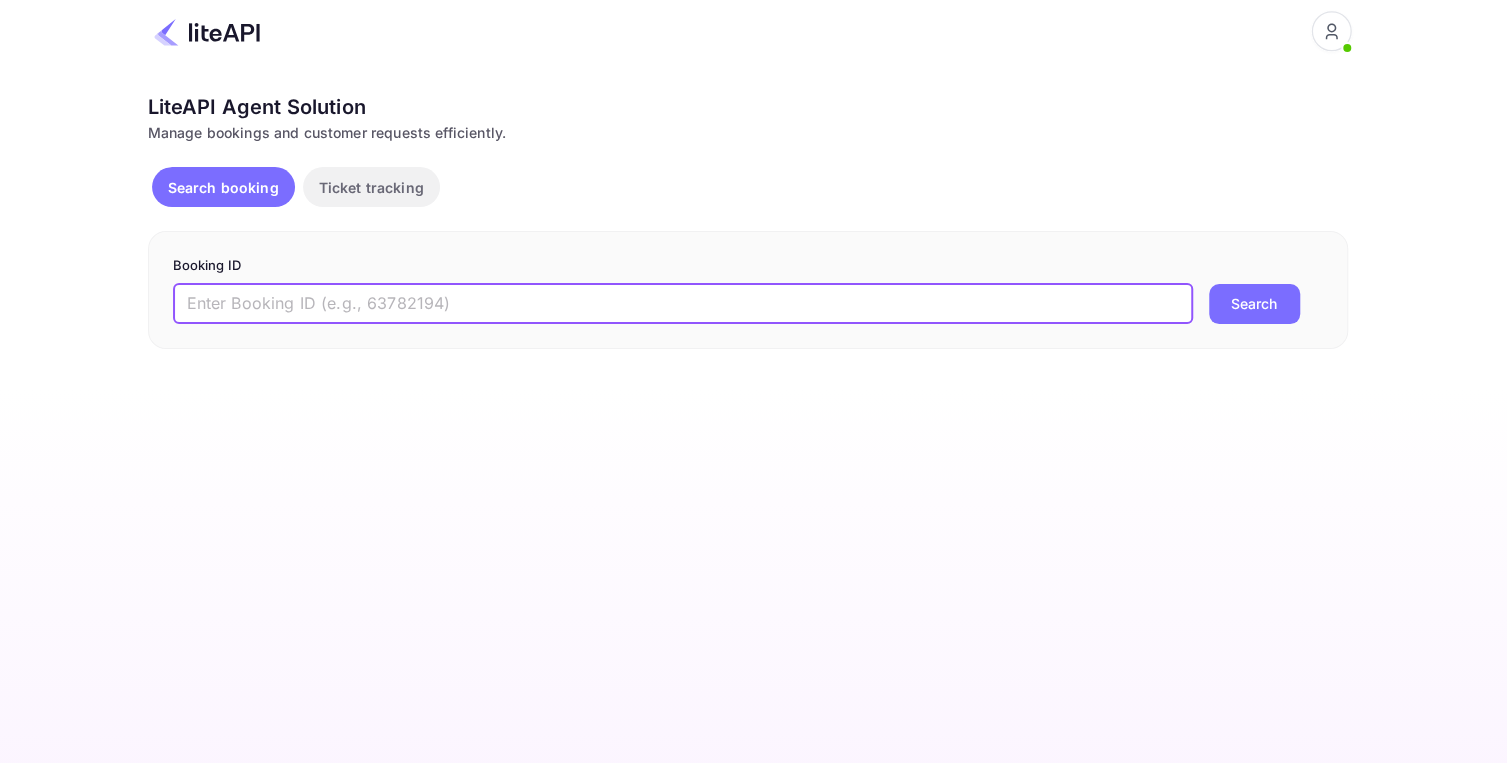 click at bounding box center (683, 304) 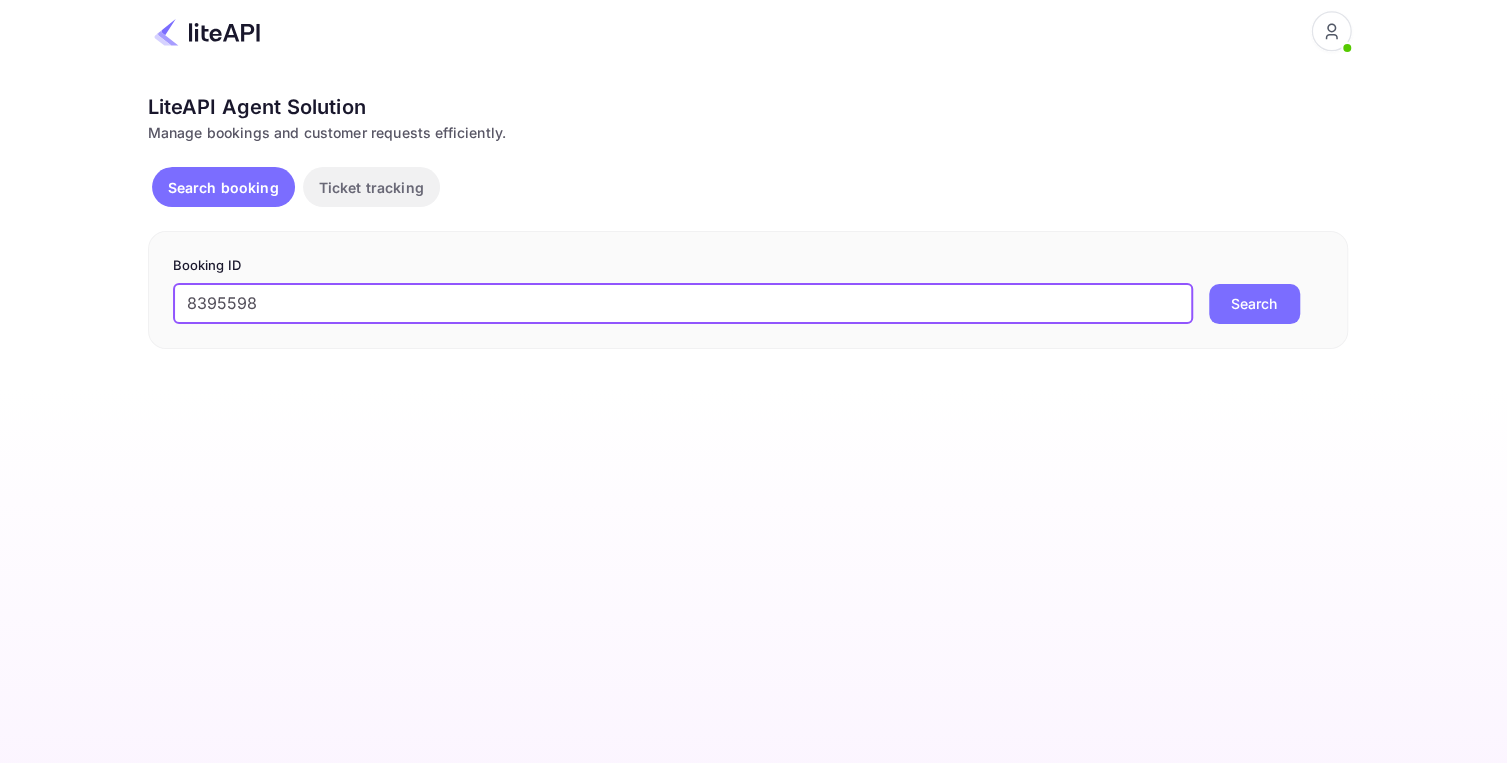 type on "8395598" 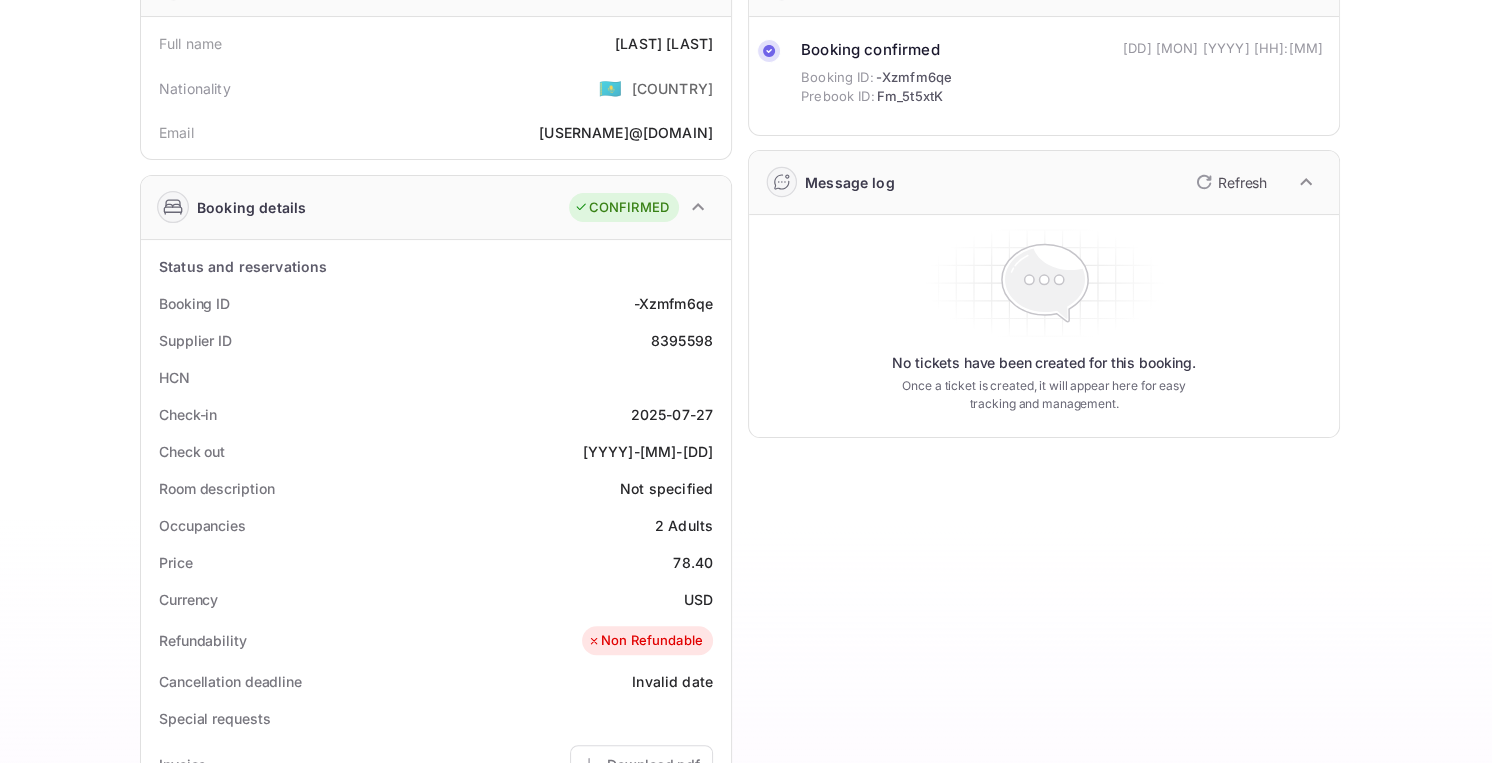 scroll, scrollTop: 0, scrollLeft: 0, axis: both 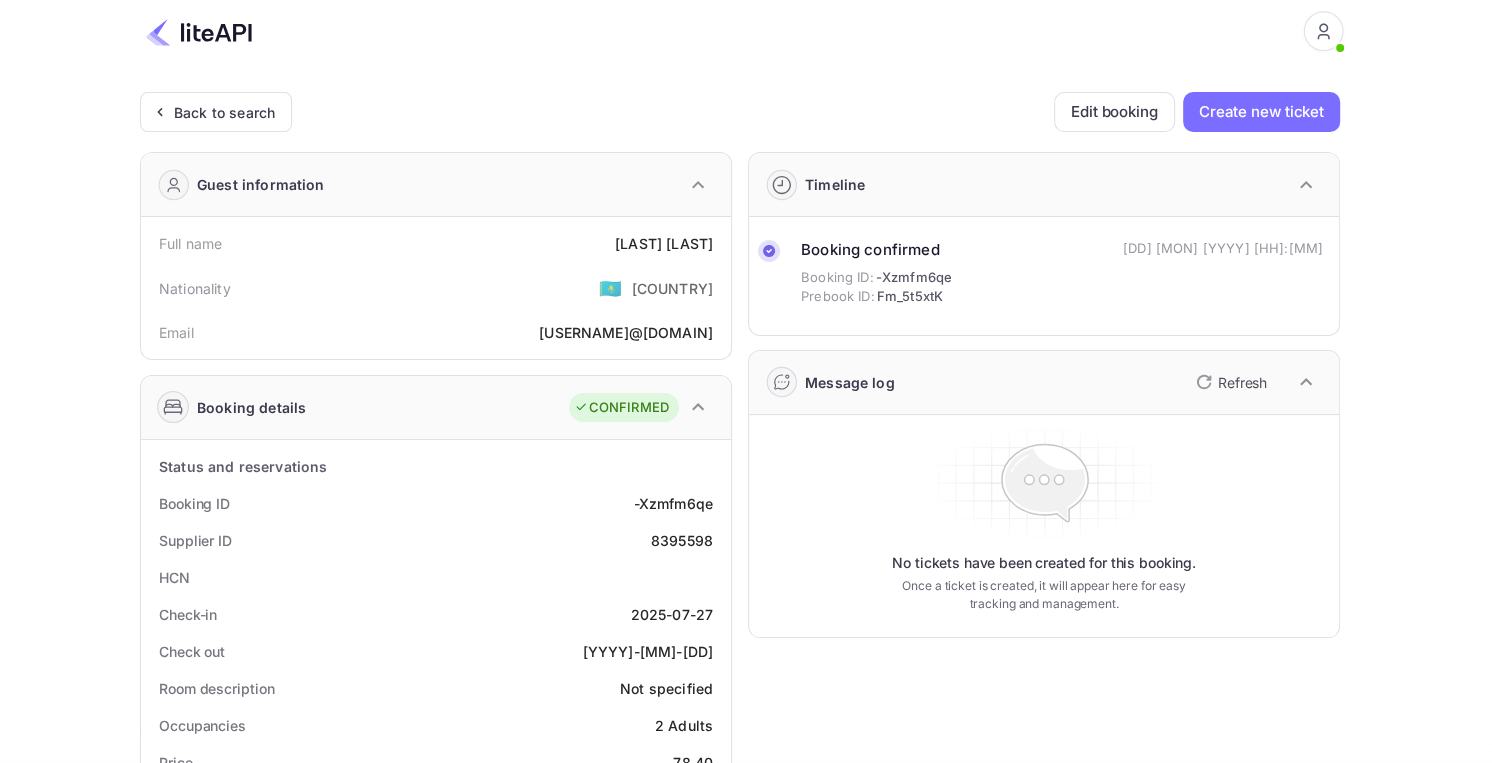 click at bounding box center [199, 32] 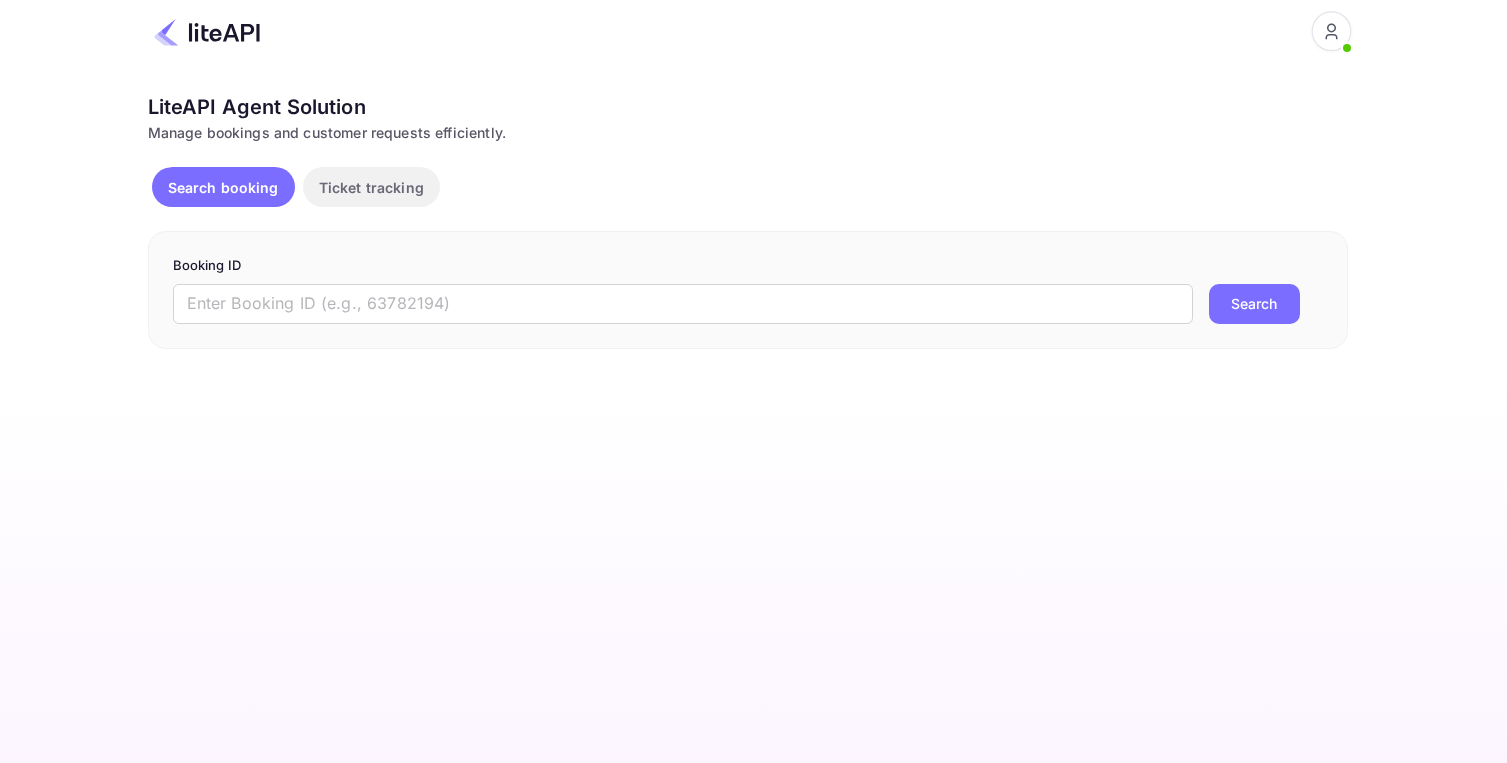 scroll, scrollTop: 0, scrollLeft: 0, axis: both 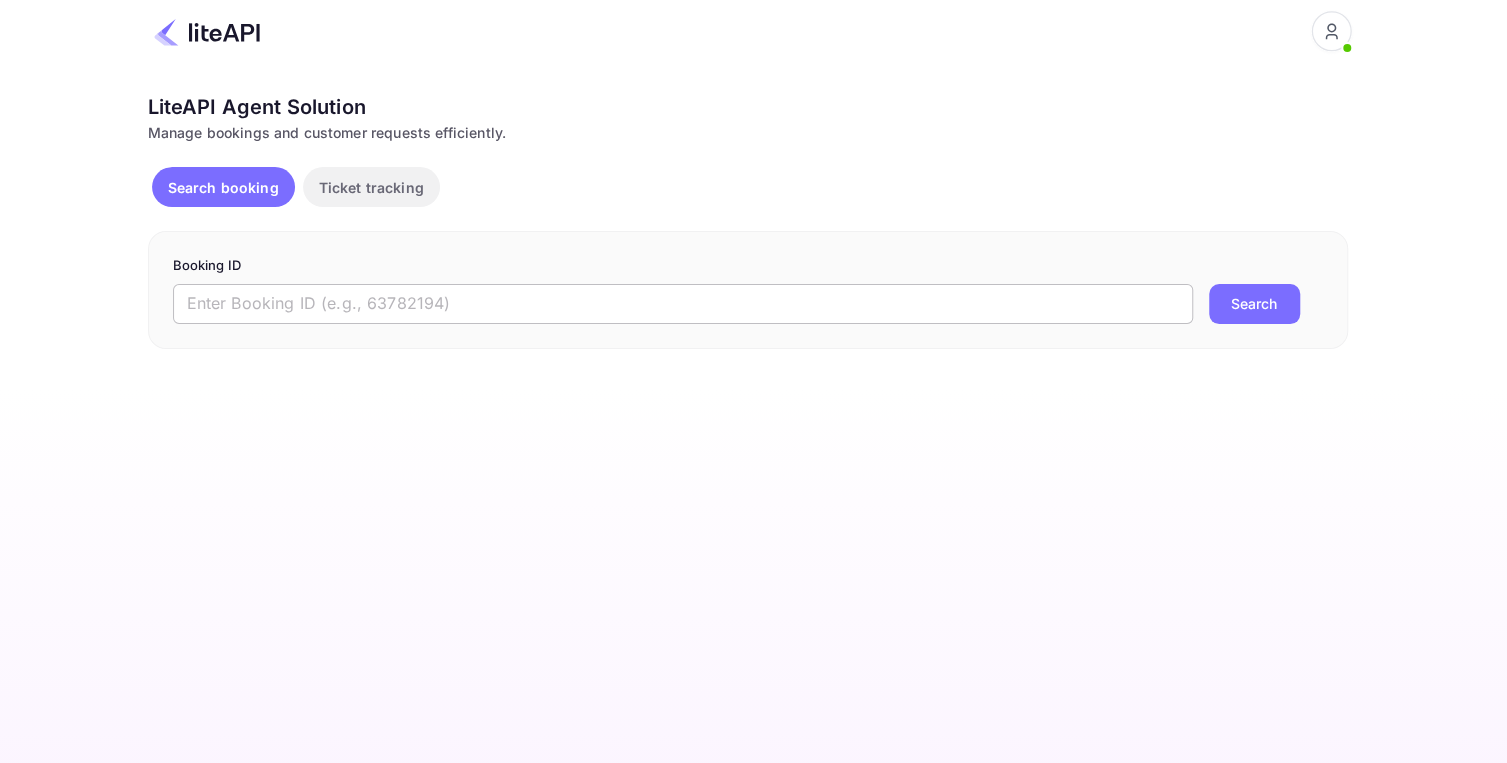 click at bounding box center (683, 304) 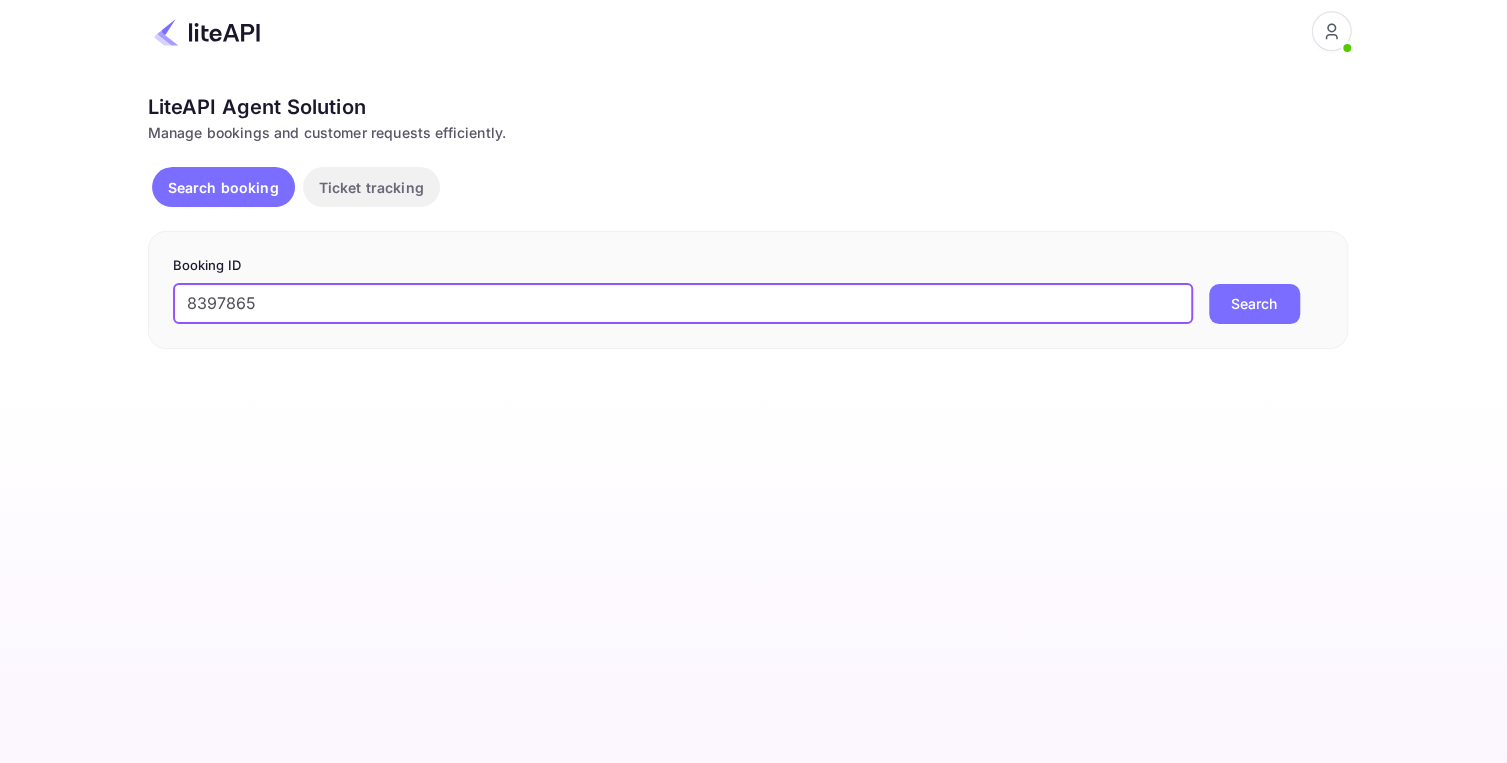 type on "8397865" 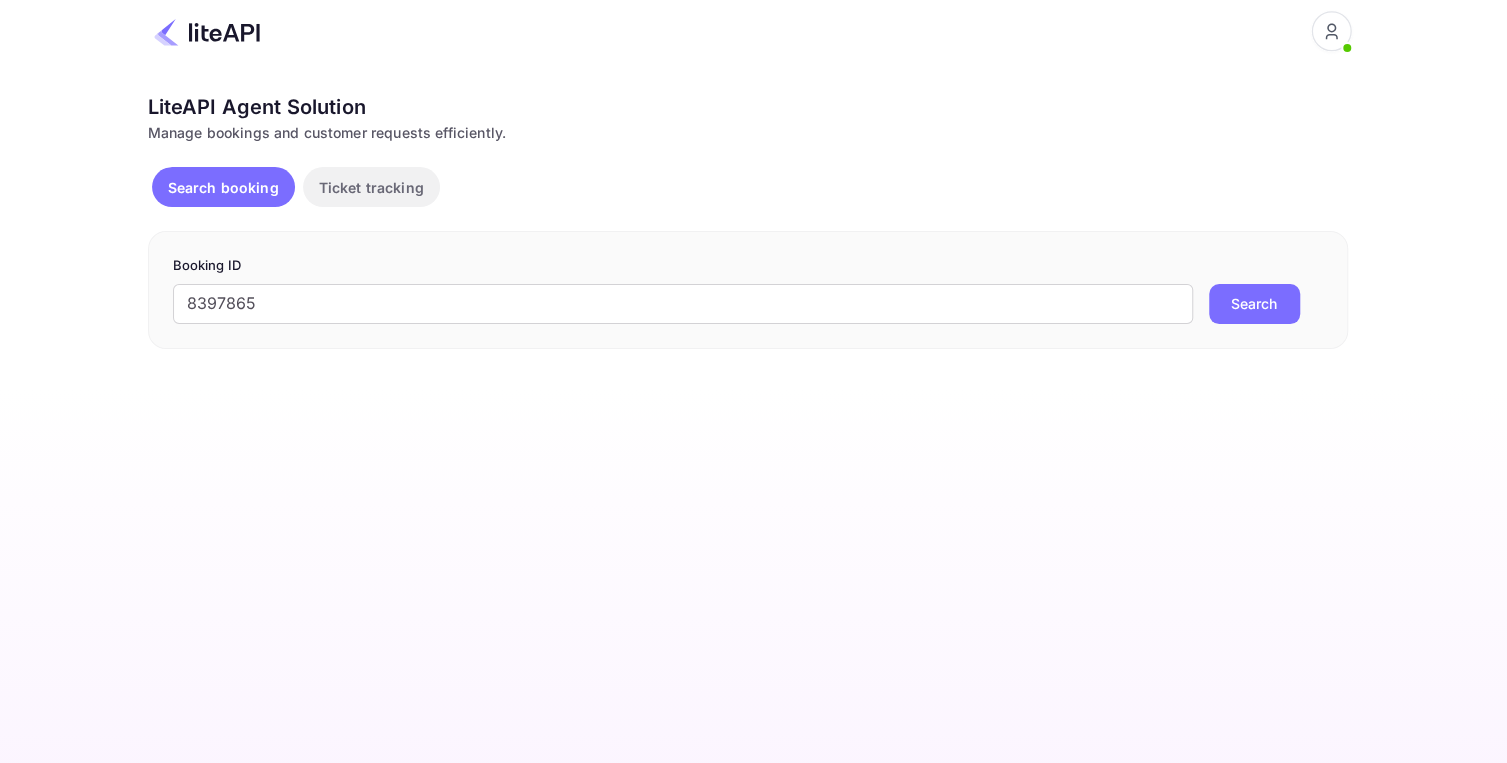 click on "Search" at bounding box center [1254, 304] 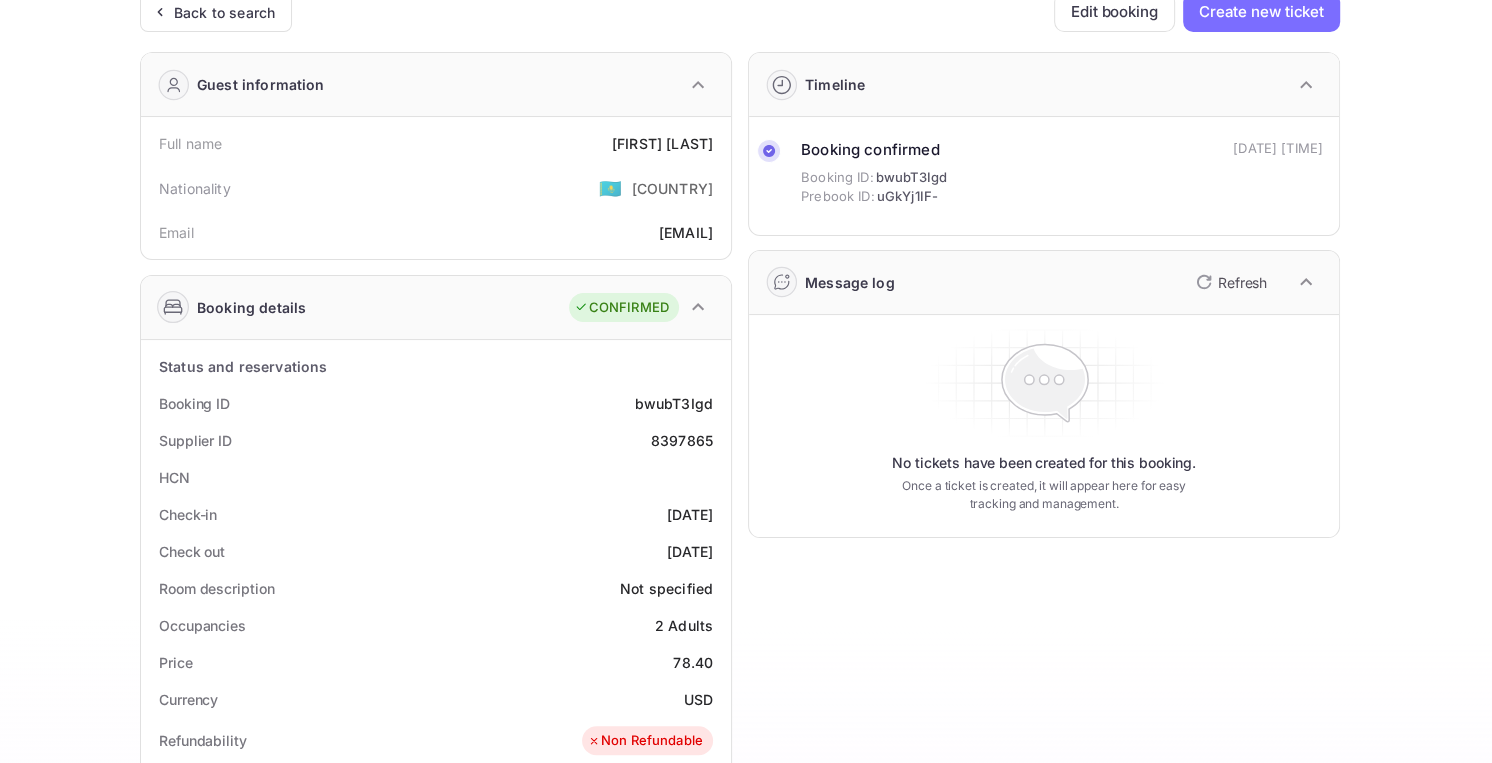 scroll, scrollTop: 0, scrollLeft: 0, axis: both 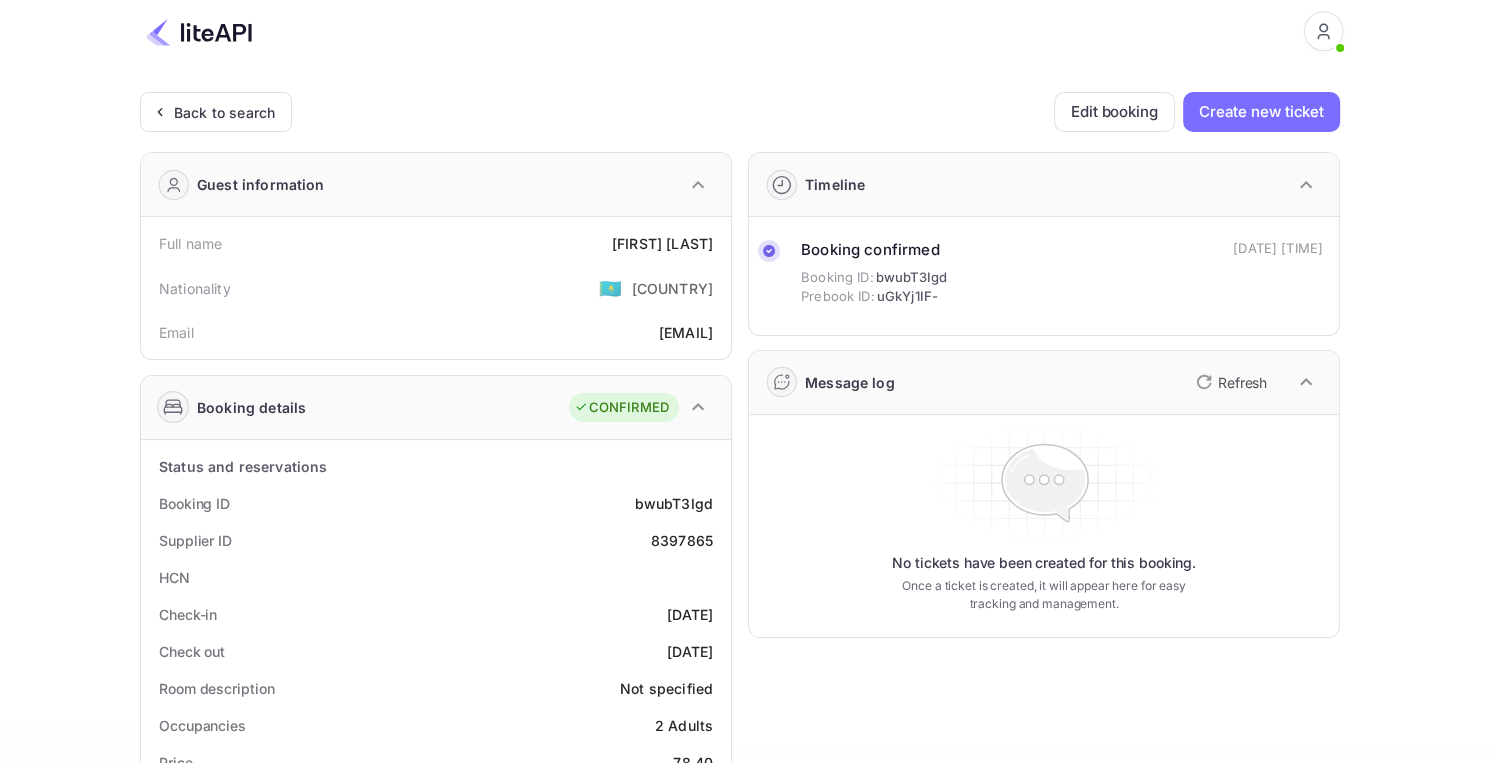click at bounding box center (199, 32) 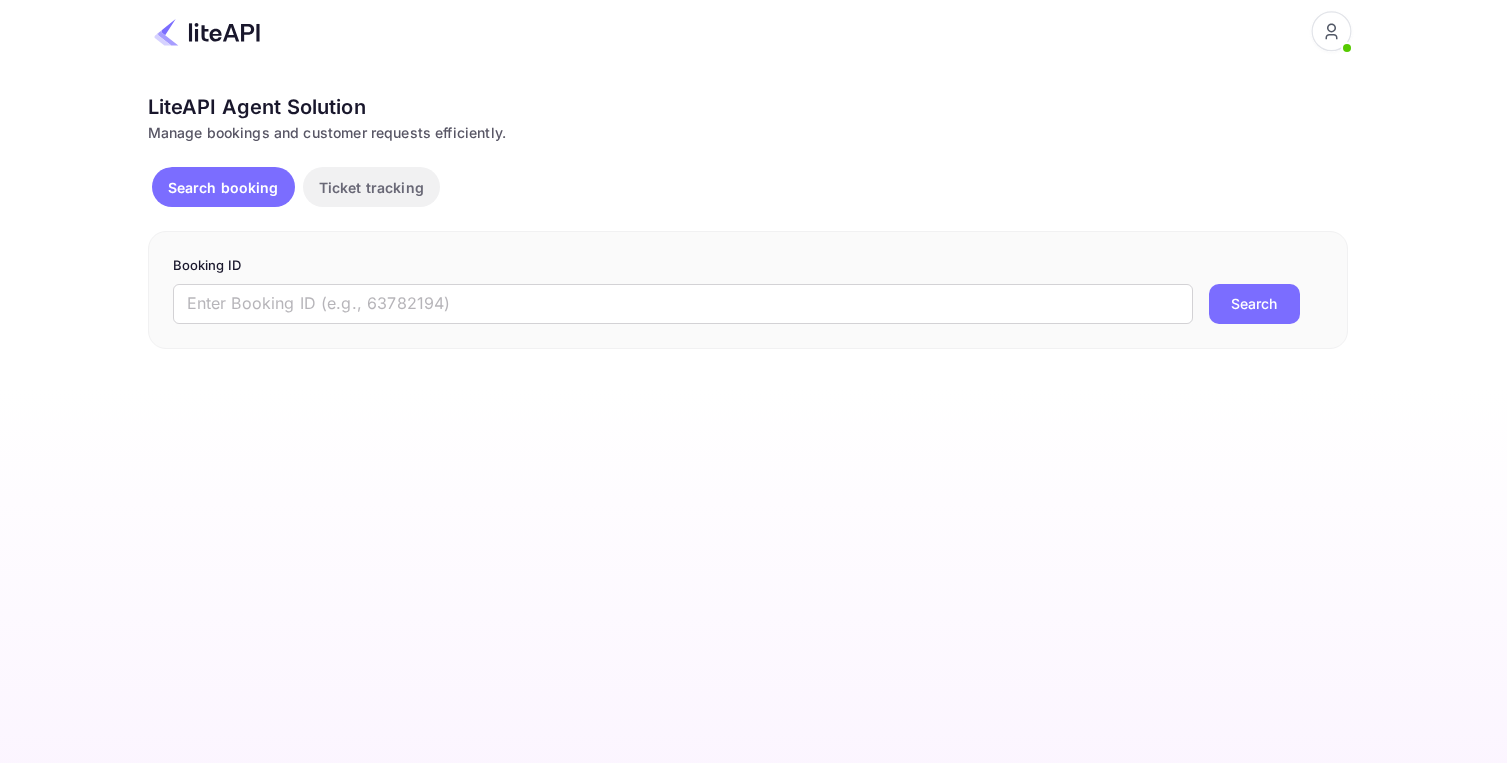 scroll, scrollTop: 0, scrollLeft: 0, axis: both 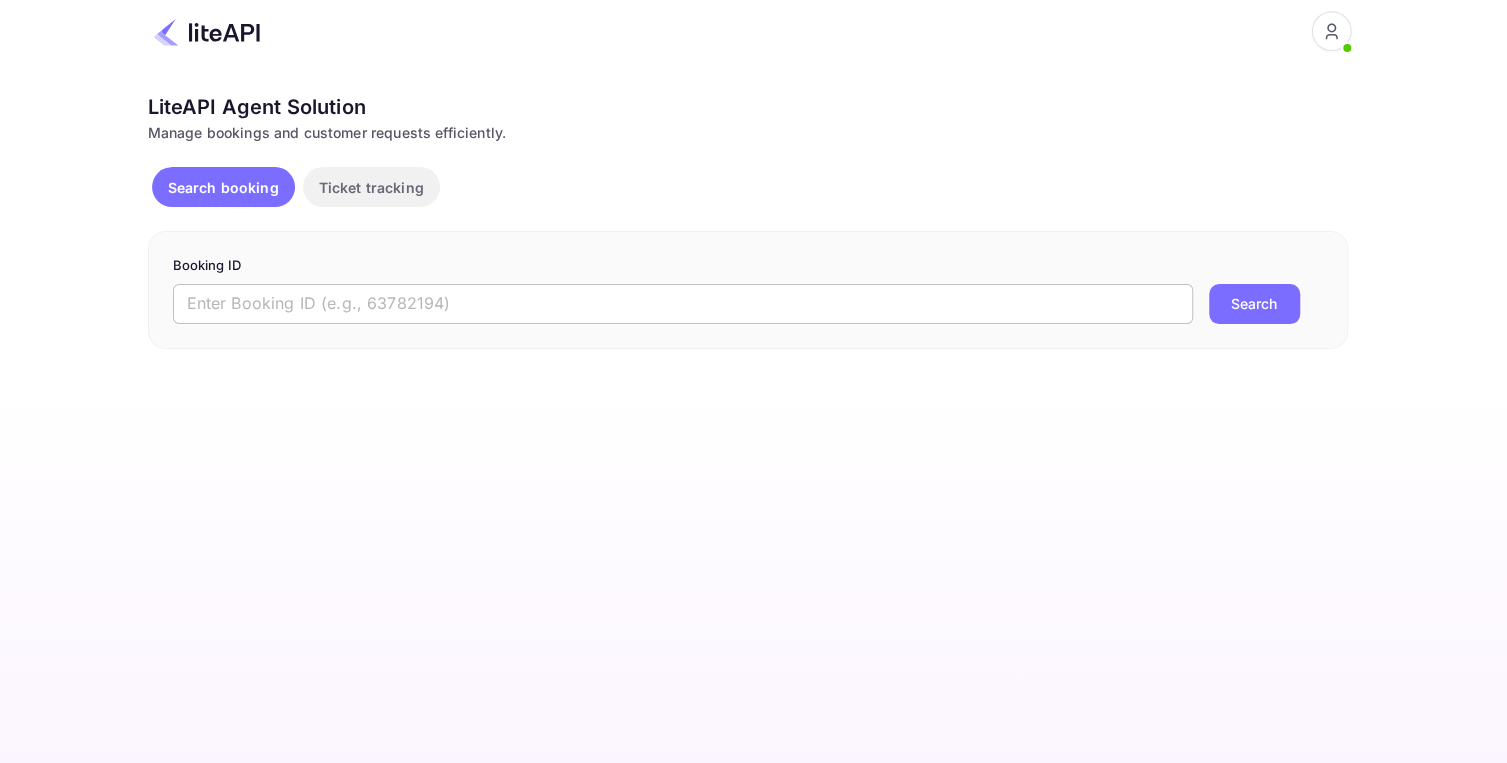 click at bounding box center [683, 304] 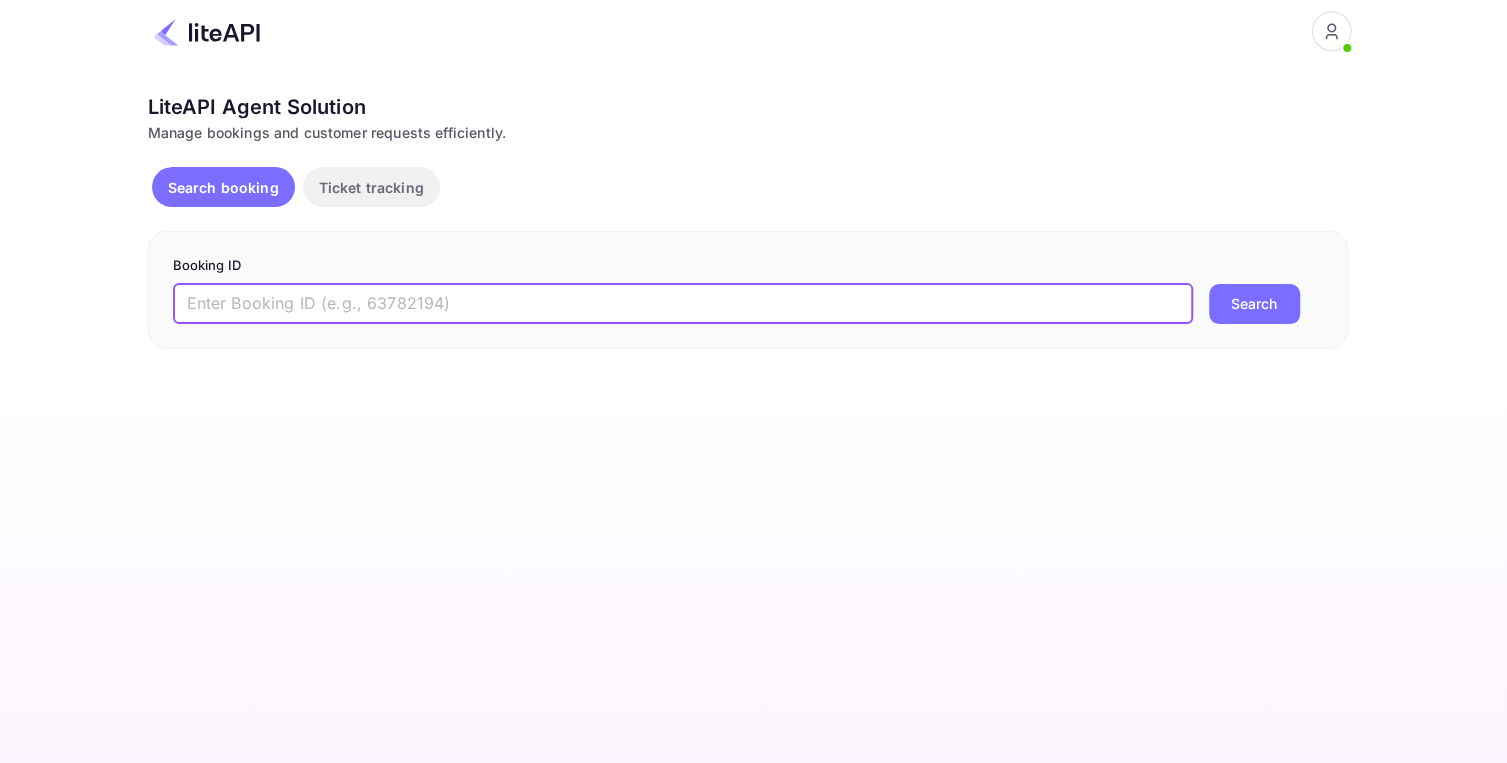 paste on "8396677" 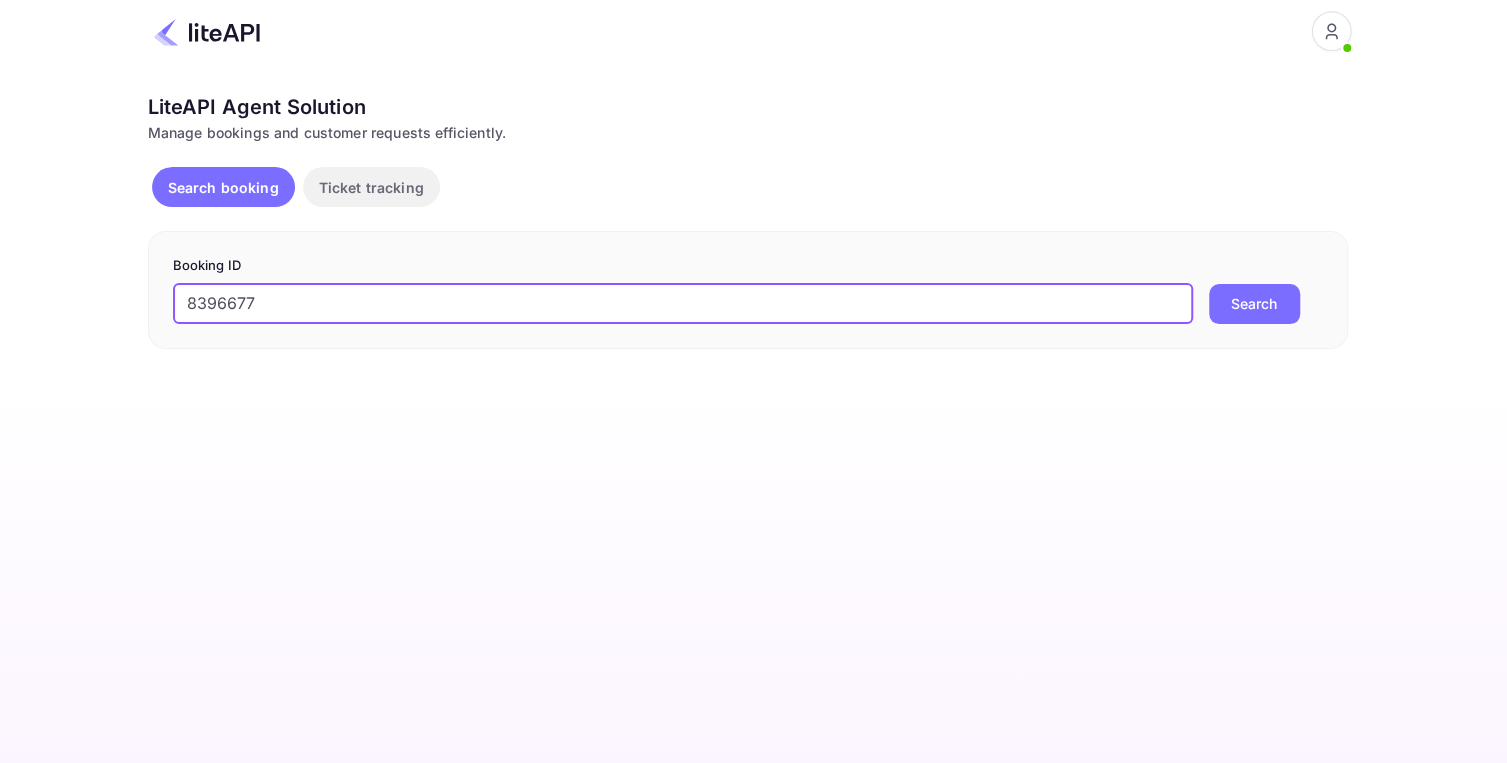 type on "8396677" 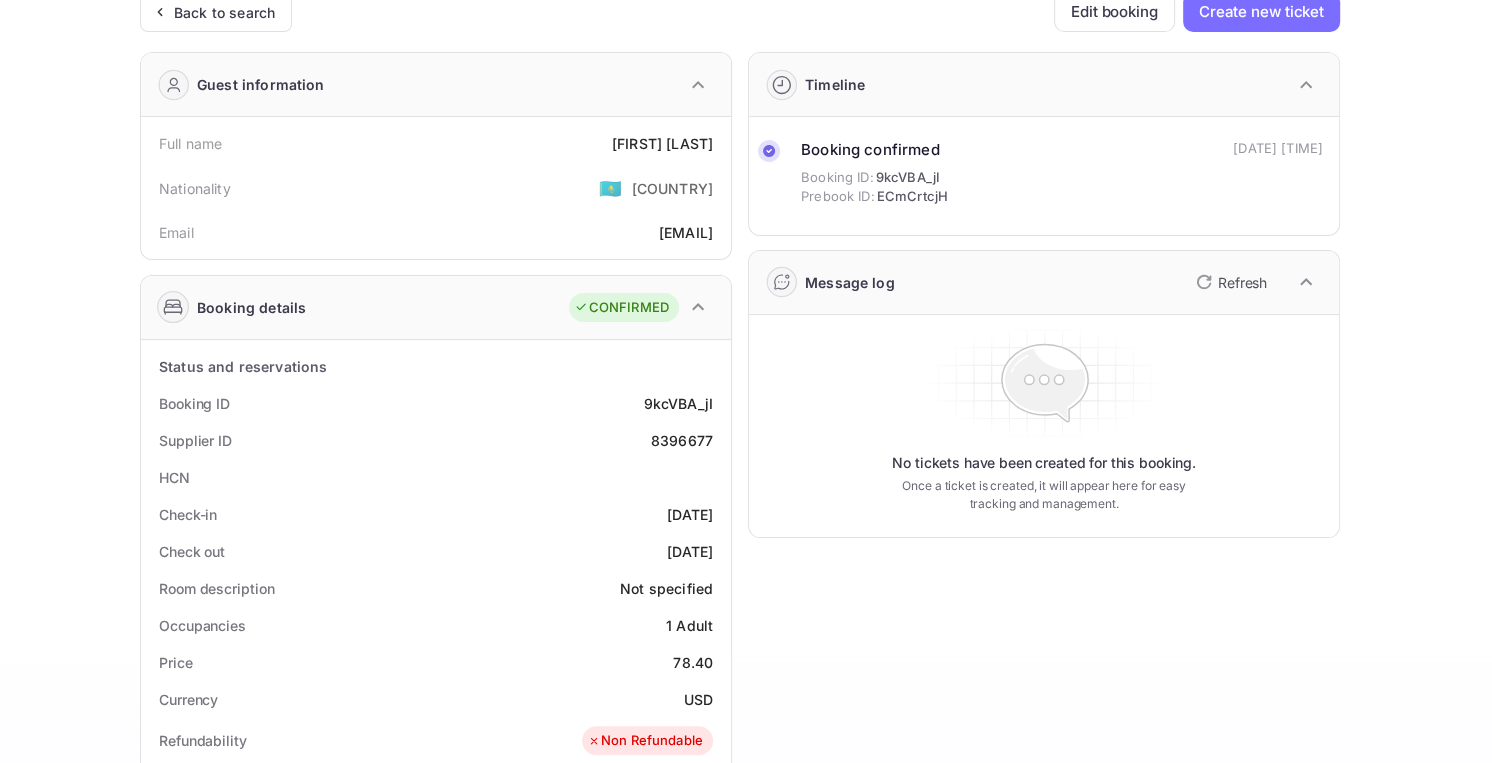 scroll, scrollTop: 0, scrollLeft: 0, axis: both 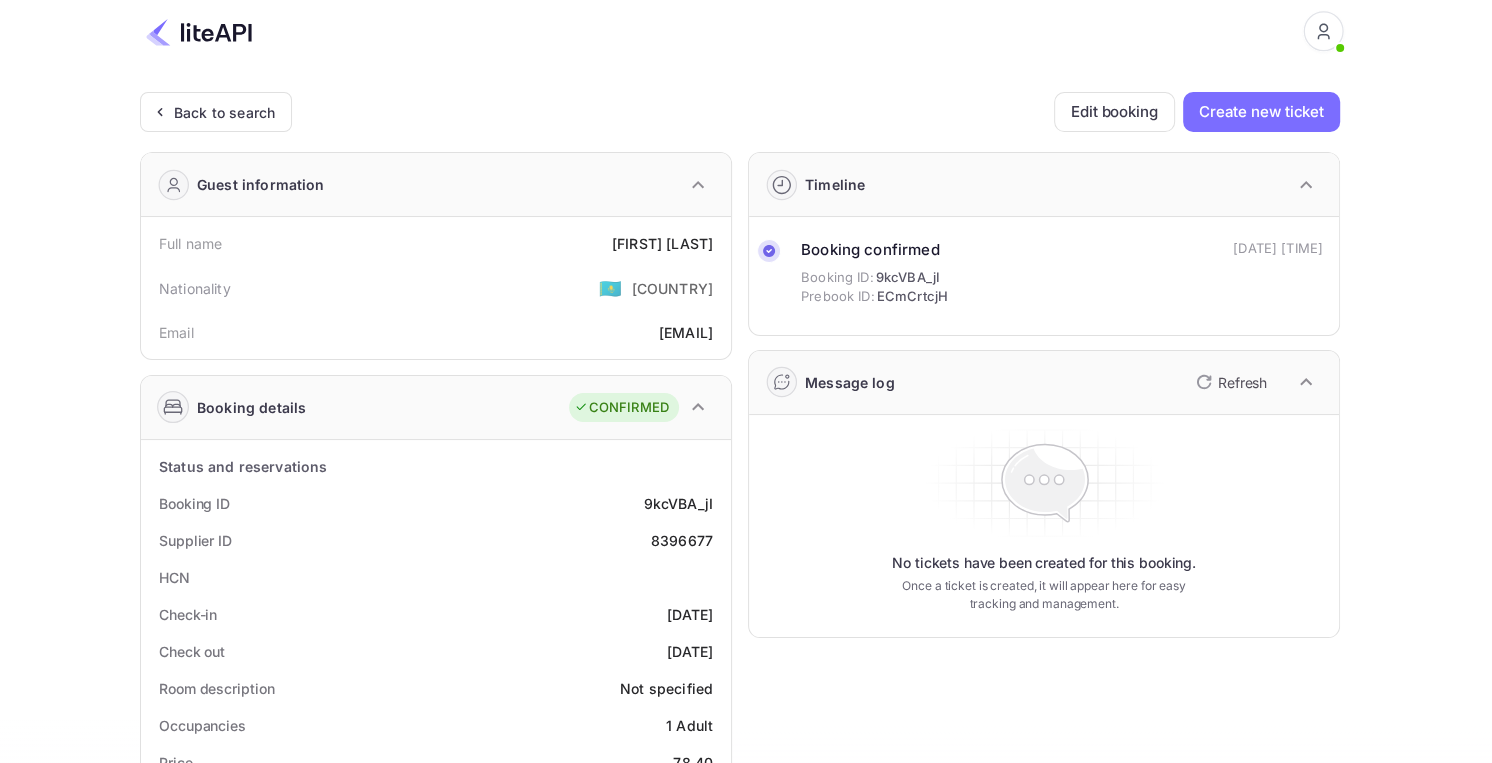 click at bounding box center [199, 32] 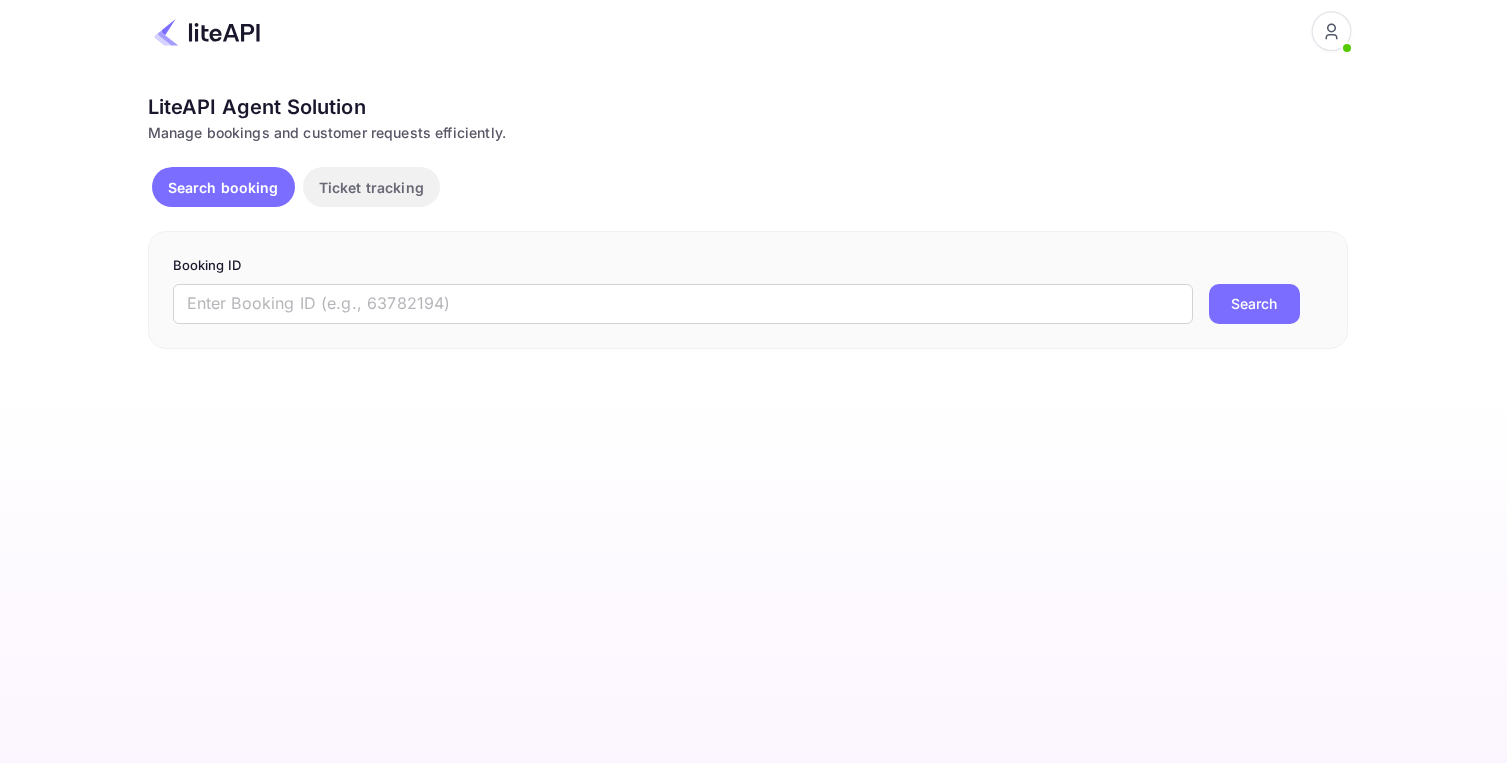 scroll, scrollTop: 0, scrollLeft: 0, axis: both 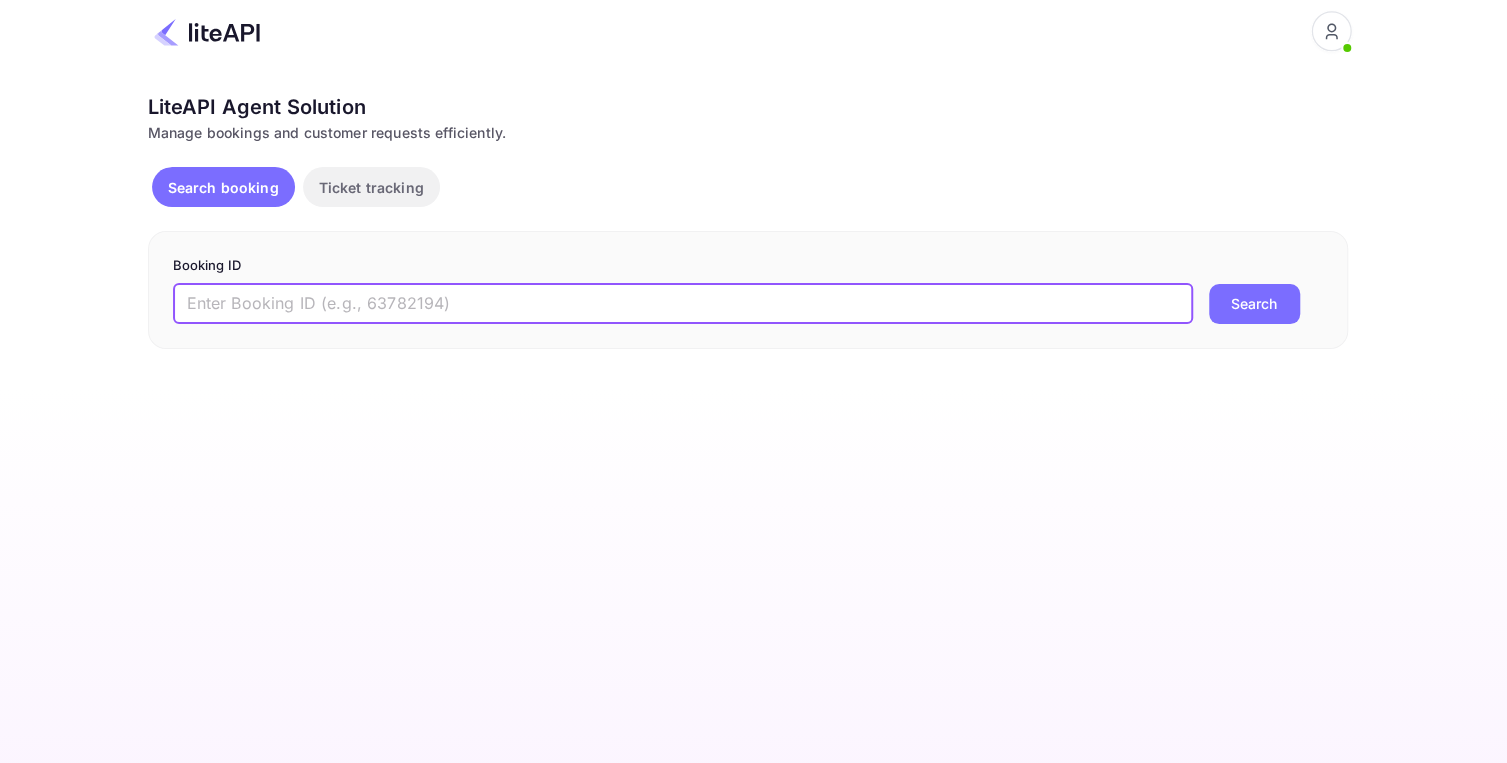 click at bounding box center (683, 304) 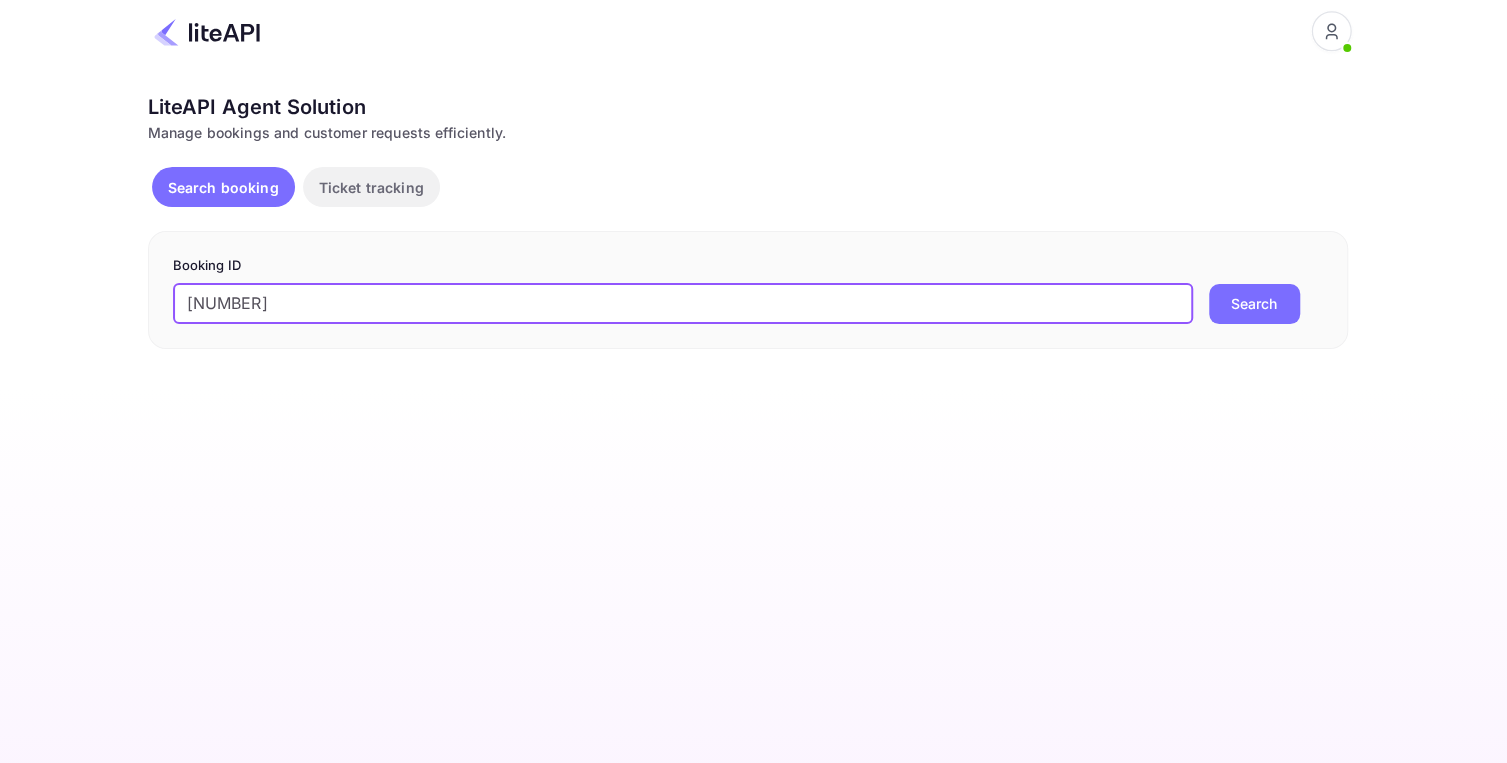 type on "[NUMBER]" 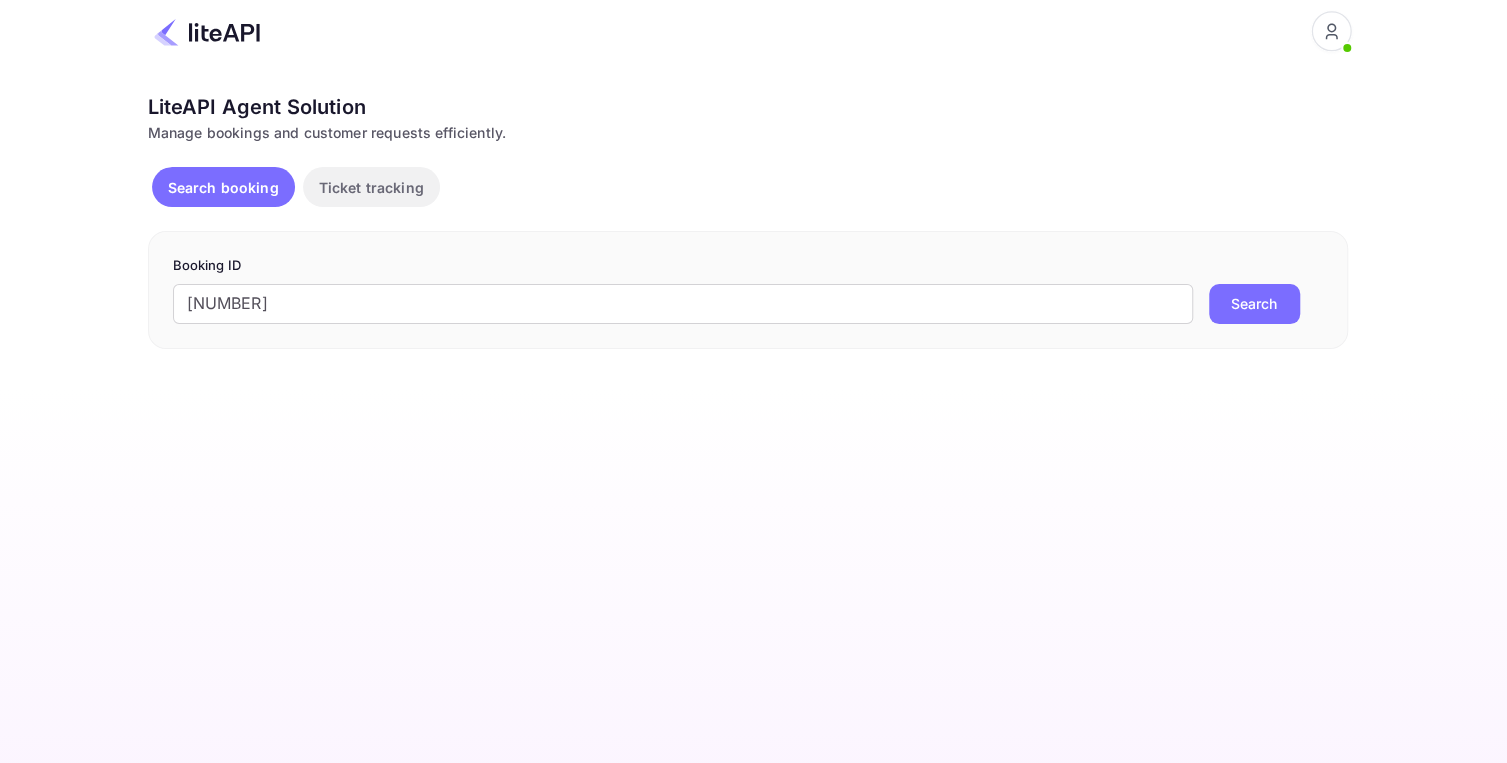 click on "Search" at bounding box center (1254, 304) 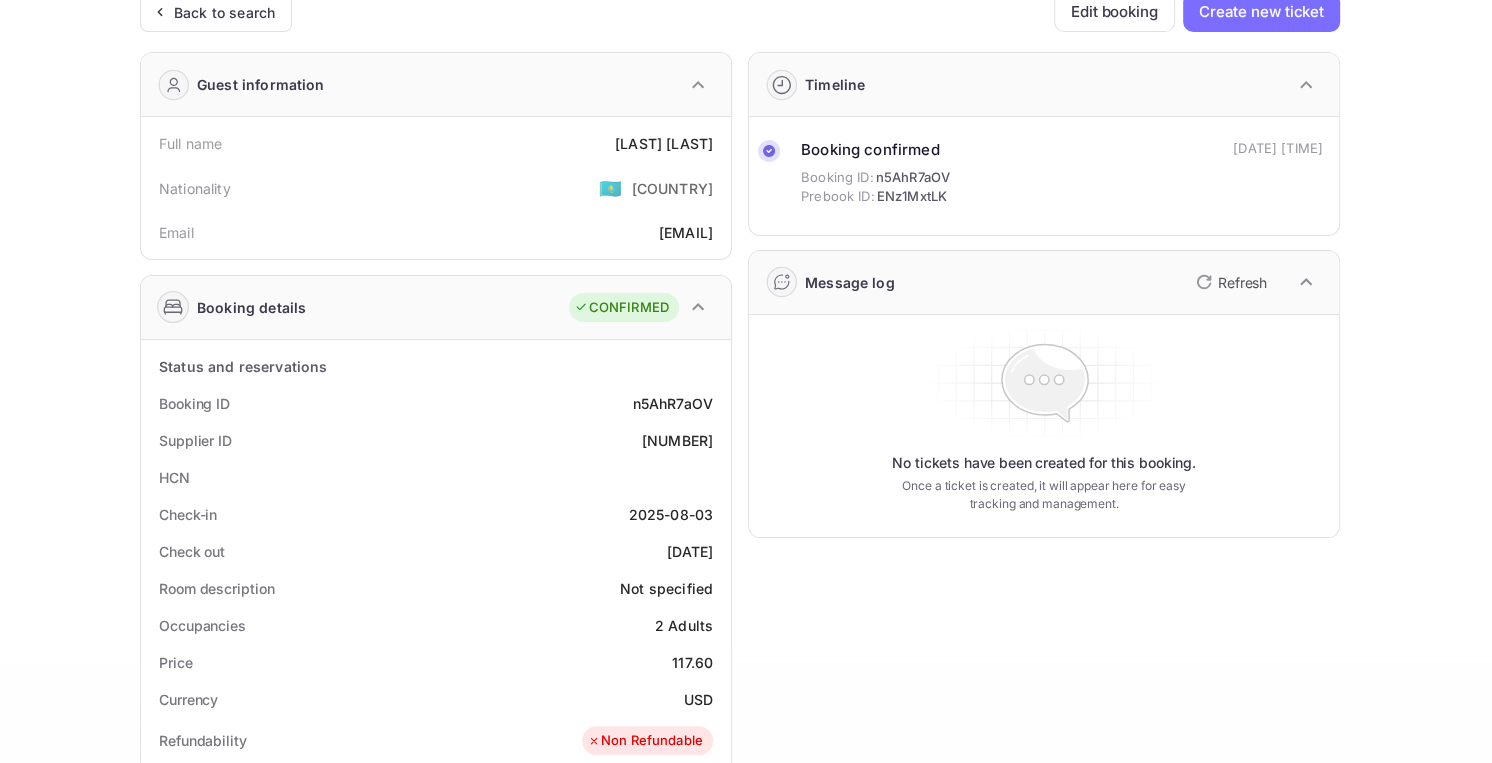 scroll, scrollTop: 0, scrollLeft: 0, axis: both 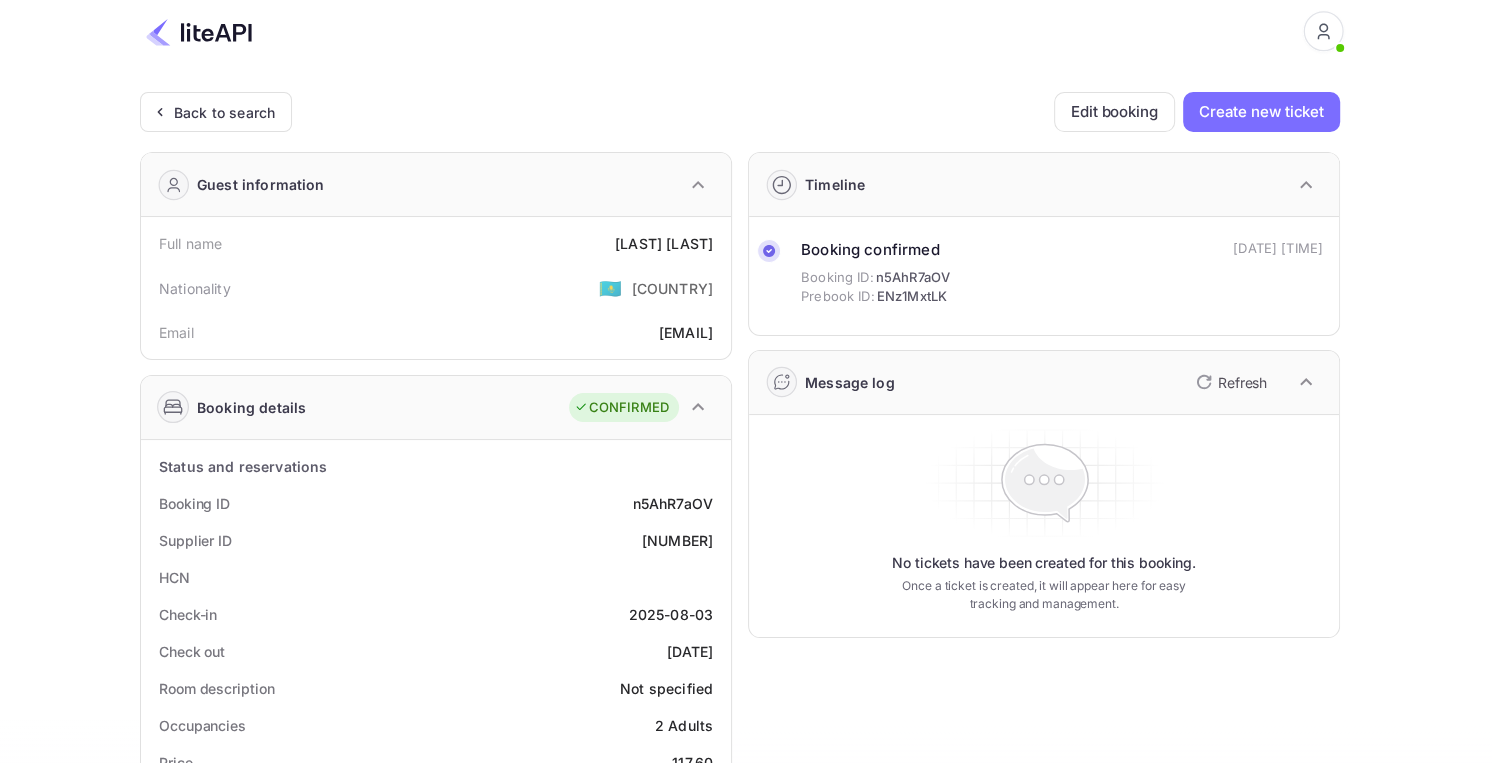 click at bounding box center [199, 32] 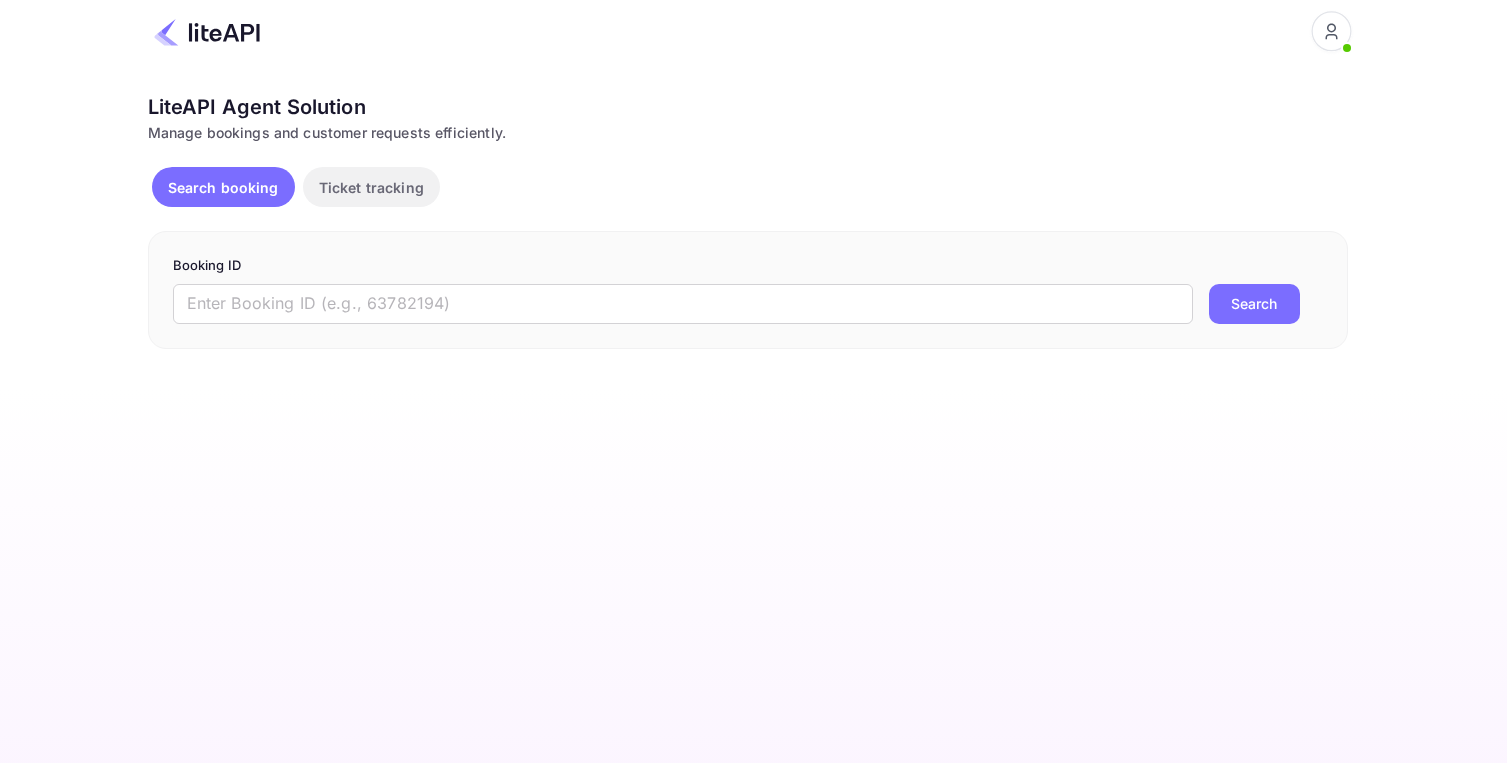scroll, scrollTop: 0, scrollLeft: 0, axis: both 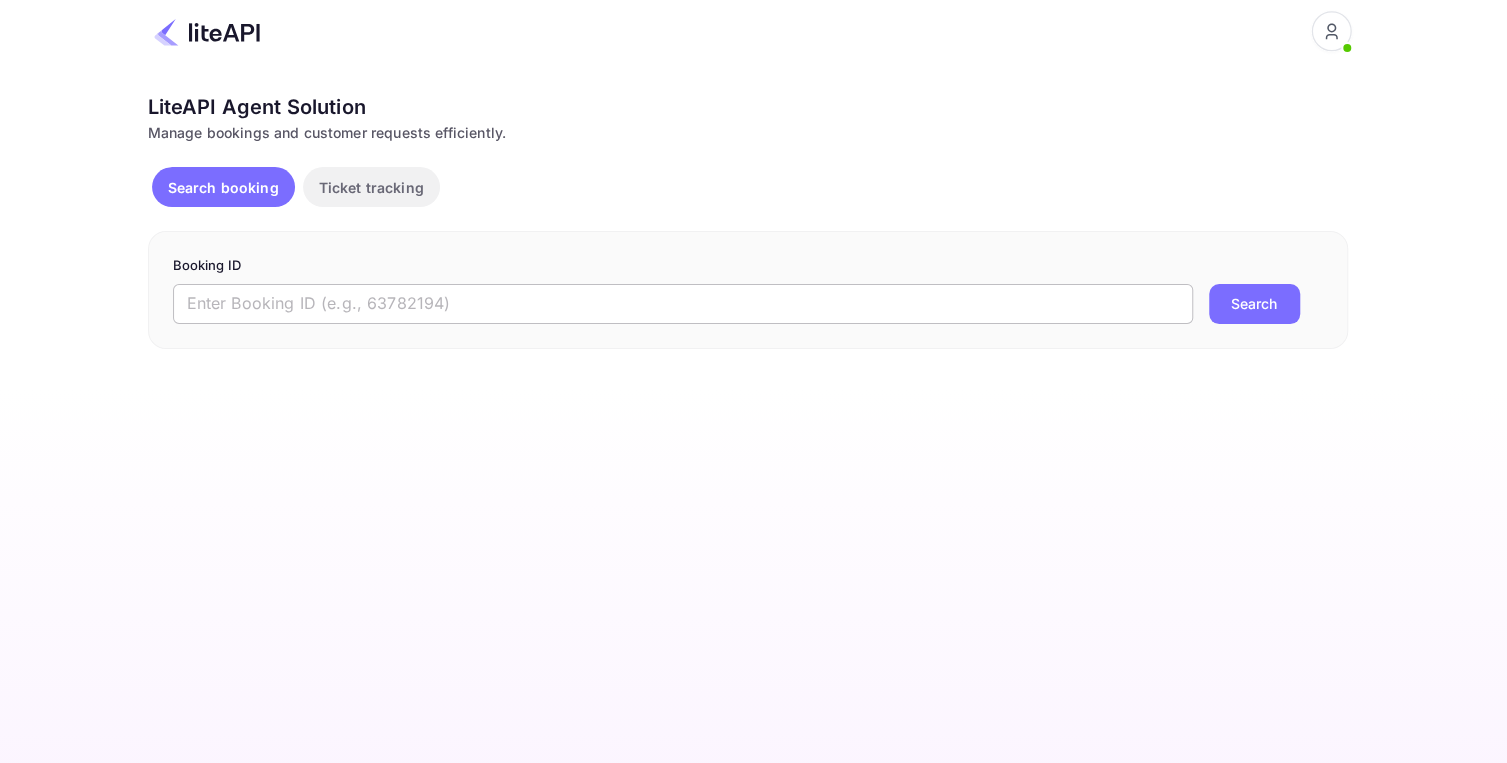 click at bounding box center [683, 304] 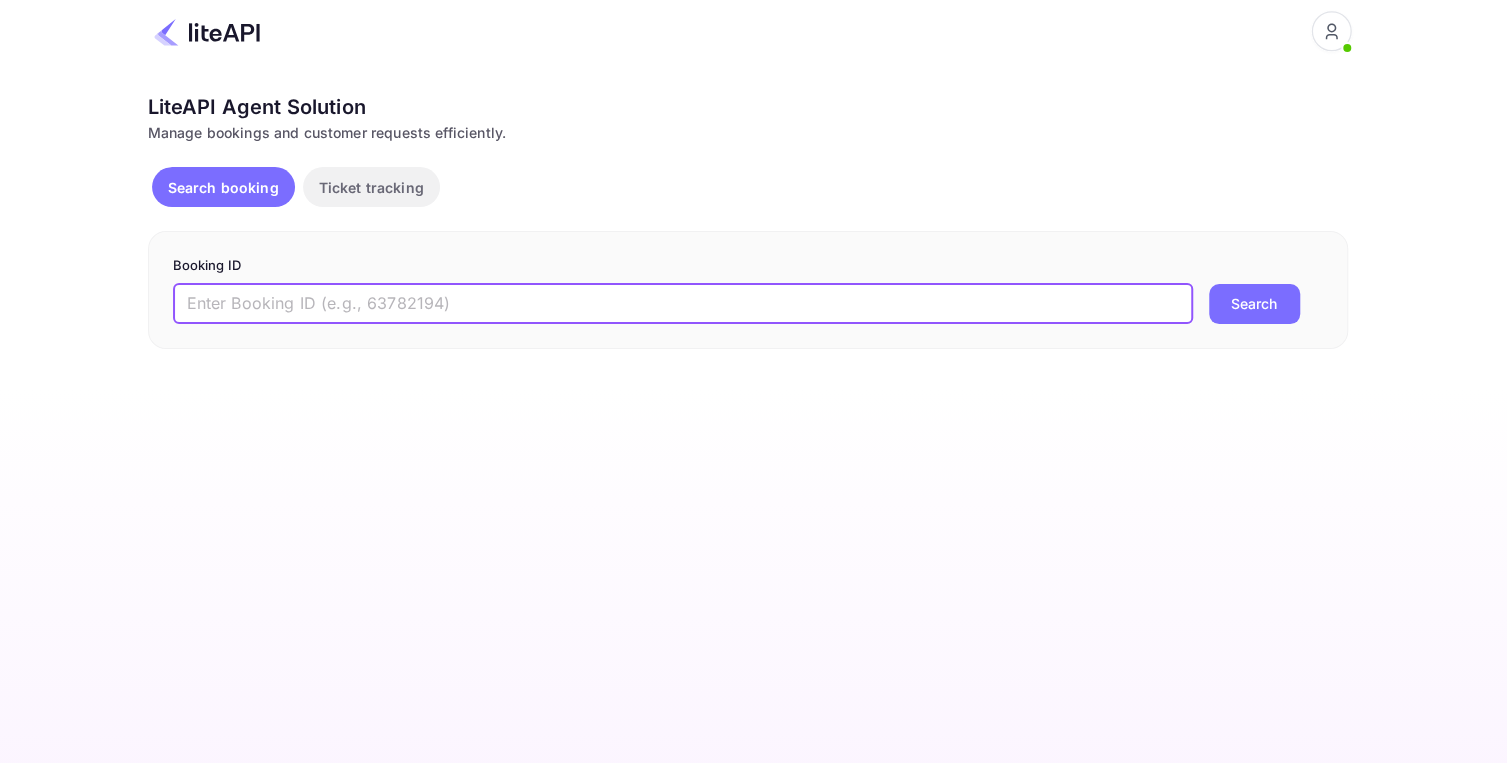 paste on "8394562" 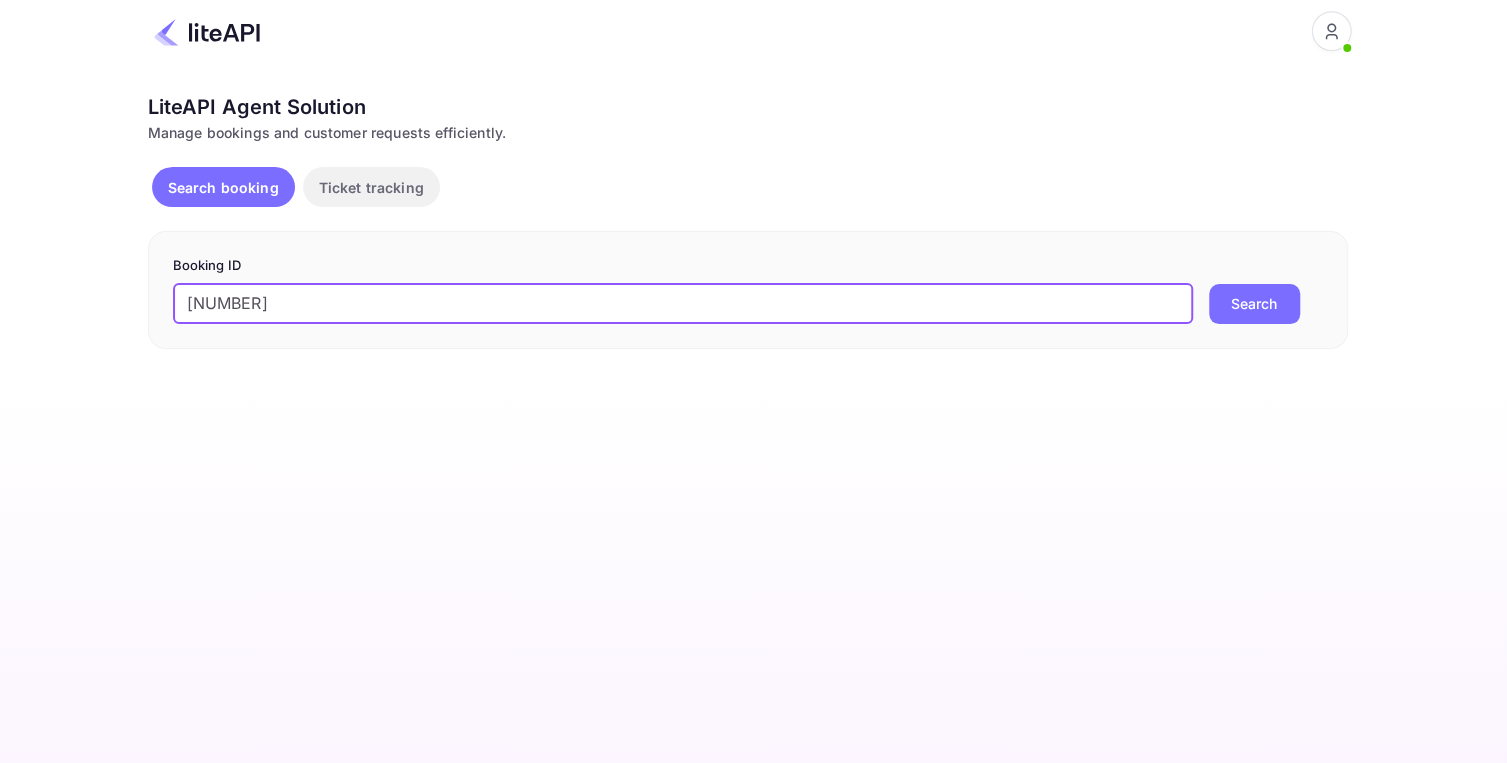 type on "8394562" 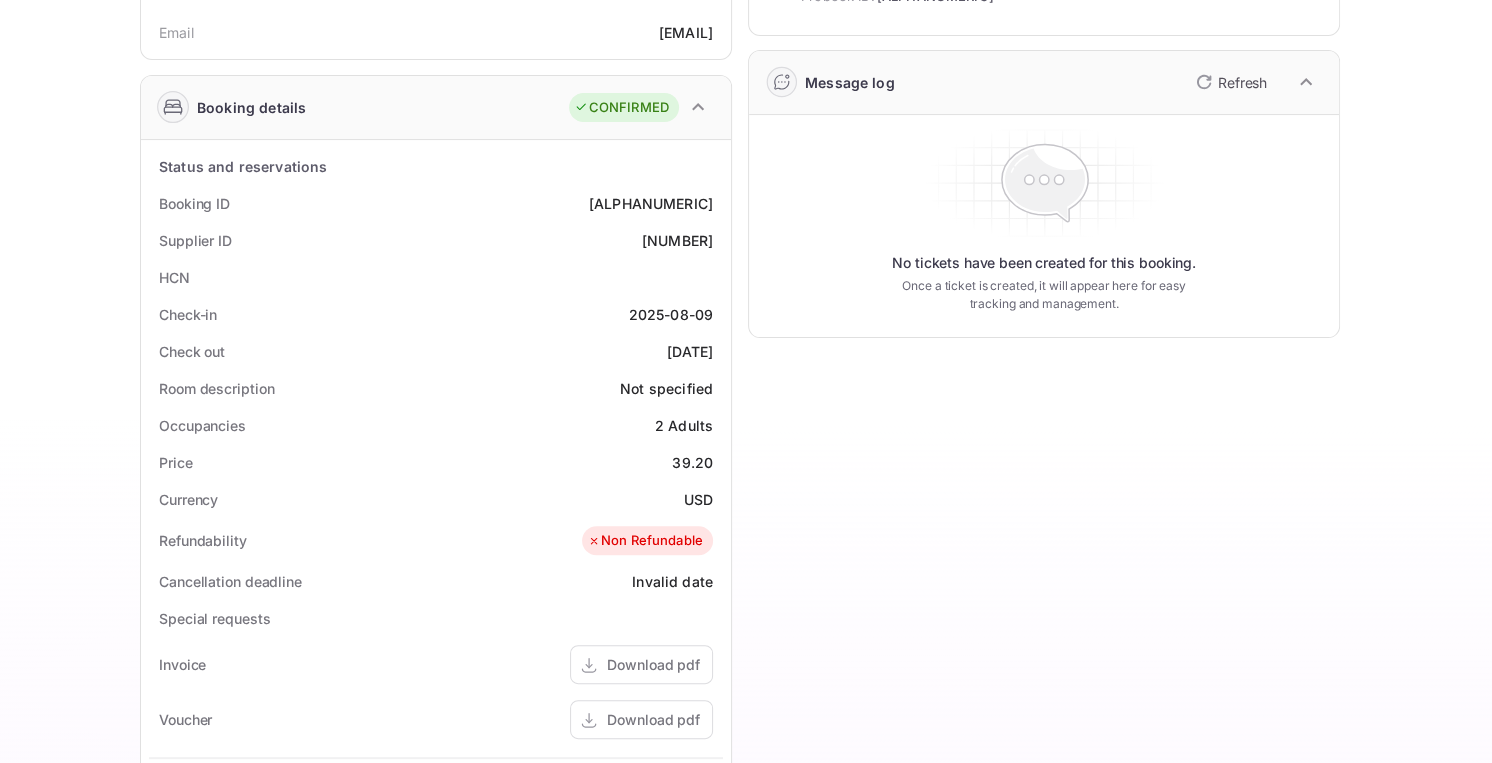 scroll, scrollTop: 0, scrollLeft: 0, axis: both 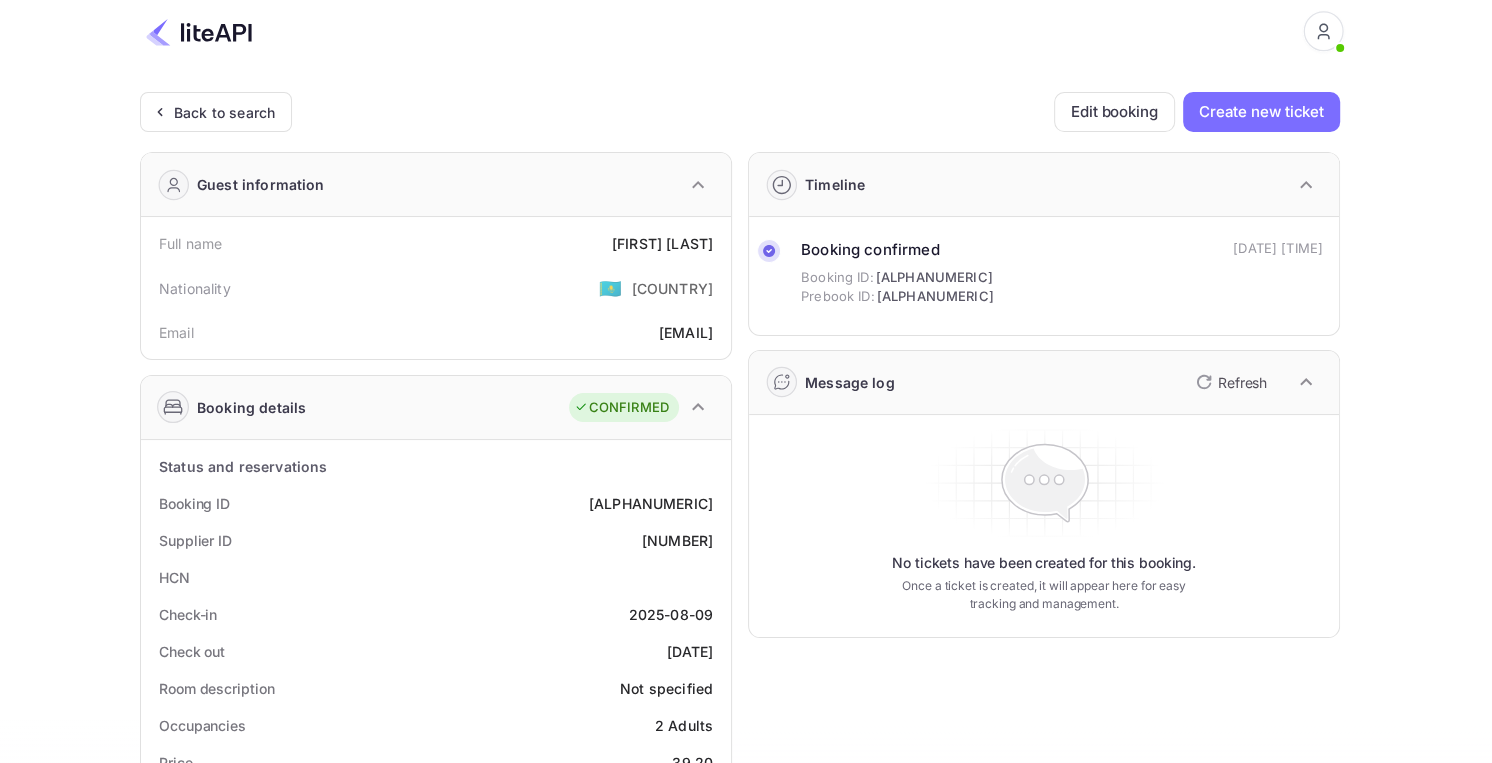 click at bounding box center [199, 32] 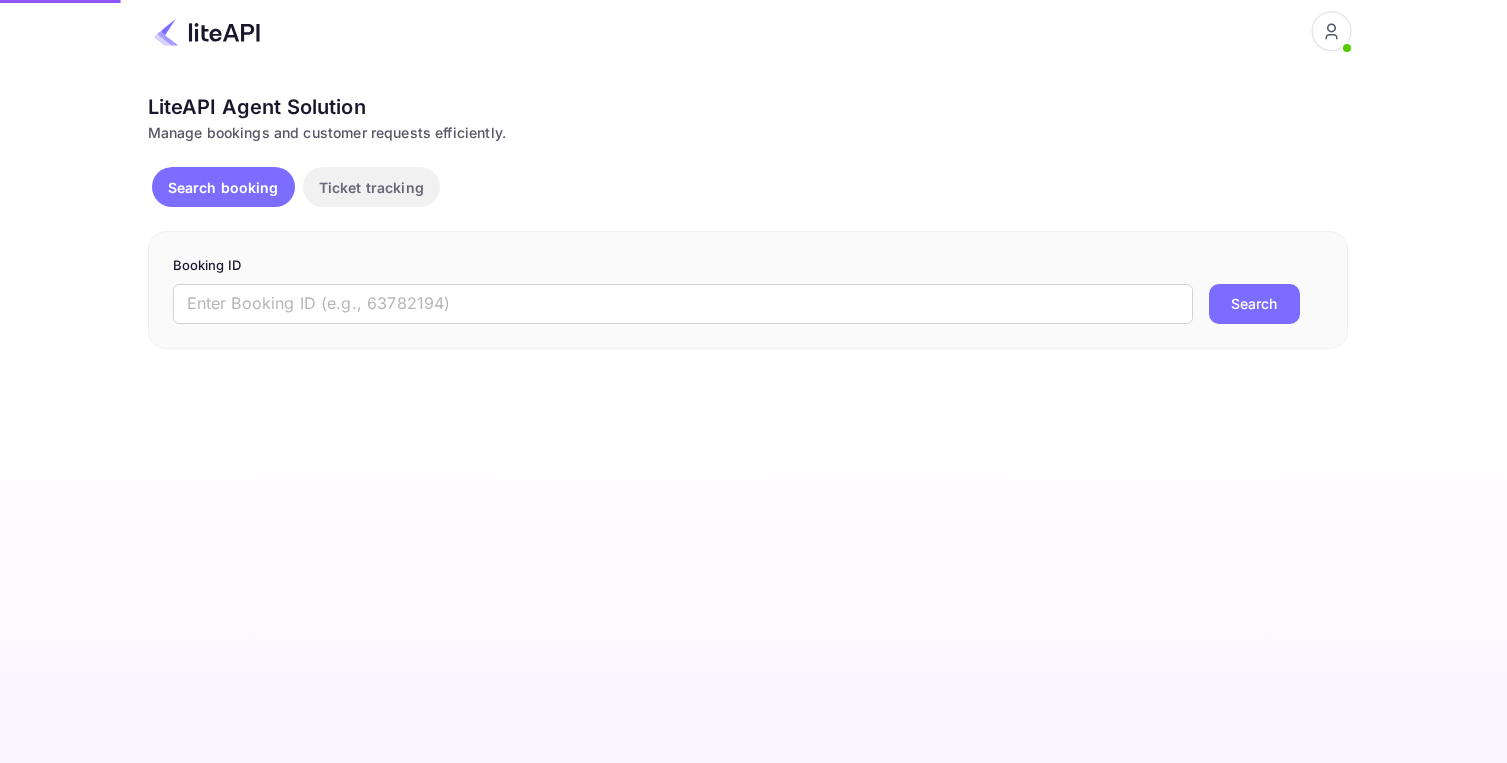 scroll, scrollTop: 0, scrollLeft: 0, axis: both 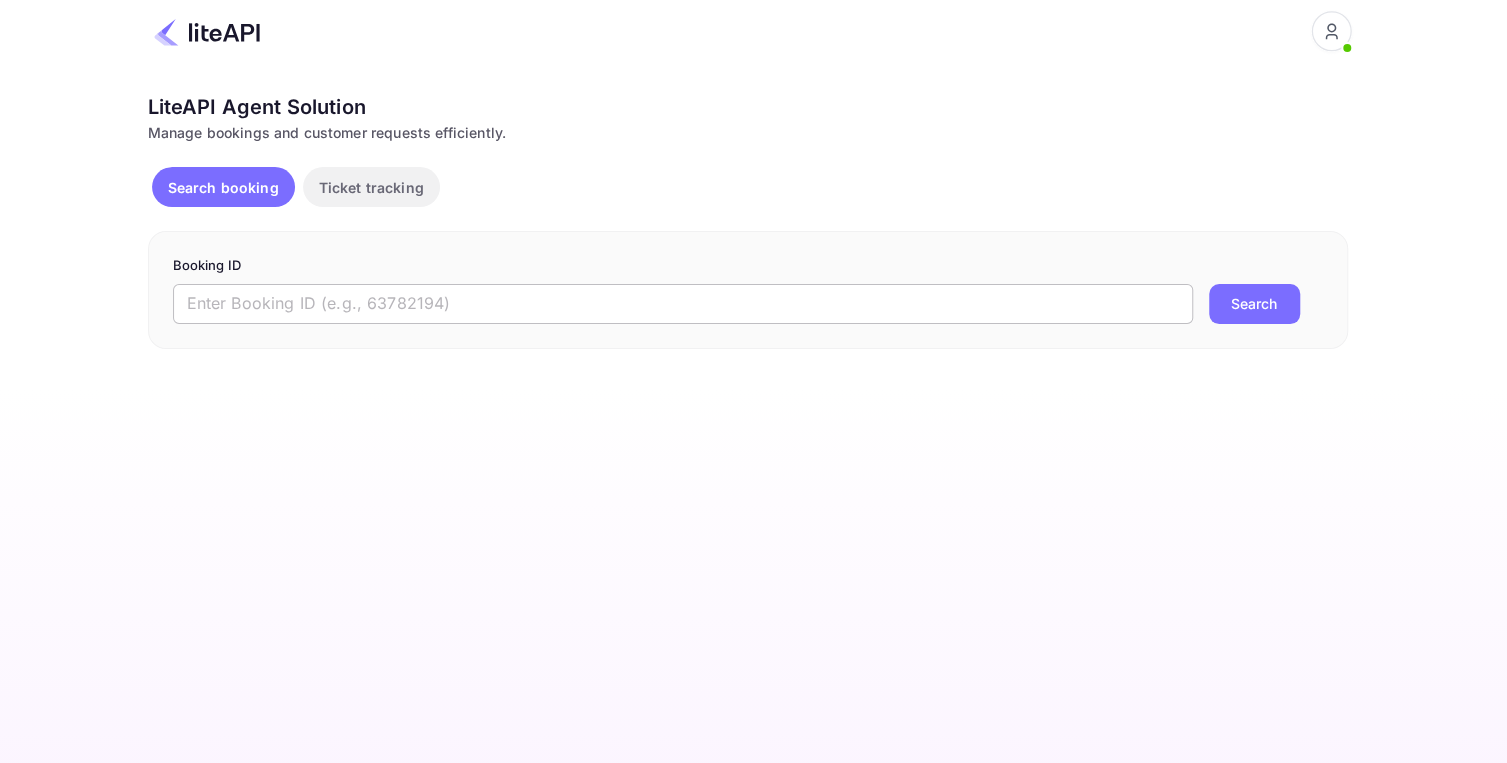 click at bounding box center (683, 304) 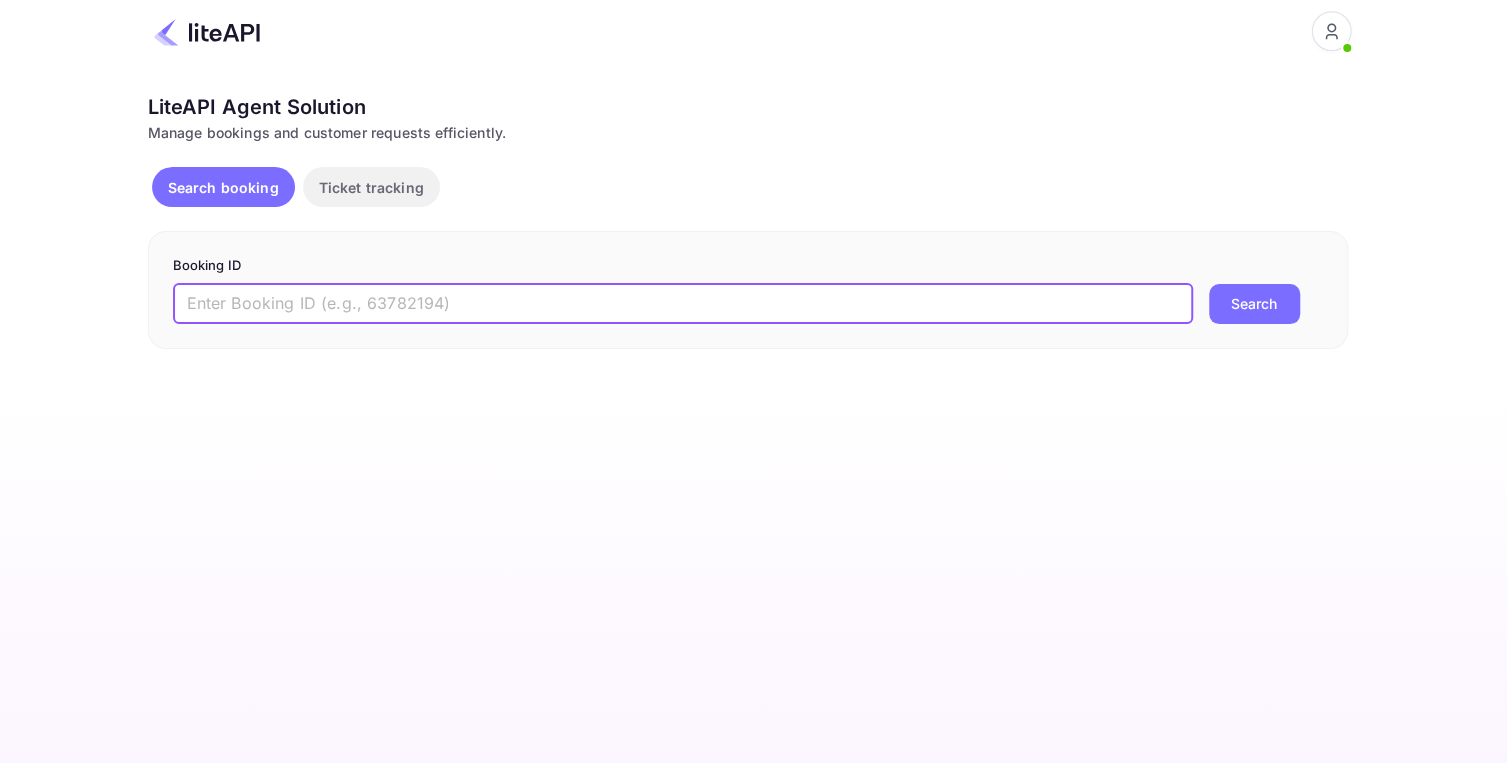 paste on "[NUMBER]" 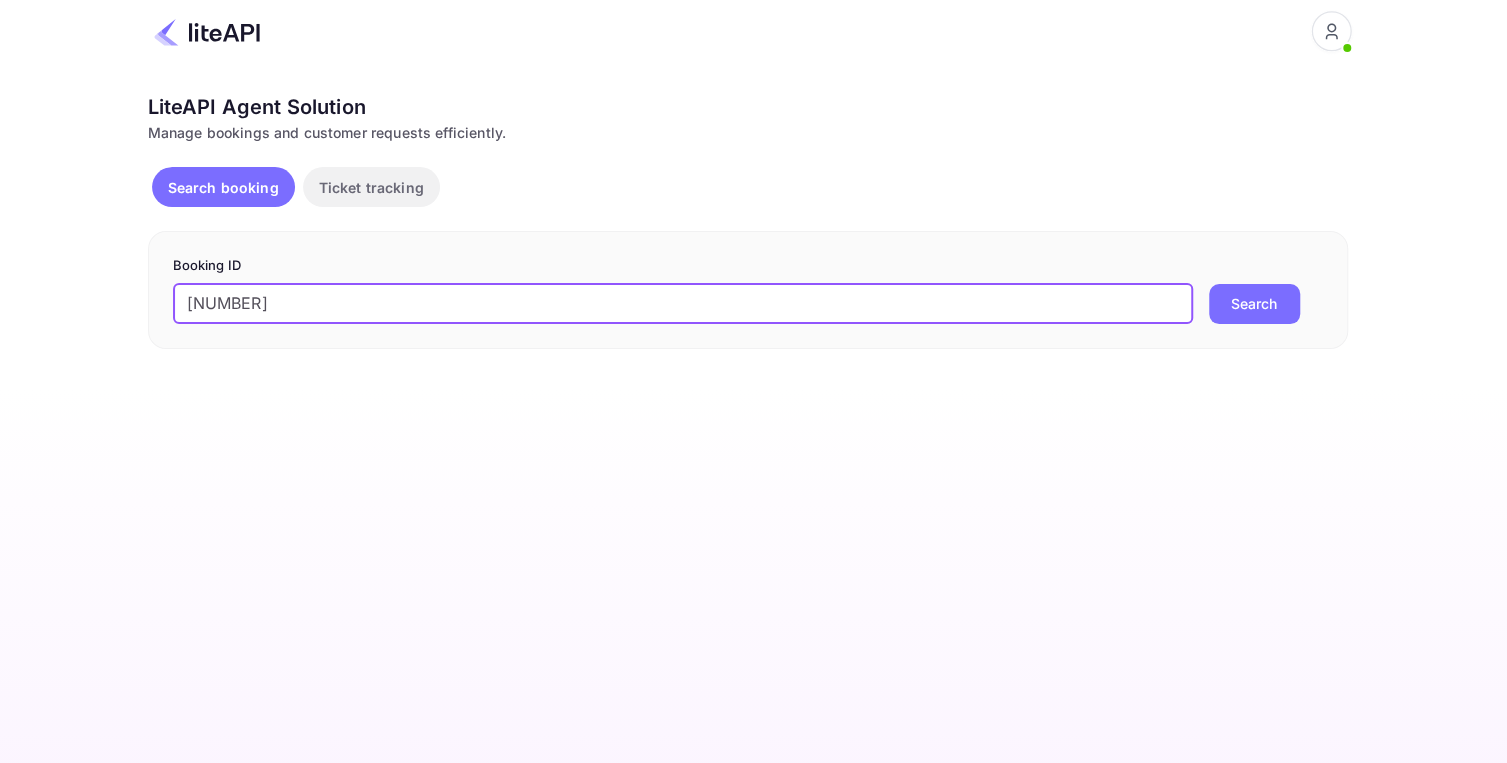 type on "[NUMBER]" 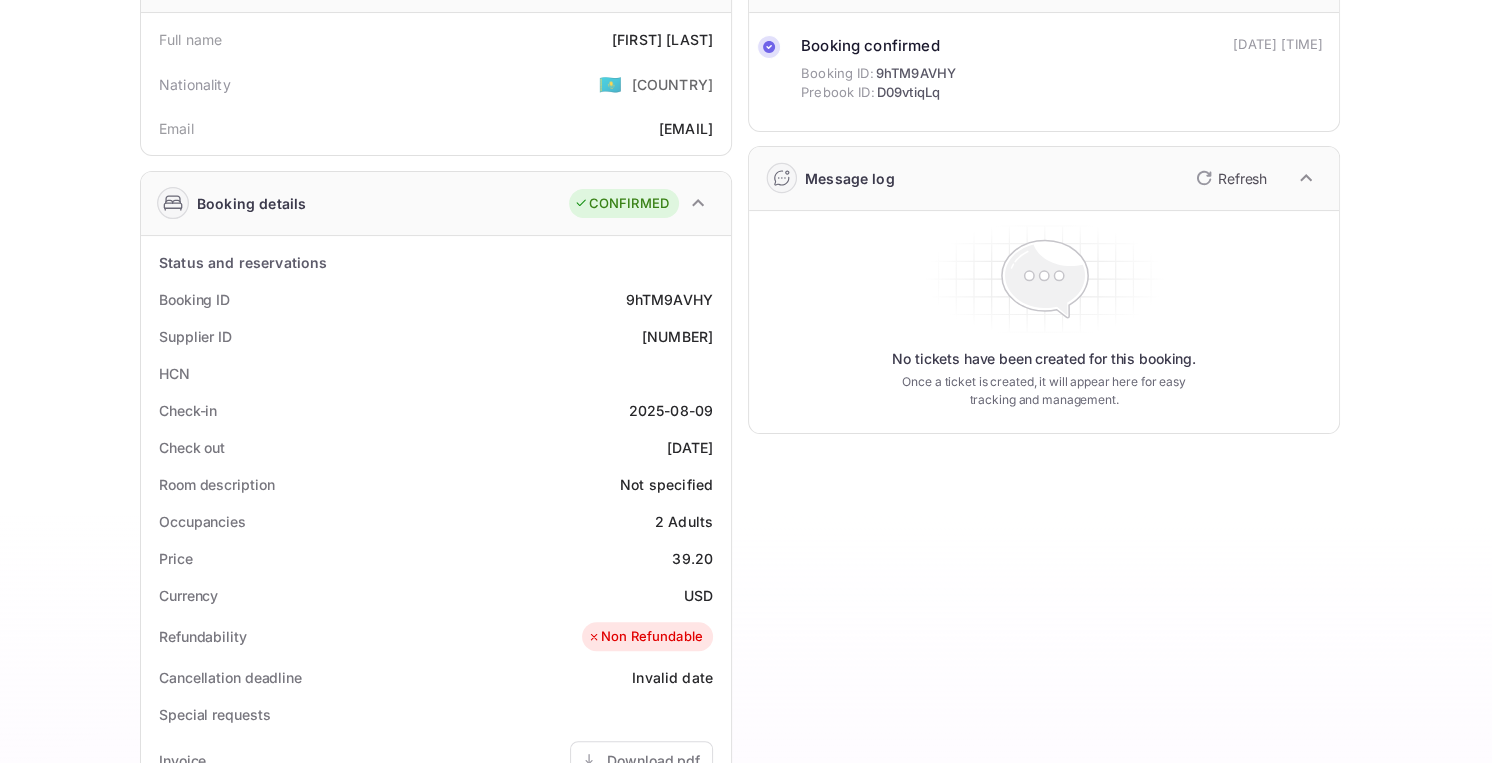 scroll, scrollTop: 0, scrollLeft: 0, axis: both 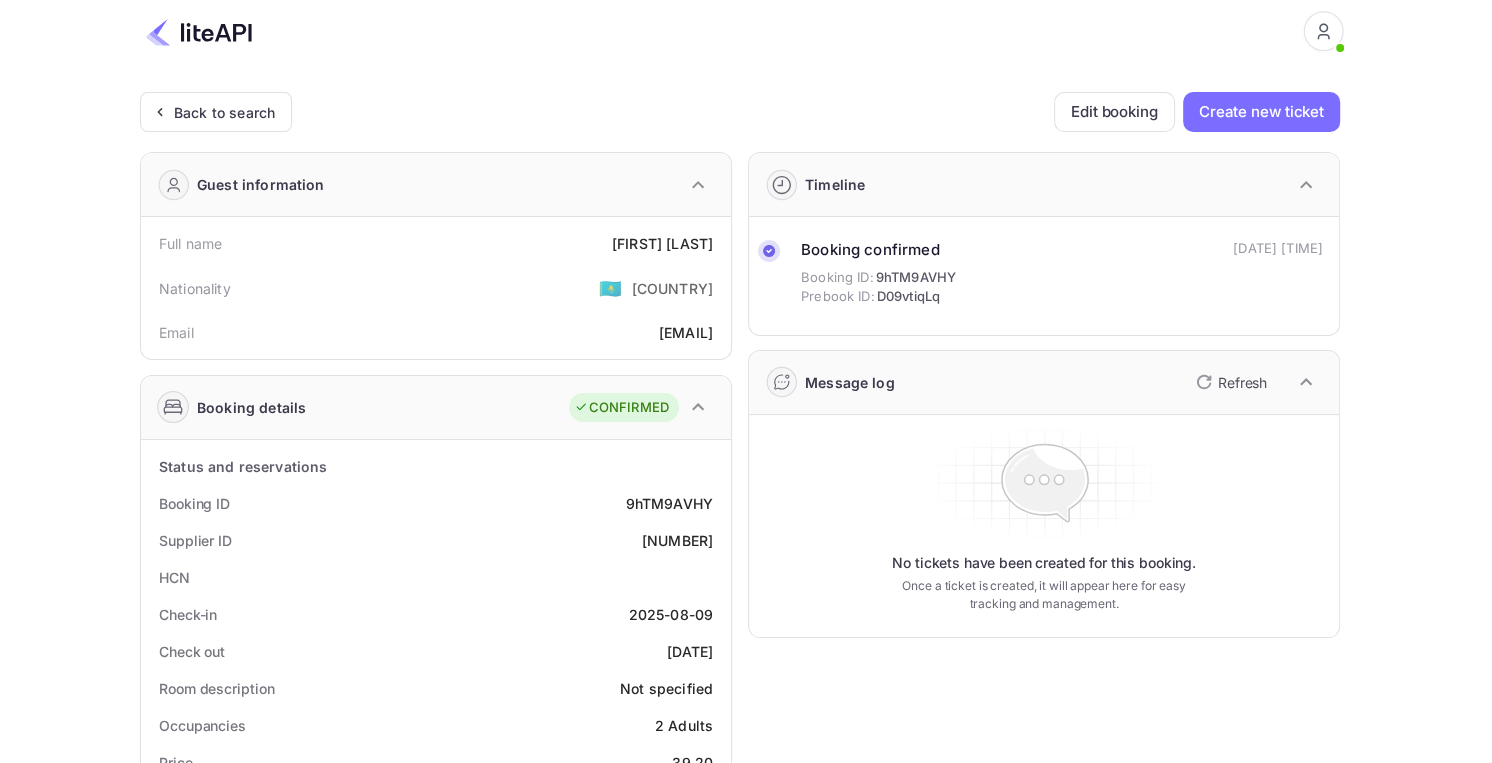 click at bounding box center (199, 32) 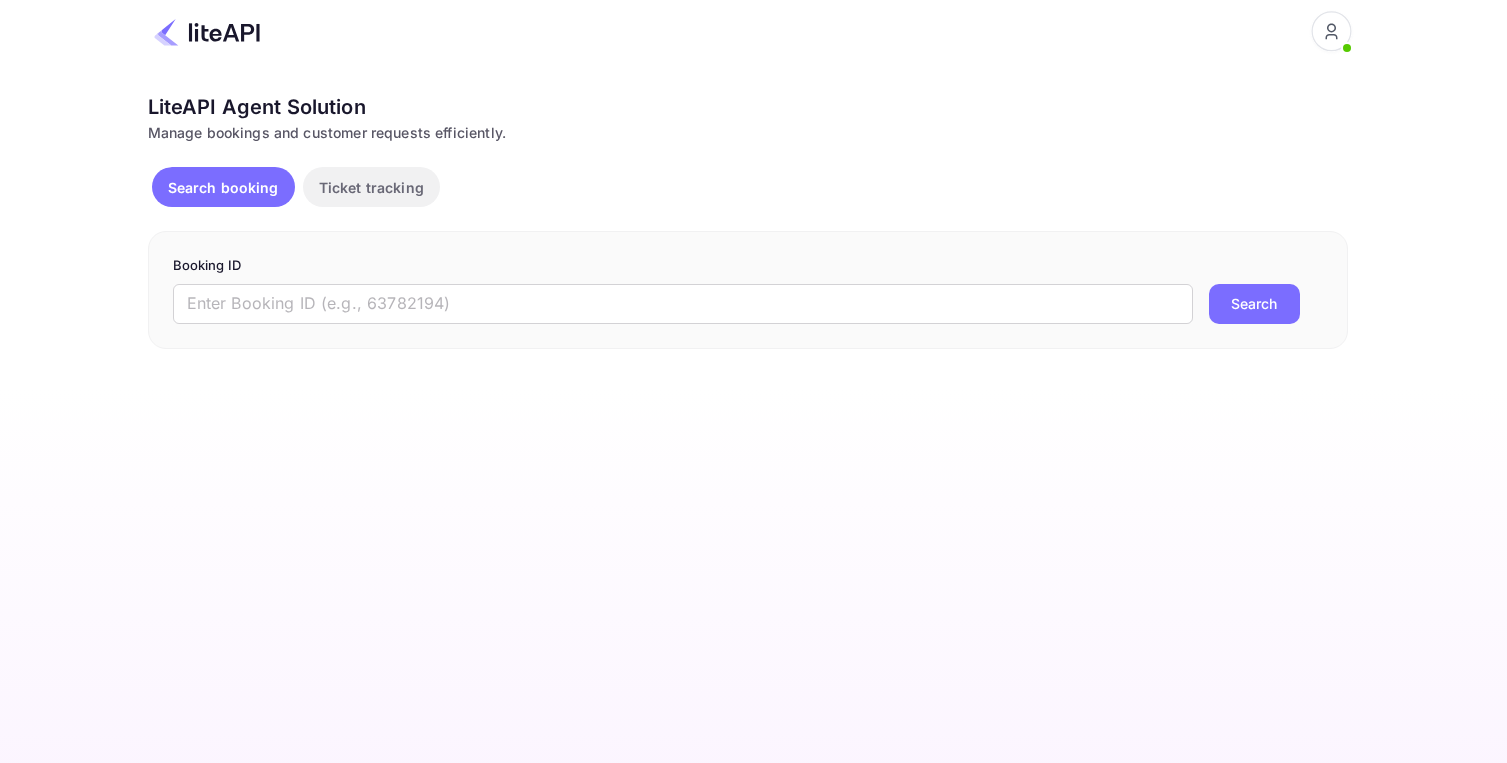 scroll, scrollTop: 0, scrollLeft: 0, axis: both 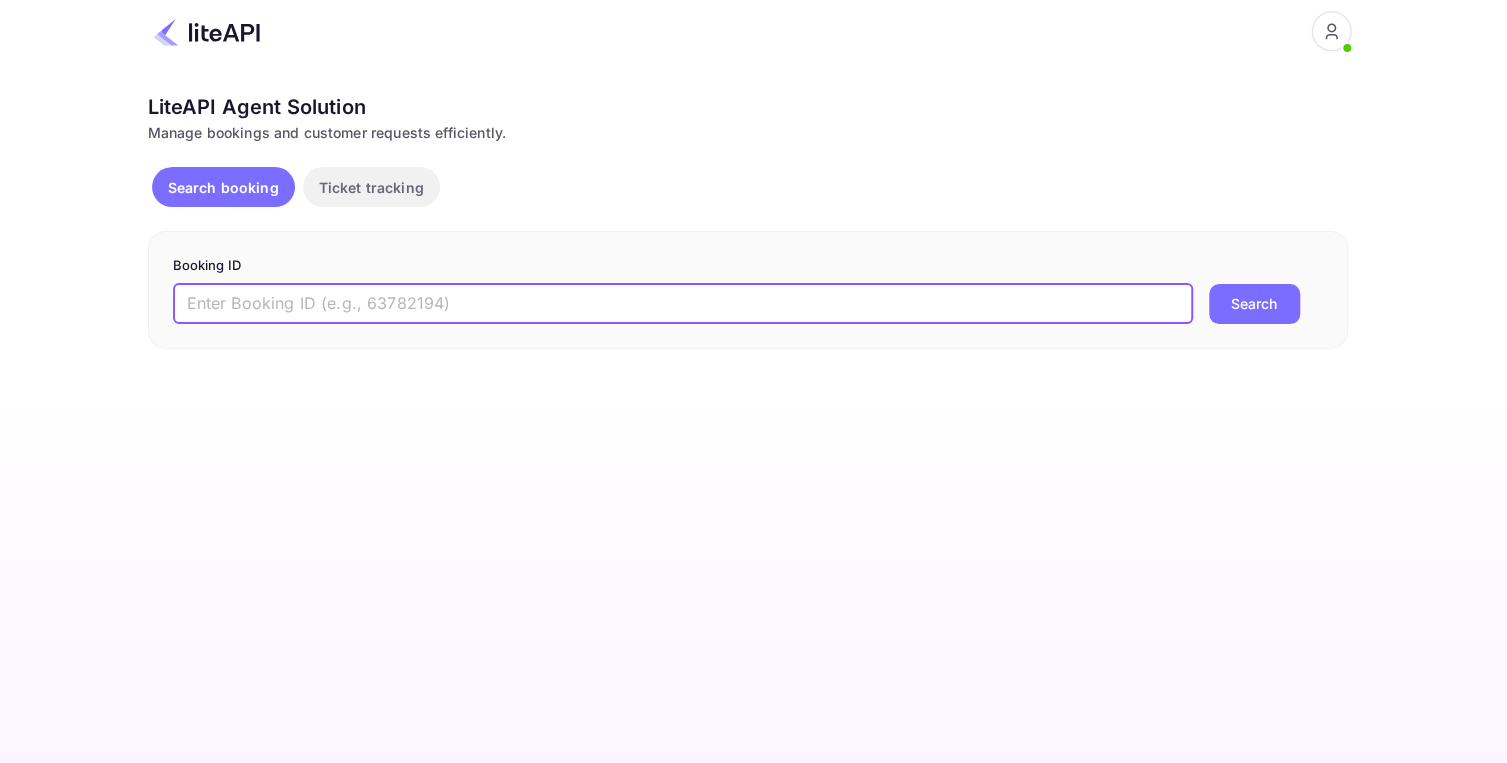 click at bounding box center (683, 304) 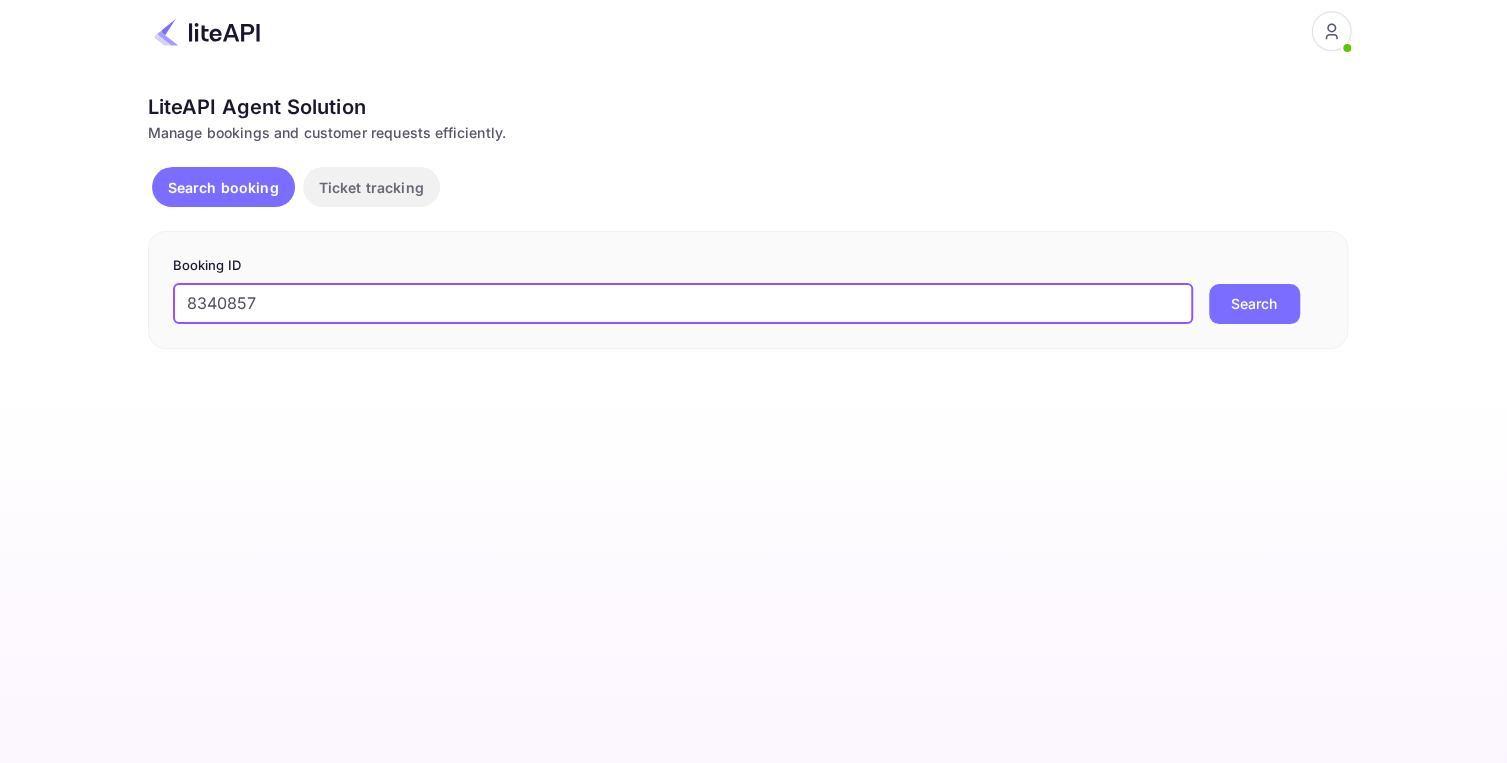 type on "8340857" 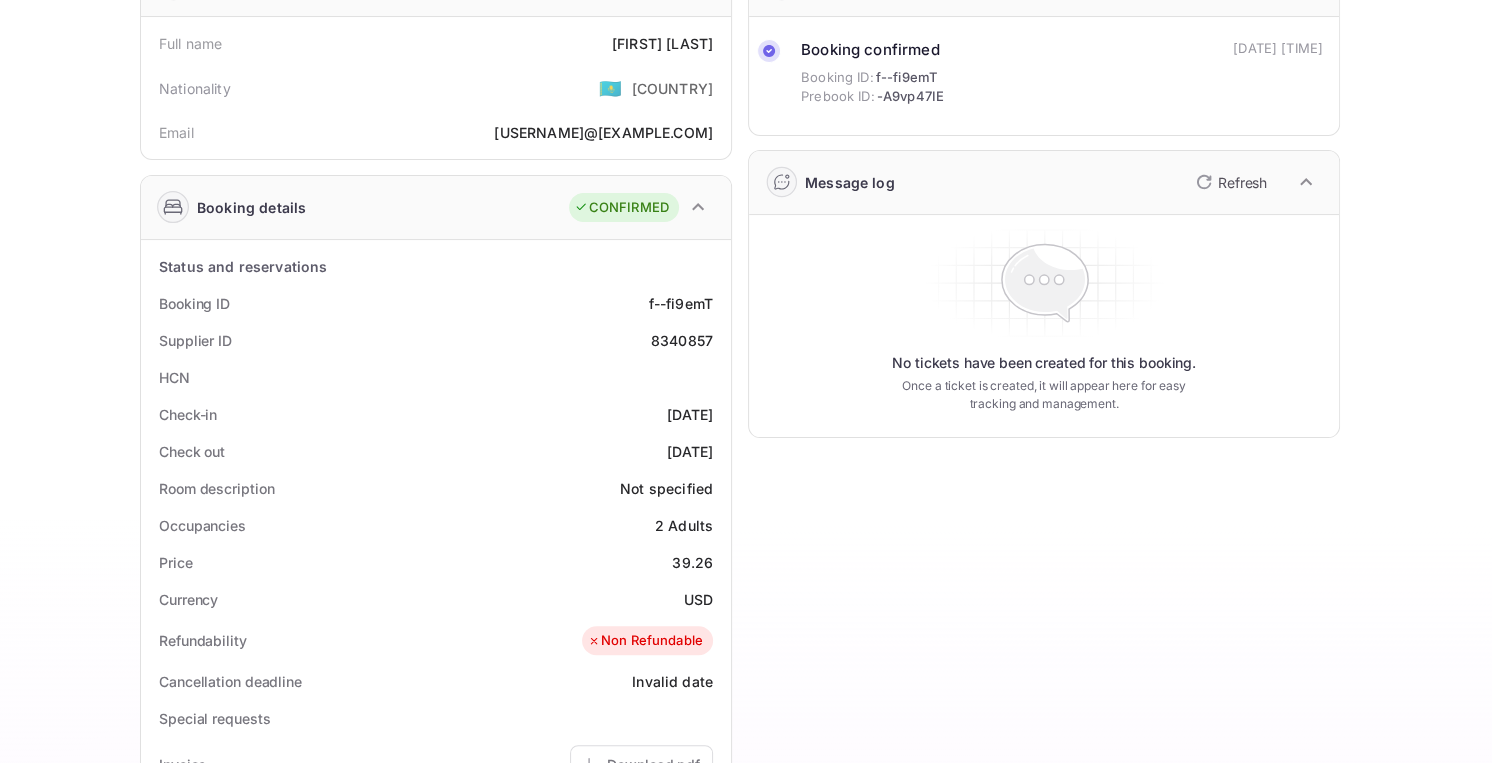 scroll, scrollTop: 0, scrollLeft: 0, axis: both 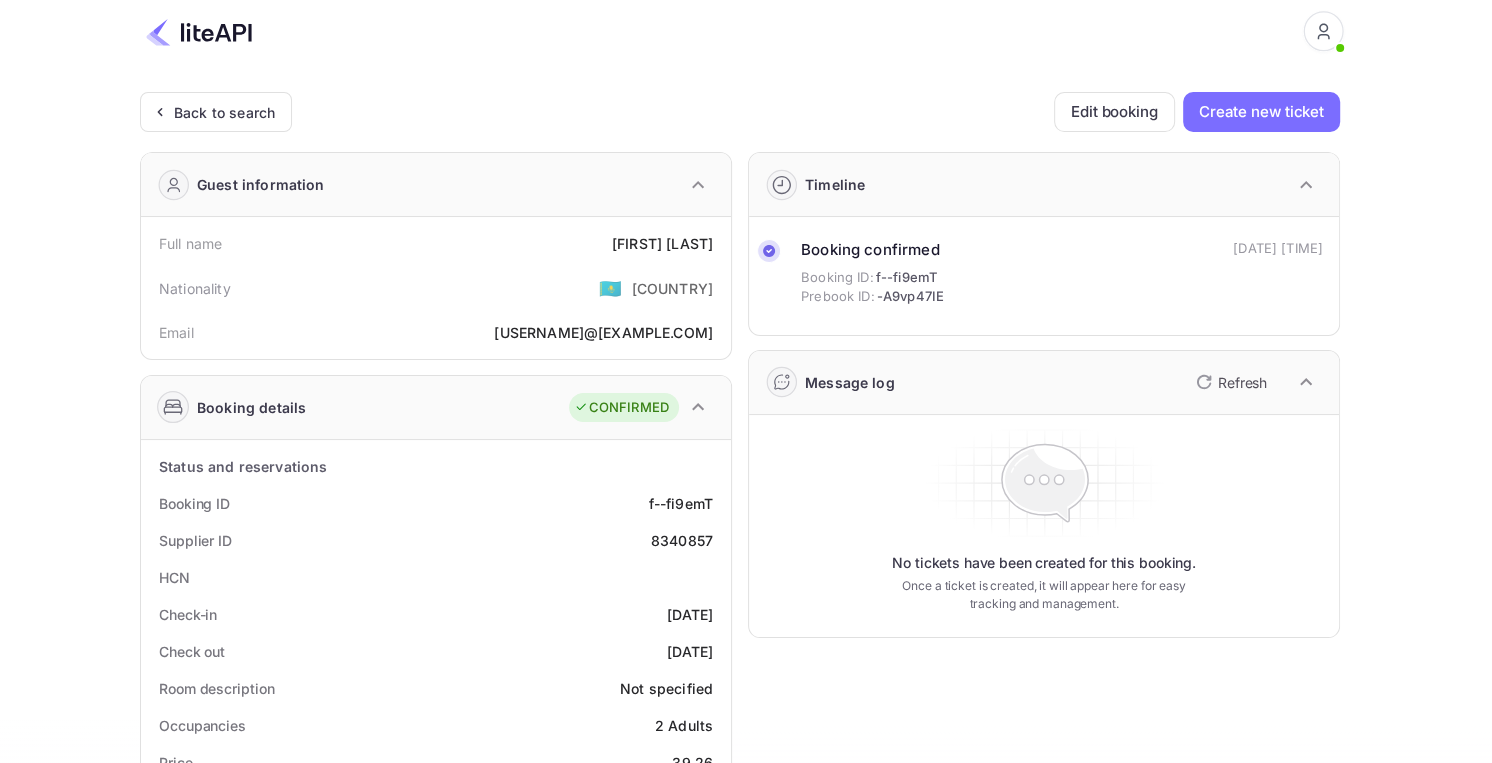click at bounding box center (199, 32) 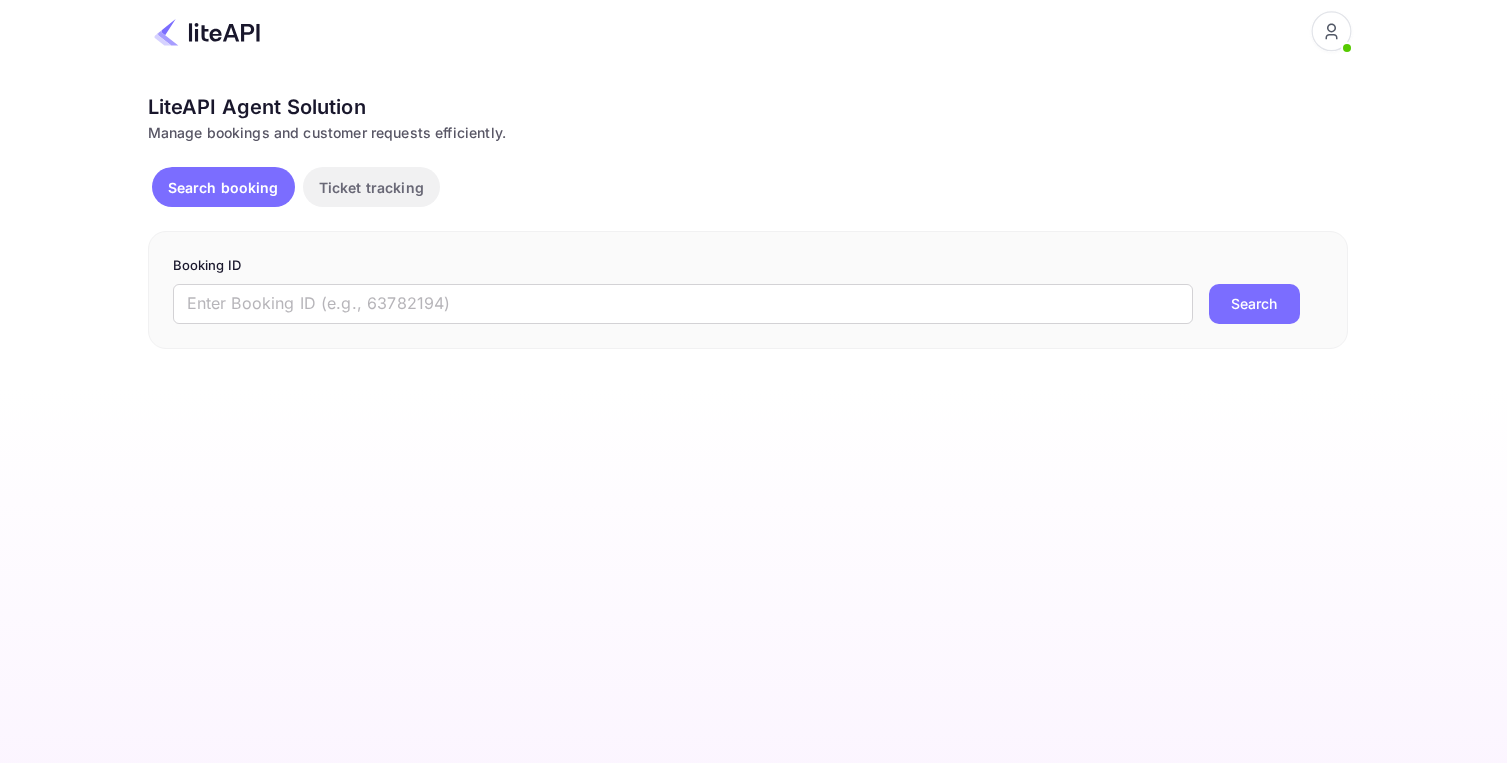 scroll, scrollTop: 0, scrollLeft: 0, axis: both 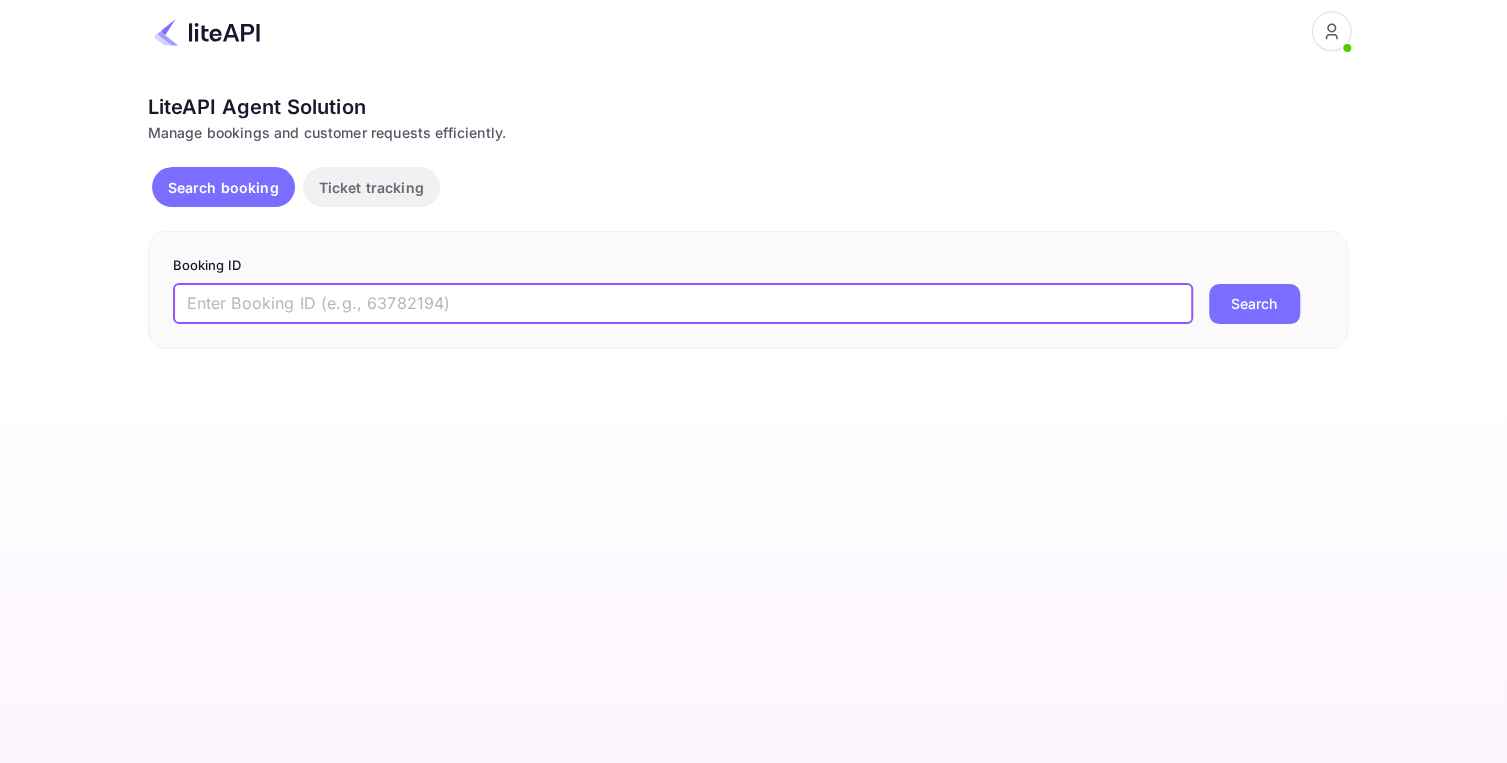 click at bounding box center (683, 304) 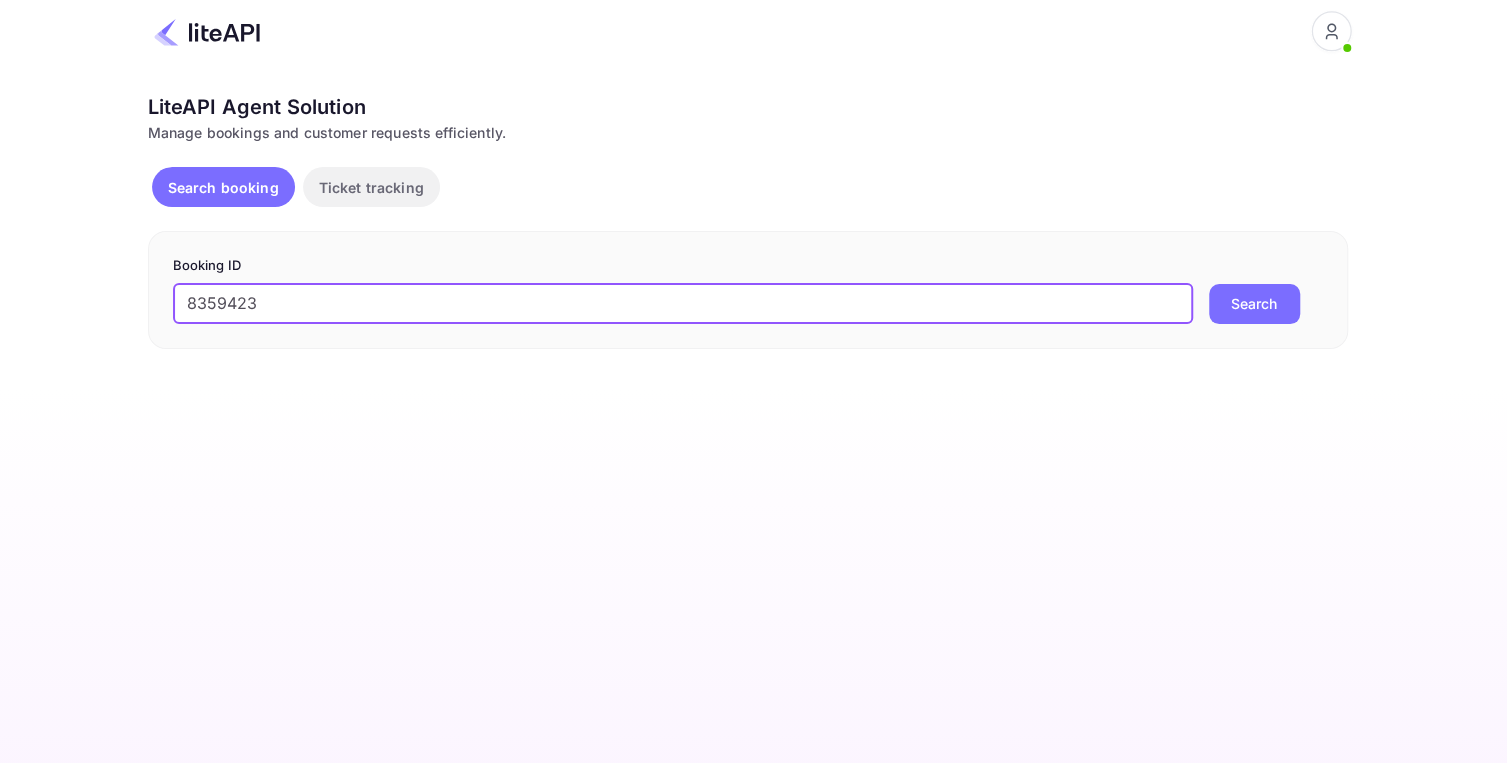 type on "8359423" 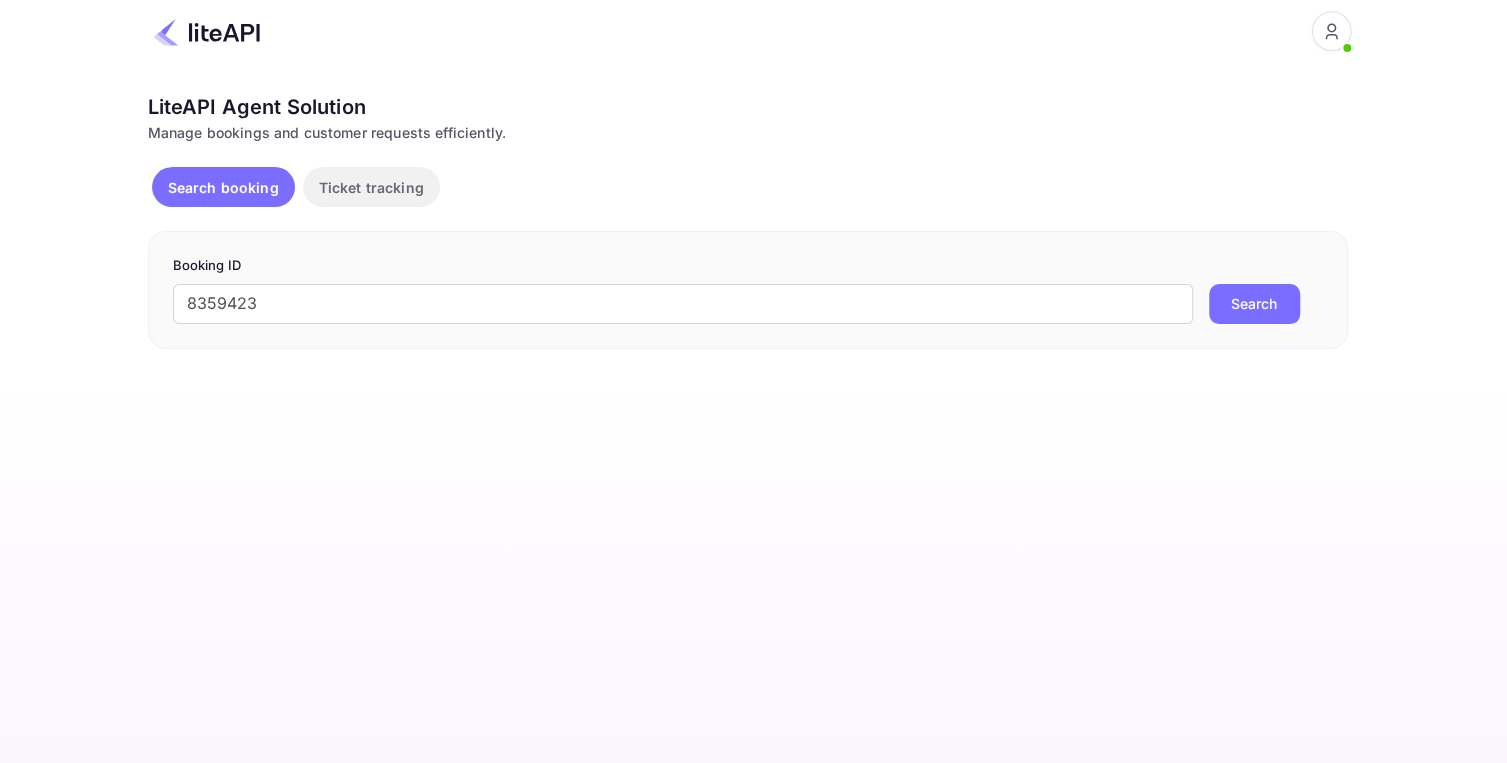 click on "Search" at bounding box center (1254, 304) 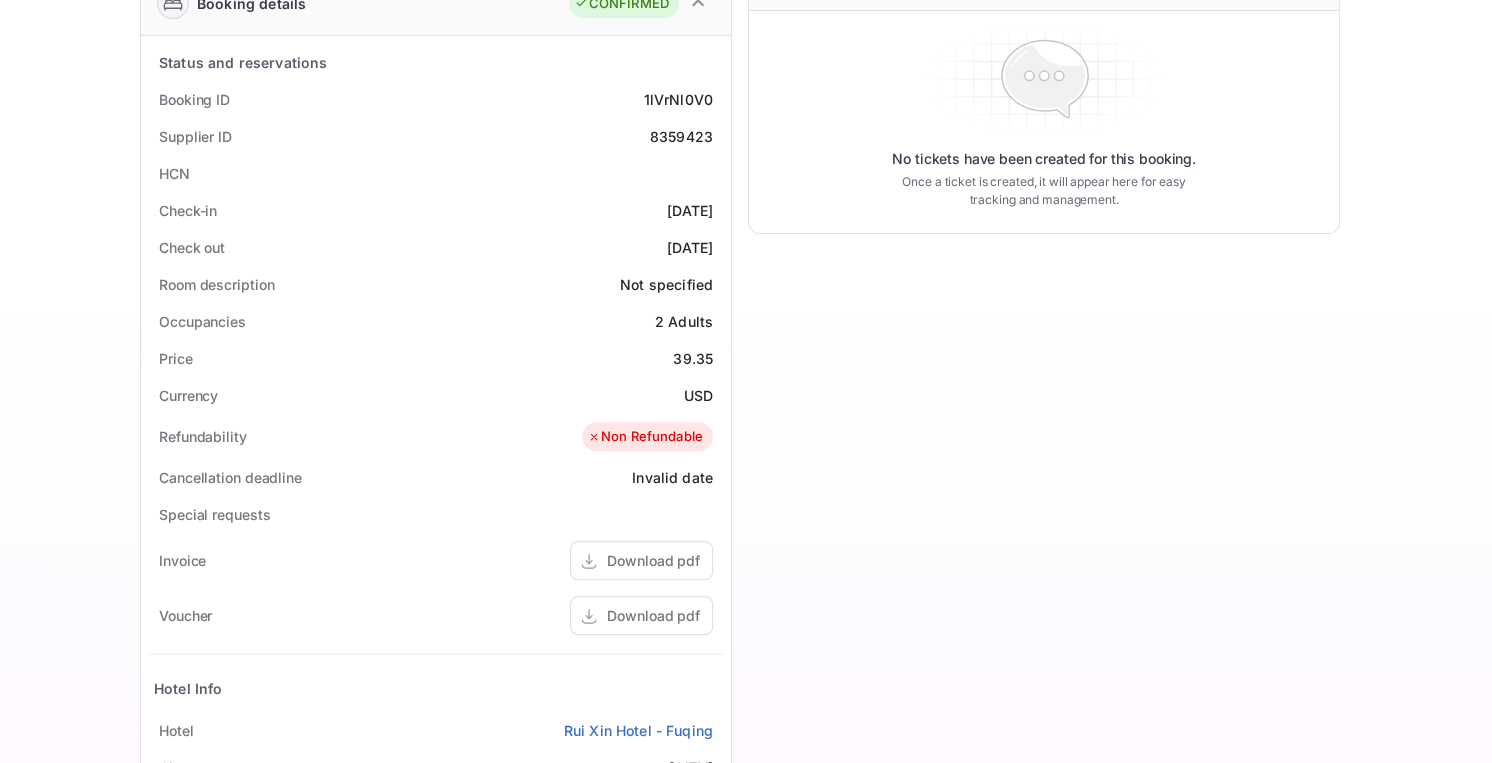 scroll, scrollTop: 0, scrollLeft: 0, axis: both 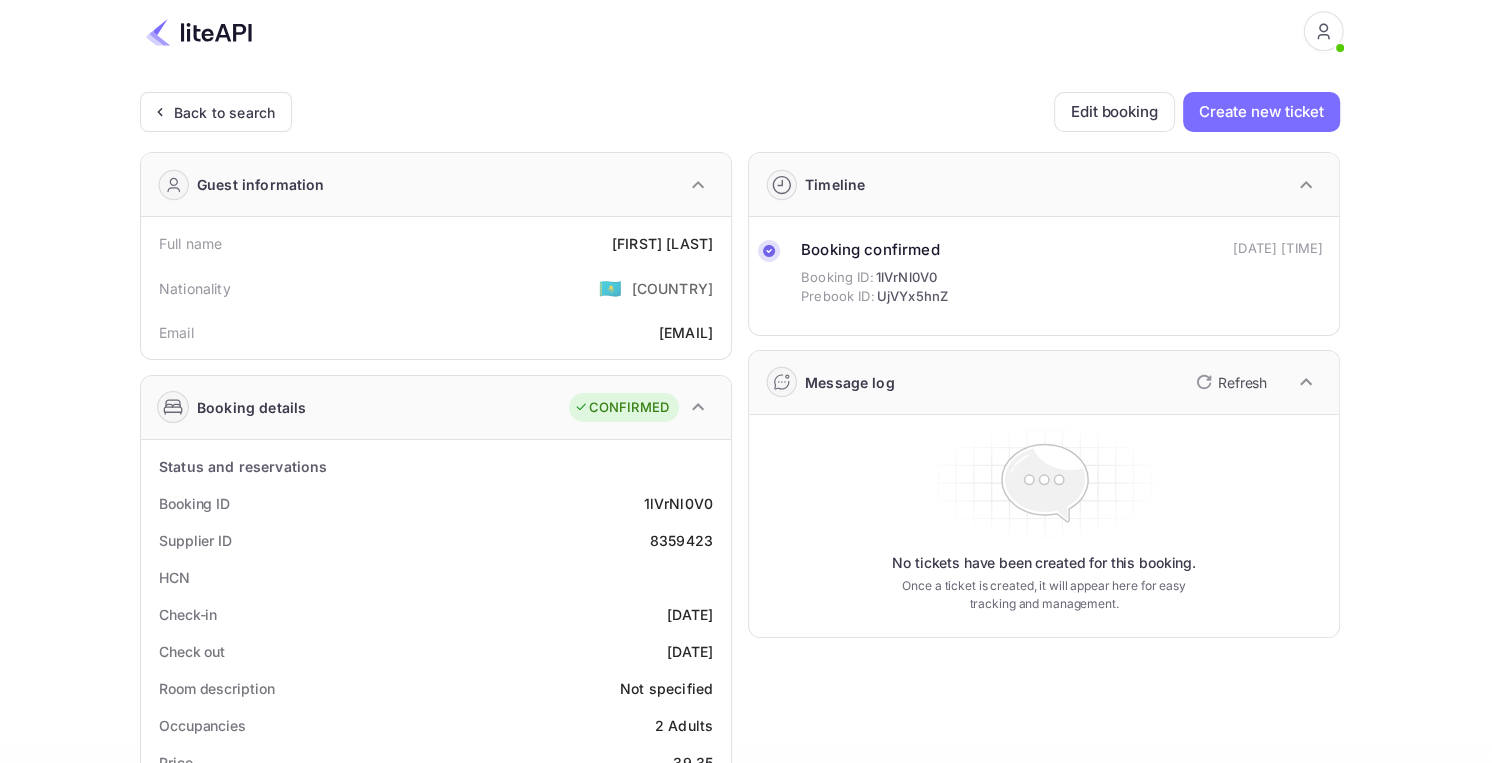 click at bounding box center (199, 32) 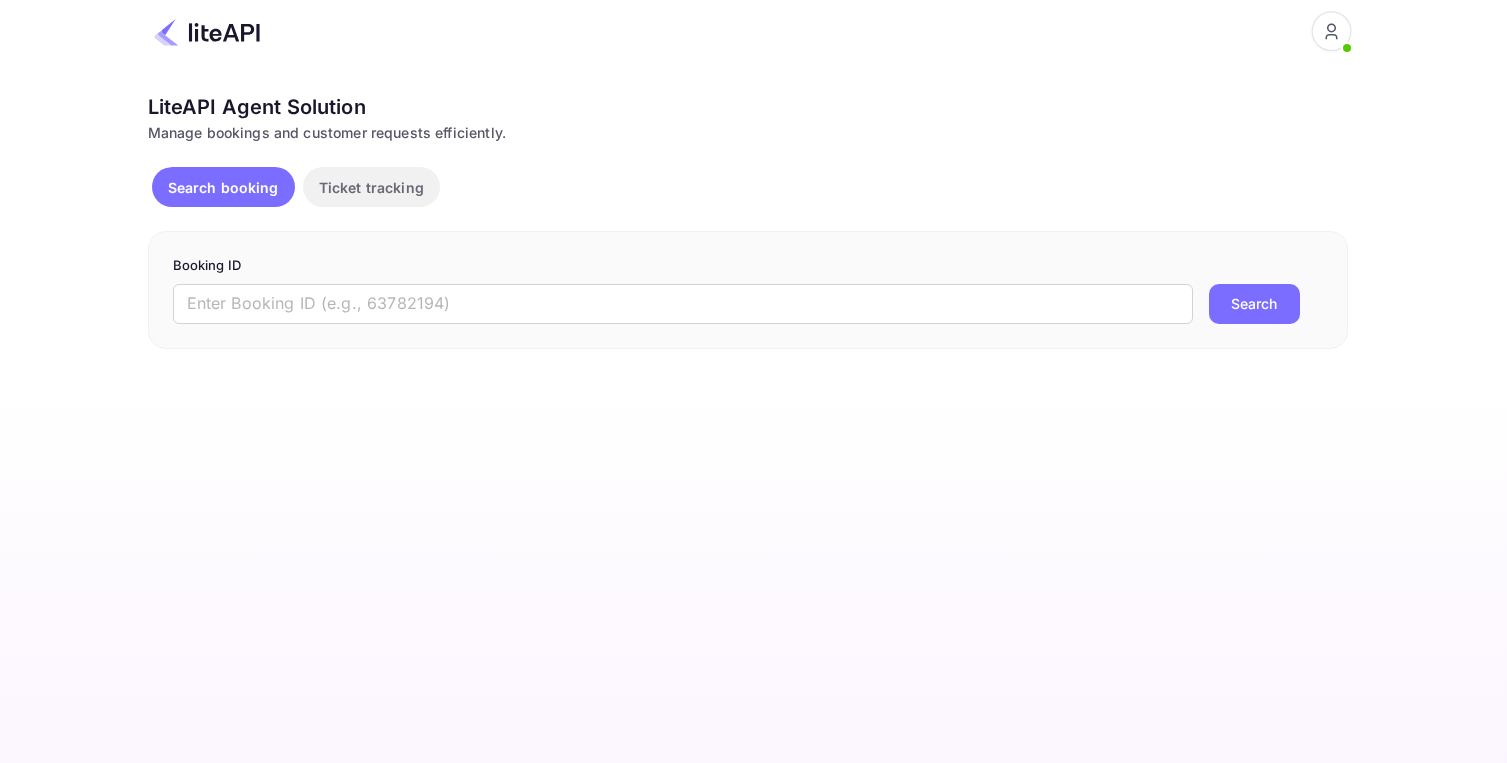 scroll, scrollTop: 0, scrollLeft: 0, axis: both 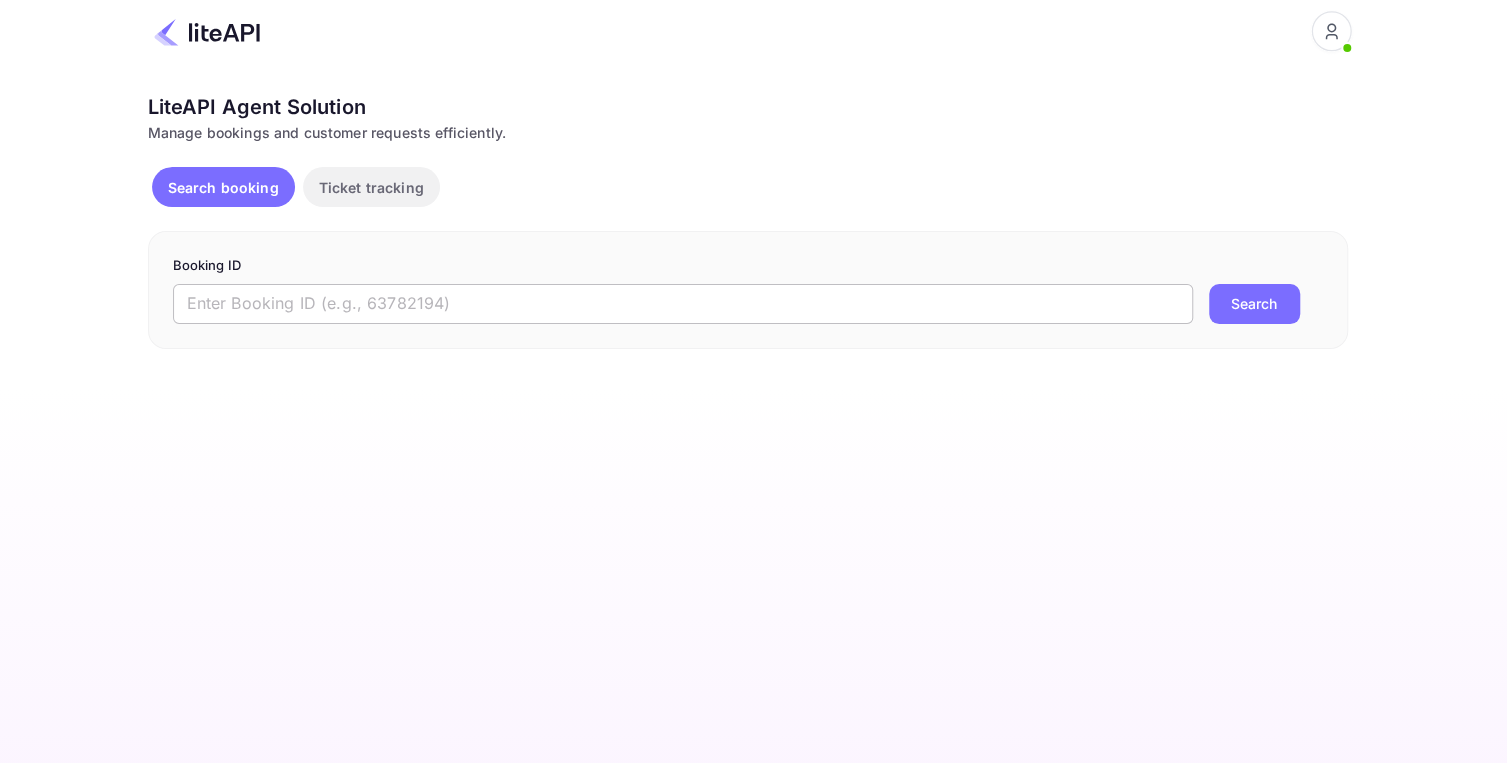 drag, startPoint x: 411, startPoint y: 309, endPoint x: 458, endPoint y: 318, distance: 47.853943 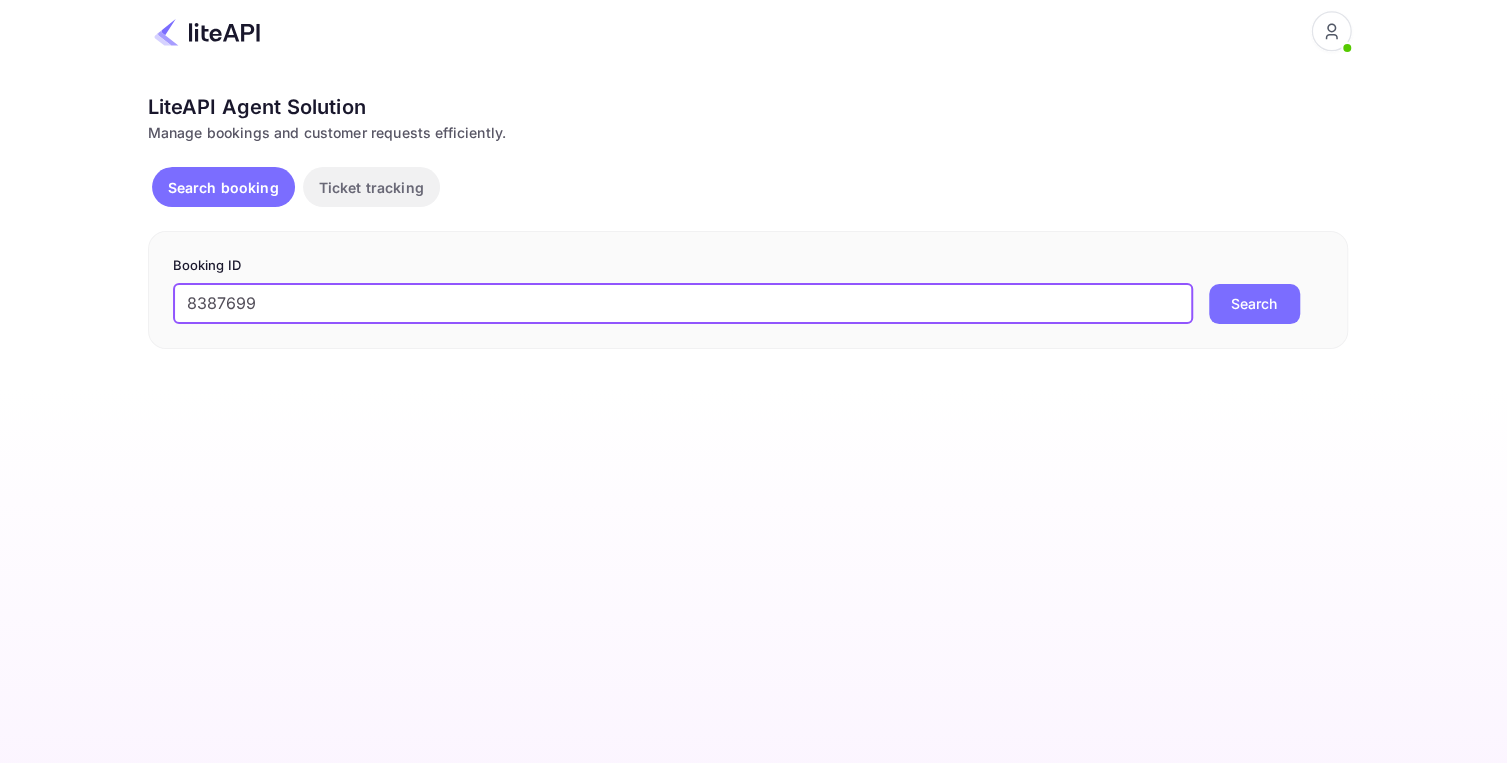 type on "8387699" 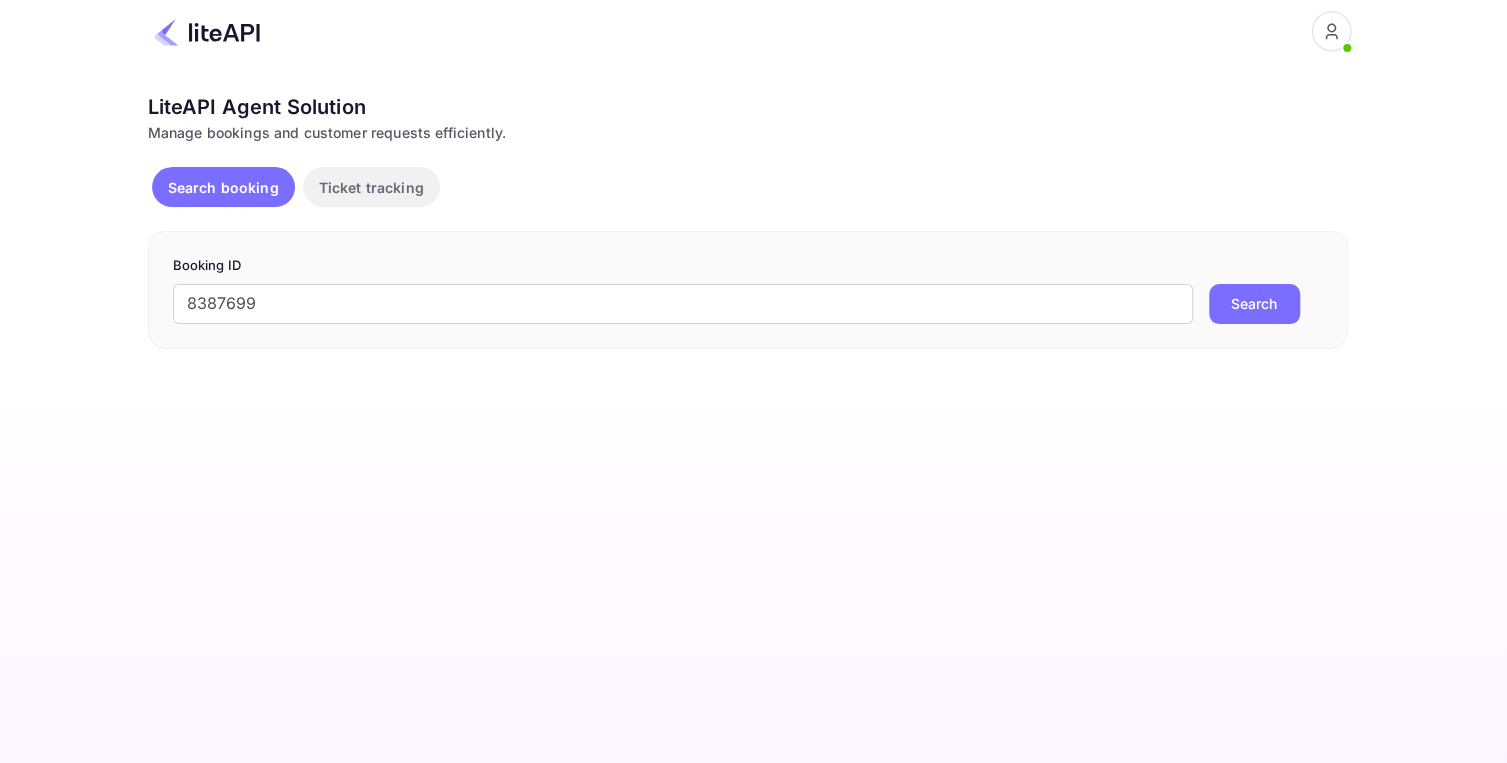 click on "Search" at bounding box center [1254, 304] 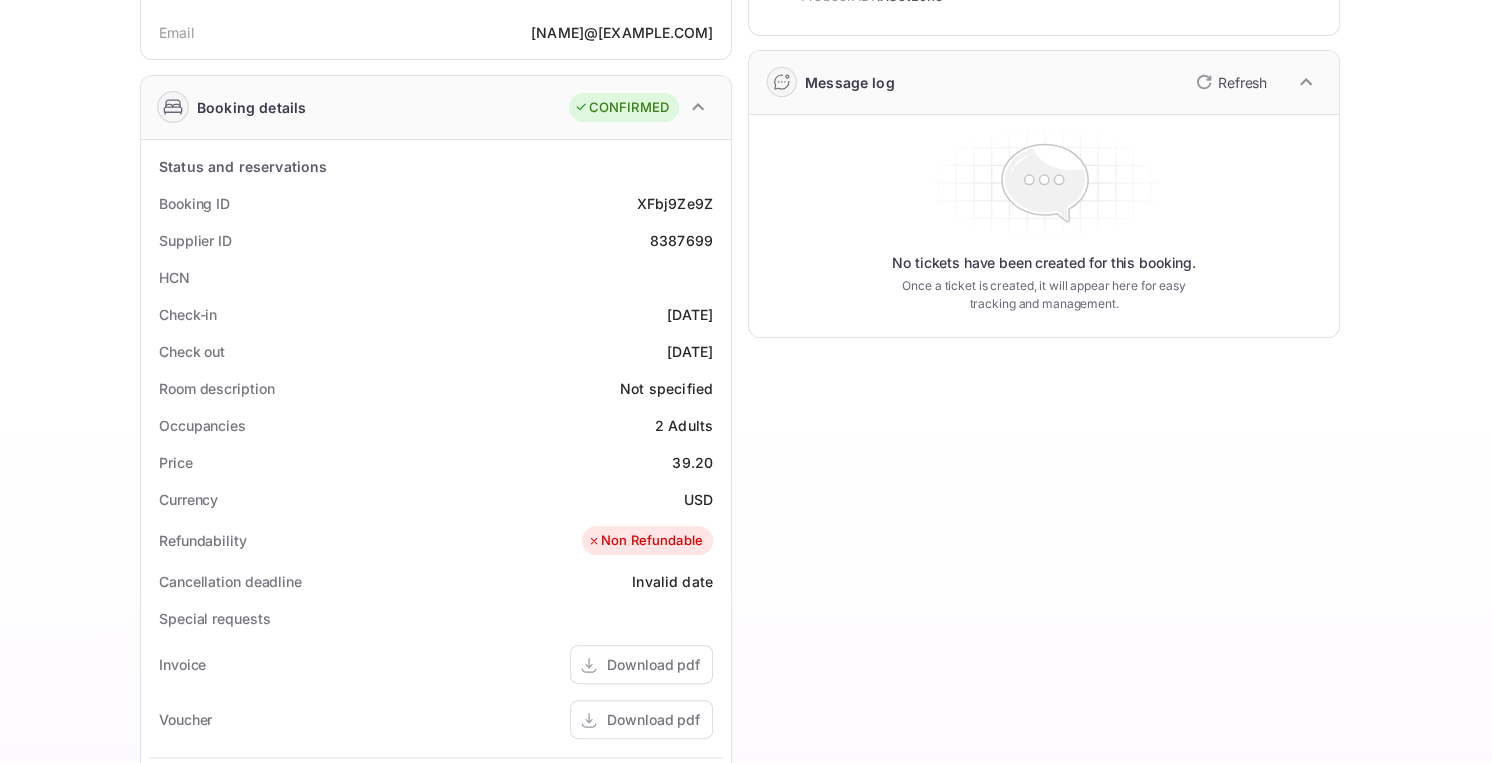 scroll, scrollTop: 0, scrollLeft: 0, axis: both 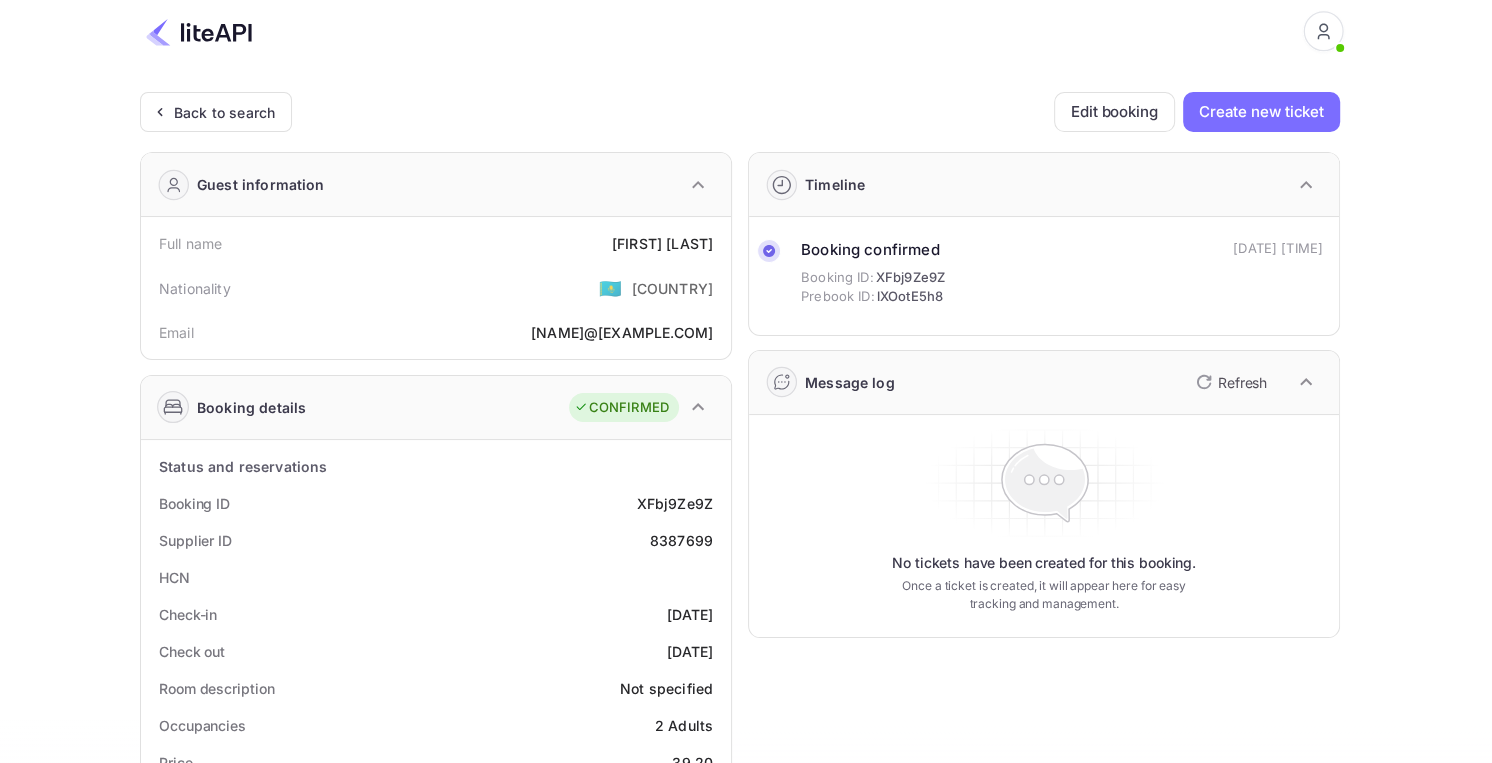 drag, startPoint x: 249, startPoint y: 39, endPoint x: 270, endPoint y: 33, distance: 21.84033 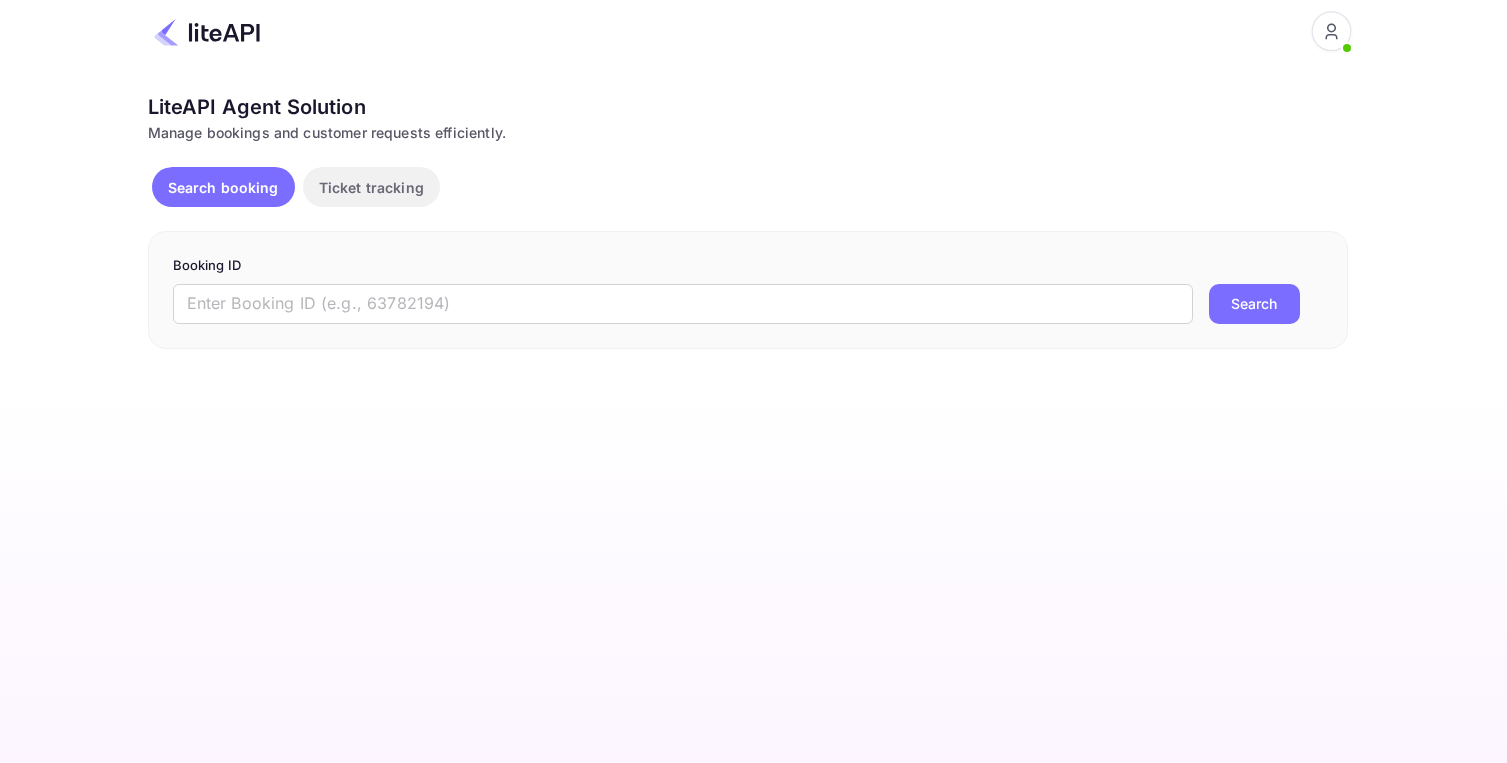 scroll, scrollTop: 0, scrollLeft: 0, axis: both 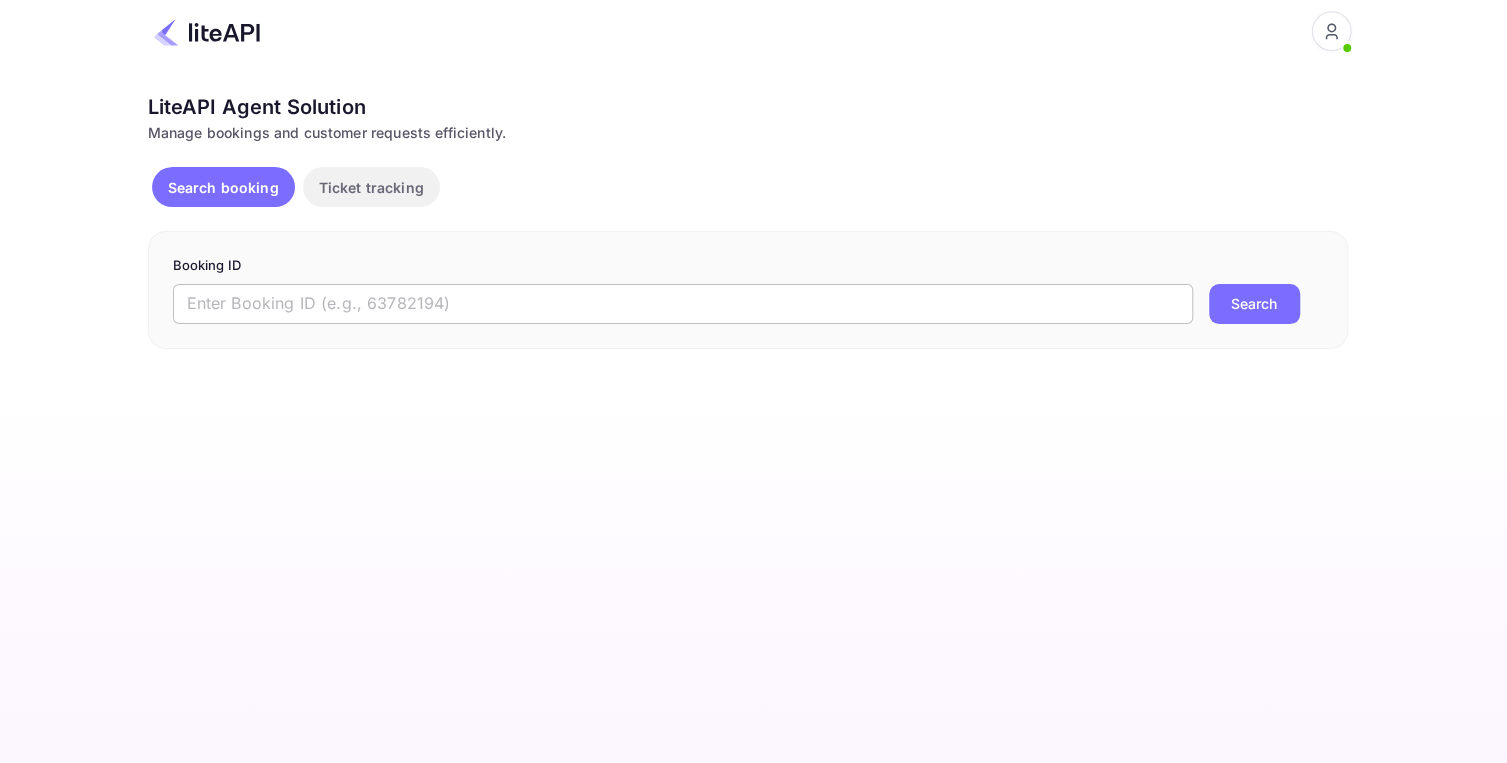drag, startPoint x: 388, startPoint y: 330, endPoint x: 389, endPoint y: 318, distance: 12.0415945 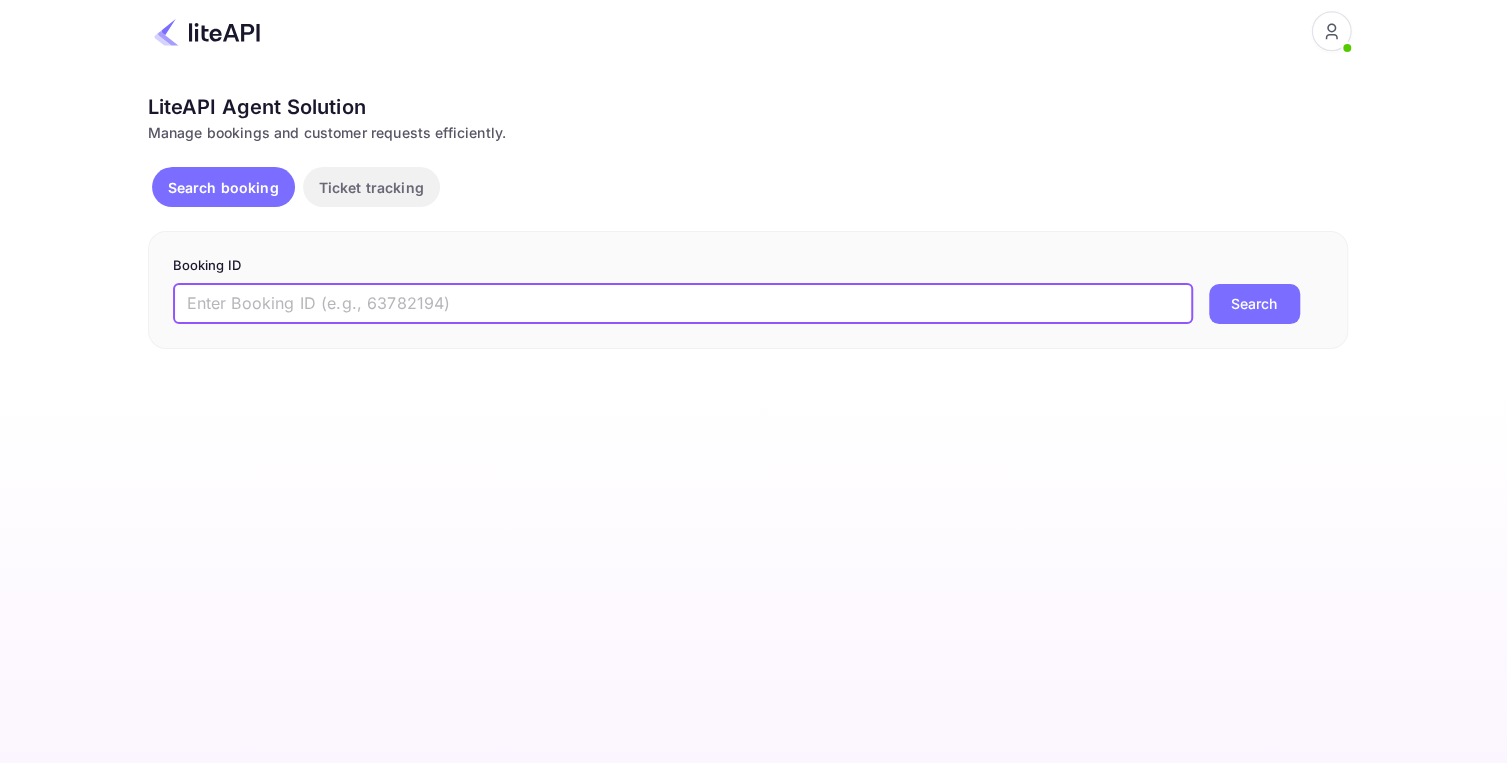 click at bounding box center (683, 304) 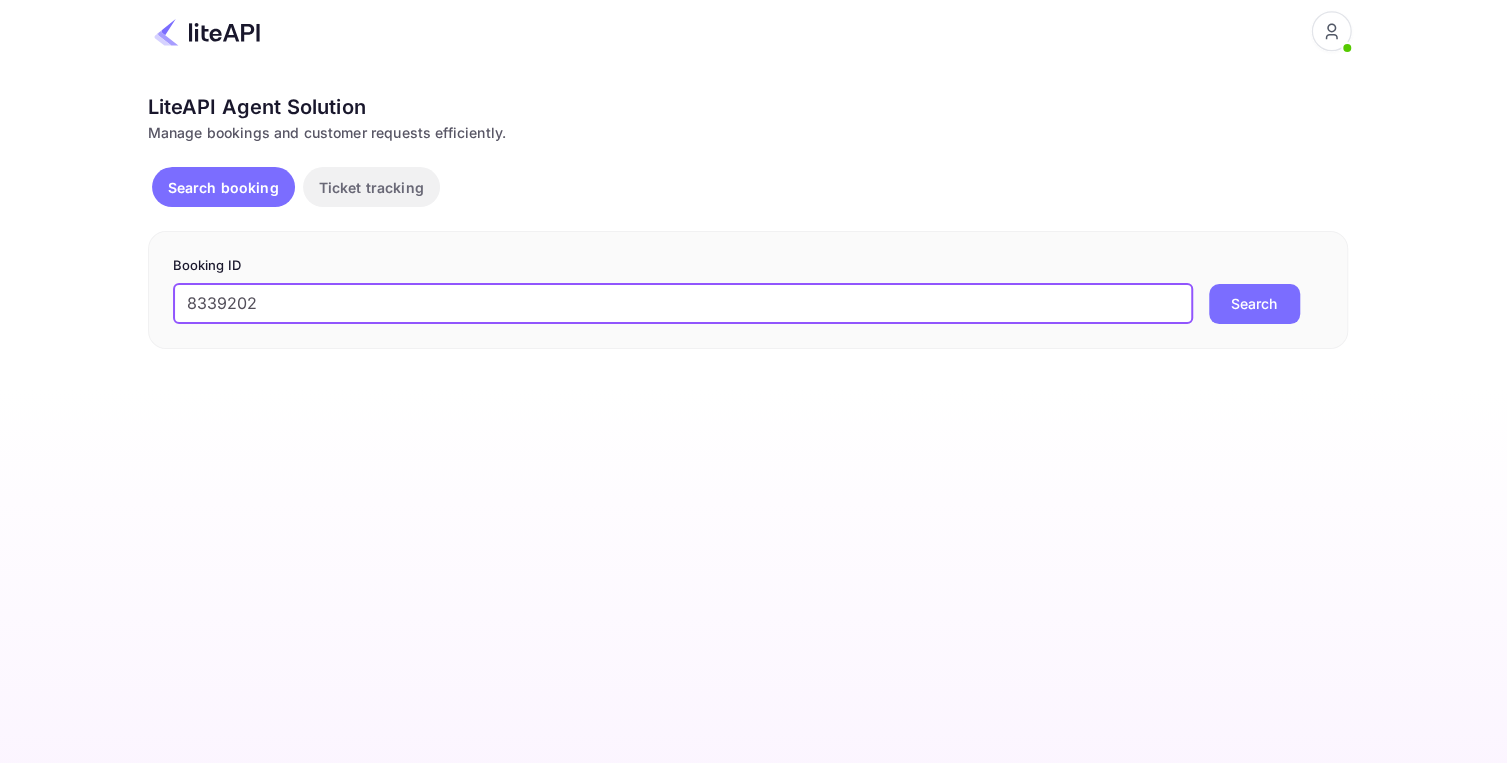 type on "8339202" 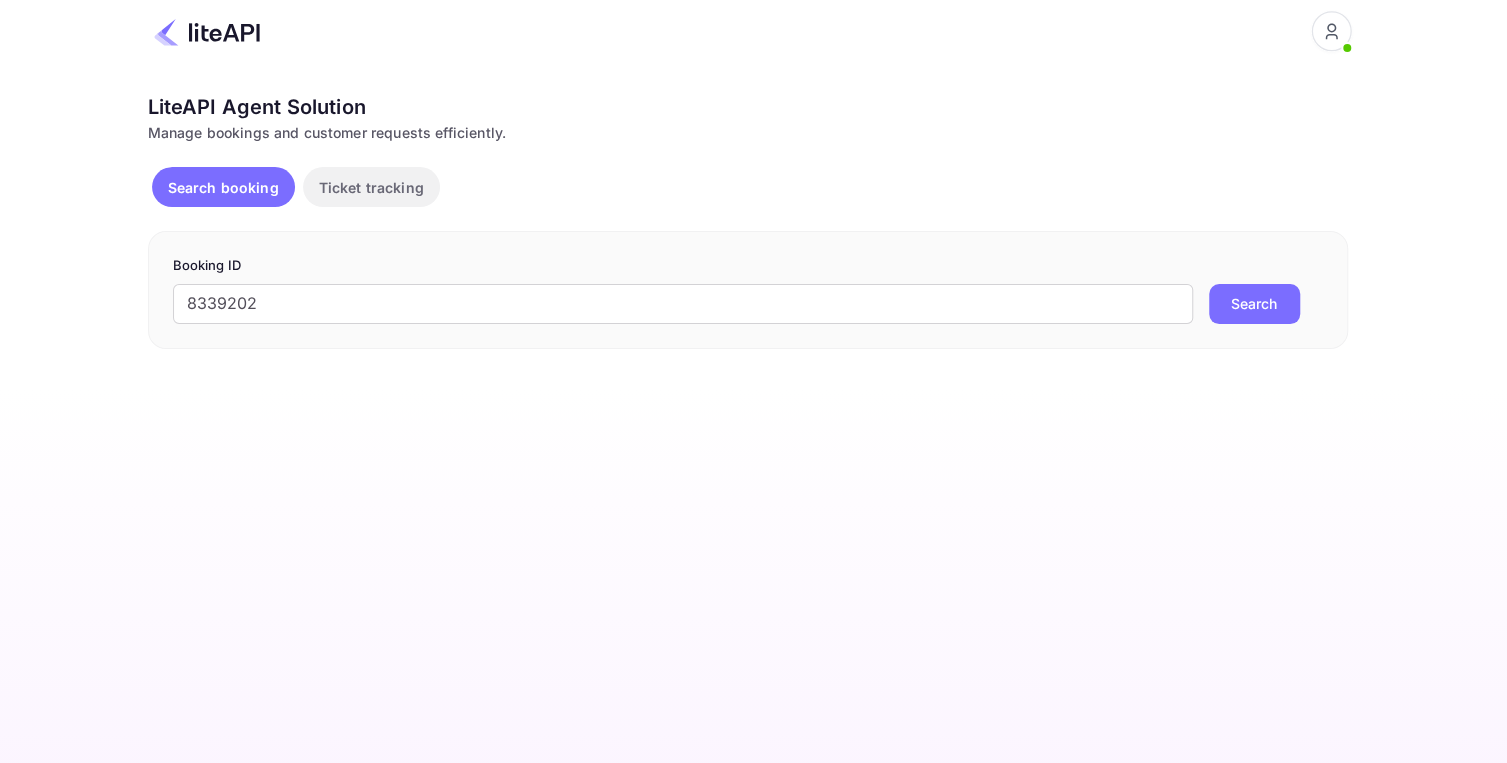 click on "Search" at bounding box center [1254, 304] 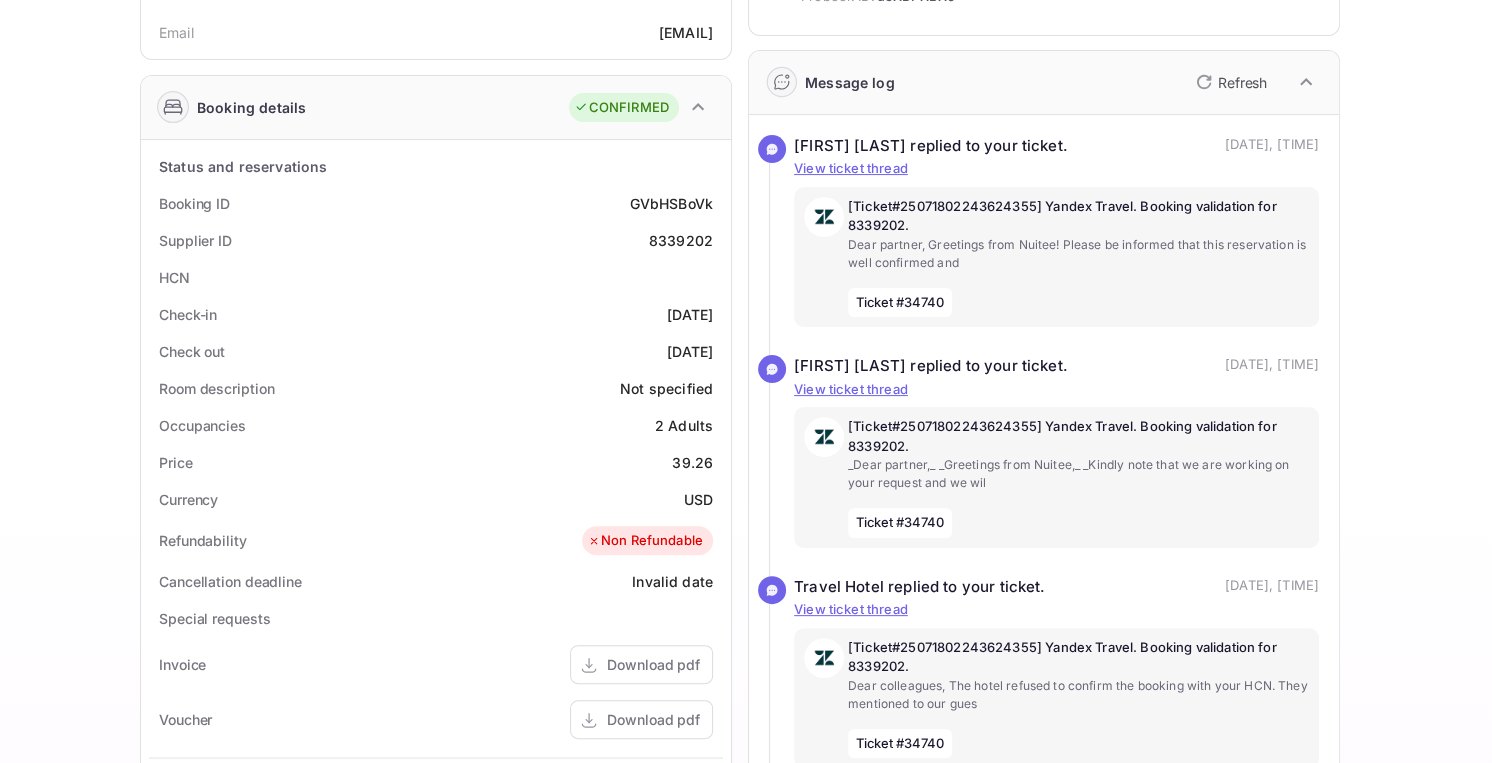 scroll, scrollTop: 0, scrollLeft: 0, axis: both 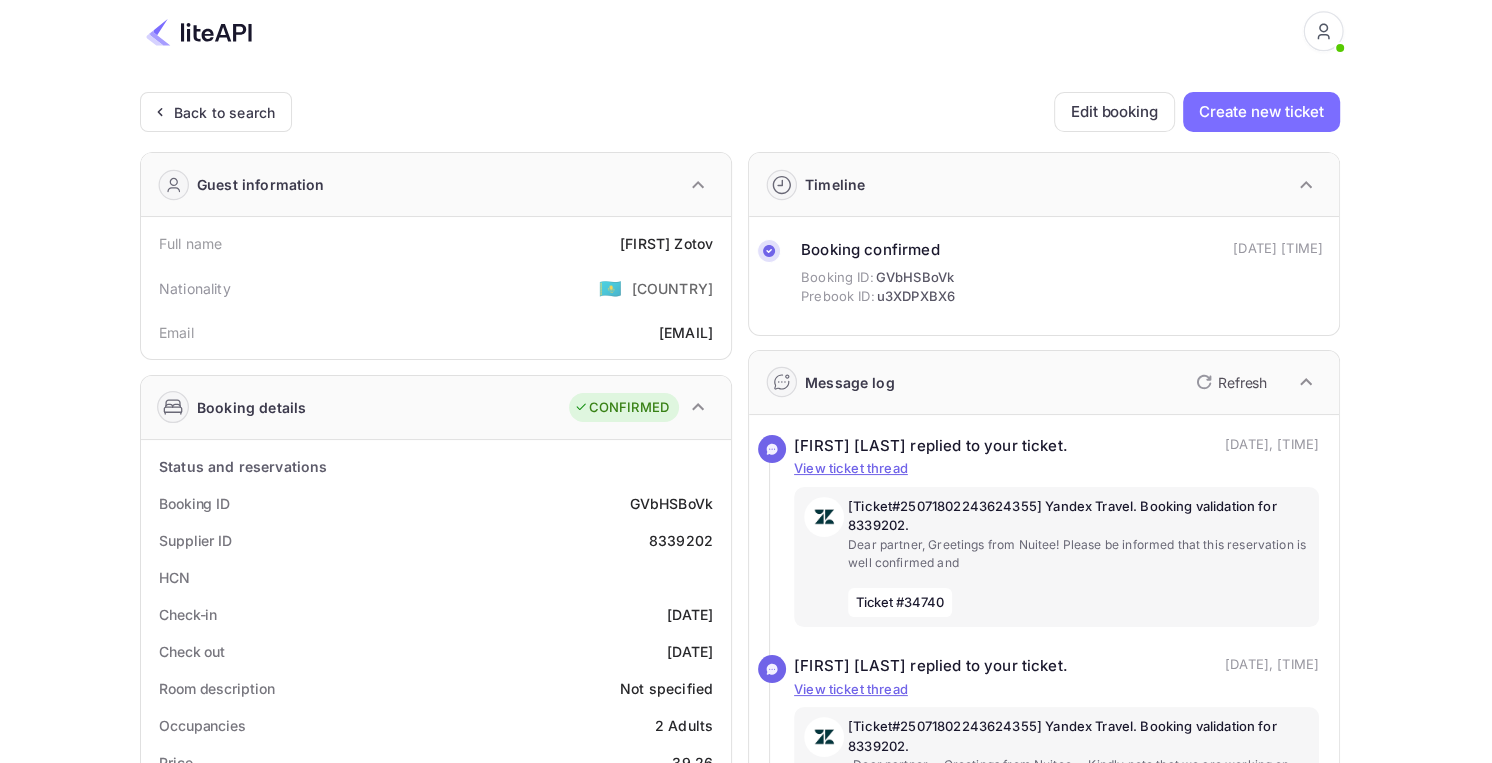 click at bounding box center [199, 32] 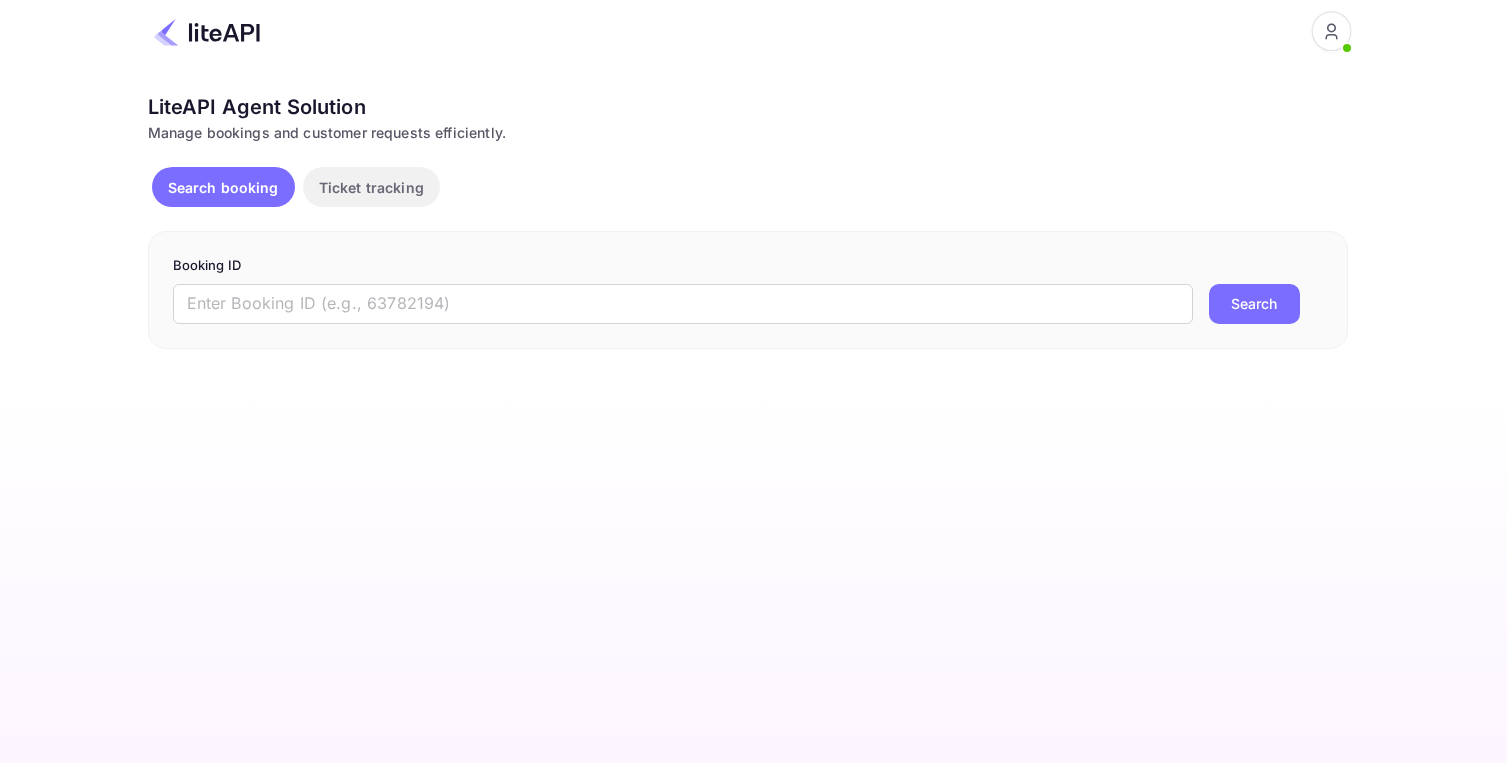 scroll, scrollTop: 0, scrollLeft: 0, axis: both 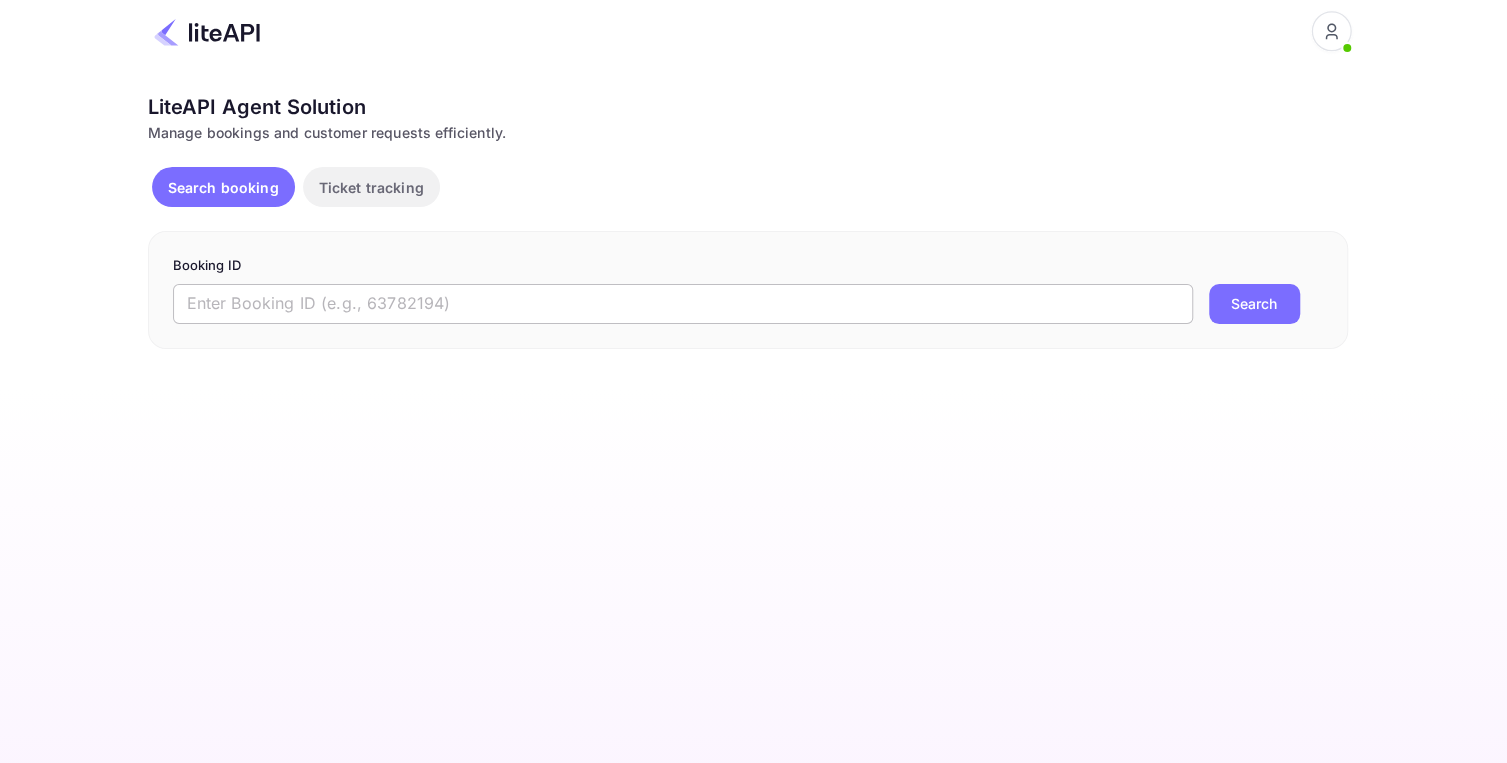 click at bounding box center [683, 304] 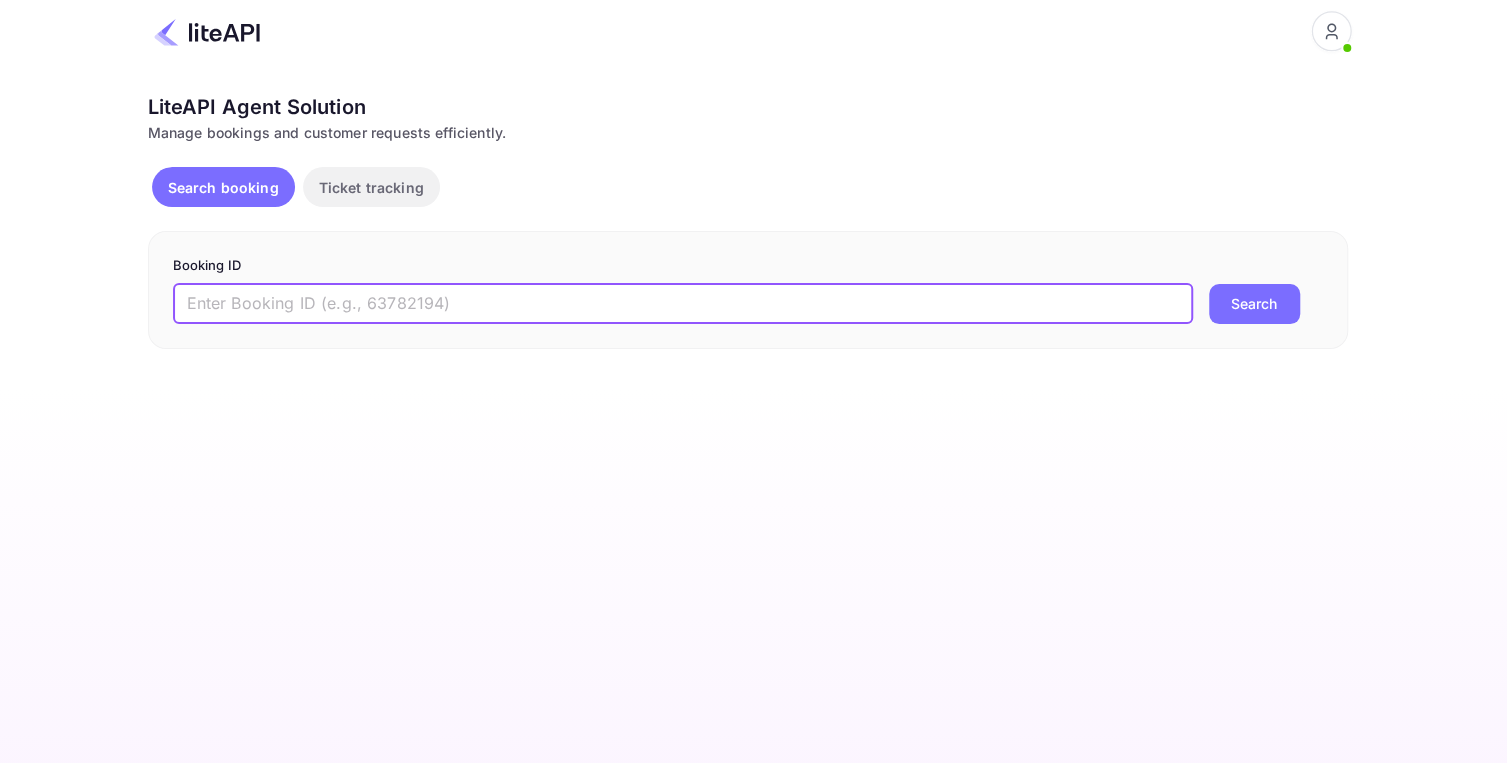 paste on "8388084" 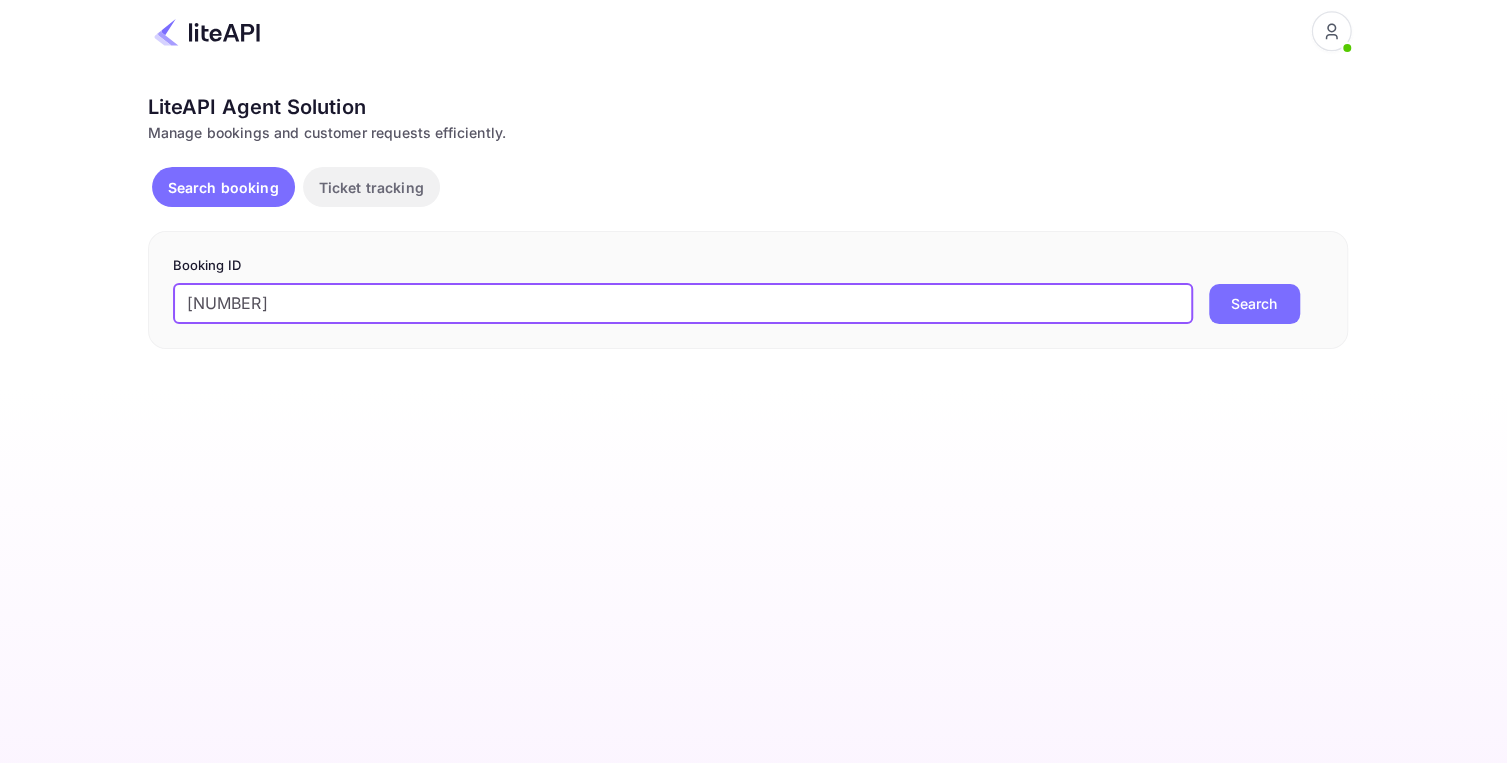 type on "8388084" 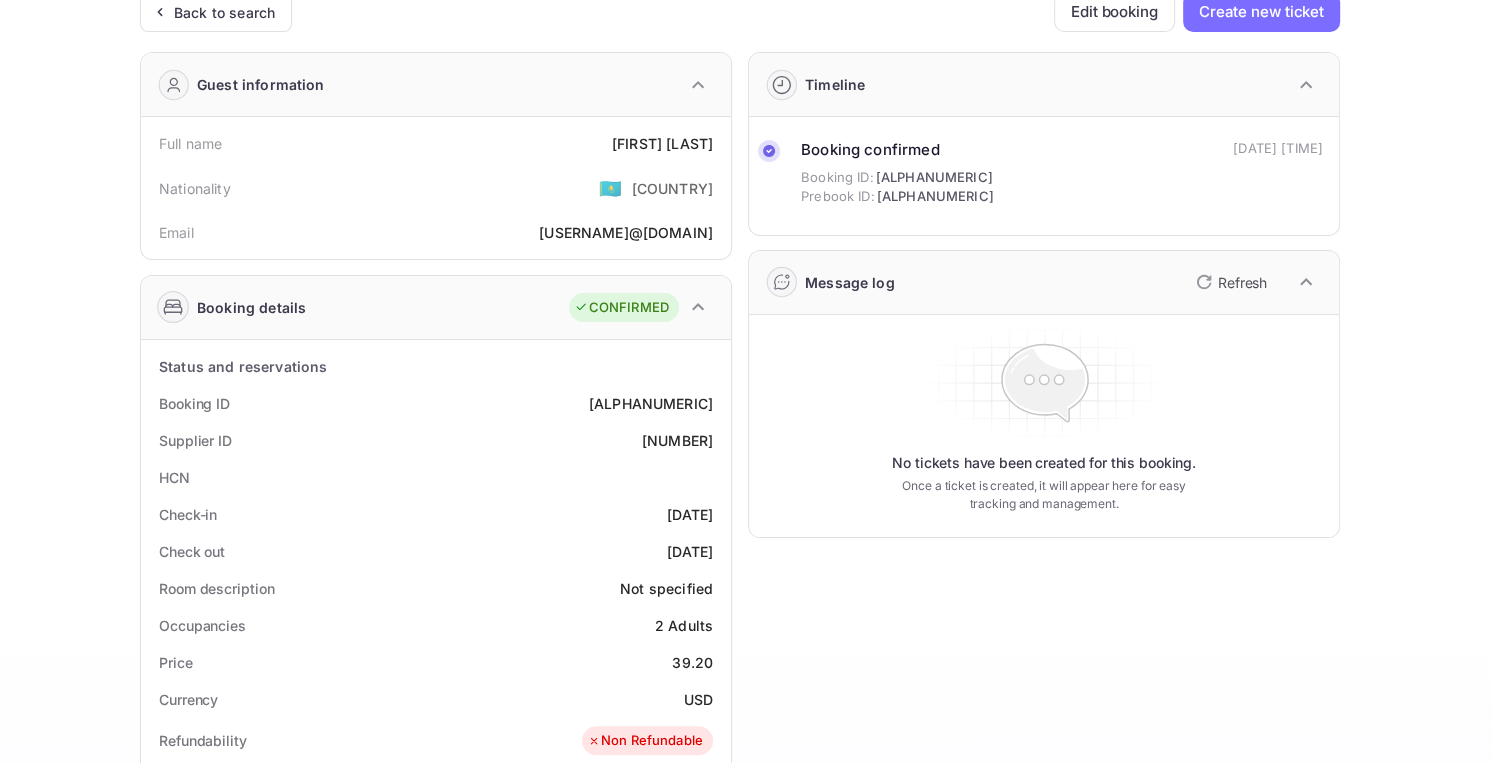 scroll, scrollTop: 0, scrollLeft: 0, axis: both 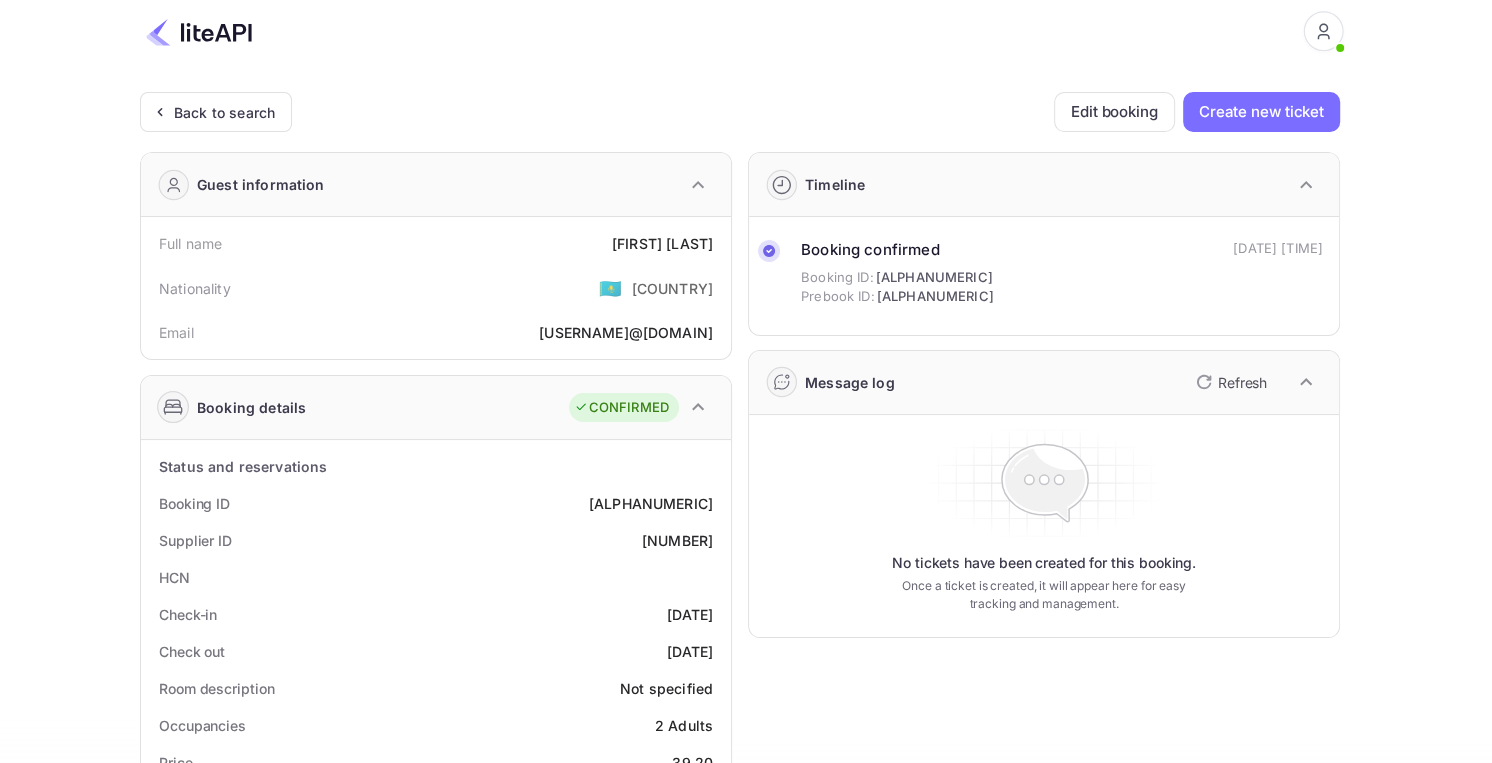 click at bounding box center (199, 32) 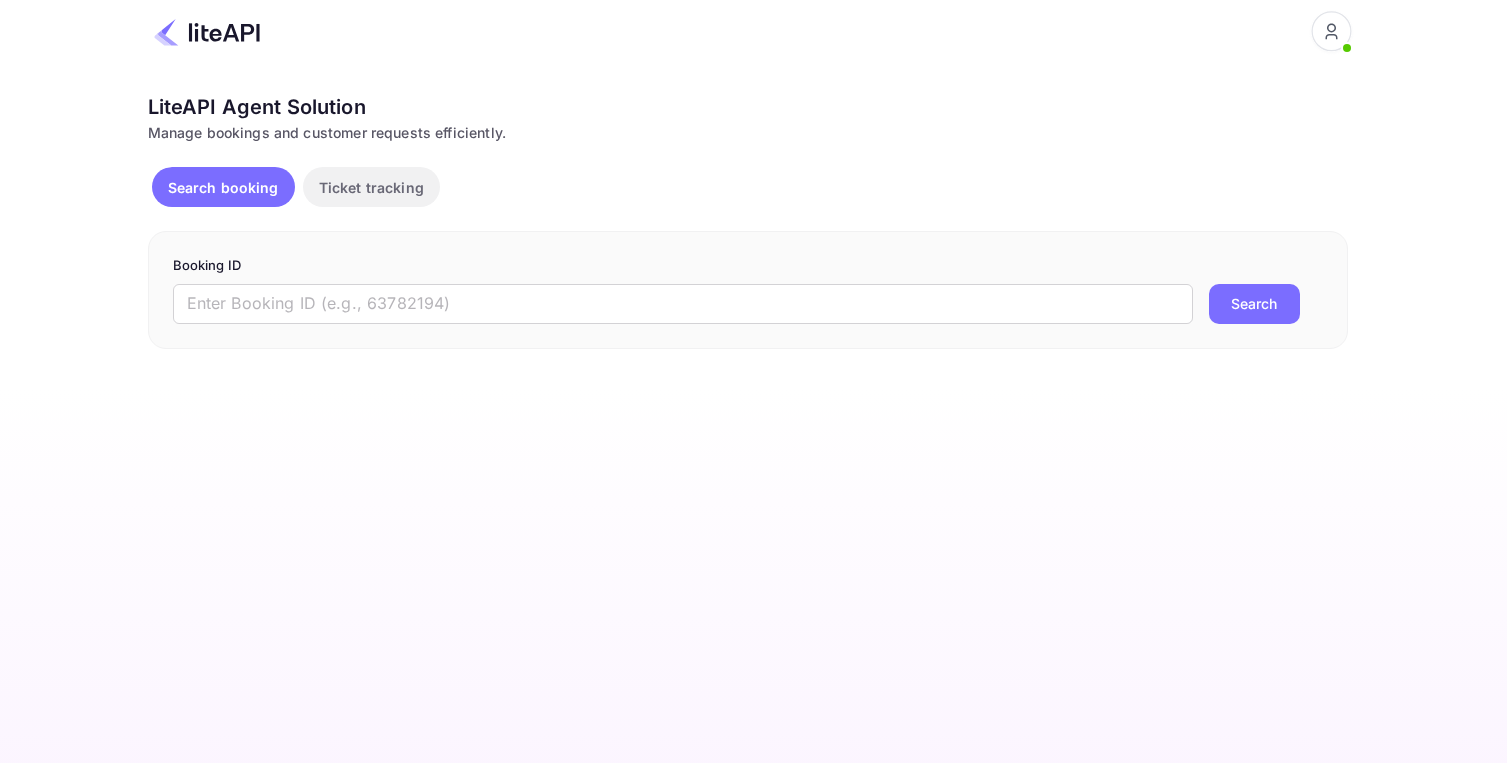 scroll, scrollTop: 0, scrollLeft: 0, axis: both 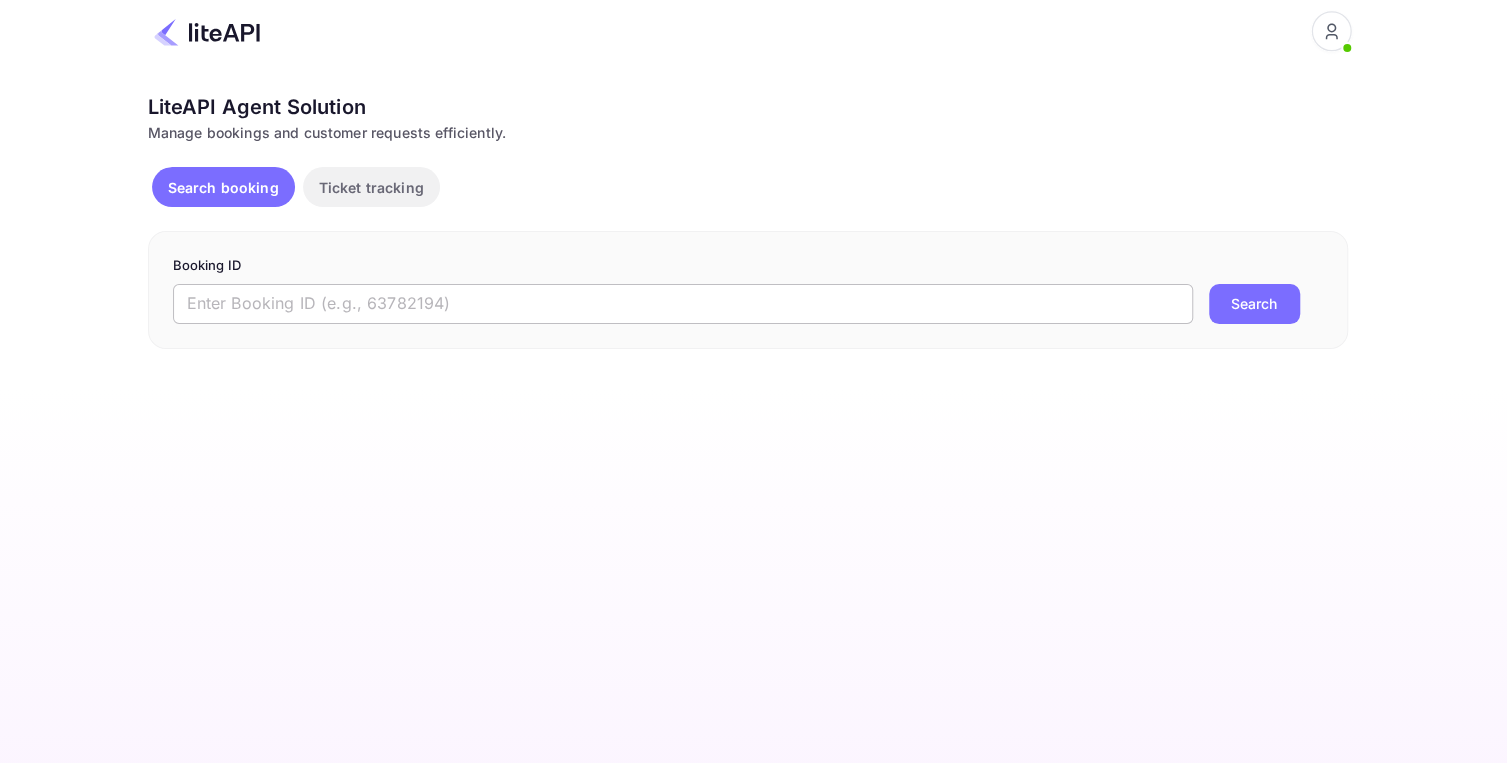 click at bounding box center (683, 304) 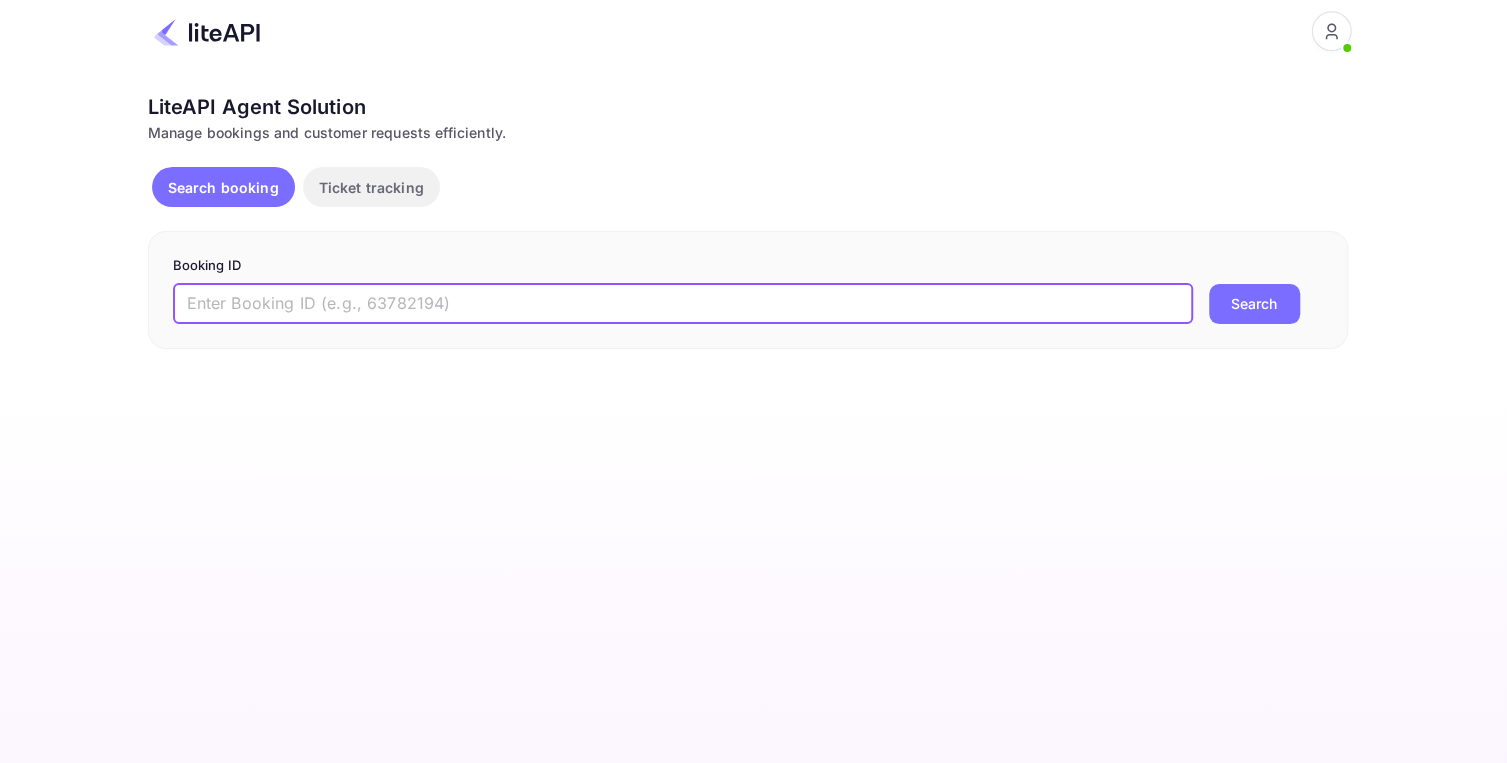 paste on "8346917" 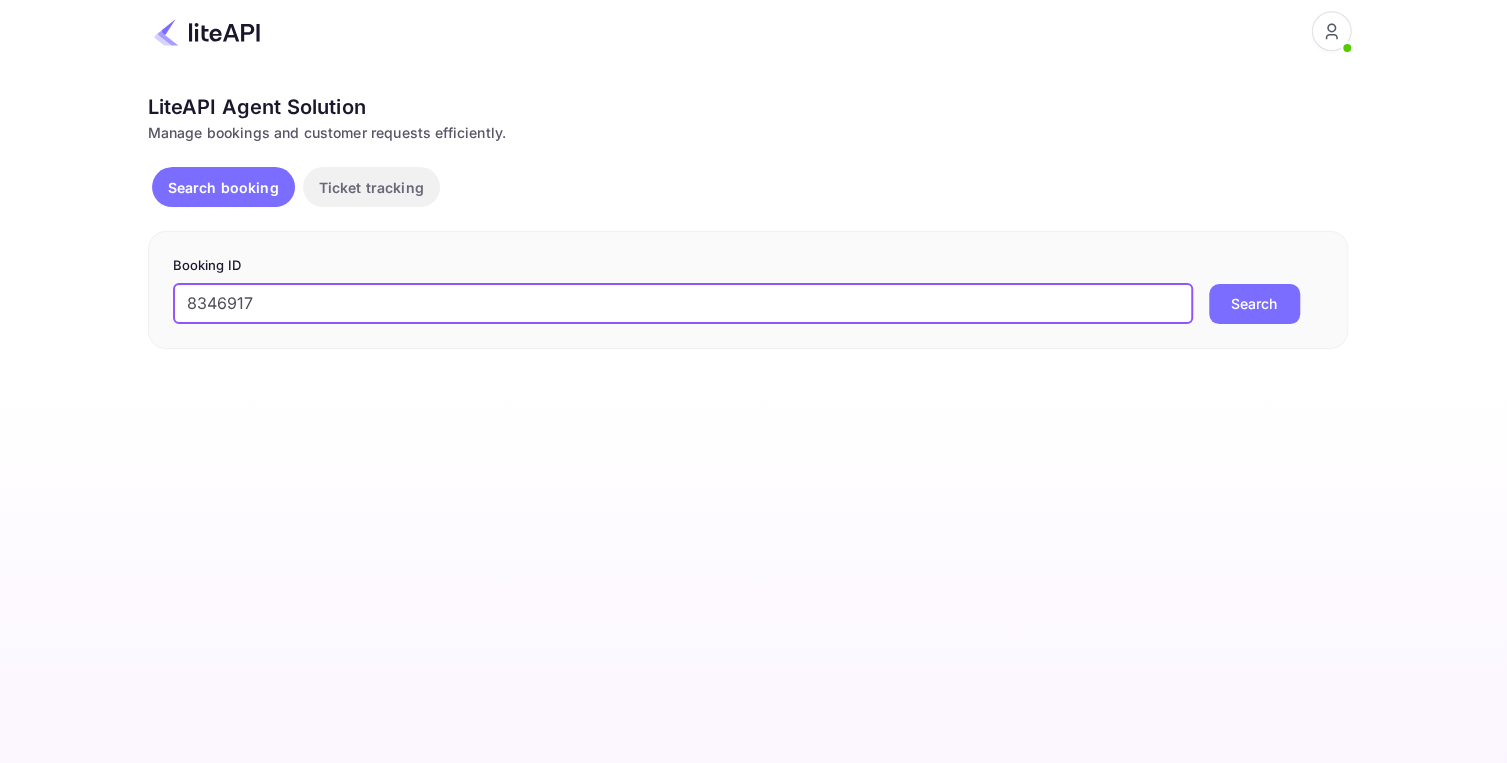 type on "8346917" 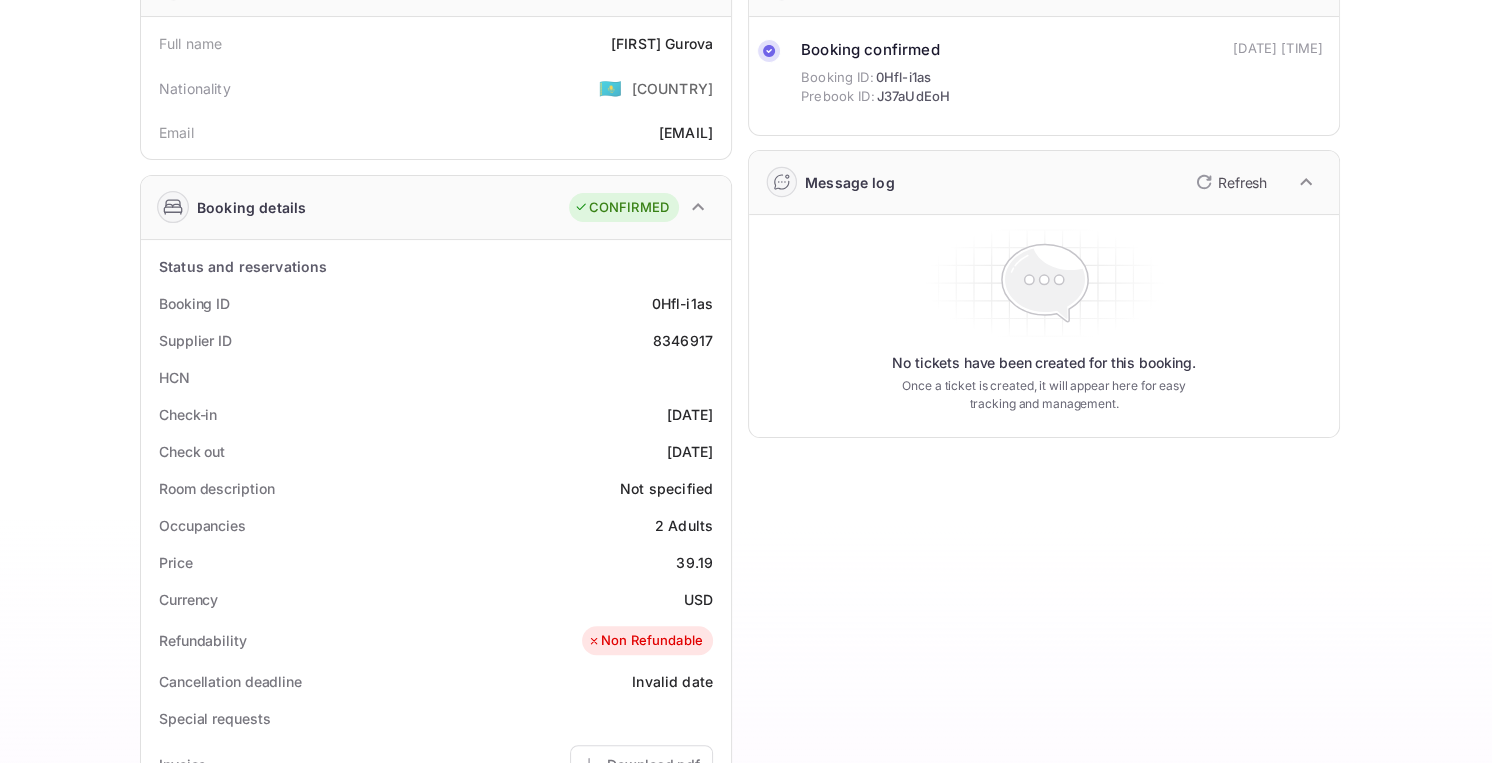 scroll, scrollTop: 0, scrollLeft: 0, axis: both 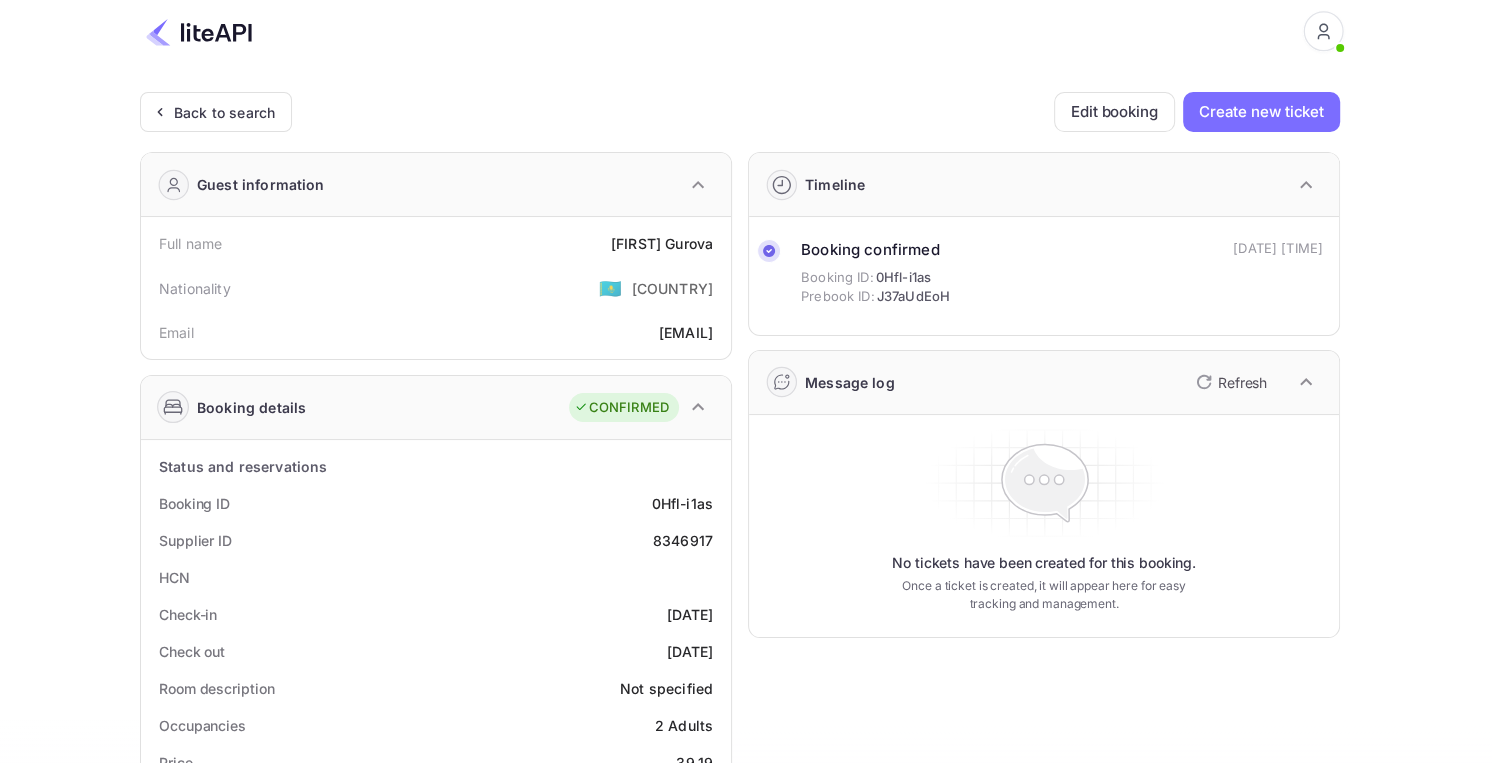 click at bounding box center [199, 32] 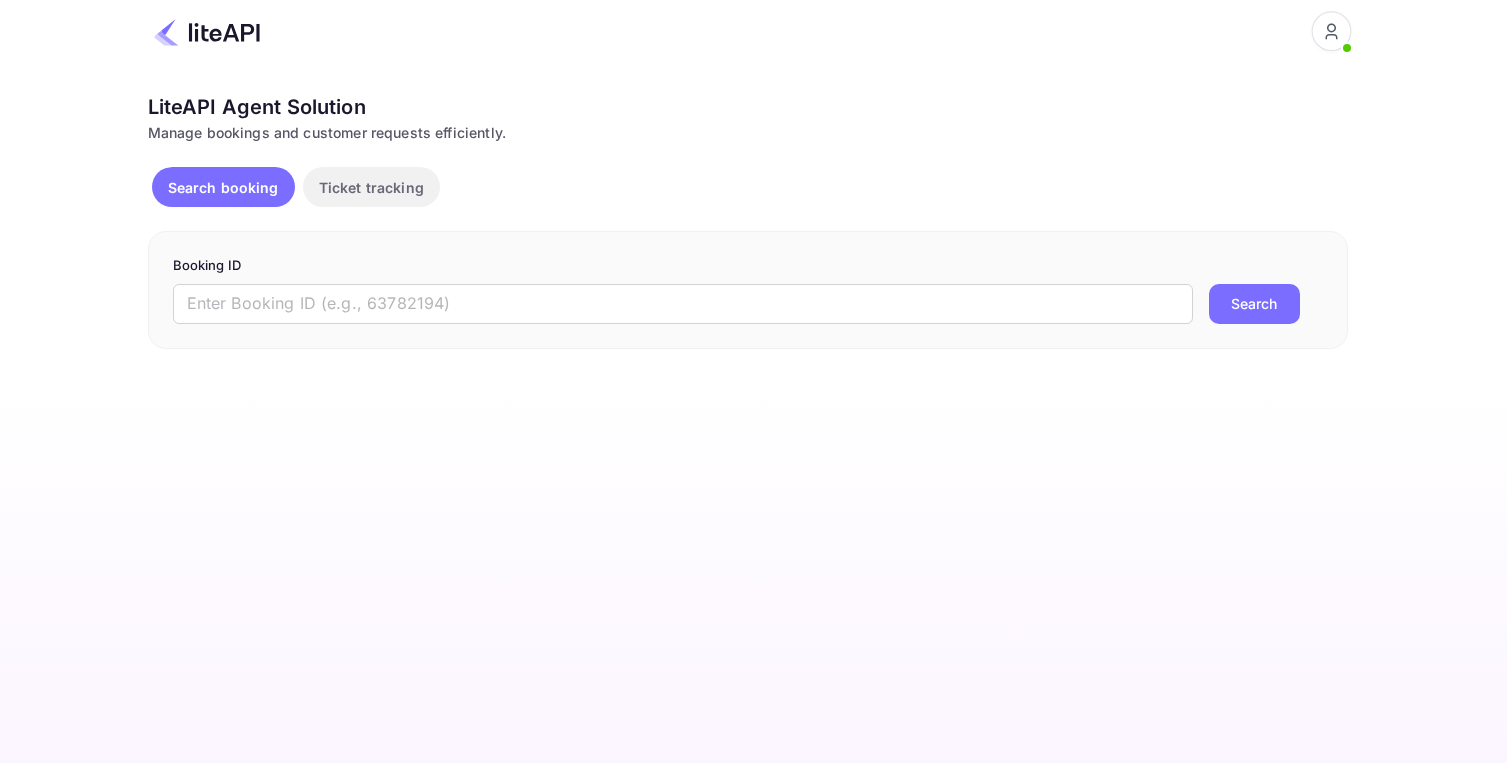scroll, scrollTop: 0, scrollLeft: 0, axis: both 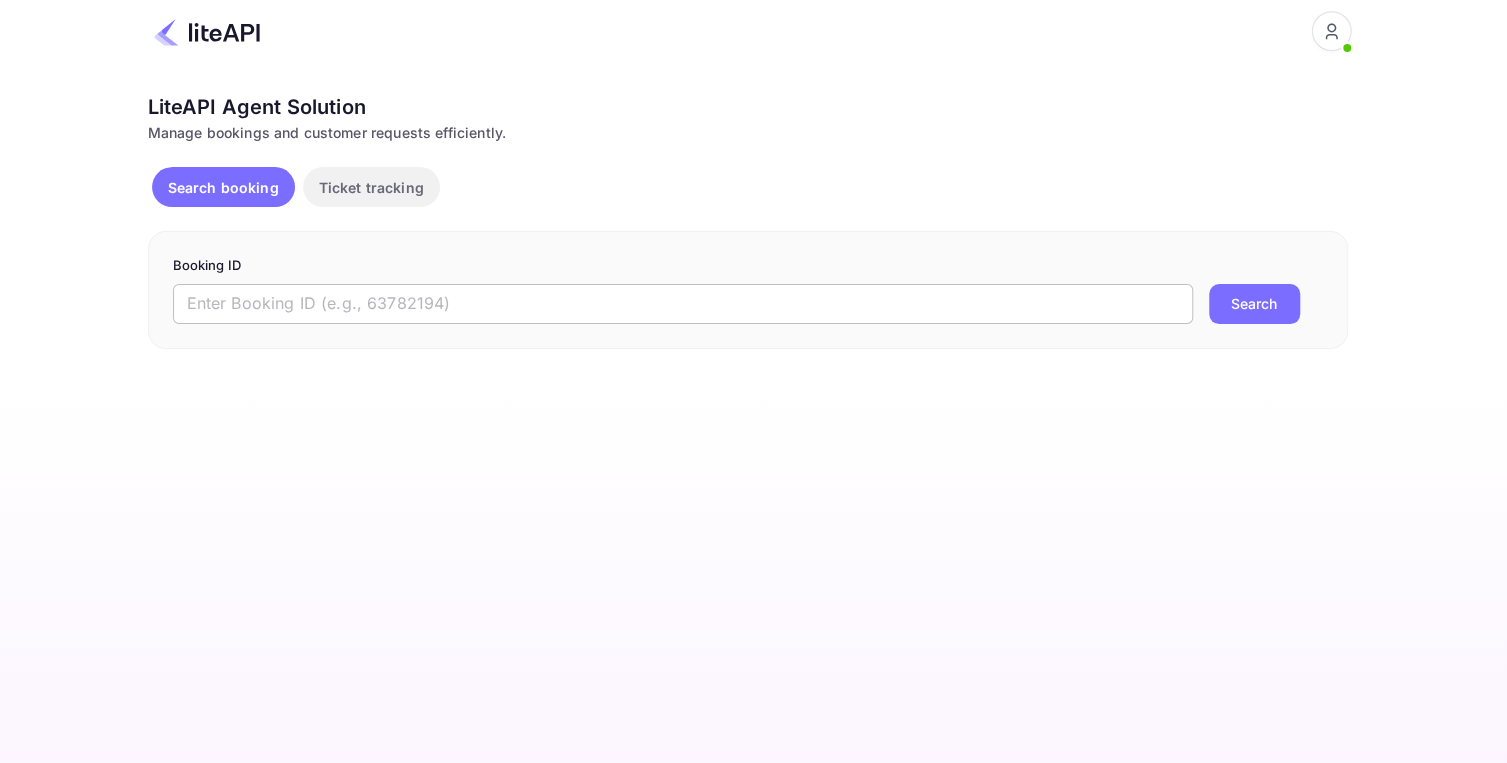 drag, startPoint x: 389, startPoint y: 300, endPoint x: 435, endPoint y: 308, distance: 46.69047 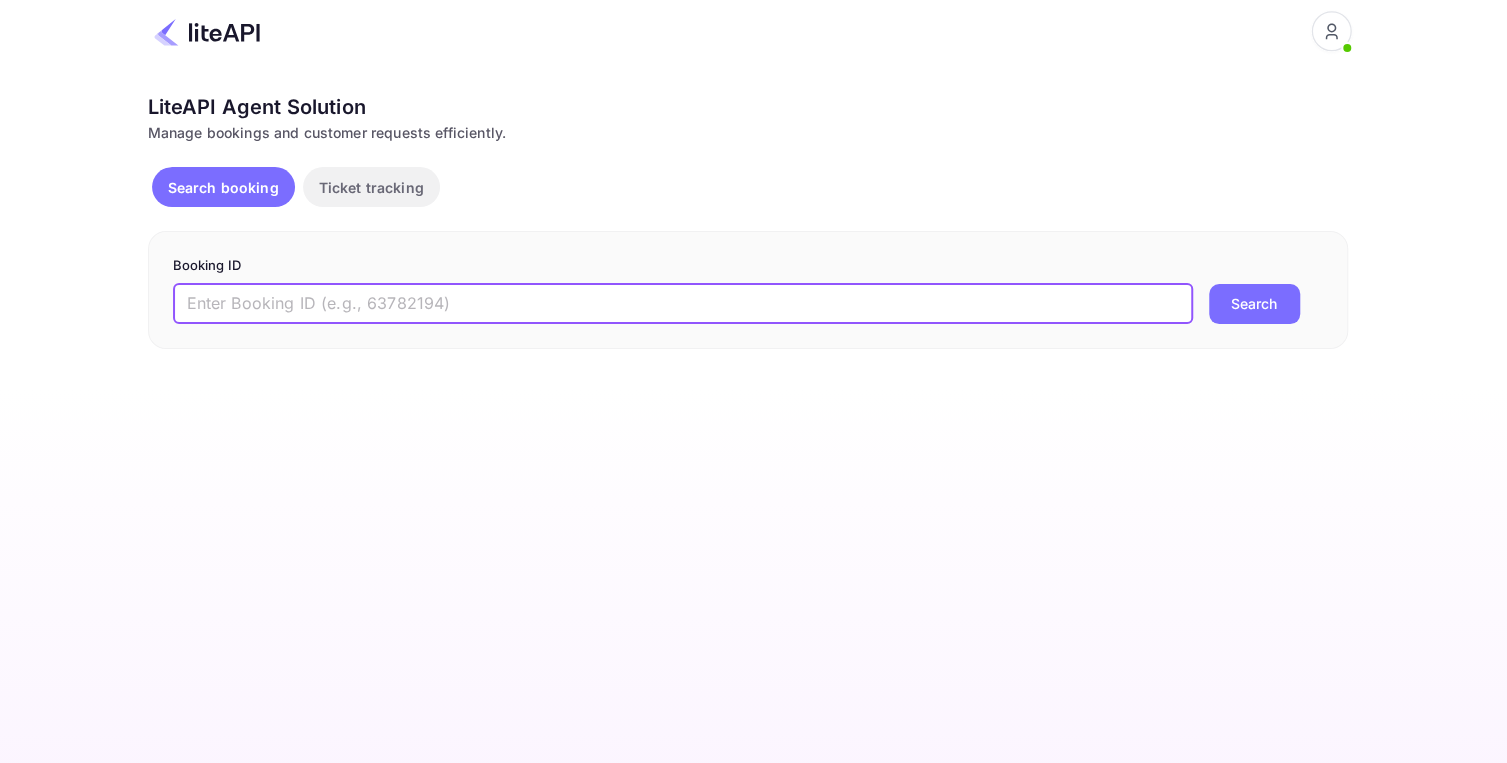 paste on "[PHONE]" 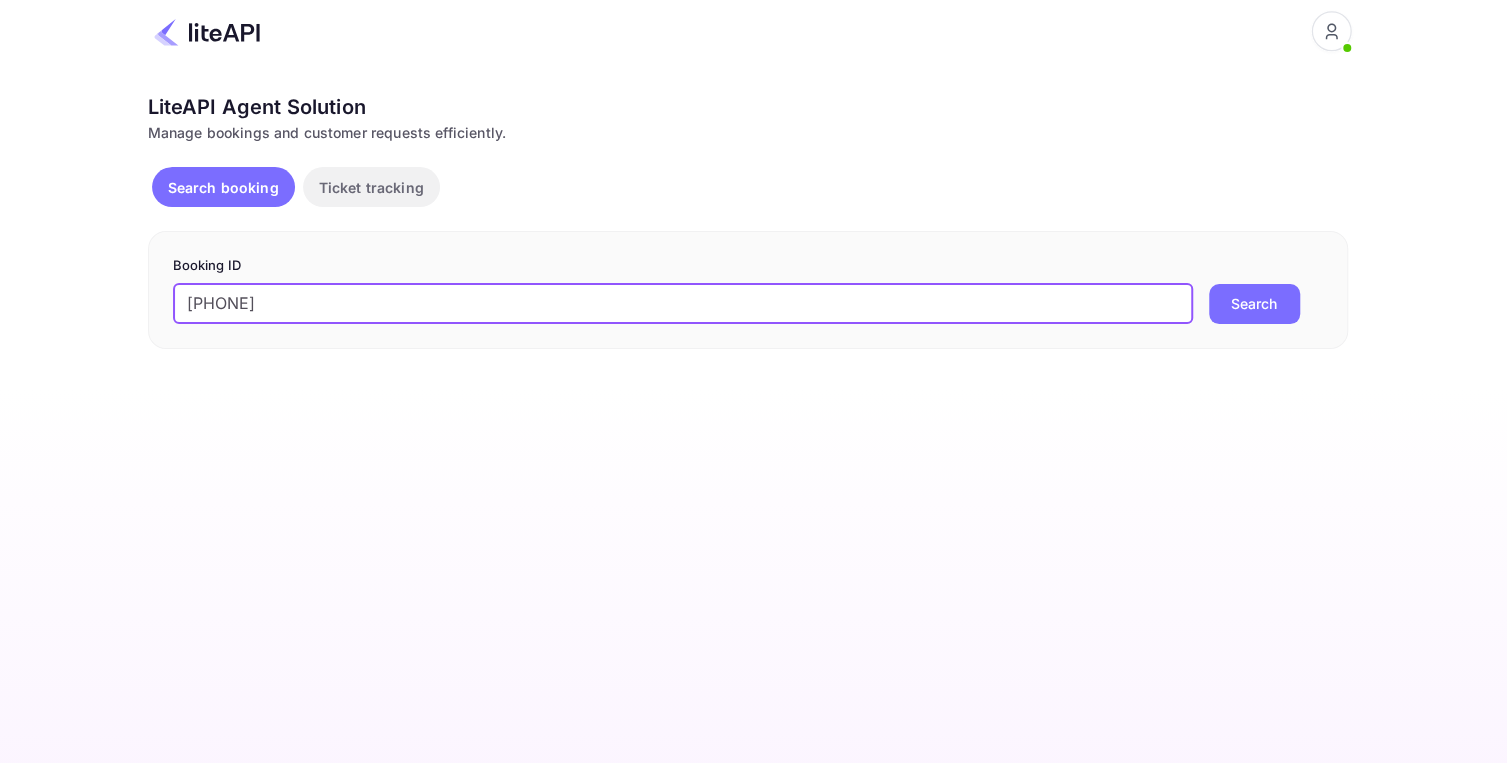 type on "[PHONE]" 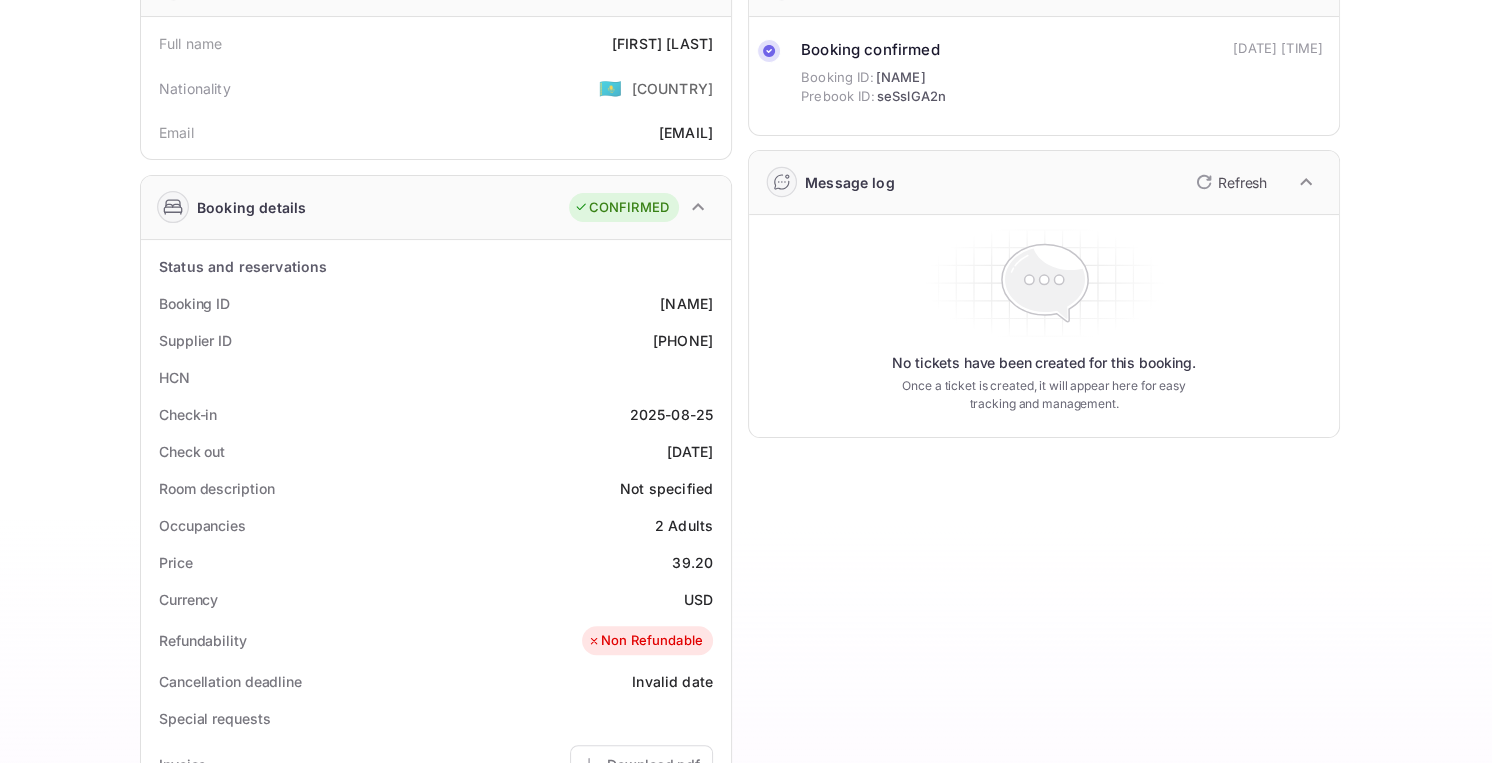 scroll, scrollTop: 0, scrollLeft: 0, axis: both 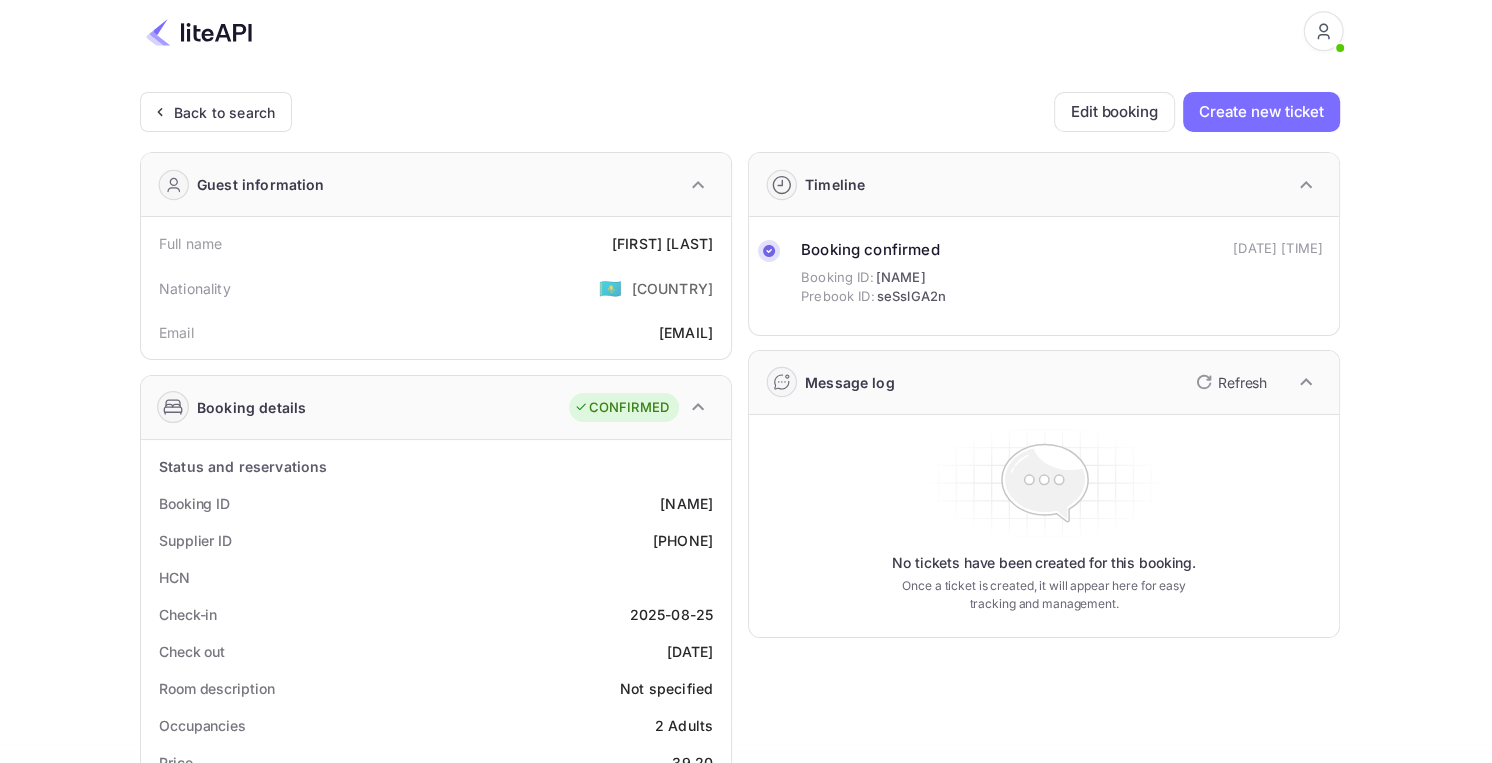 click at bounding box center [199, 32] 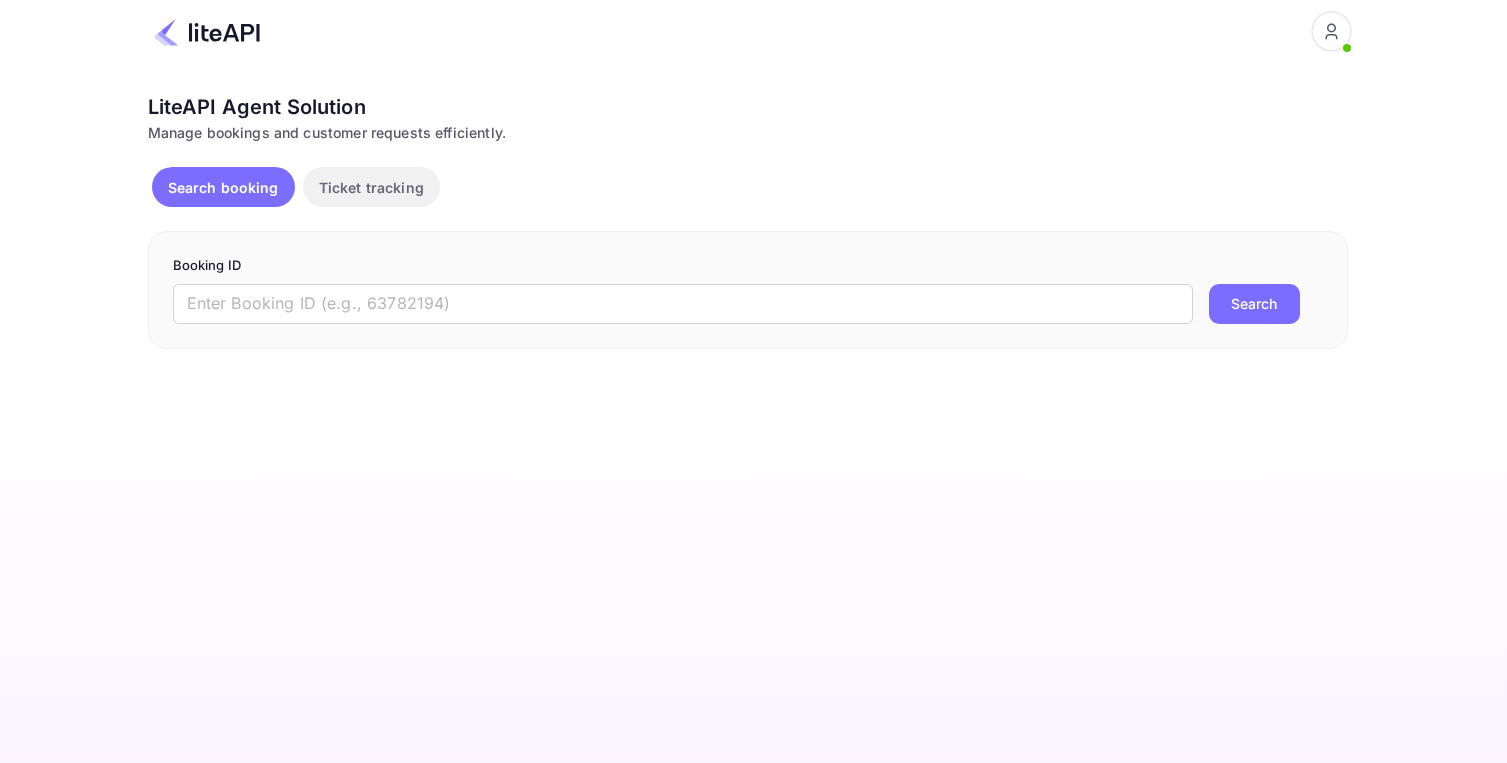 scroll, scrollTop: 0, scrollLeft: 0, axis: both 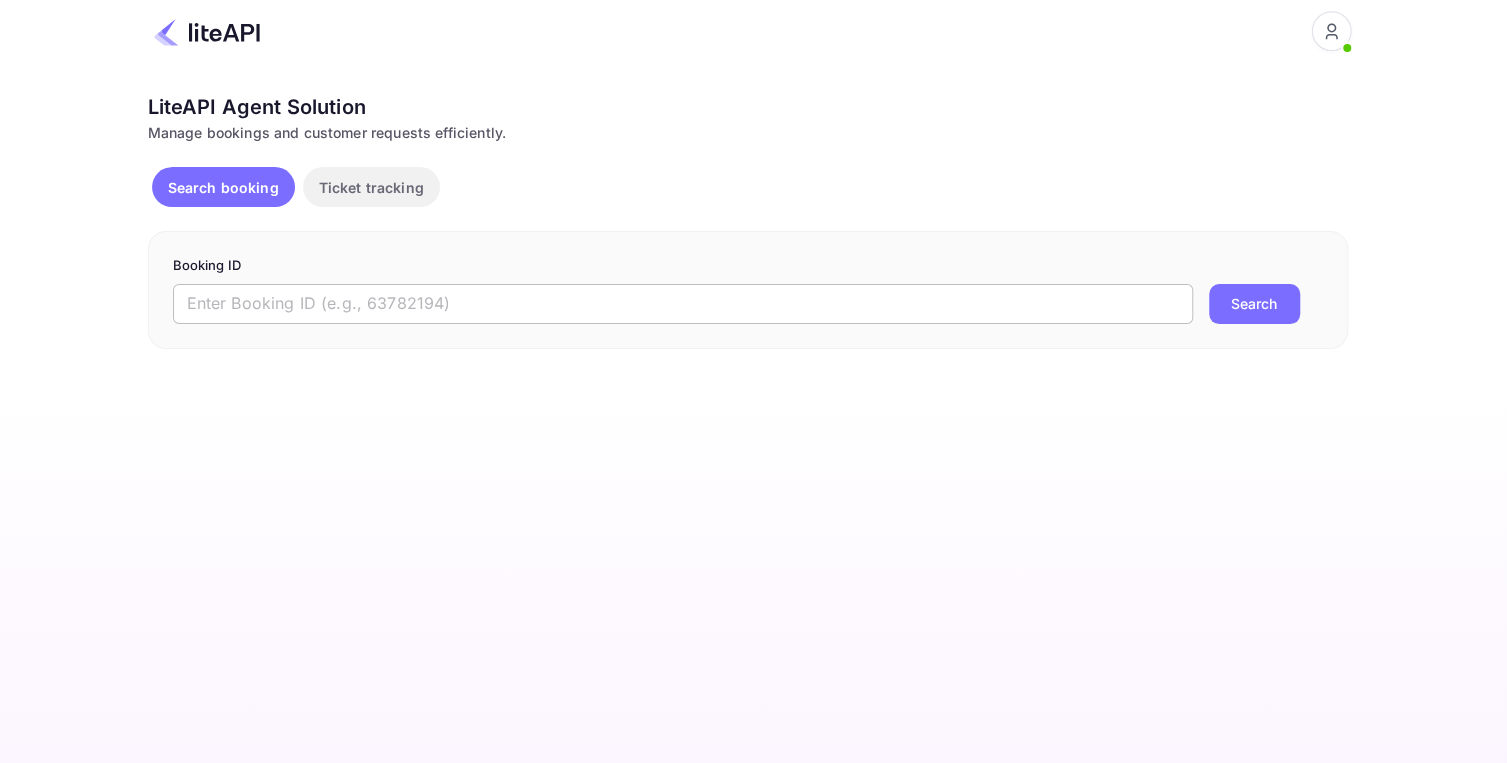 click at bounding box center [683, 304] 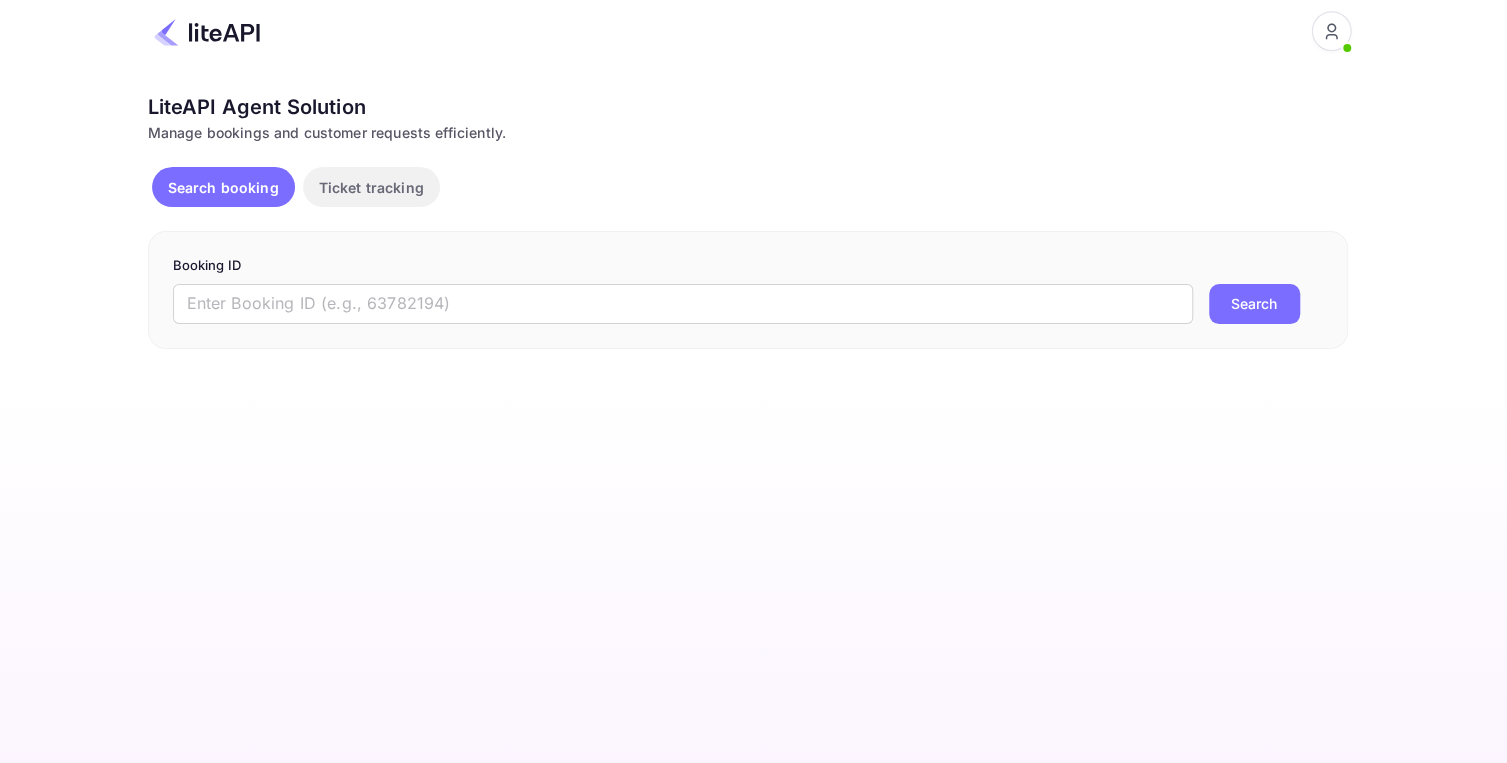 paste on "8398083" 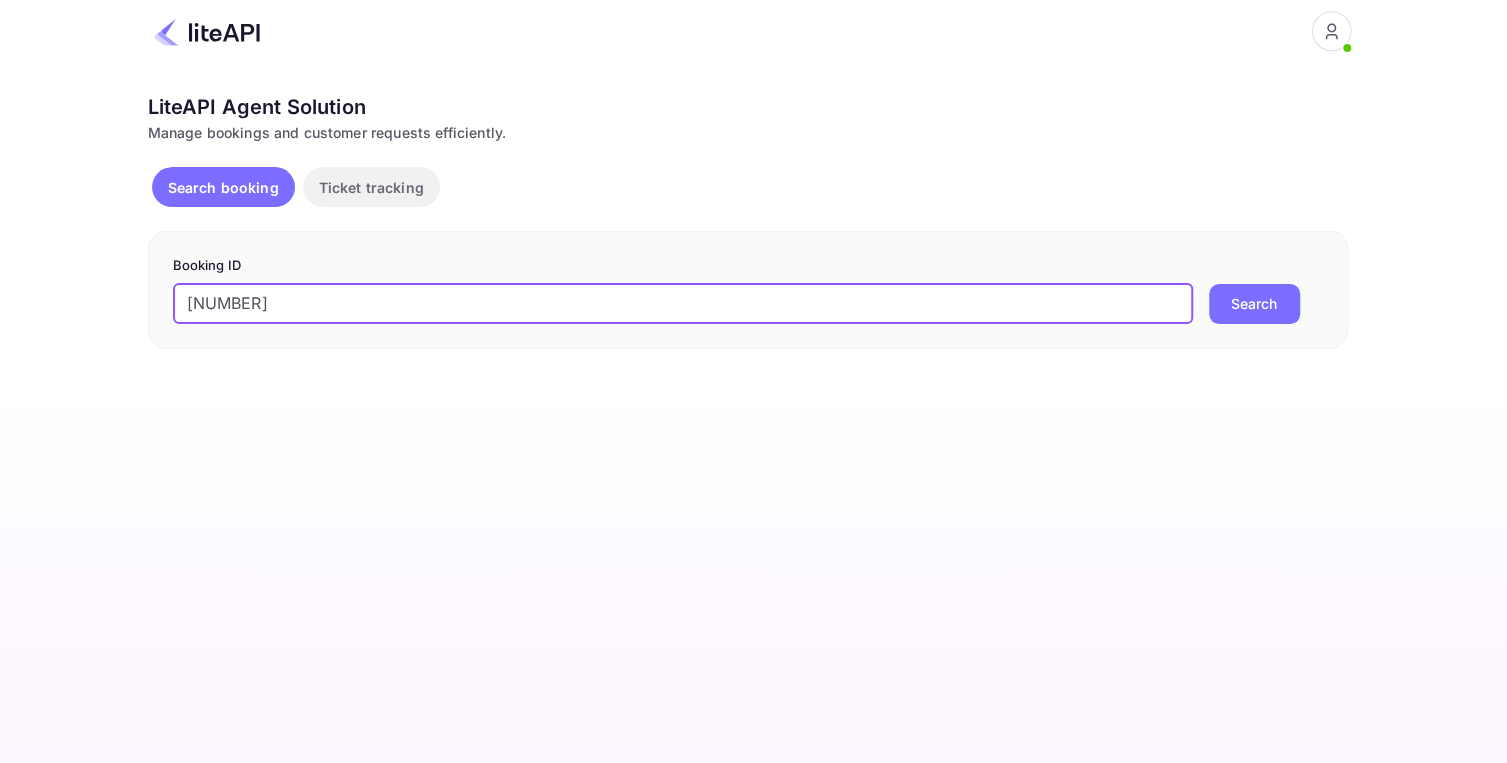 click on "Search" at bounding box center (1254, 304) 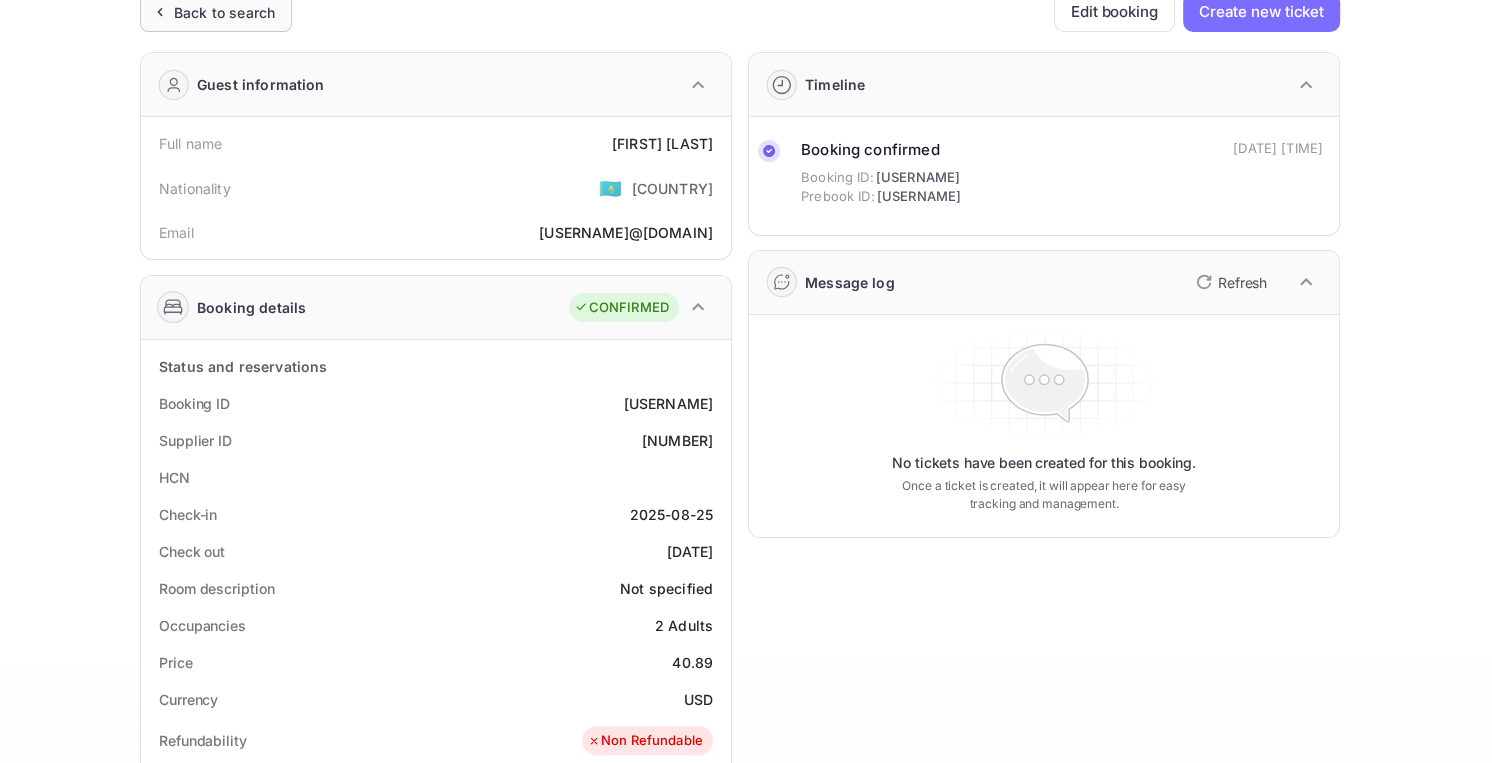 scroll, scrollTop: 0, scrollLeft: 0, axis: both 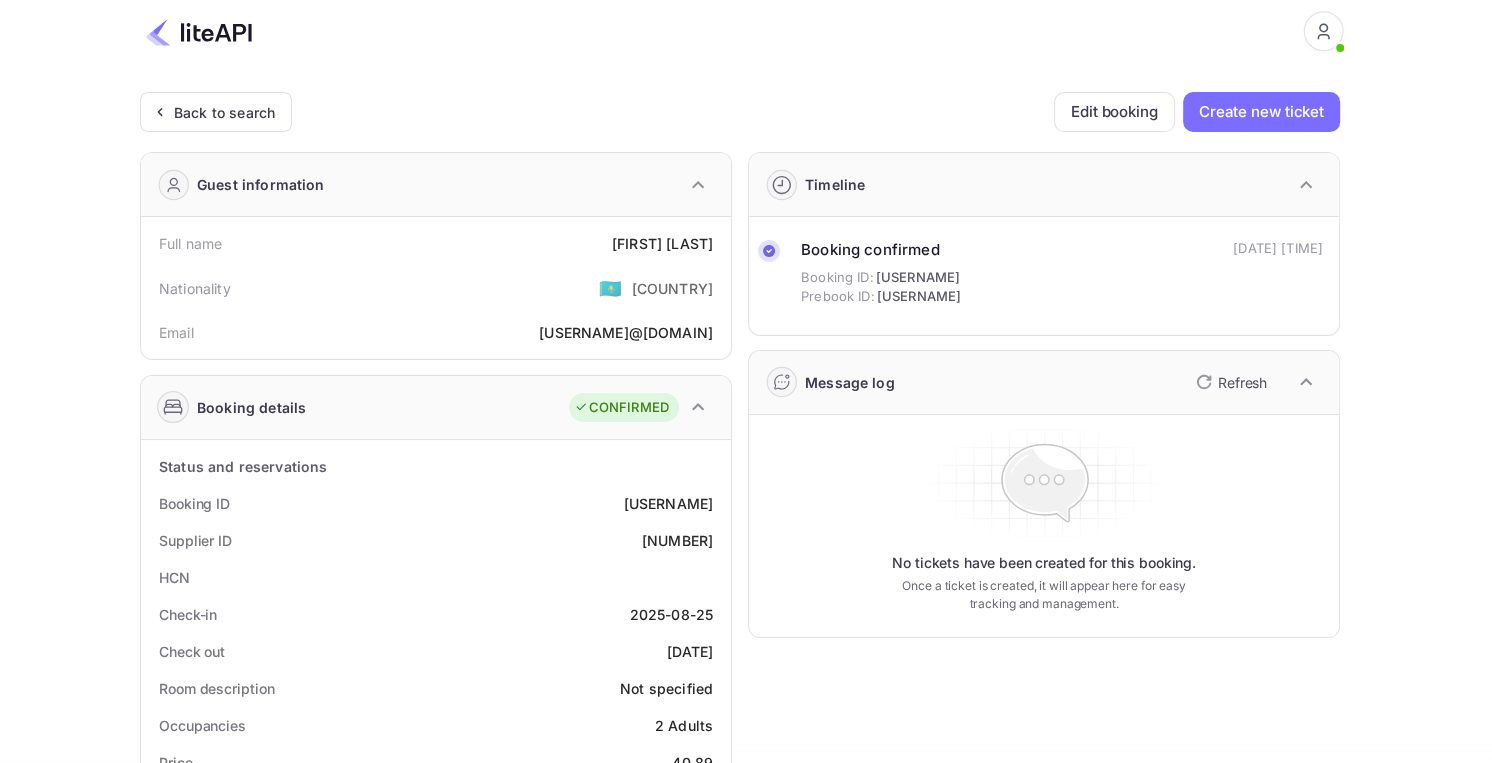 click at bounding box center [199, 32] 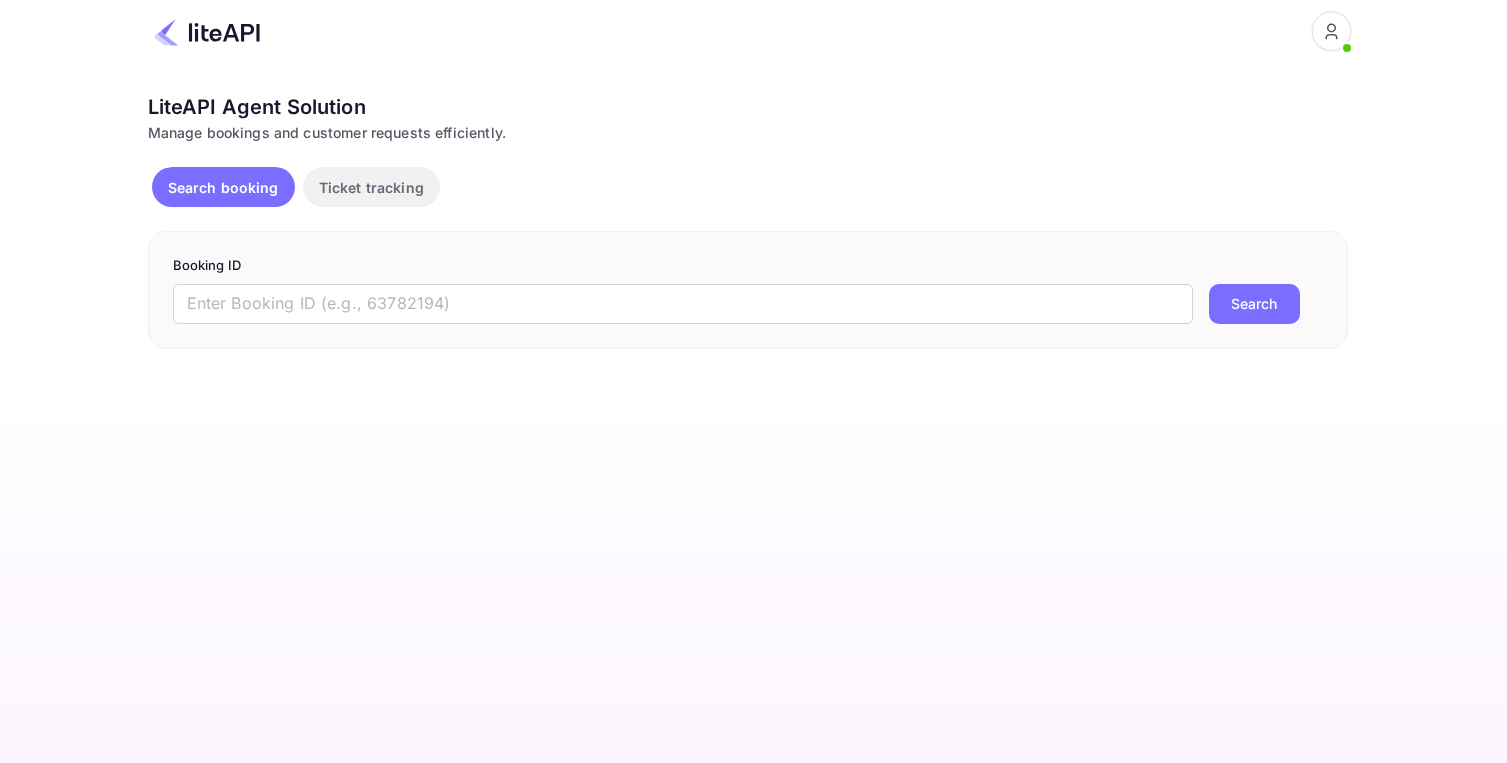 scroll, scrollTop: 0, scrollLeft: 0, axis: both 